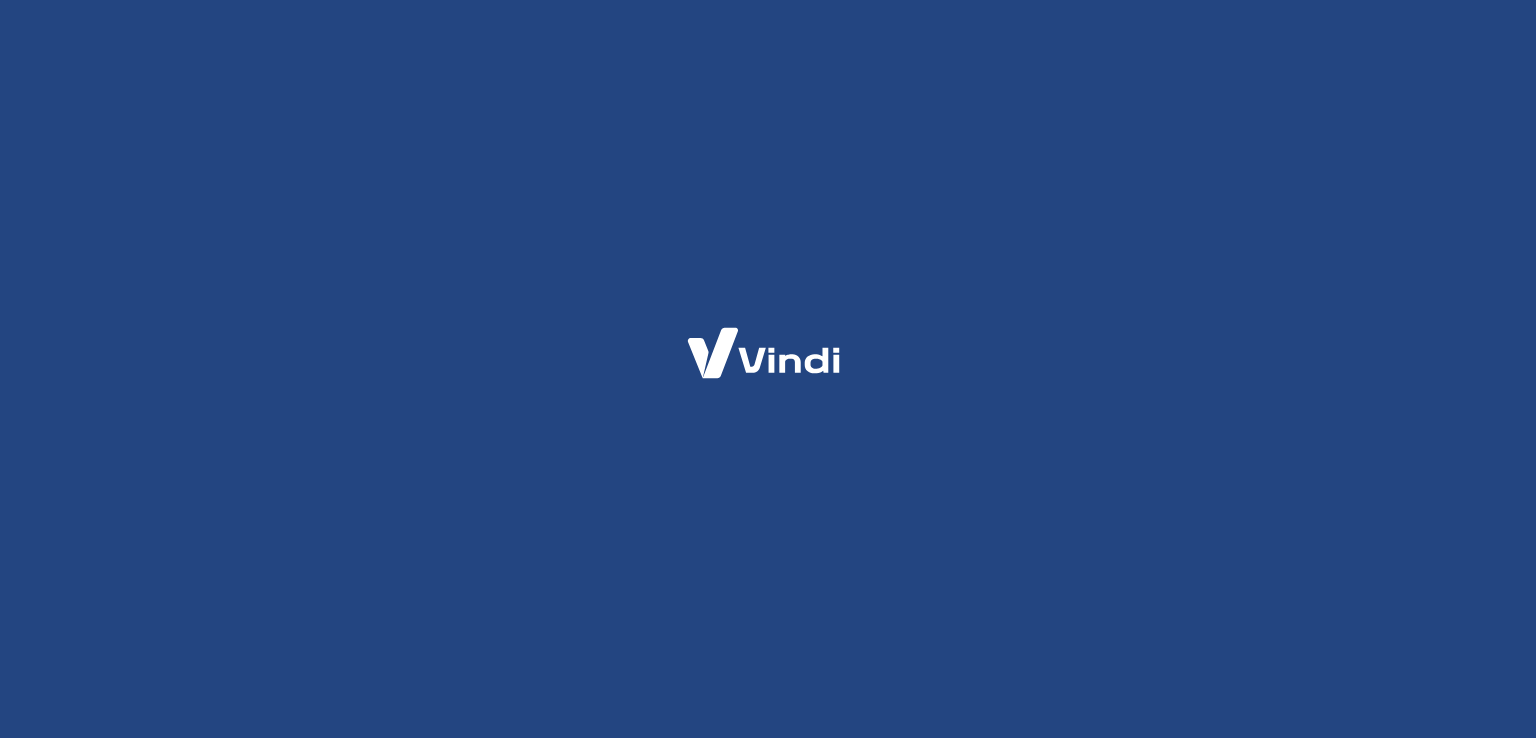 scroll, scrollTop: 0, scrollLeft: 0, axis: both 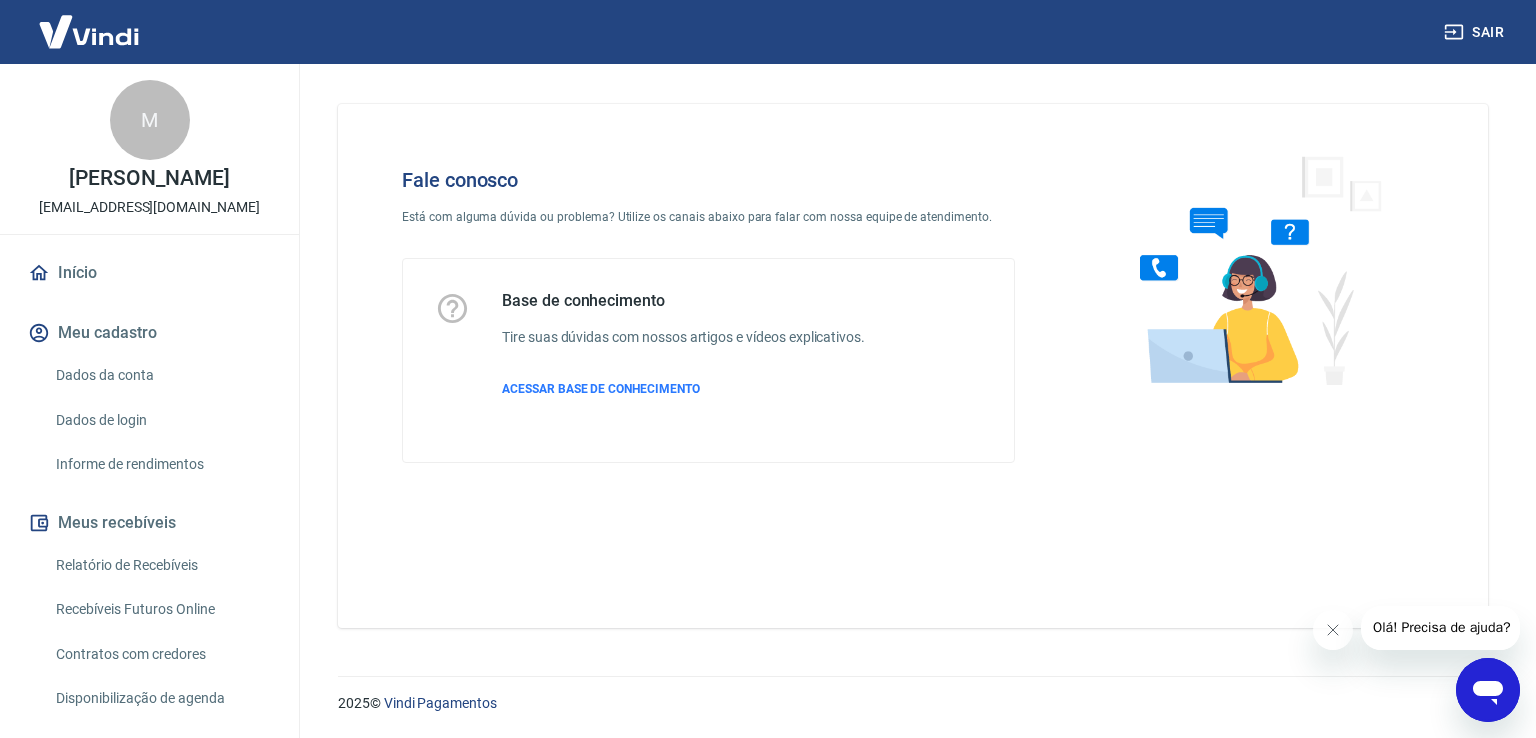 click 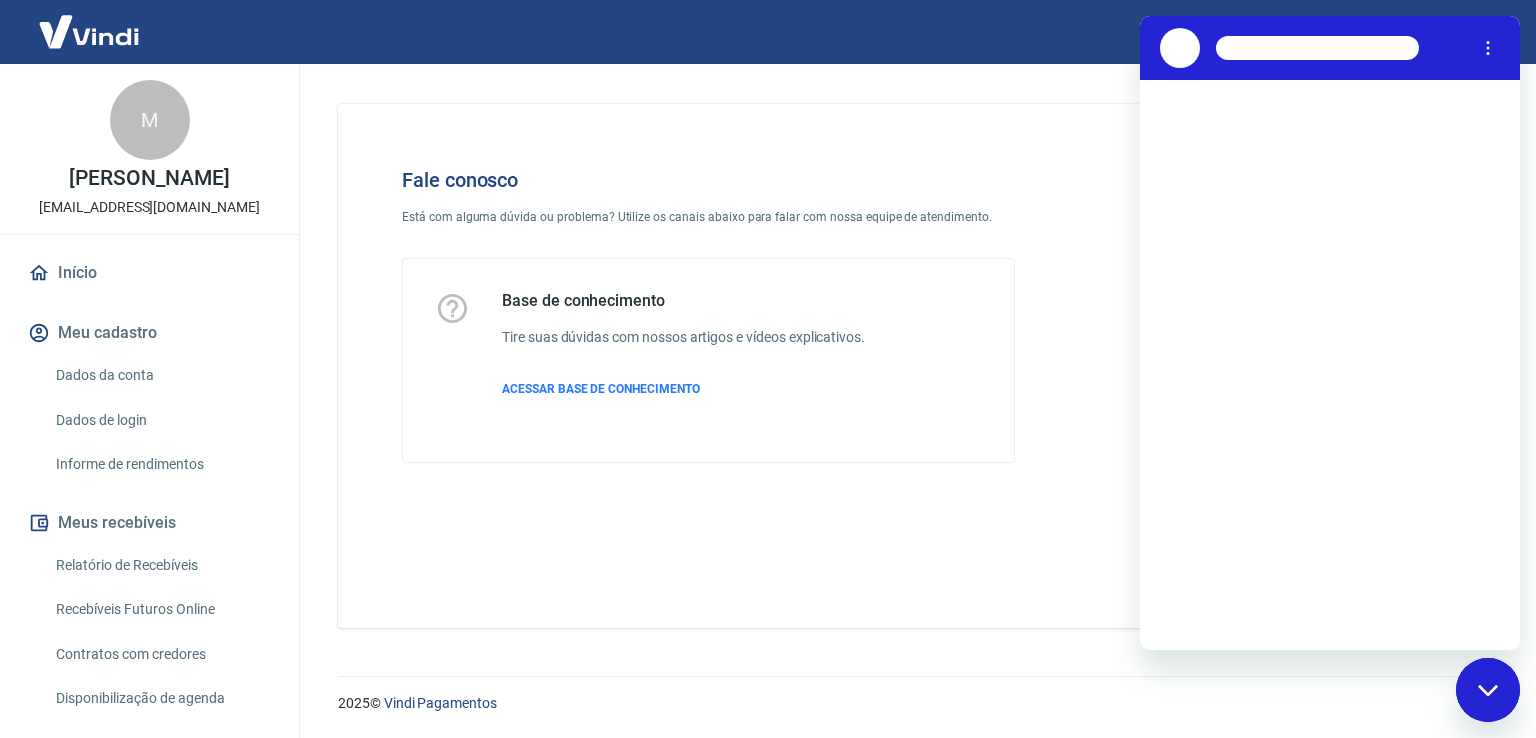 scroll, scrollTop: 0, scrollLeft: 0, axis: both 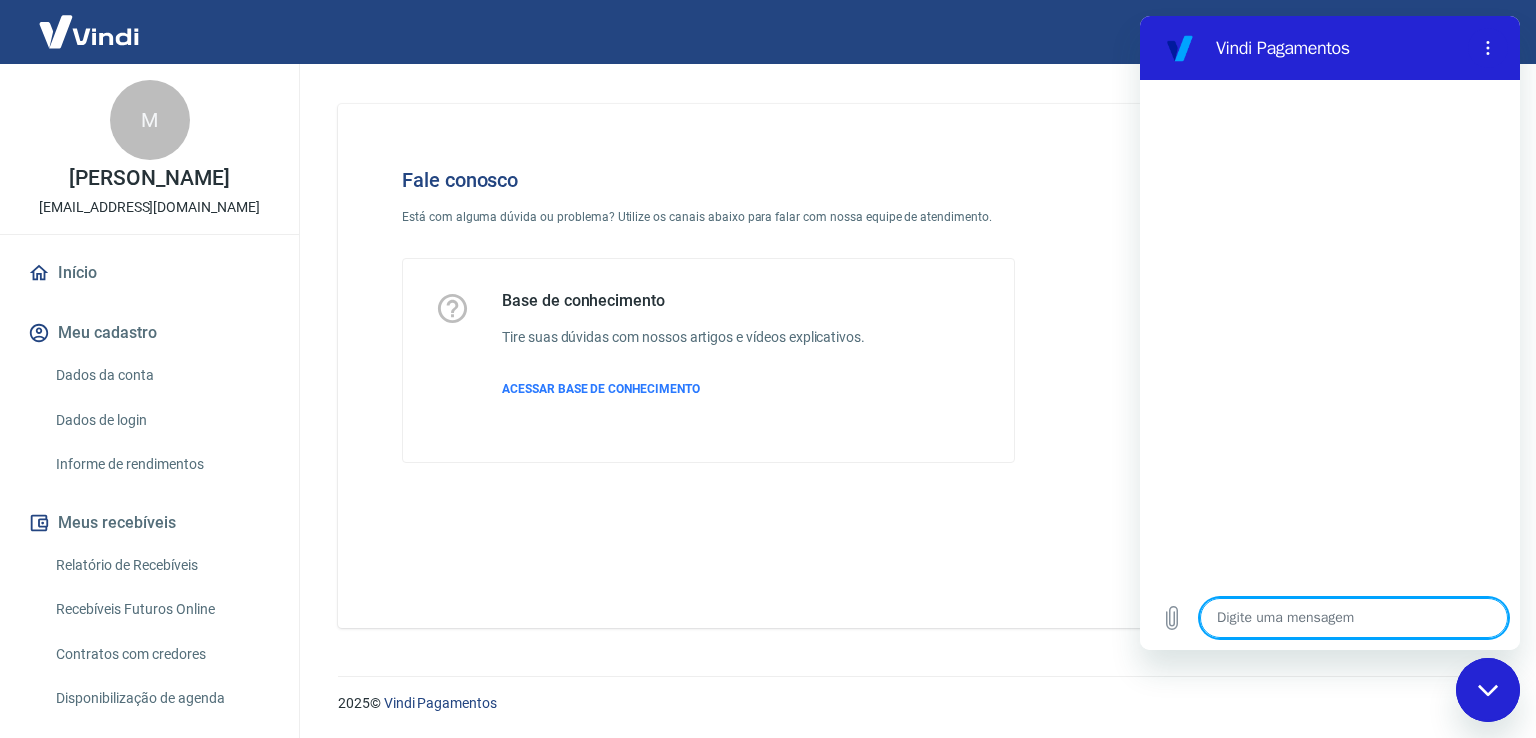 click at bounding box center [1354, 618] 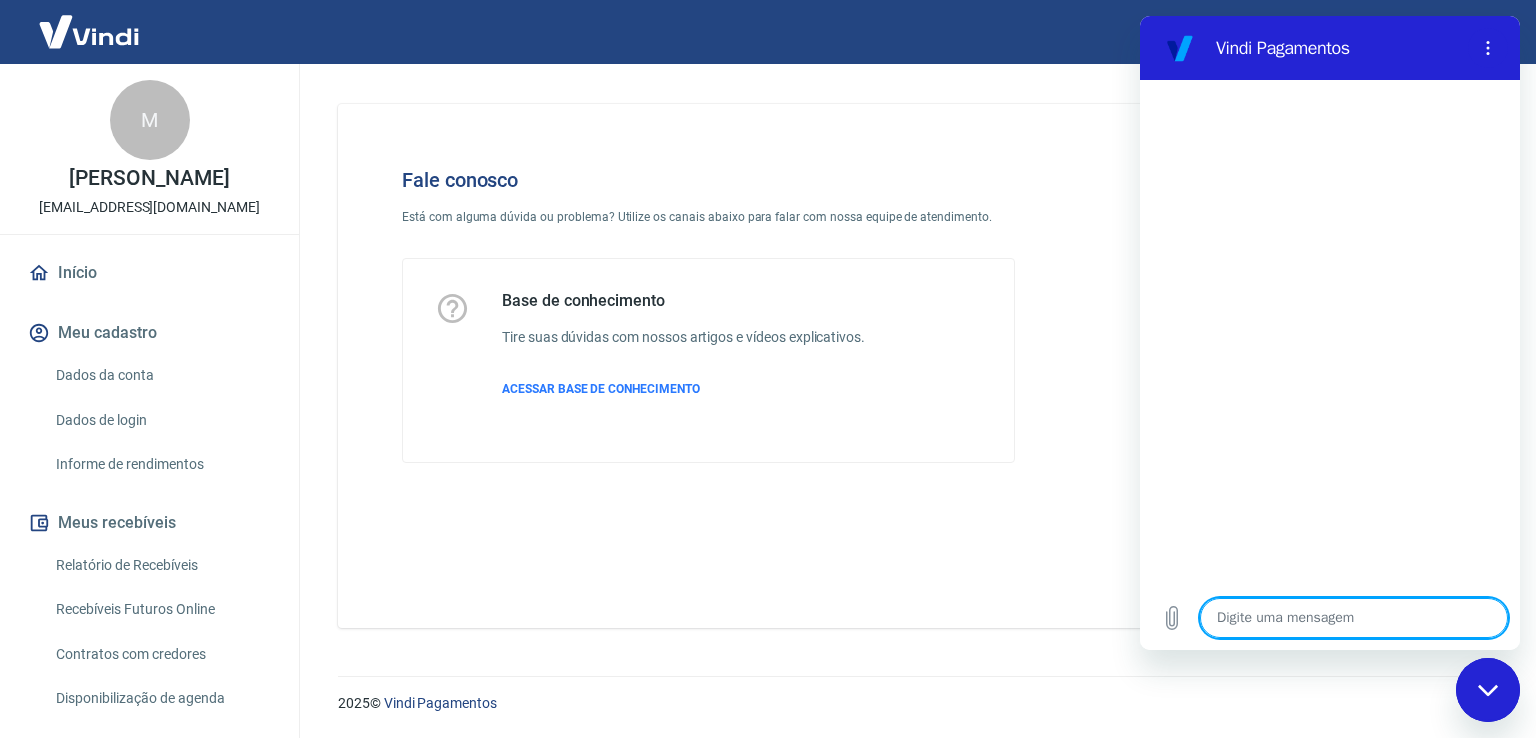 type on "o" 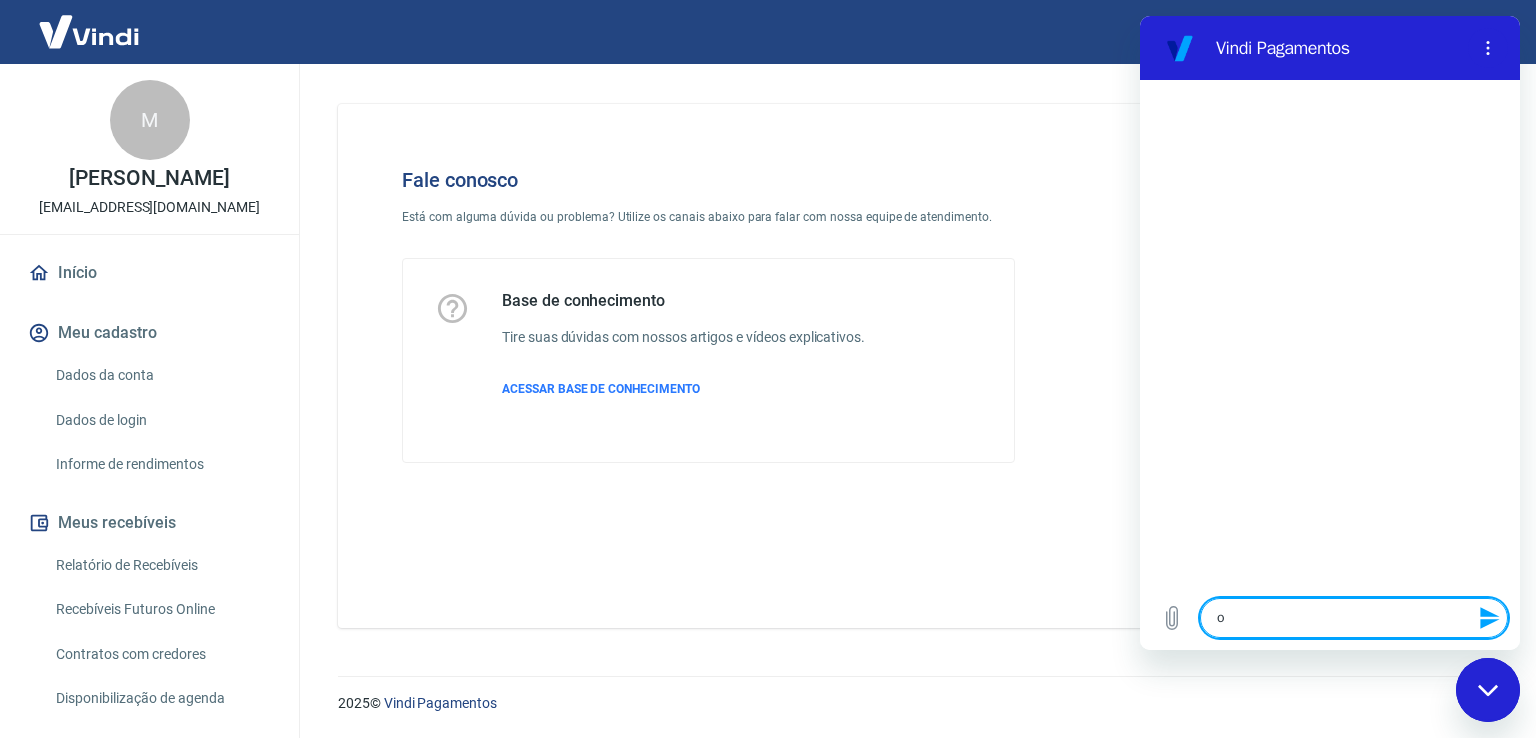 type on "oL" 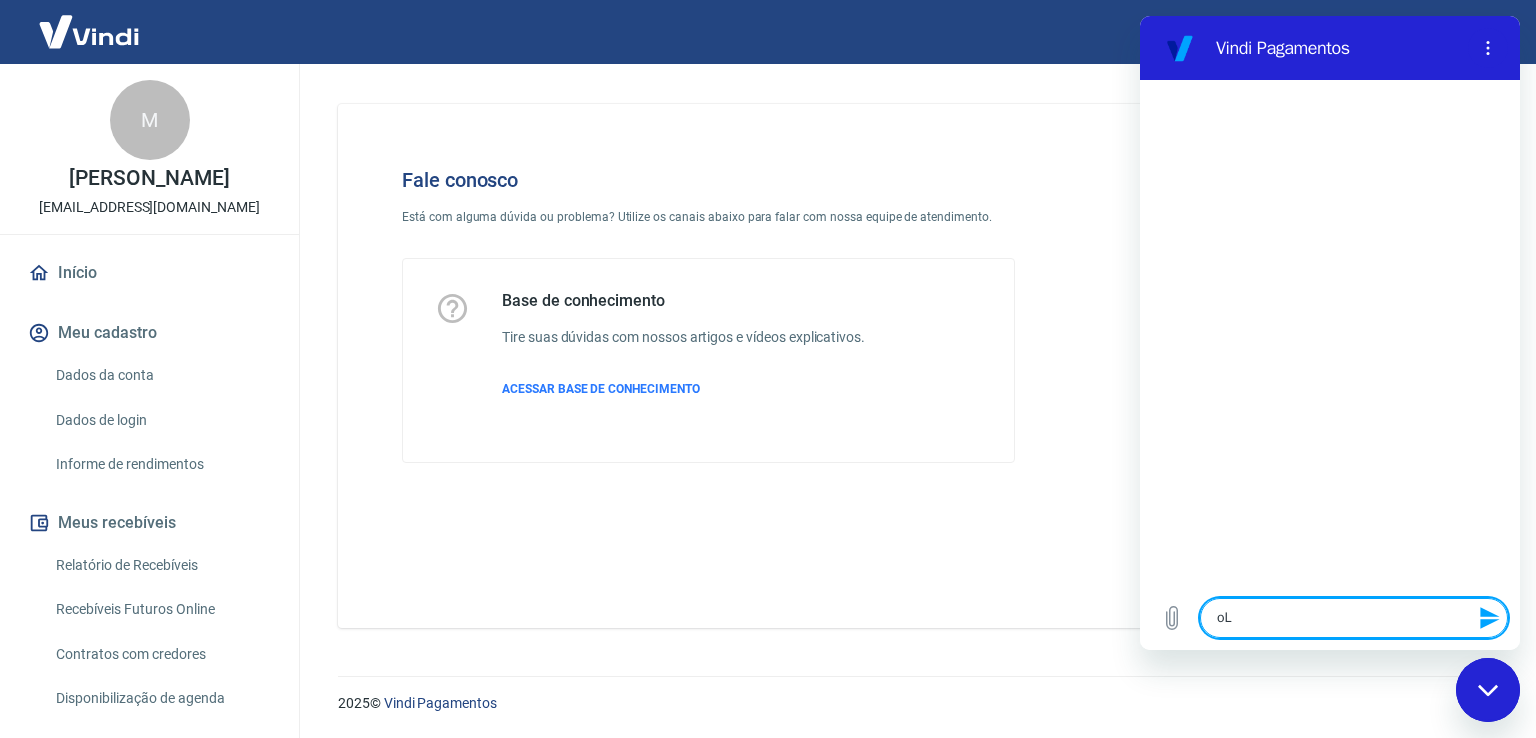 type on "oLA" 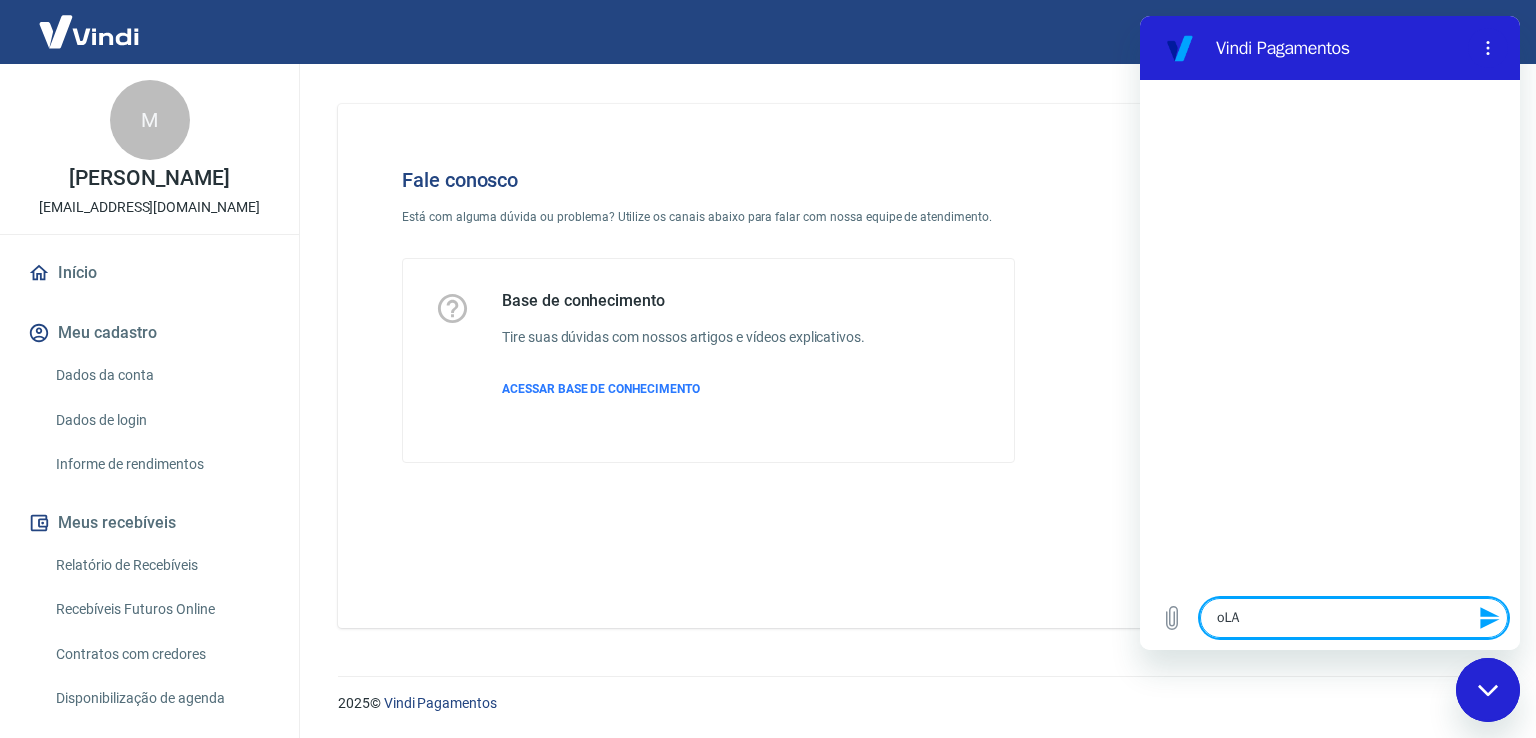 type on "x" 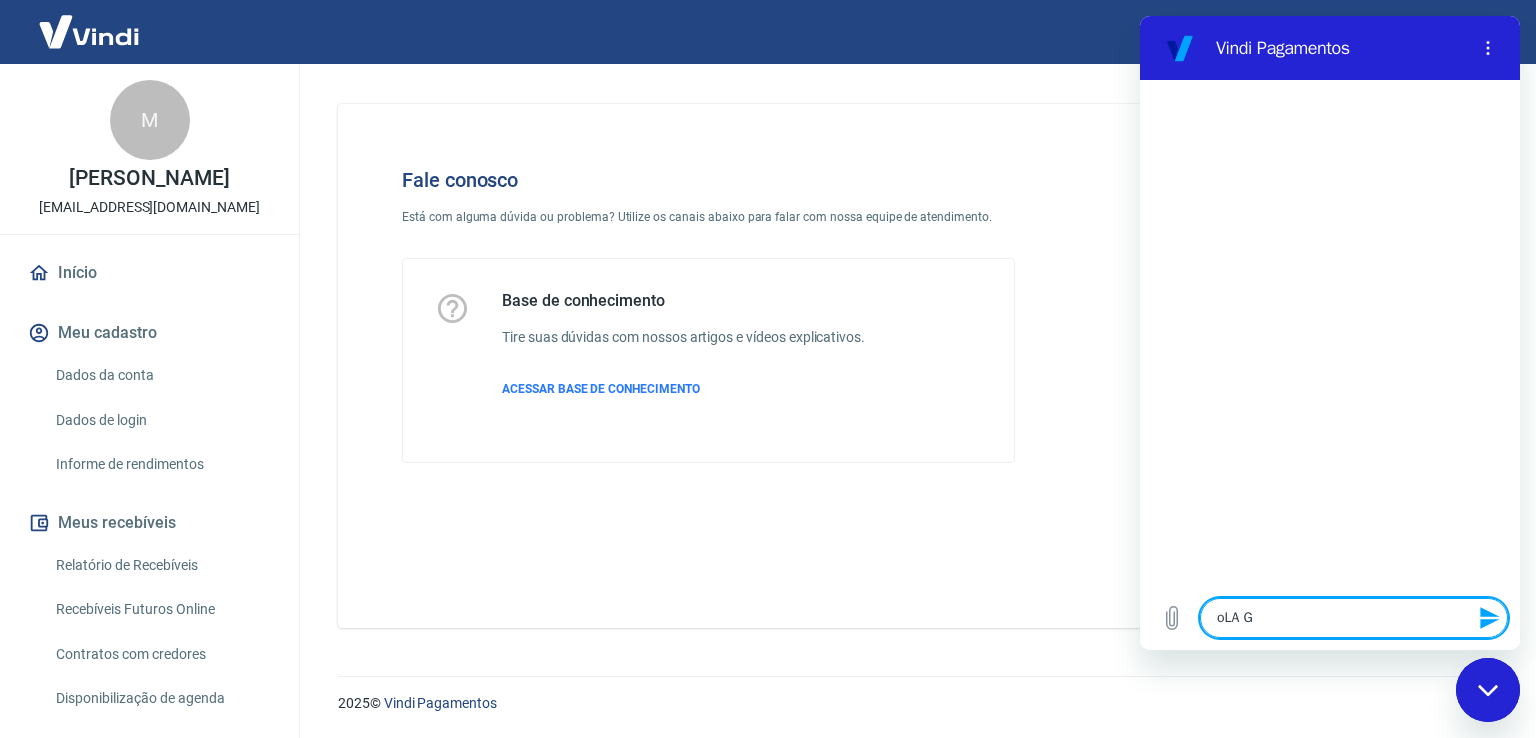 type on "oLA GO" 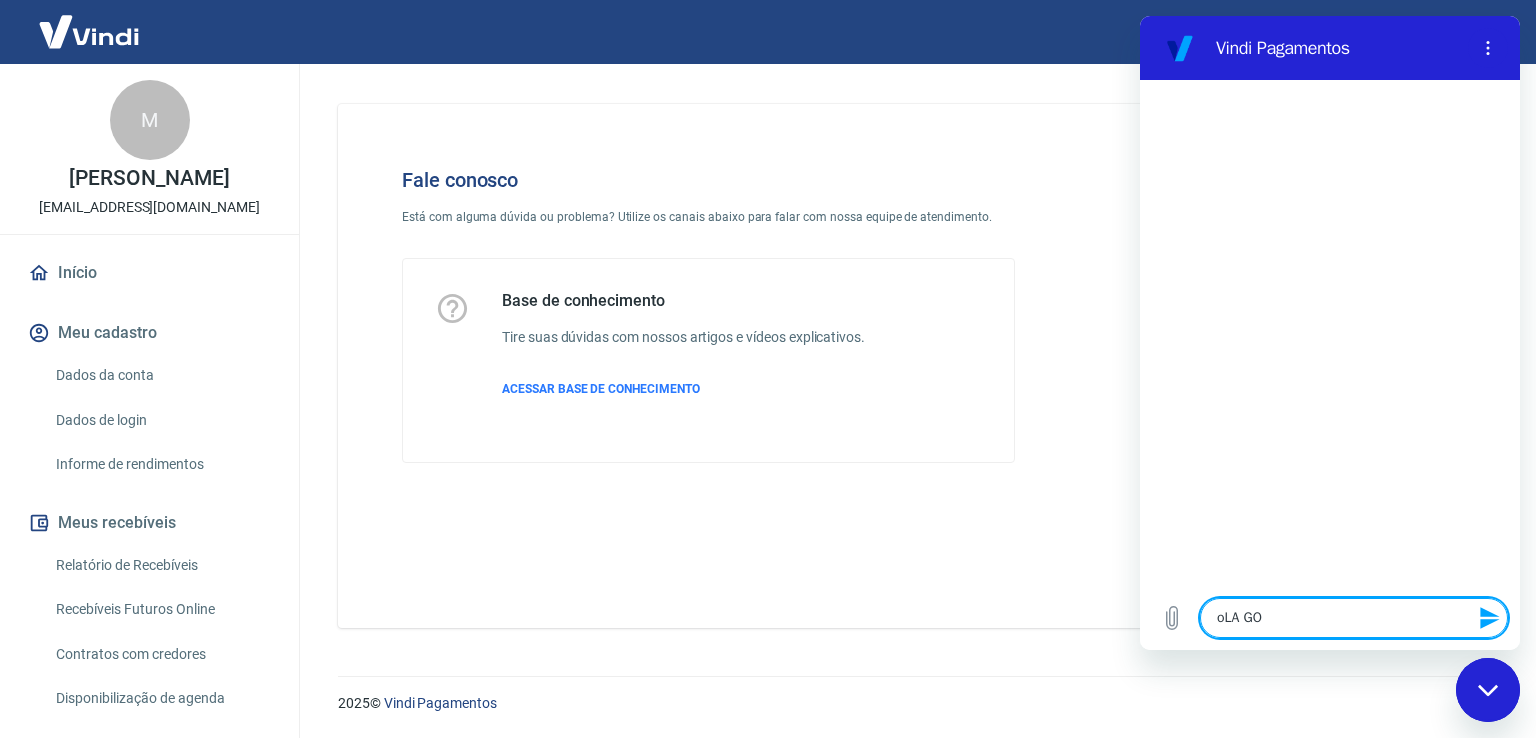 type on "oLA GOS" 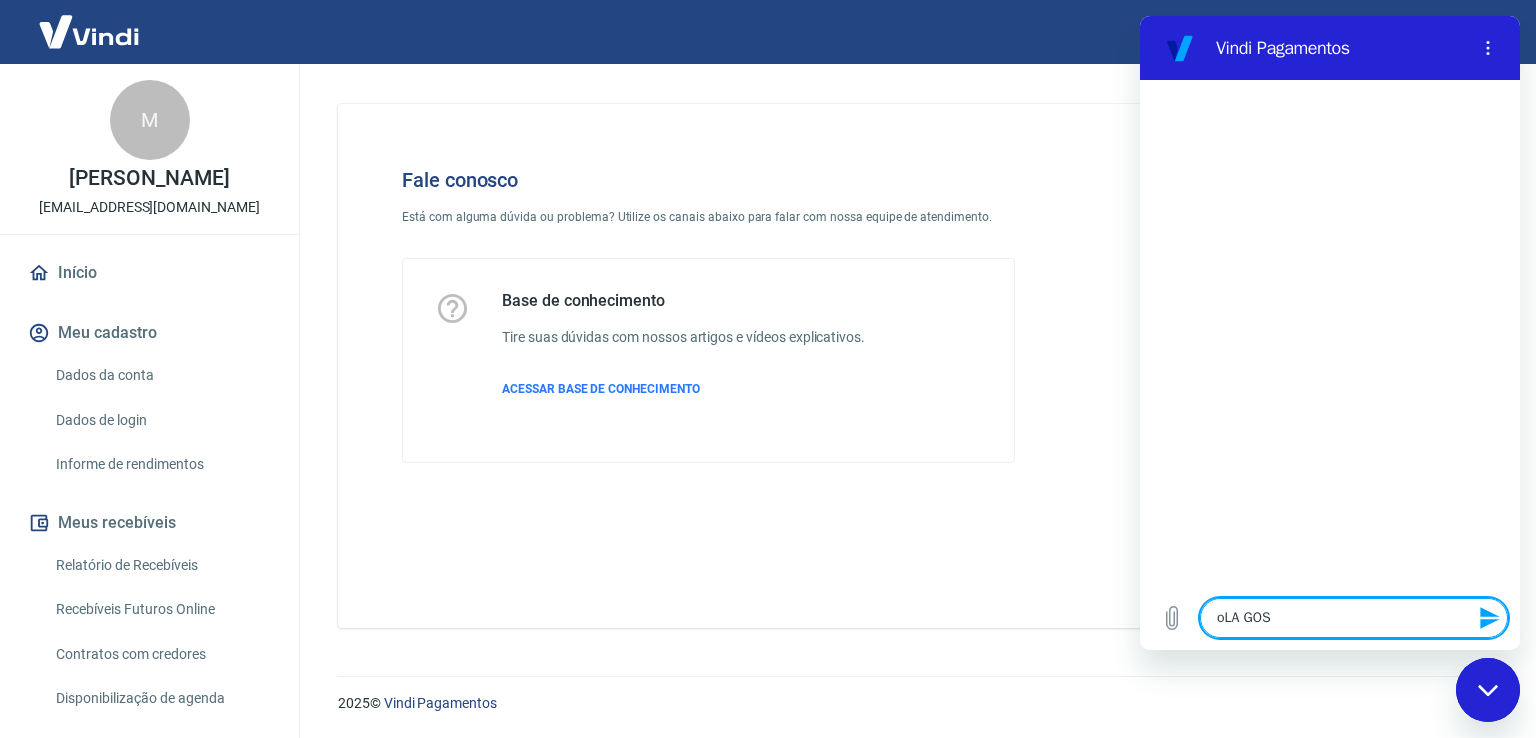 type on "x" 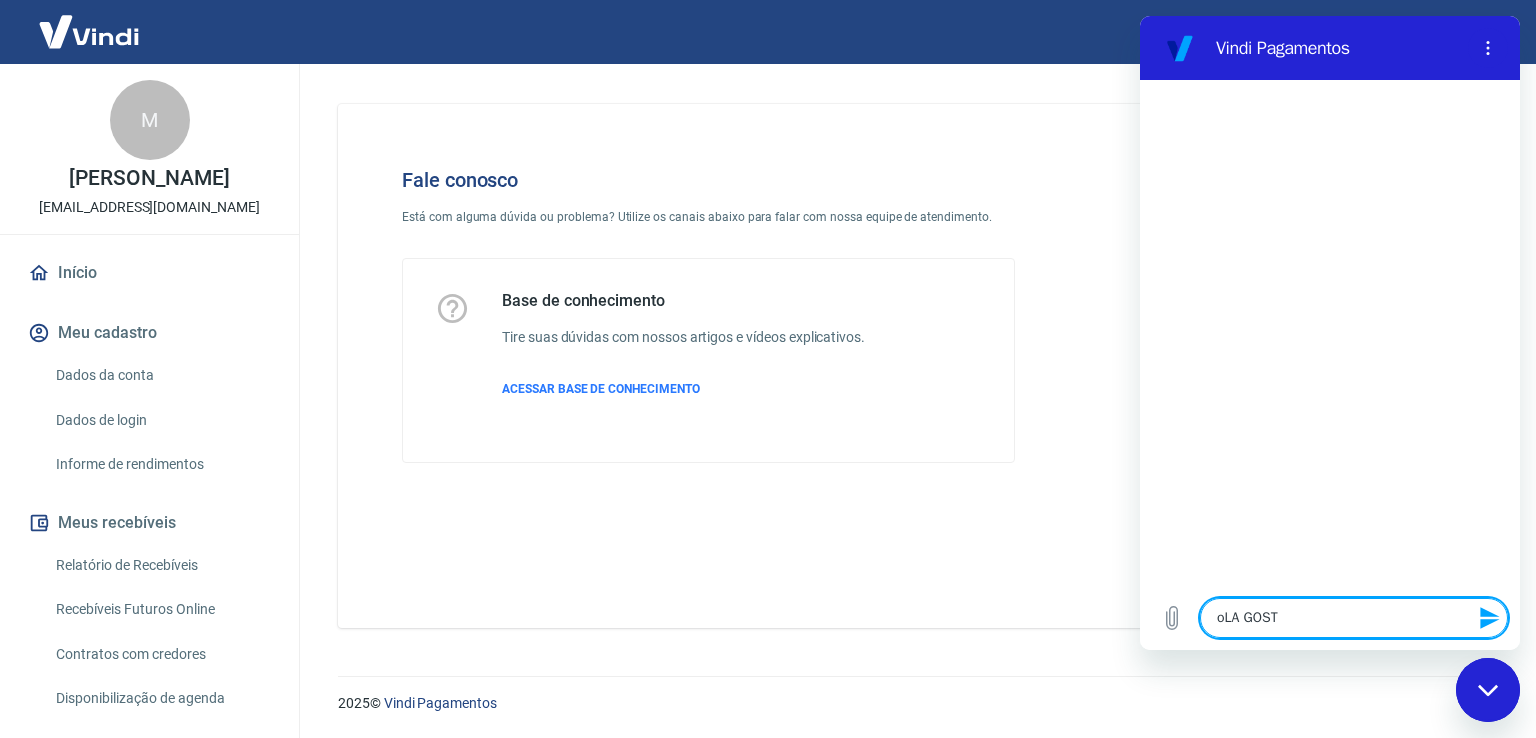 type on "oLA GOSTA" 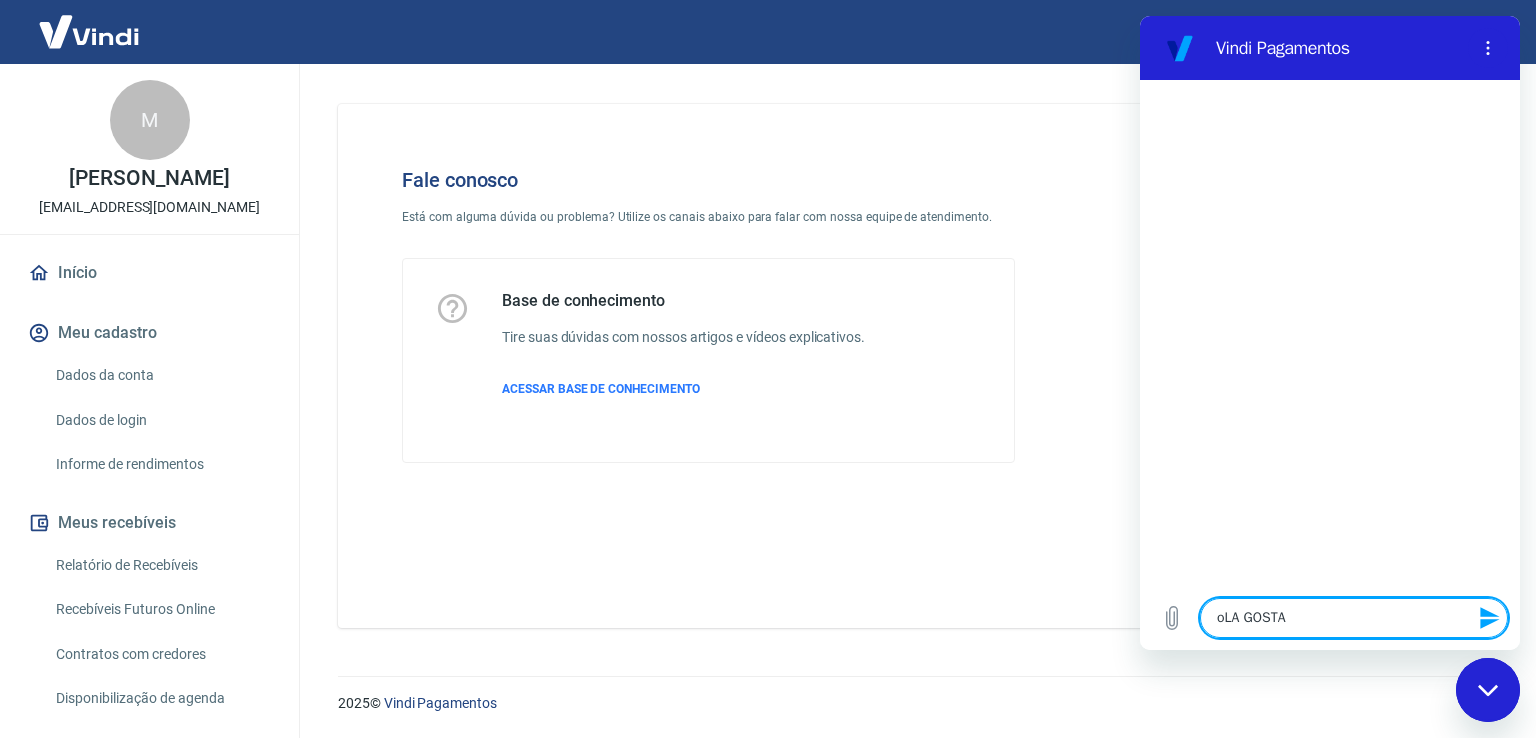 type on "oLA GOSTAR" 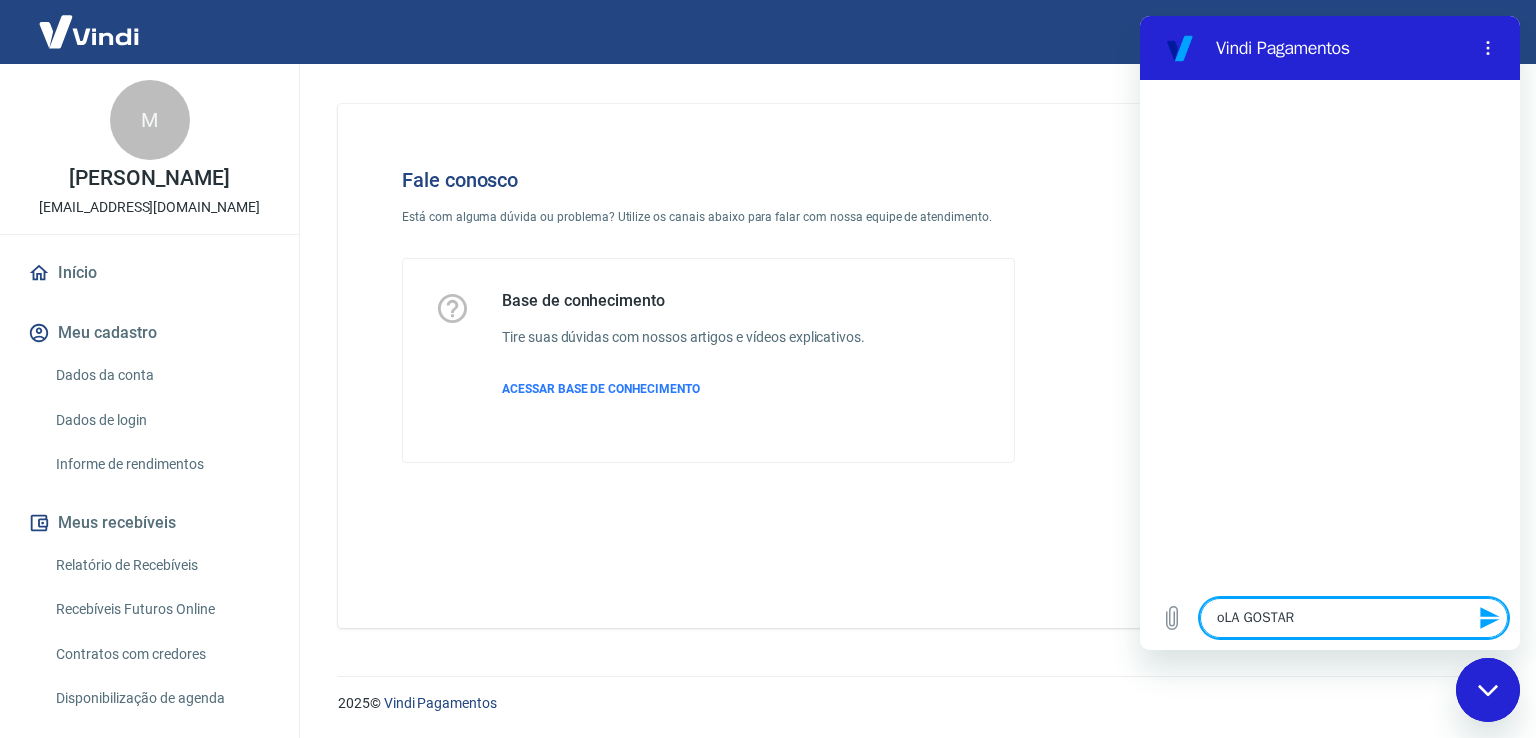 type on "oLA GOSTARI" 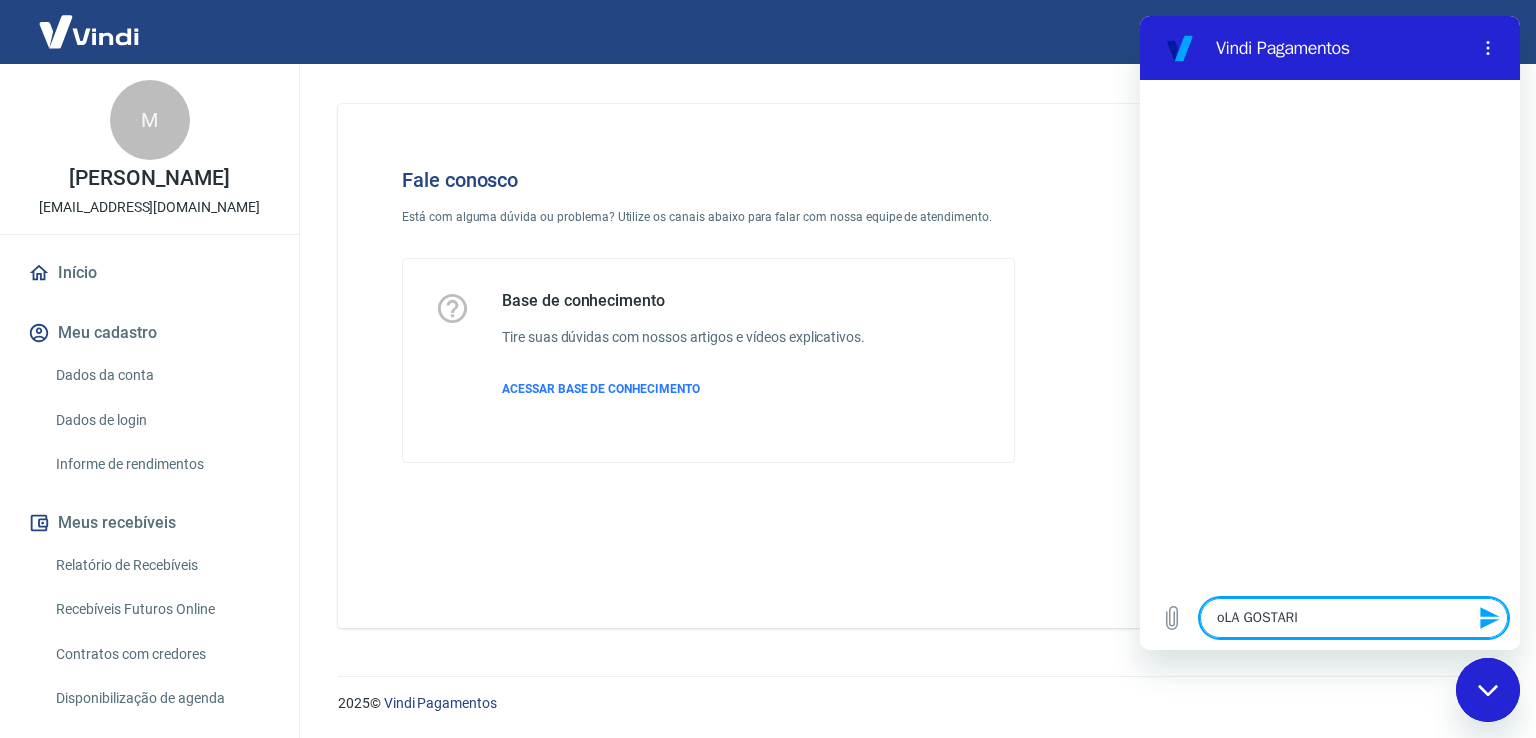 type on "oLA GOSTARIA" 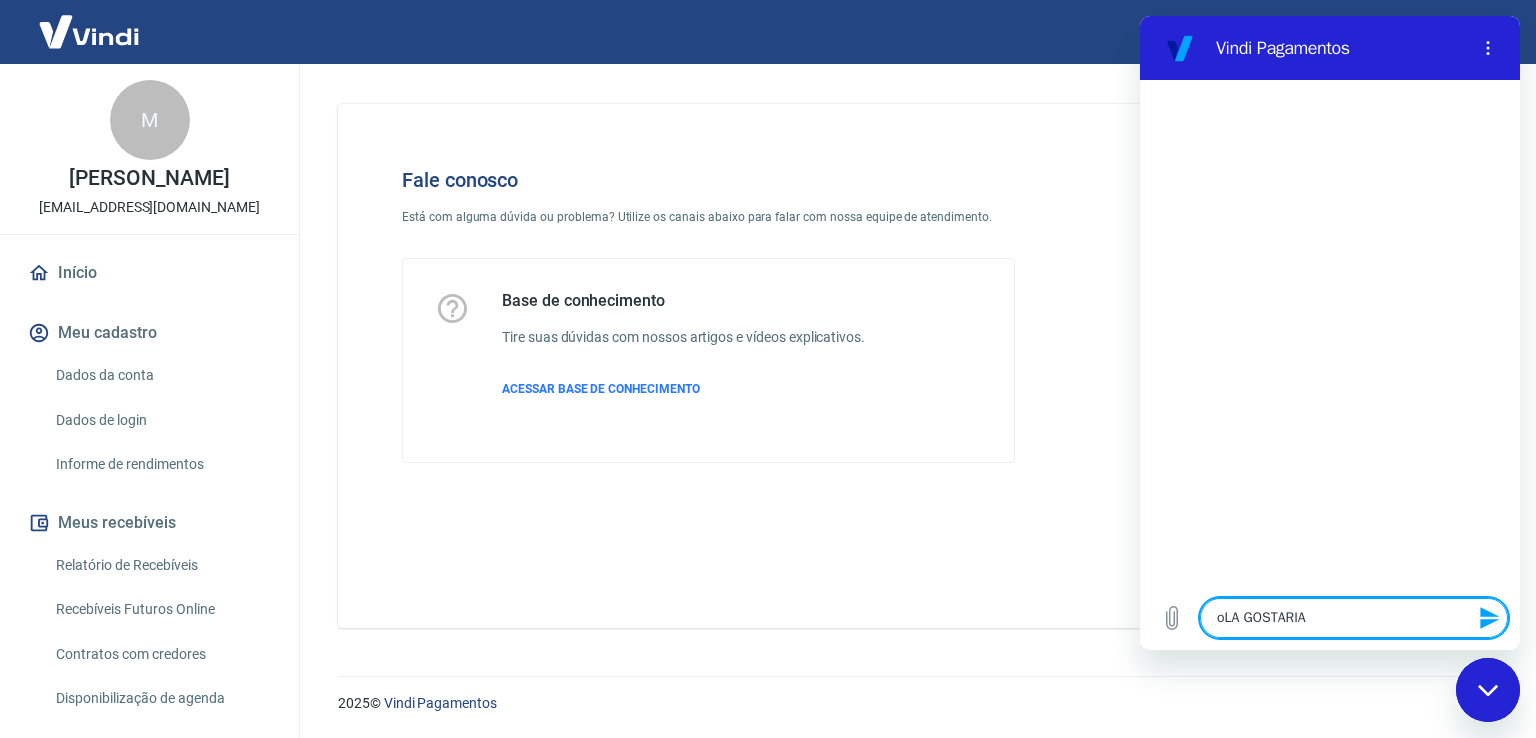 type on "oLA GOSTARIA" 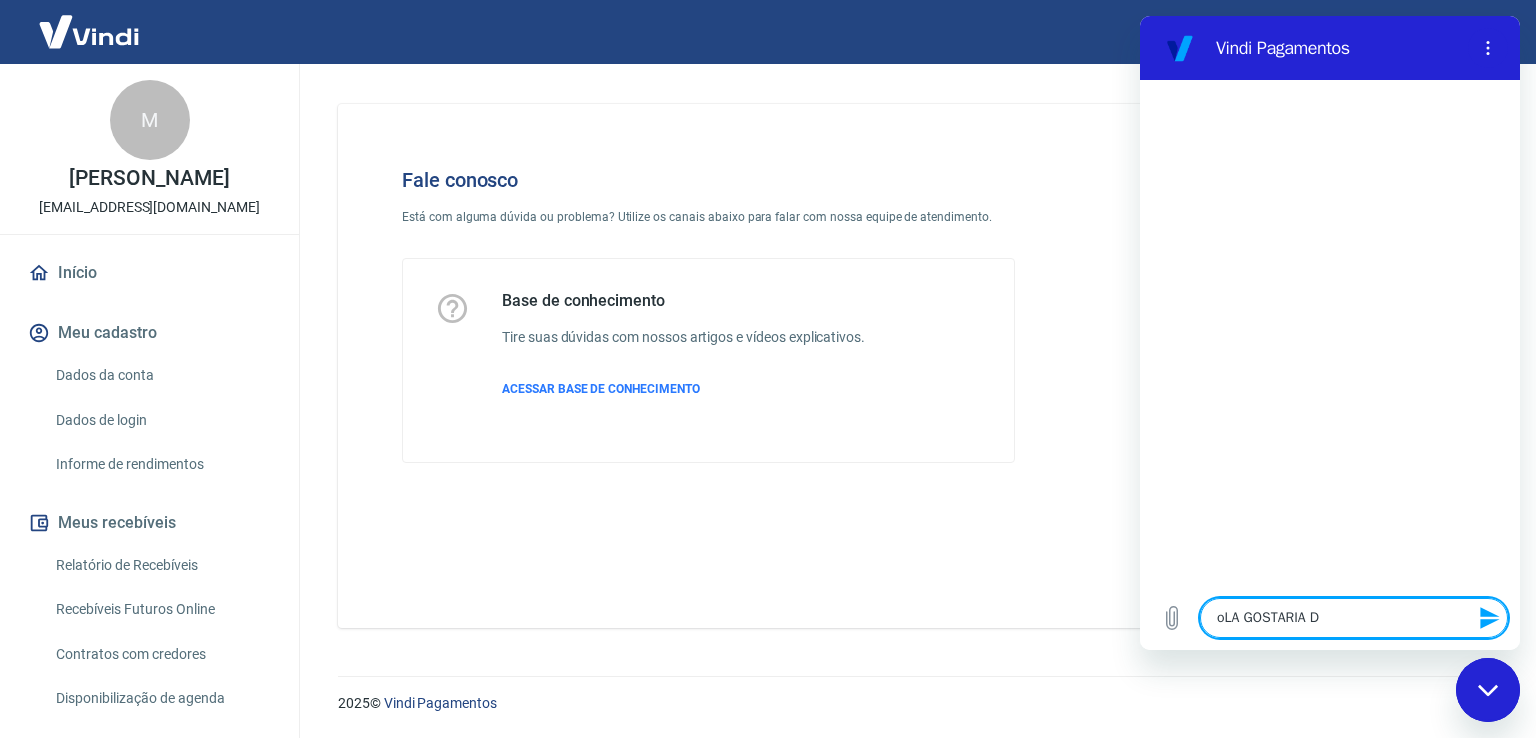 type on "oLA GOSTARIA DE" 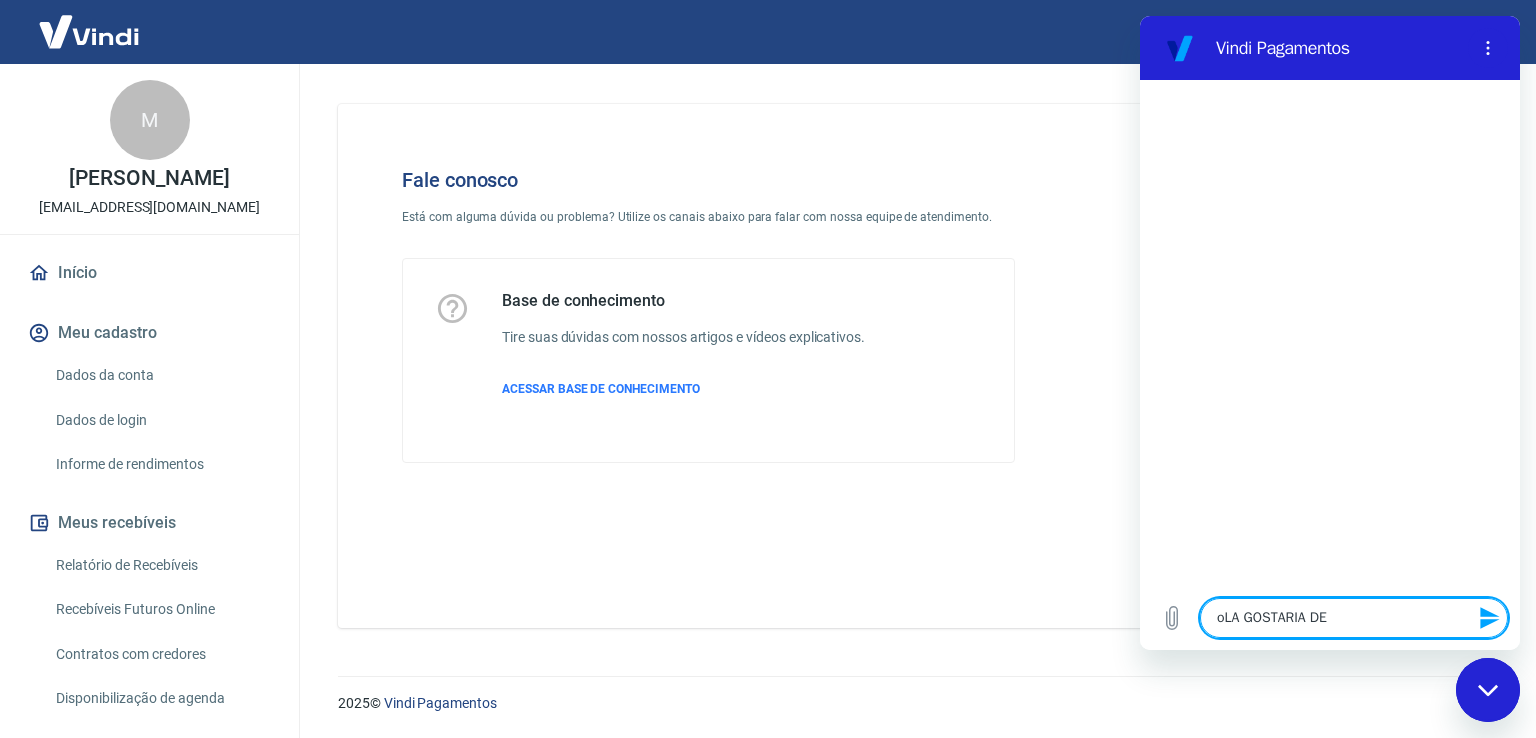 type on "oLA GOSTARIA DE" 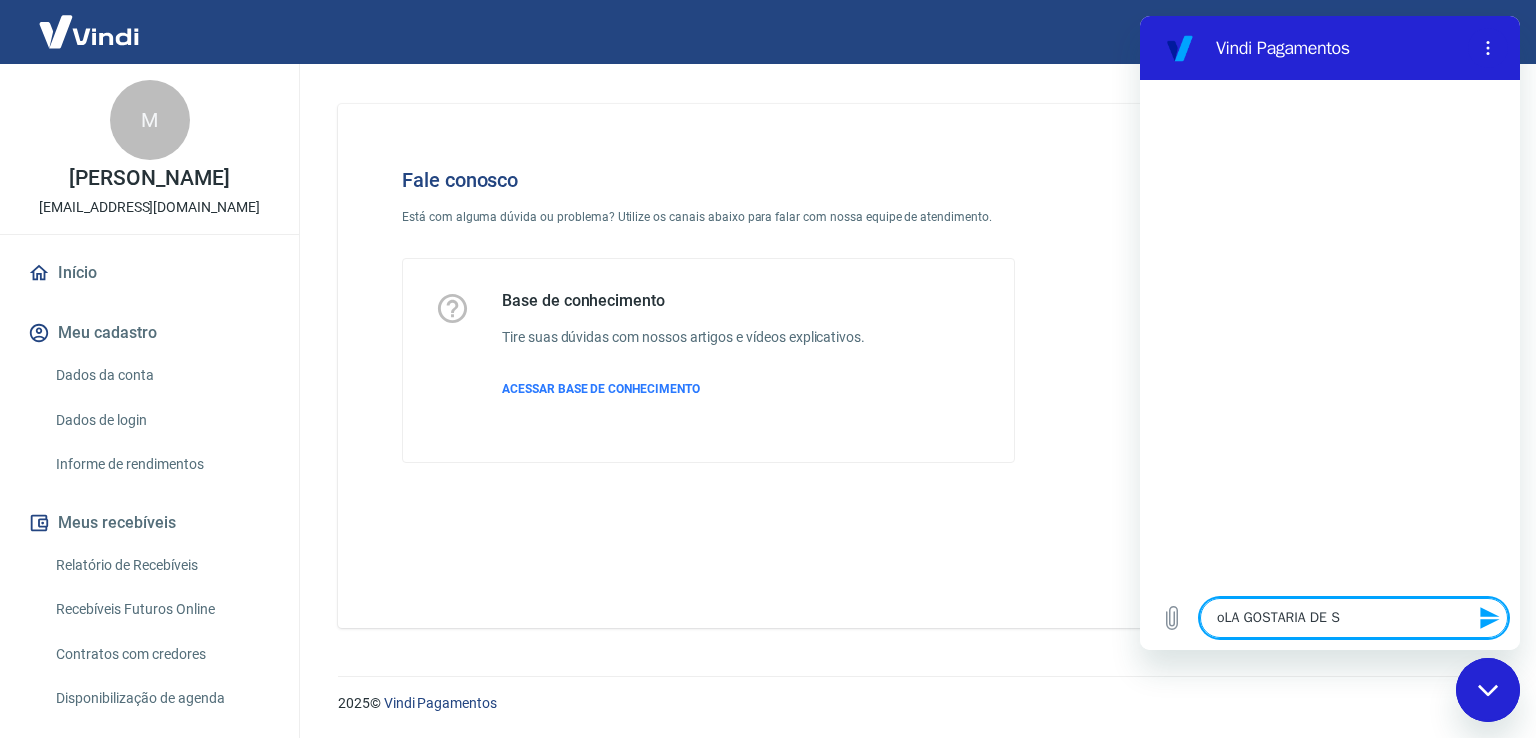 type on "oLA GOSTARIA DE SA" 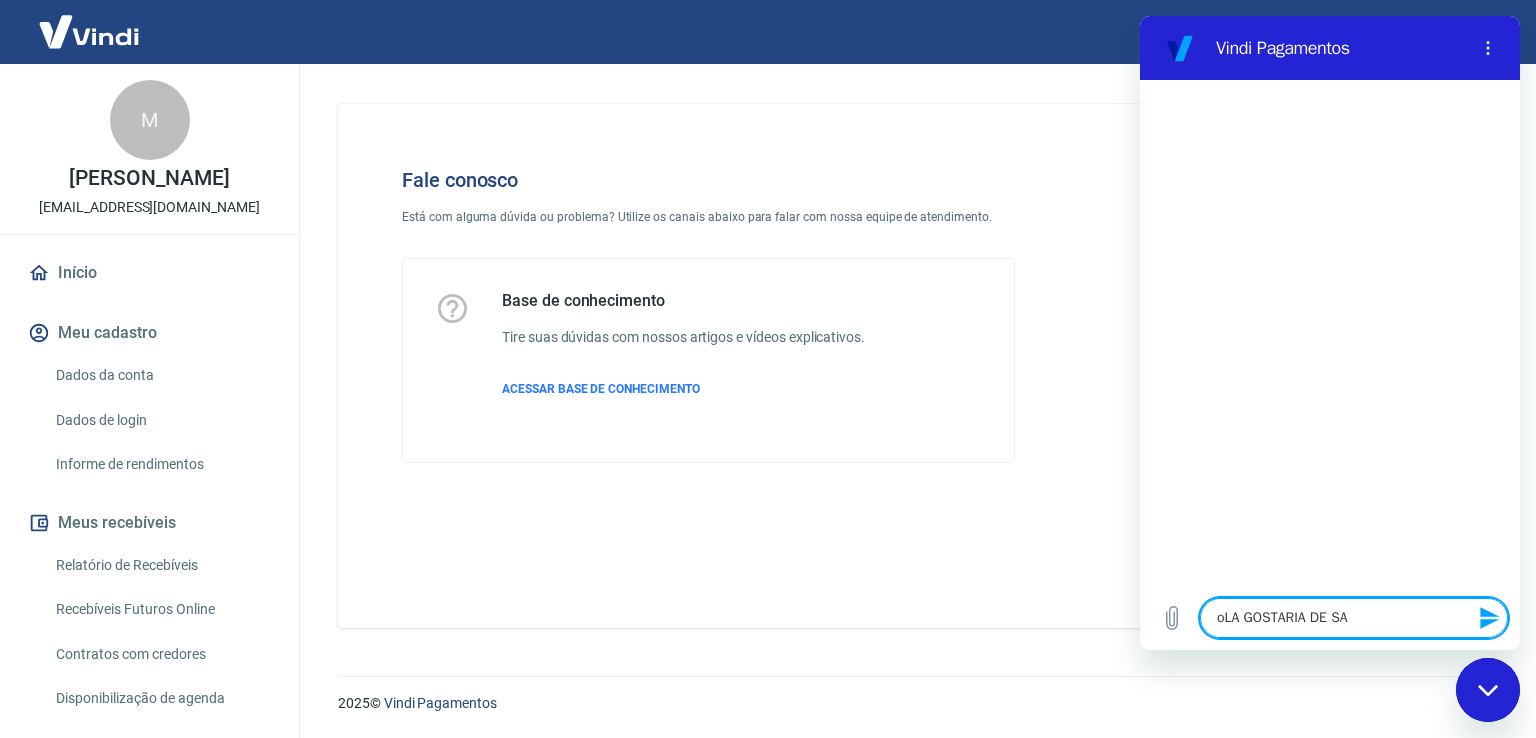 type on "oLA GOSTARIA DE SAB" 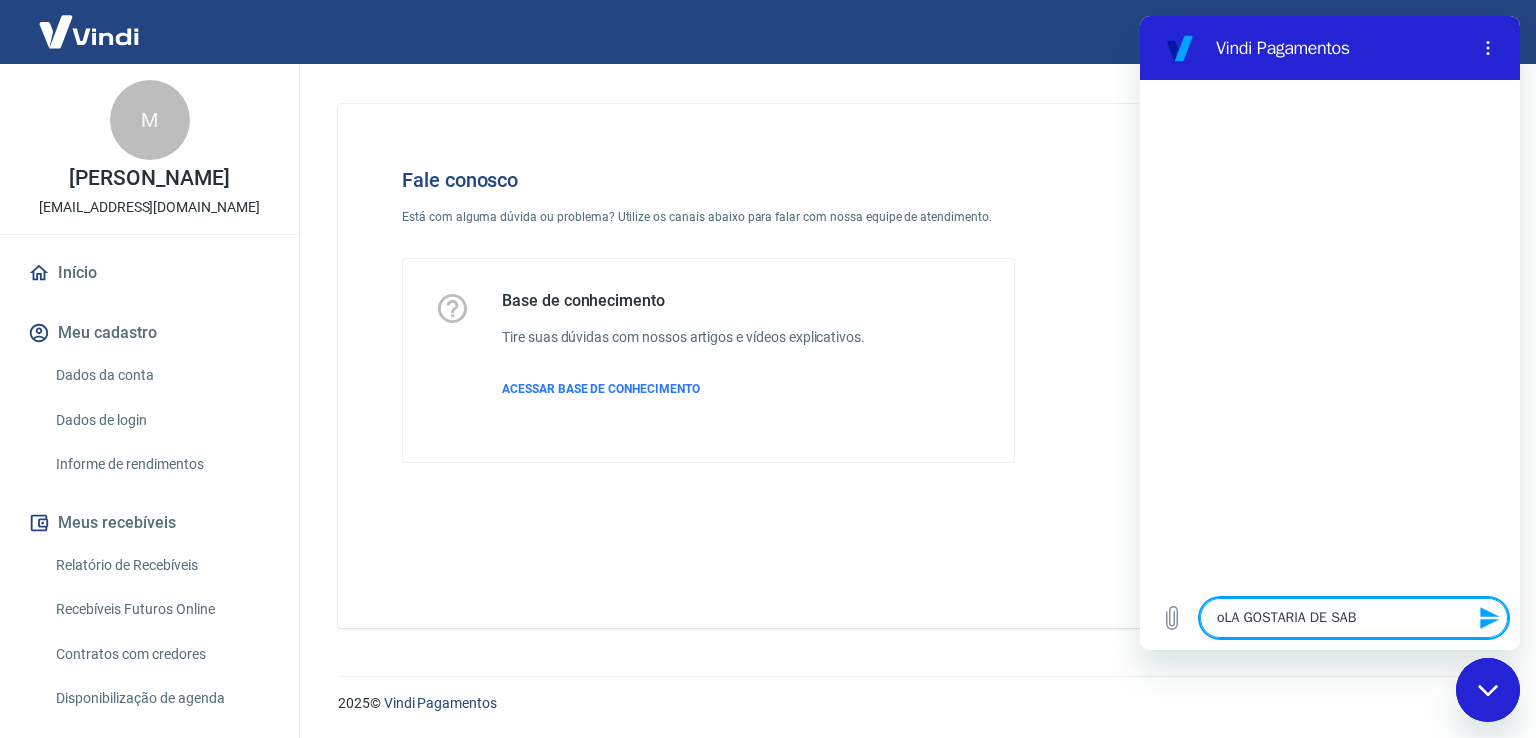 type on "oLA GOSTARIA DE SABE" 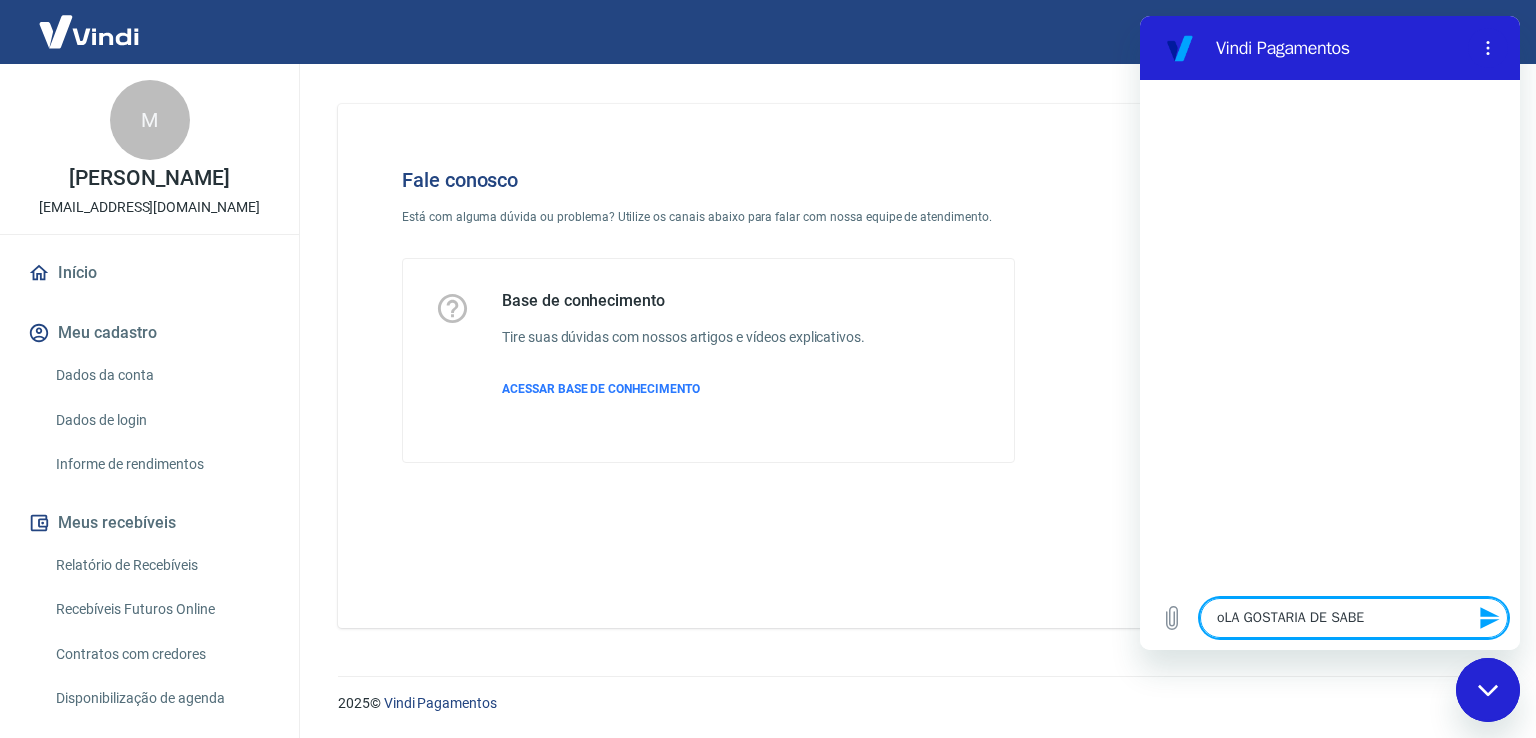 type on "oLA GOSTARIA DE SABER" 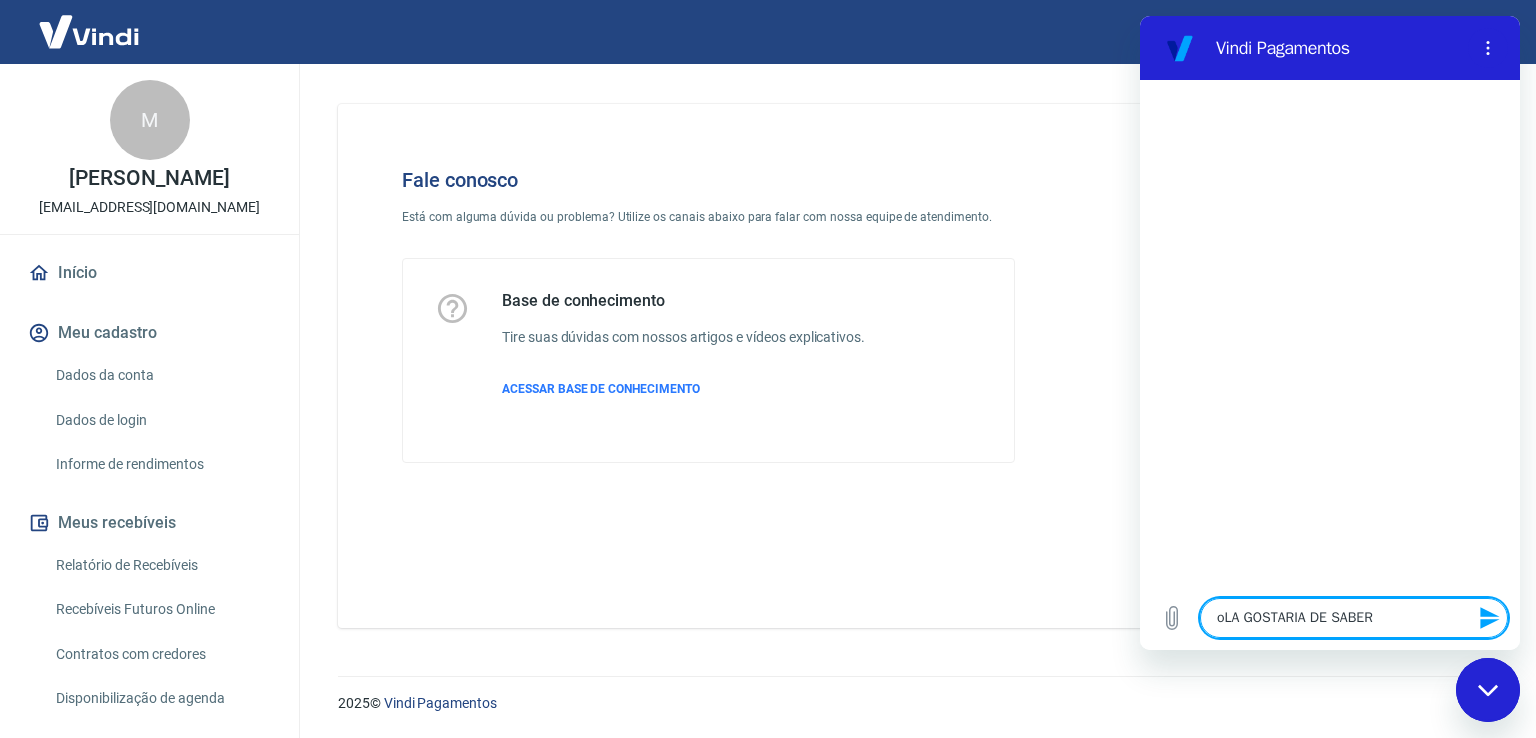 type on "oLA GOSTARIA DE SABER" 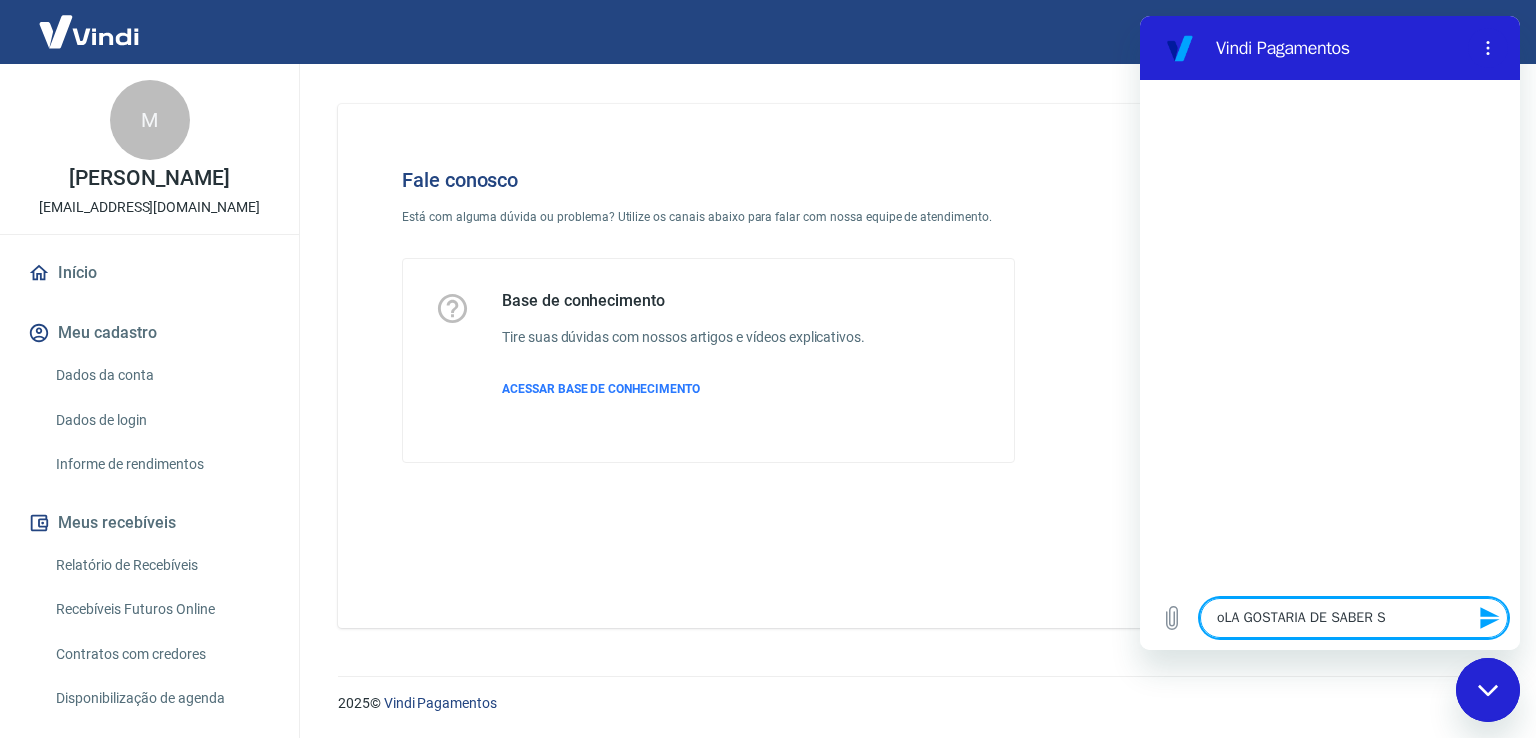 type on "oLA GOSTARIA DE SABER ST" 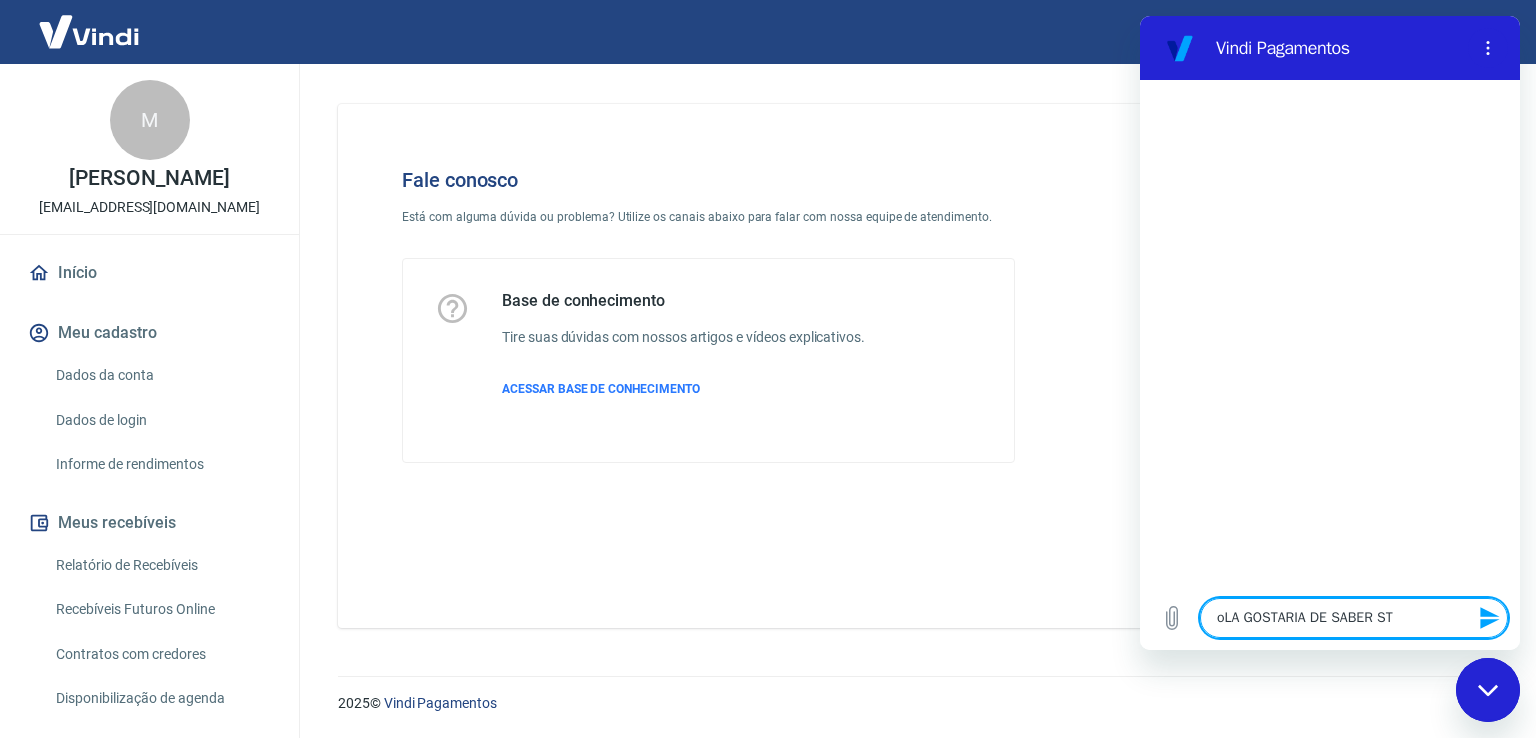 type on "oLA GOSTARIA DE SABER STA" 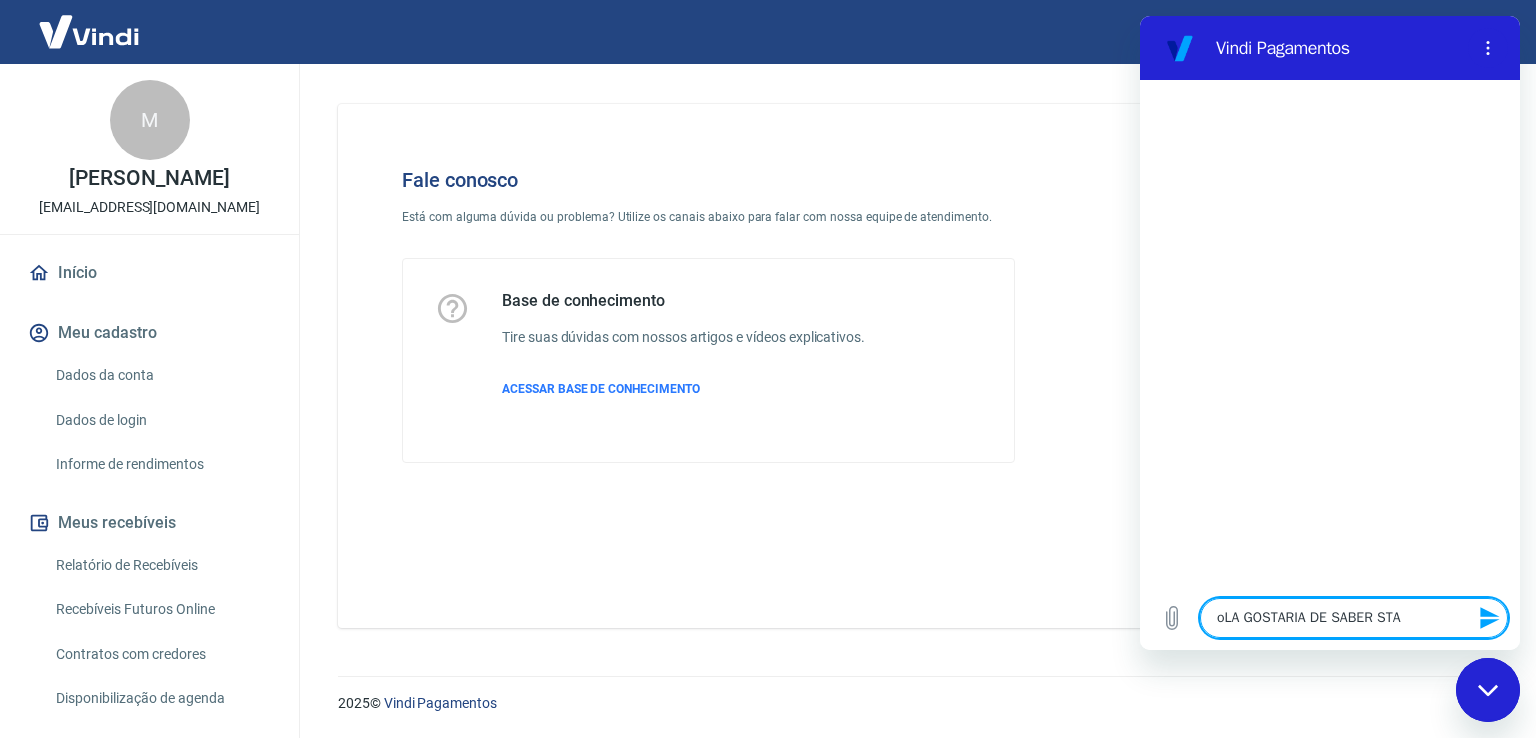 type on "oLA GOSTARIA DE SABER STAT" 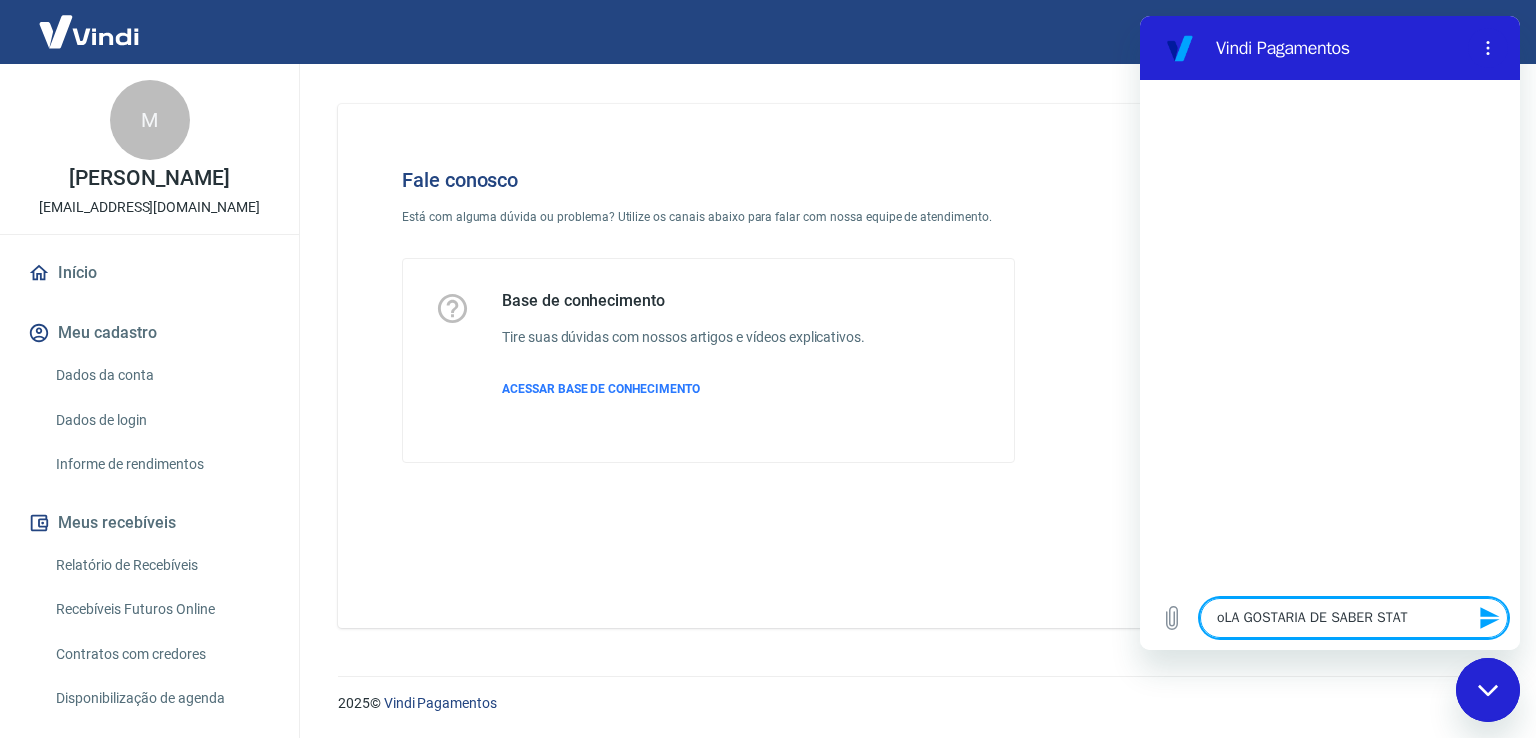 type on "oLA GOSTARIA DE SABER STATU" 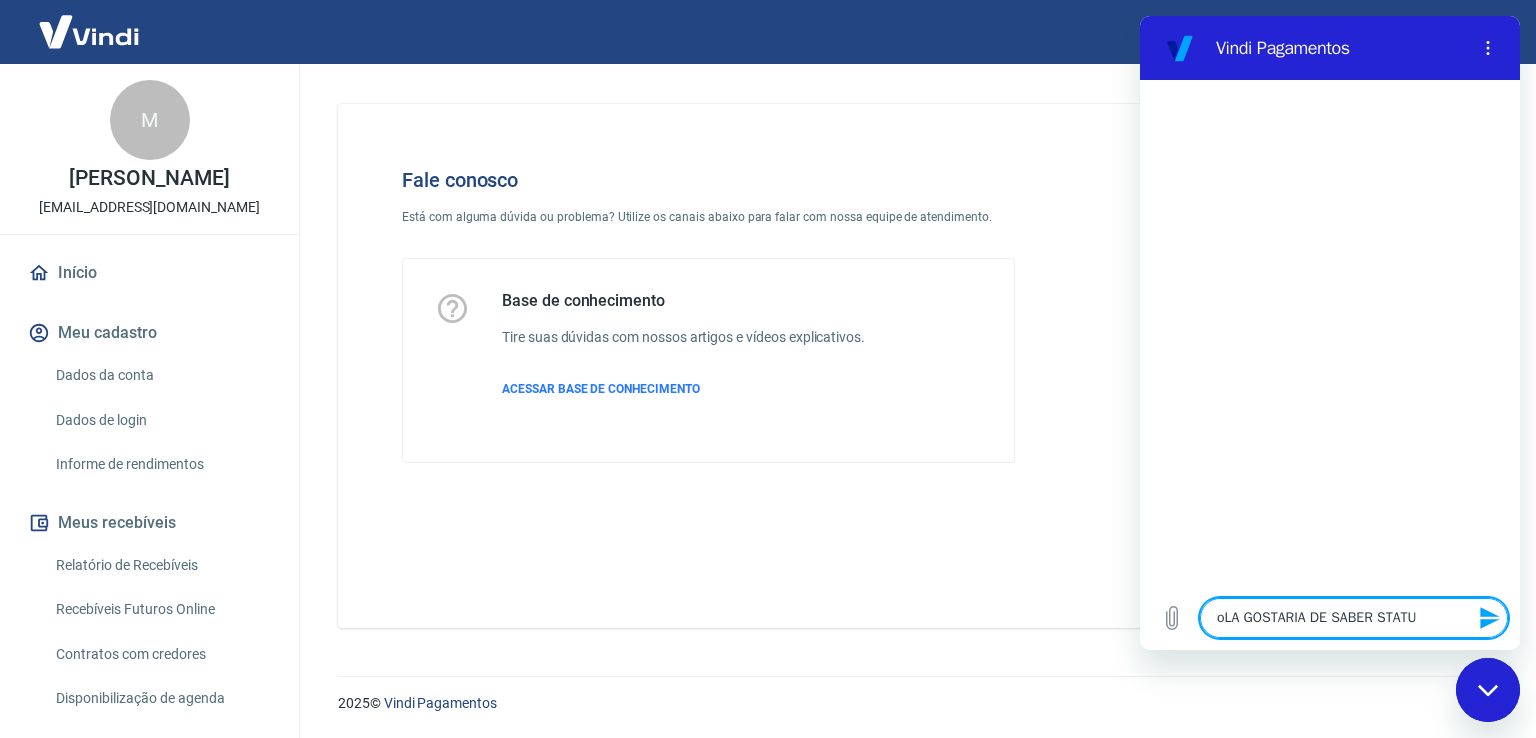 type on "oLA GOSTARIA DE SABER STATUS" 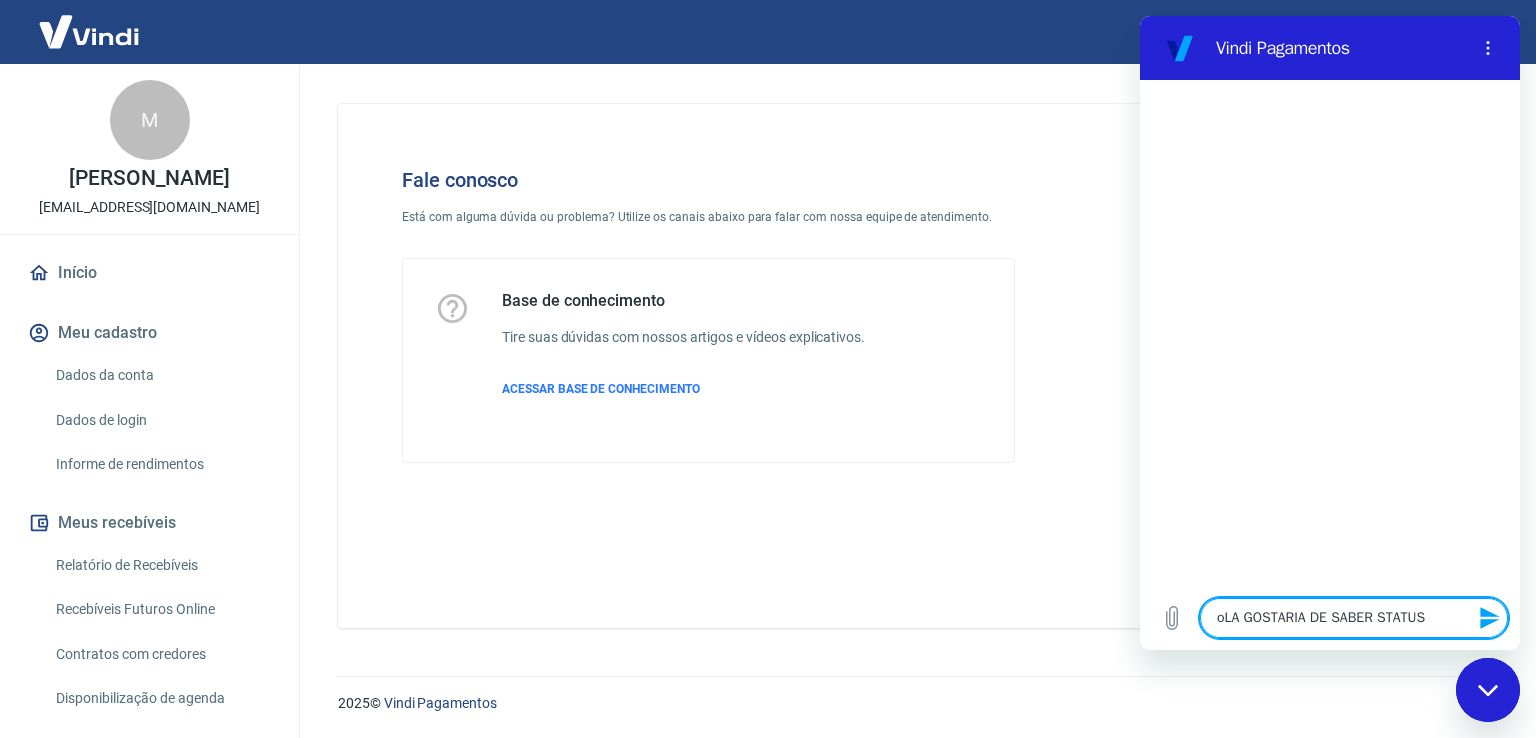 type on "x" 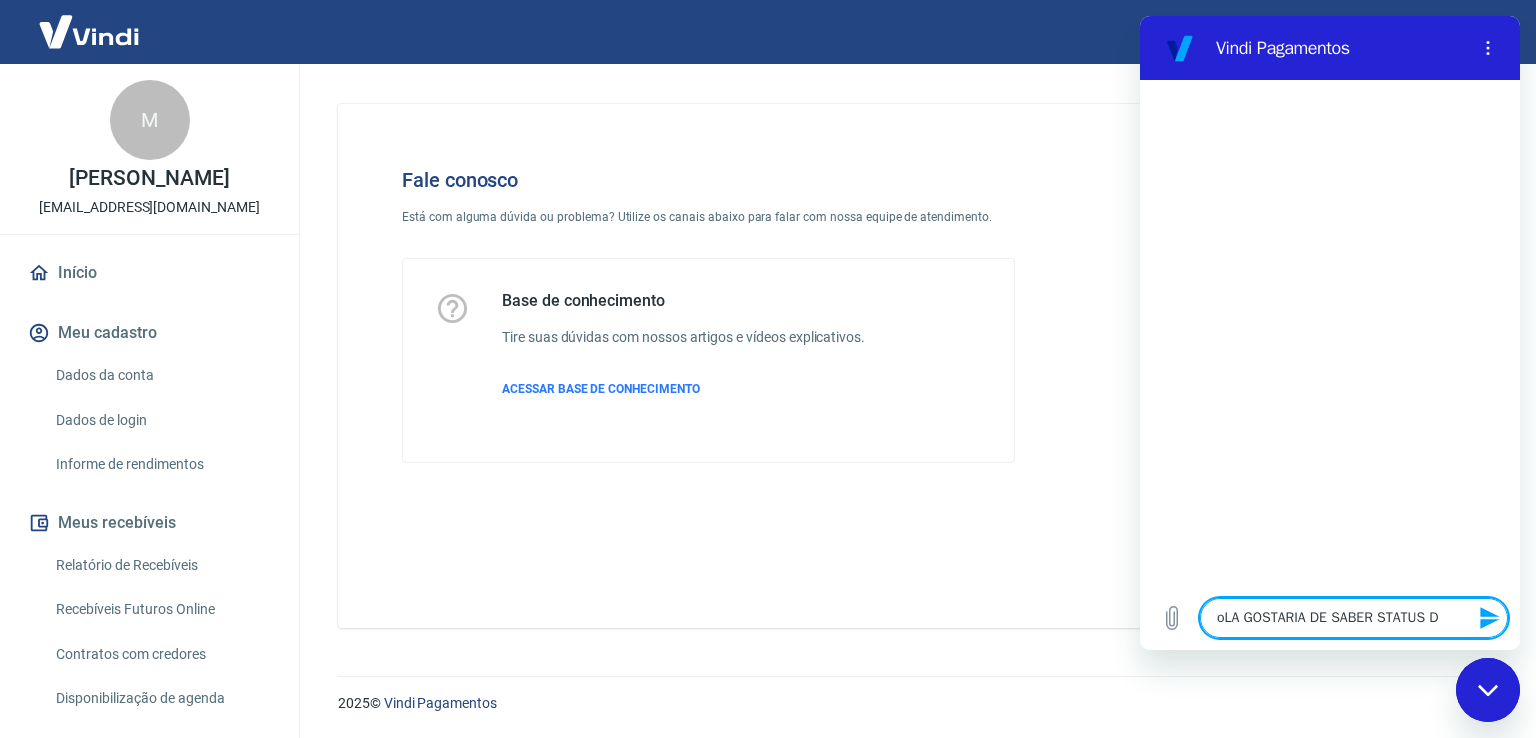 type on "oLA GOSTARIA DE SABER STATUS DE" 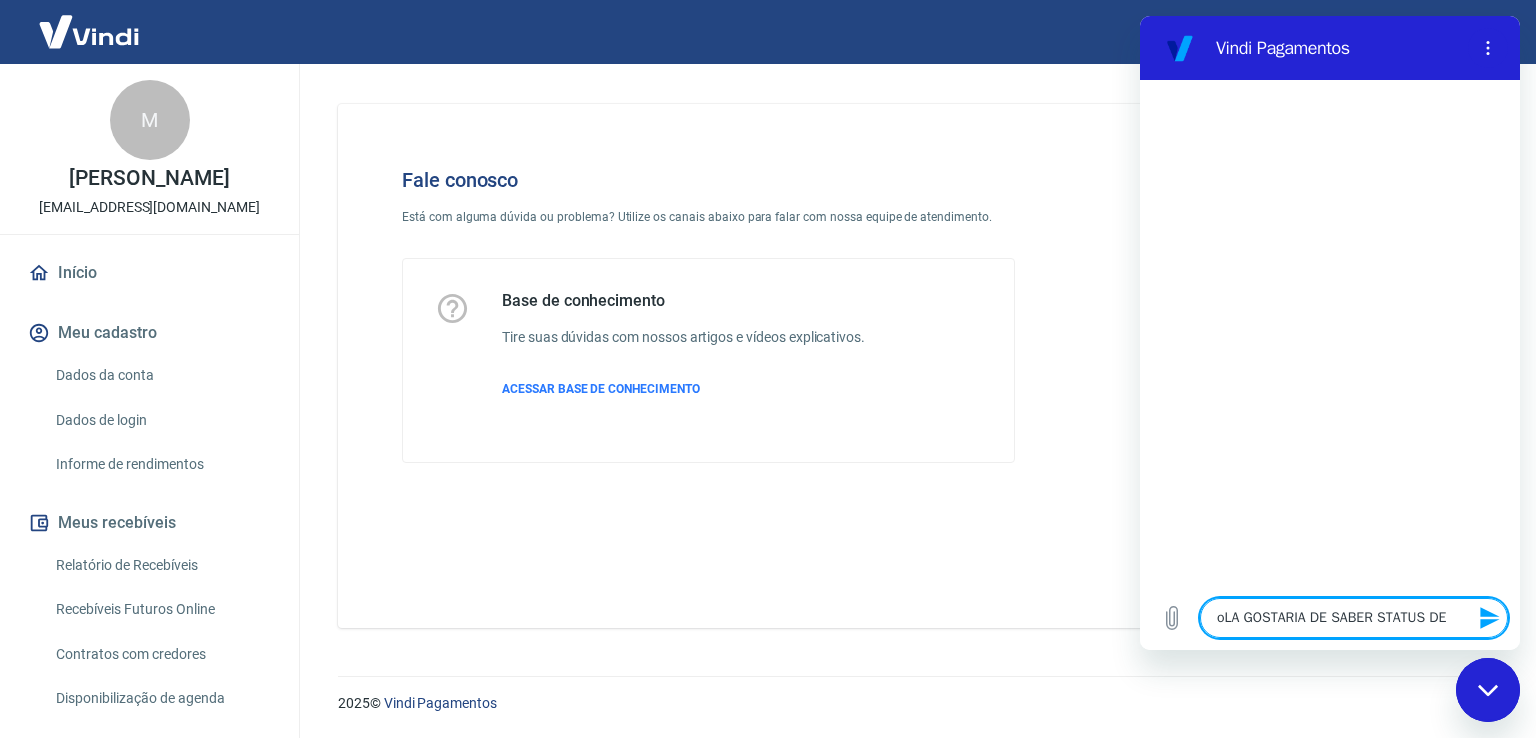 type on "oLA GOSTARIA DE SABER STATUS DE" 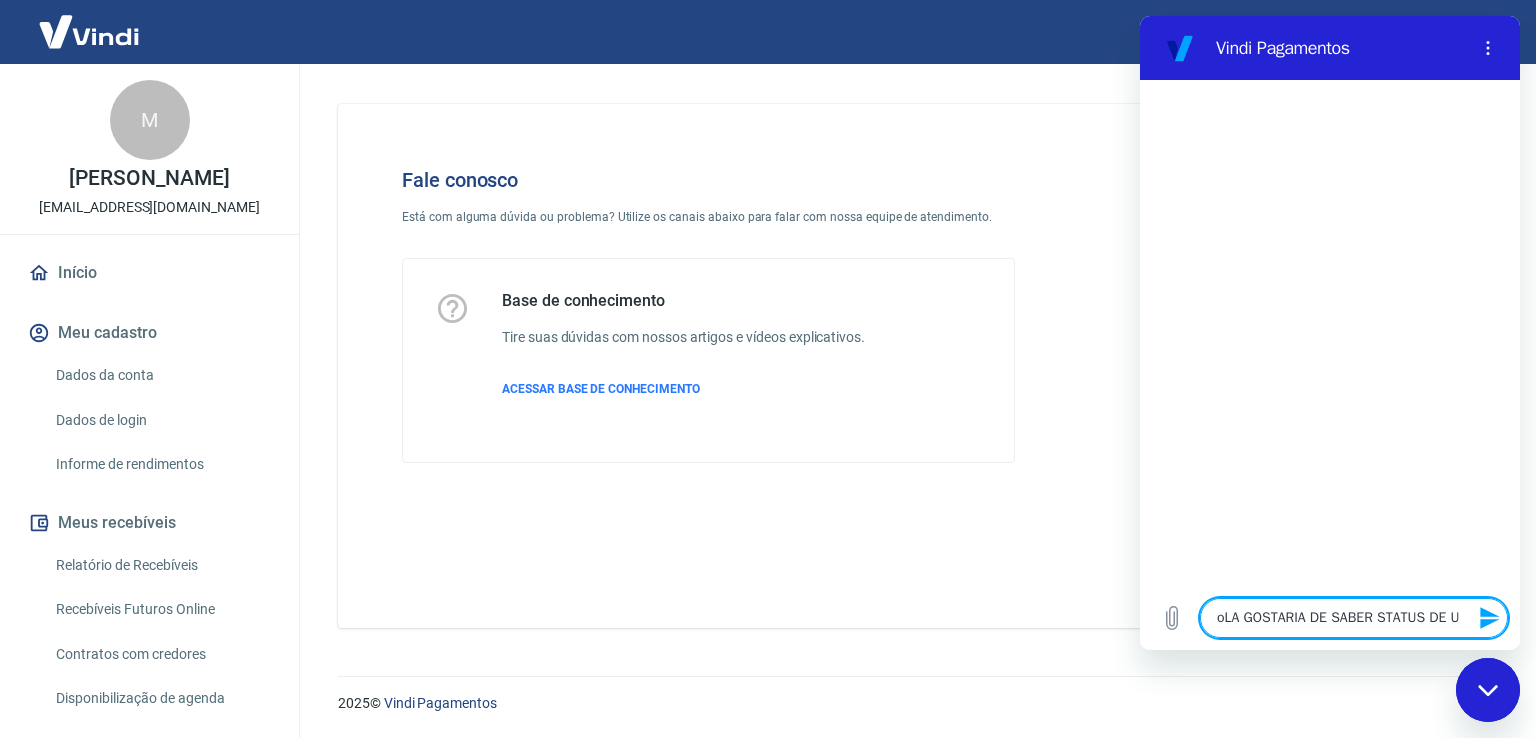 type on "oLA GOSTARIA DE SABER STATUS DE UM" 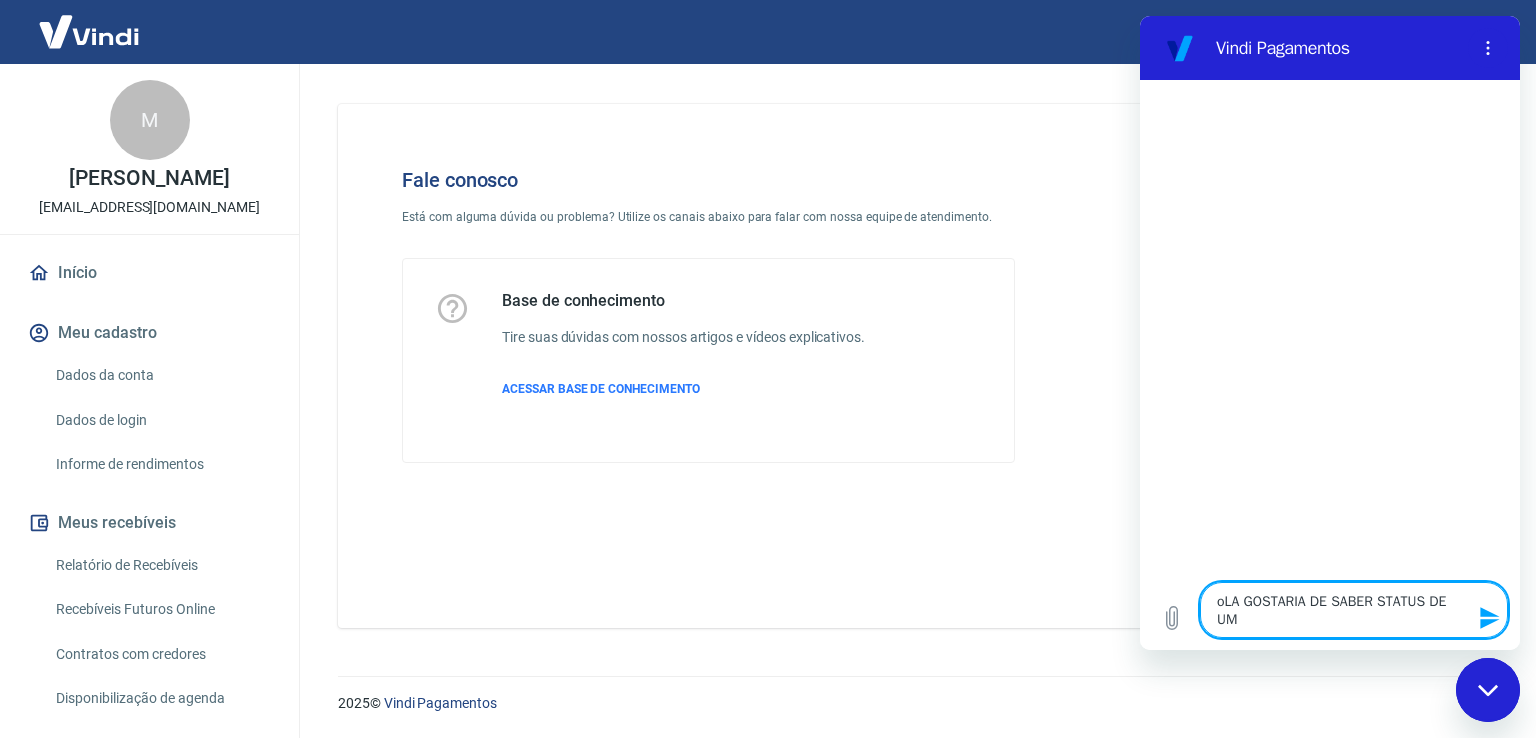 type on "oLA GOSTARIA DE SABER STATUS DE UM" 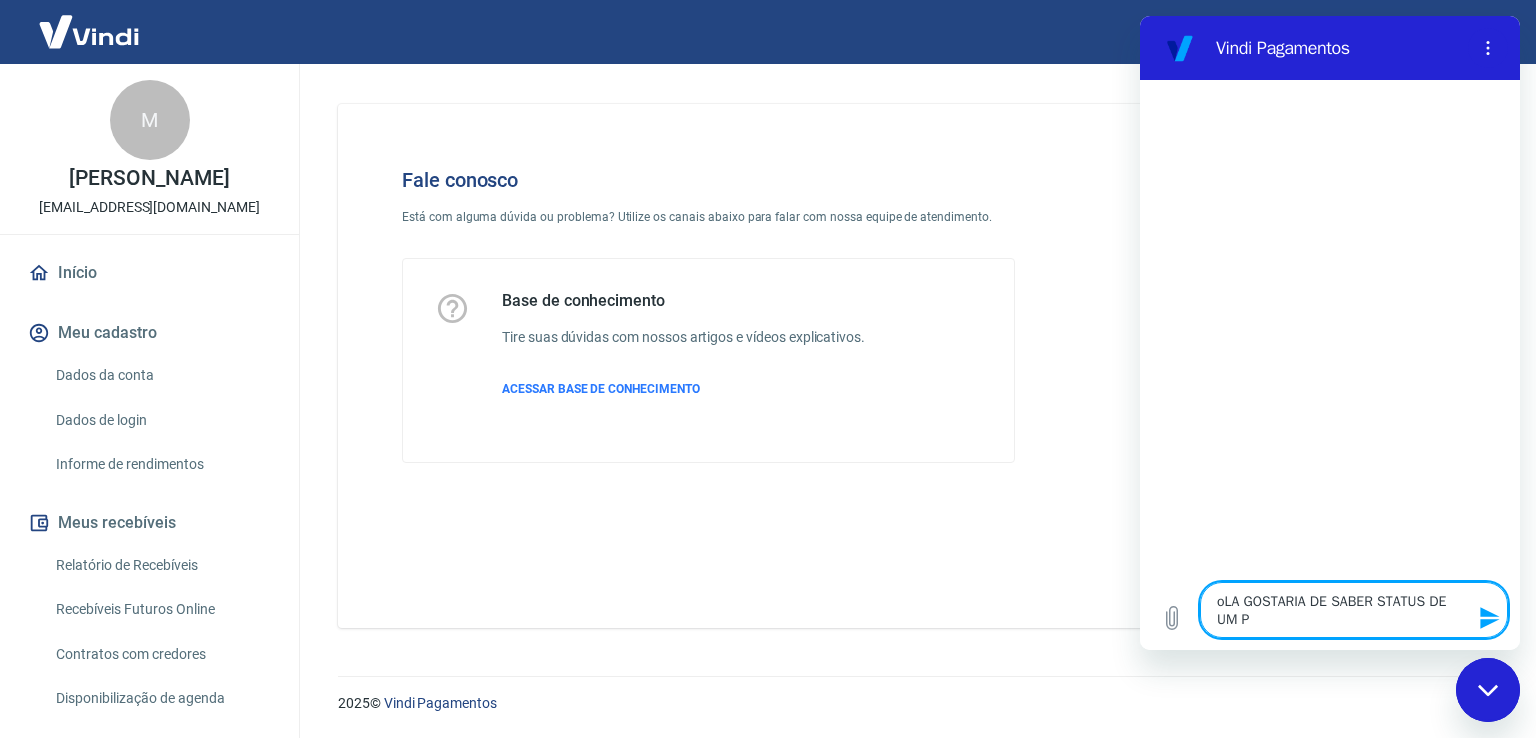 type on "oLA GOSTARIA DE SABER STATUS DE UM PD" 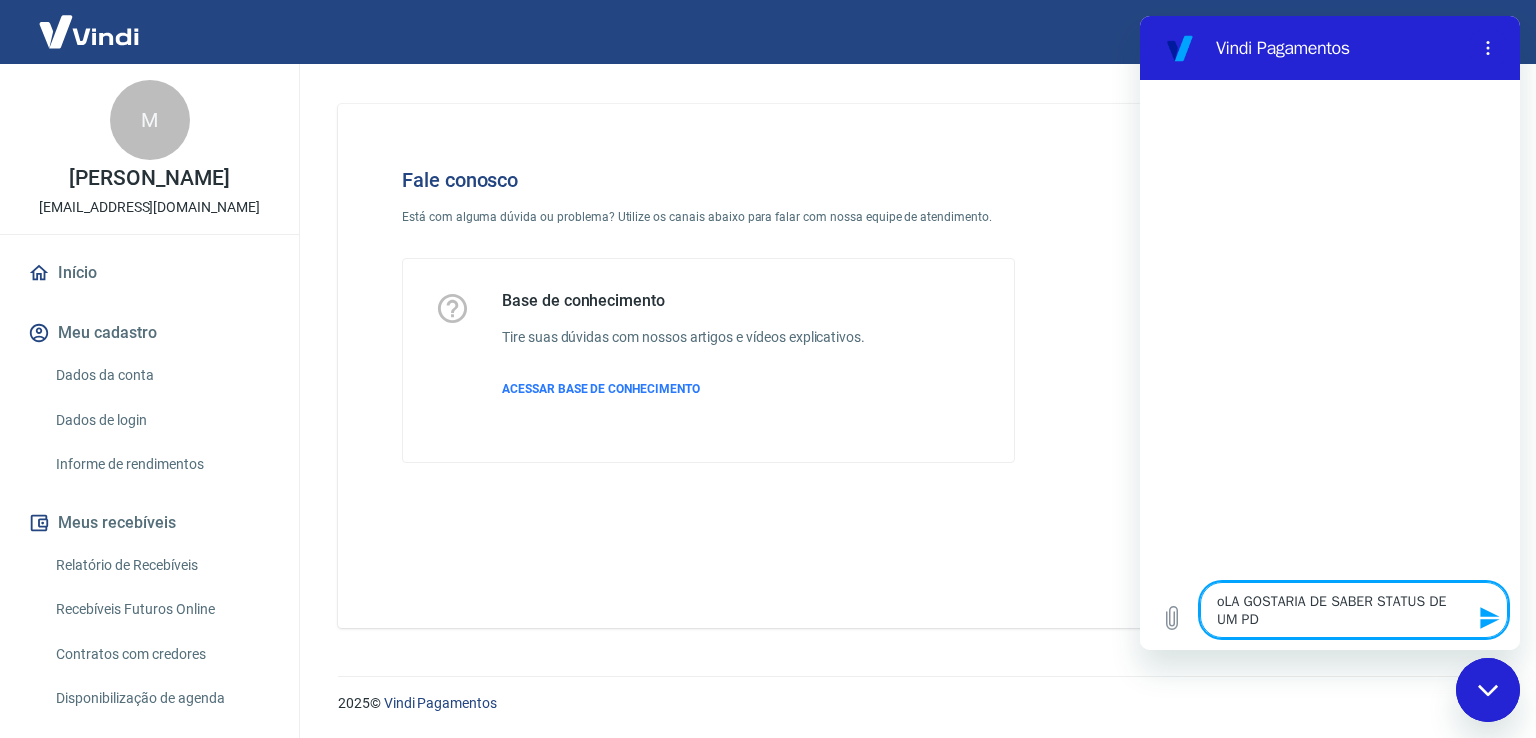 type on "oLA GOSTARIA DE SABER STATUS DE UM P" 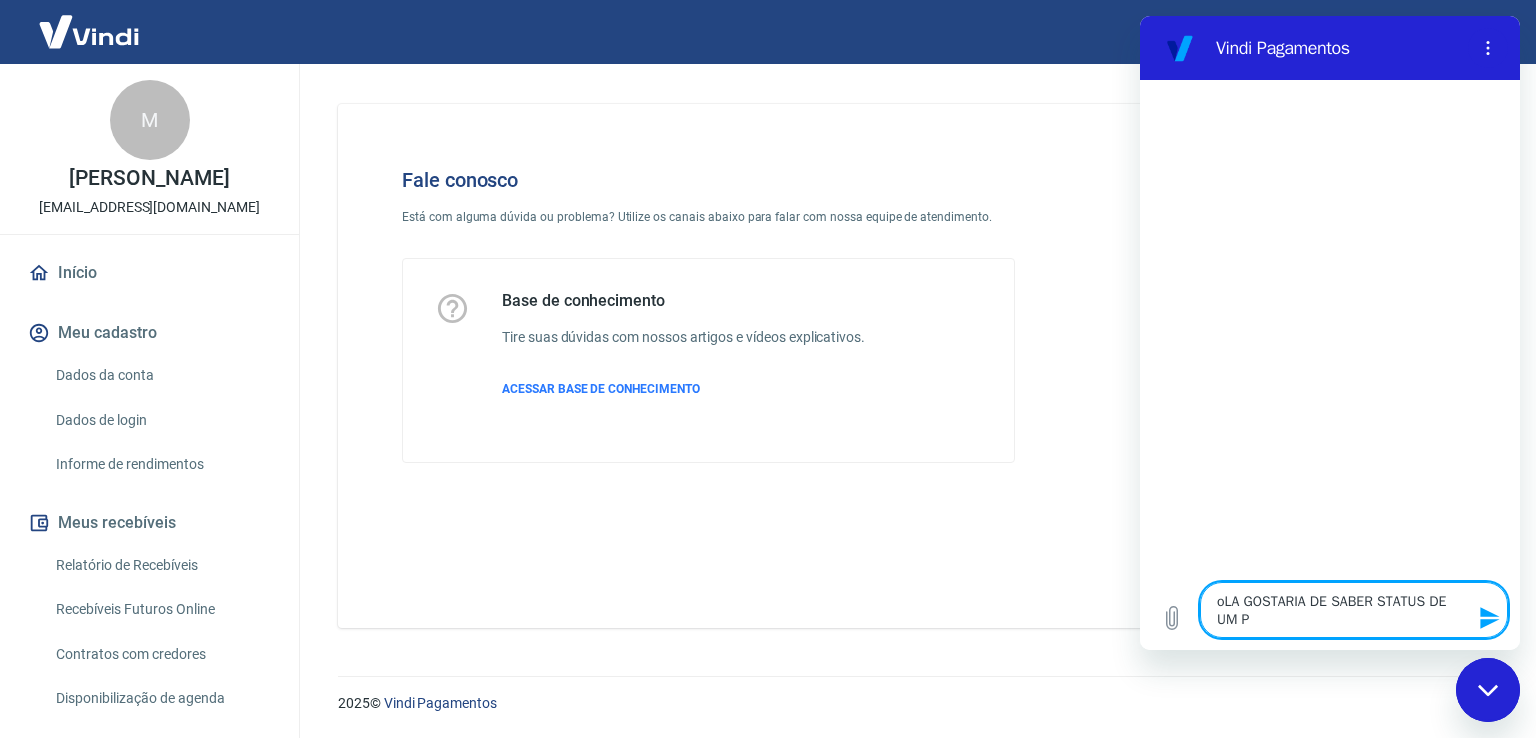 type on "oLA GOSTARIA DE SABER STATUS DE UM PA" 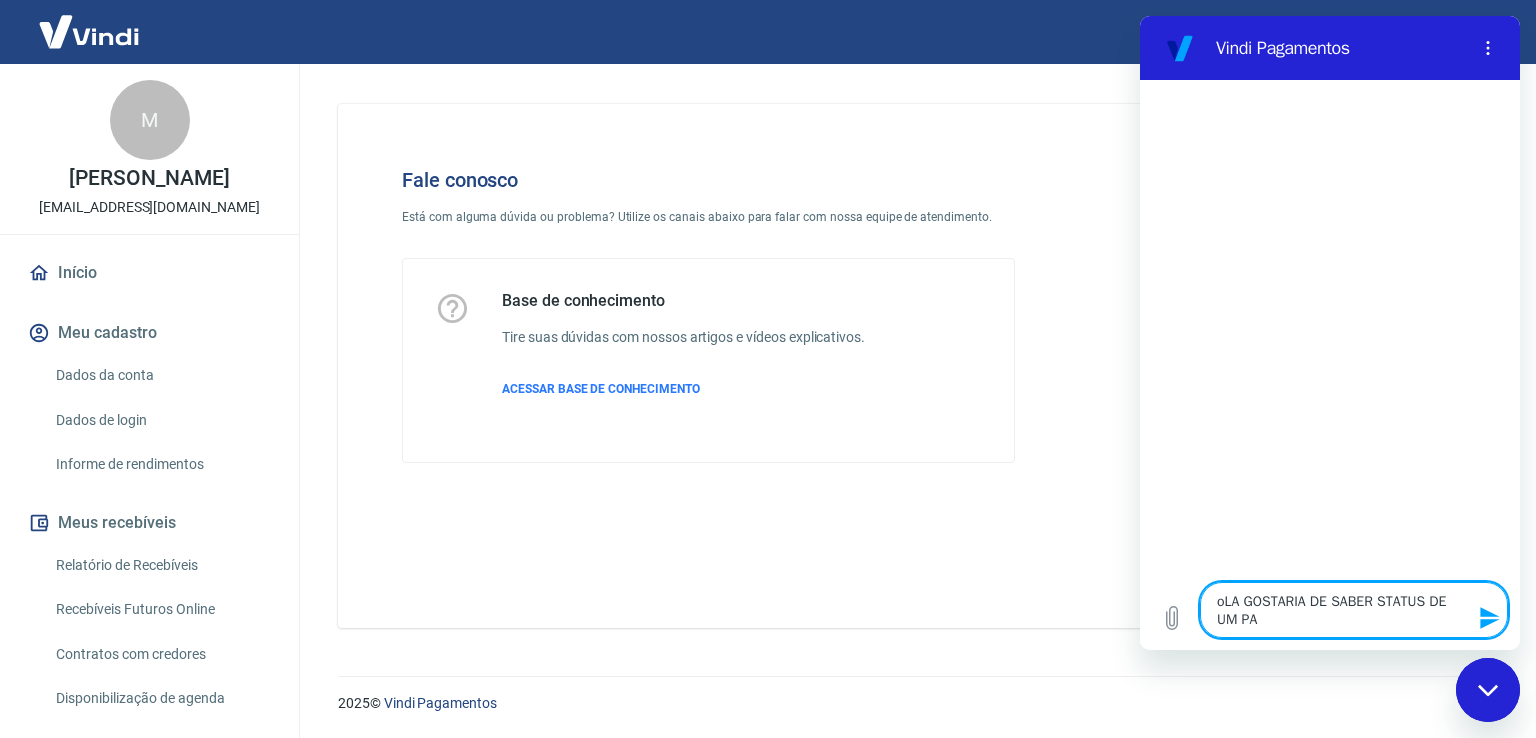 type on "oLA GOSTARIA DE SABER STATUS DE UM PAP" 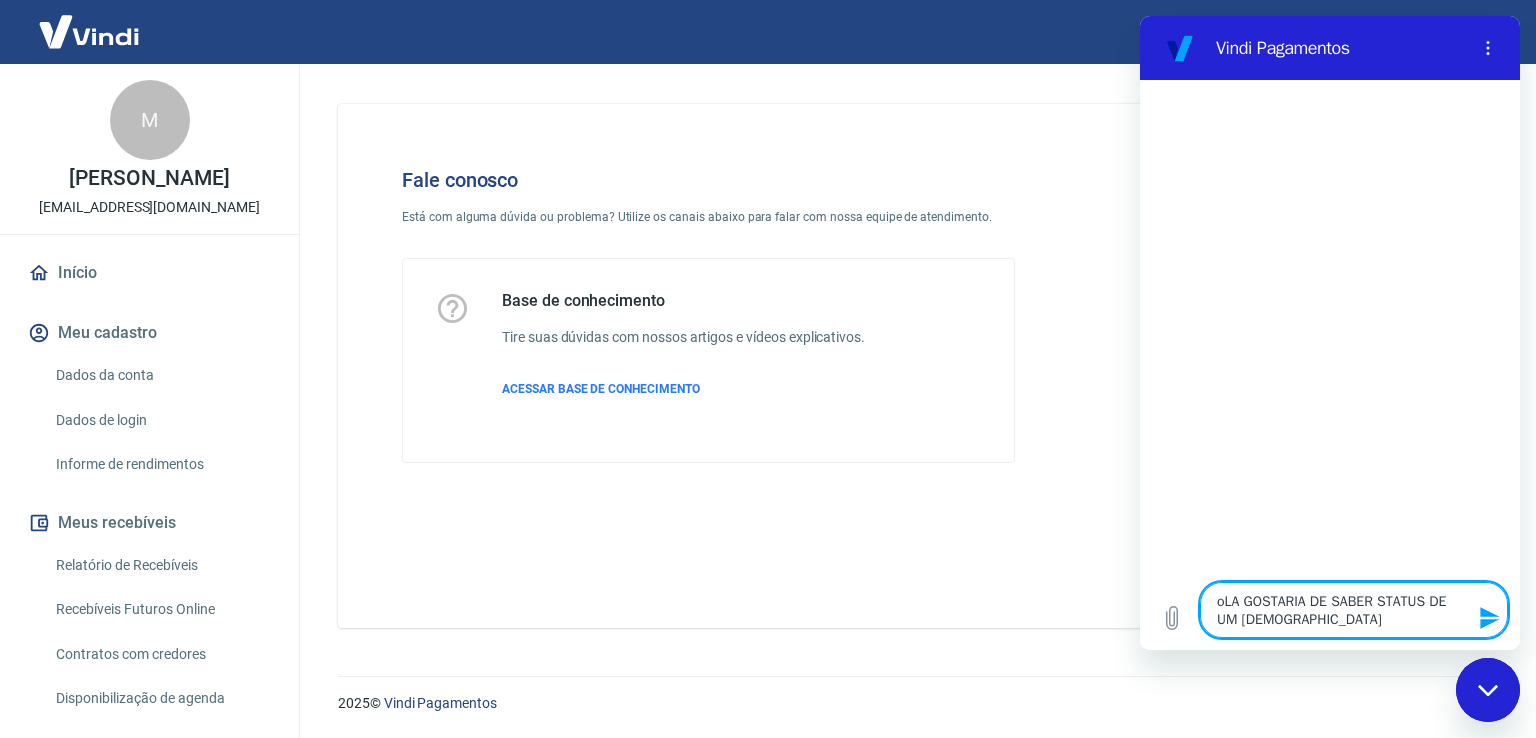 type on "oLA GOSTARIA DE SABER STATUS DE UM PAPA" 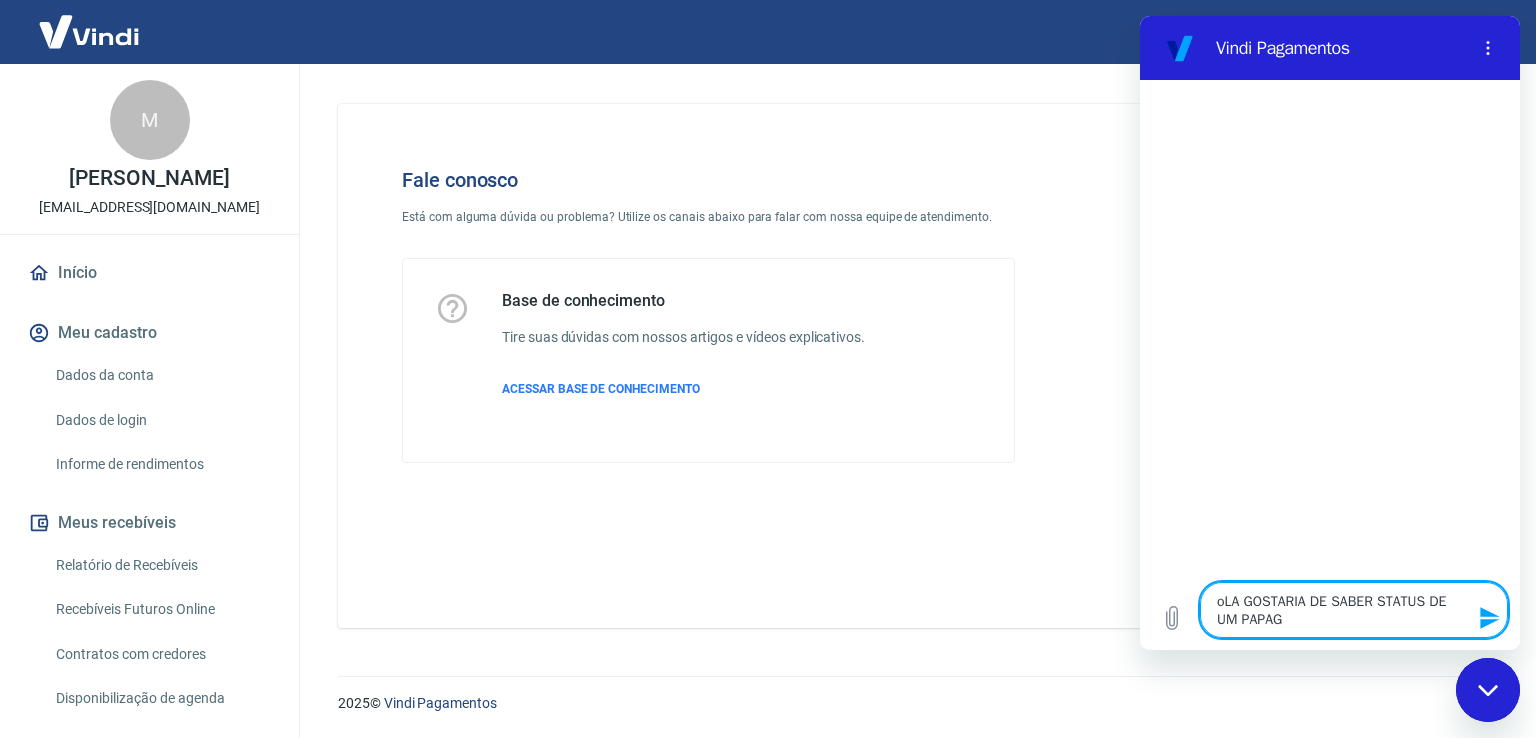 type on "oLA GOSTARIA DE SABER STATUS DE UM PAPAGE" 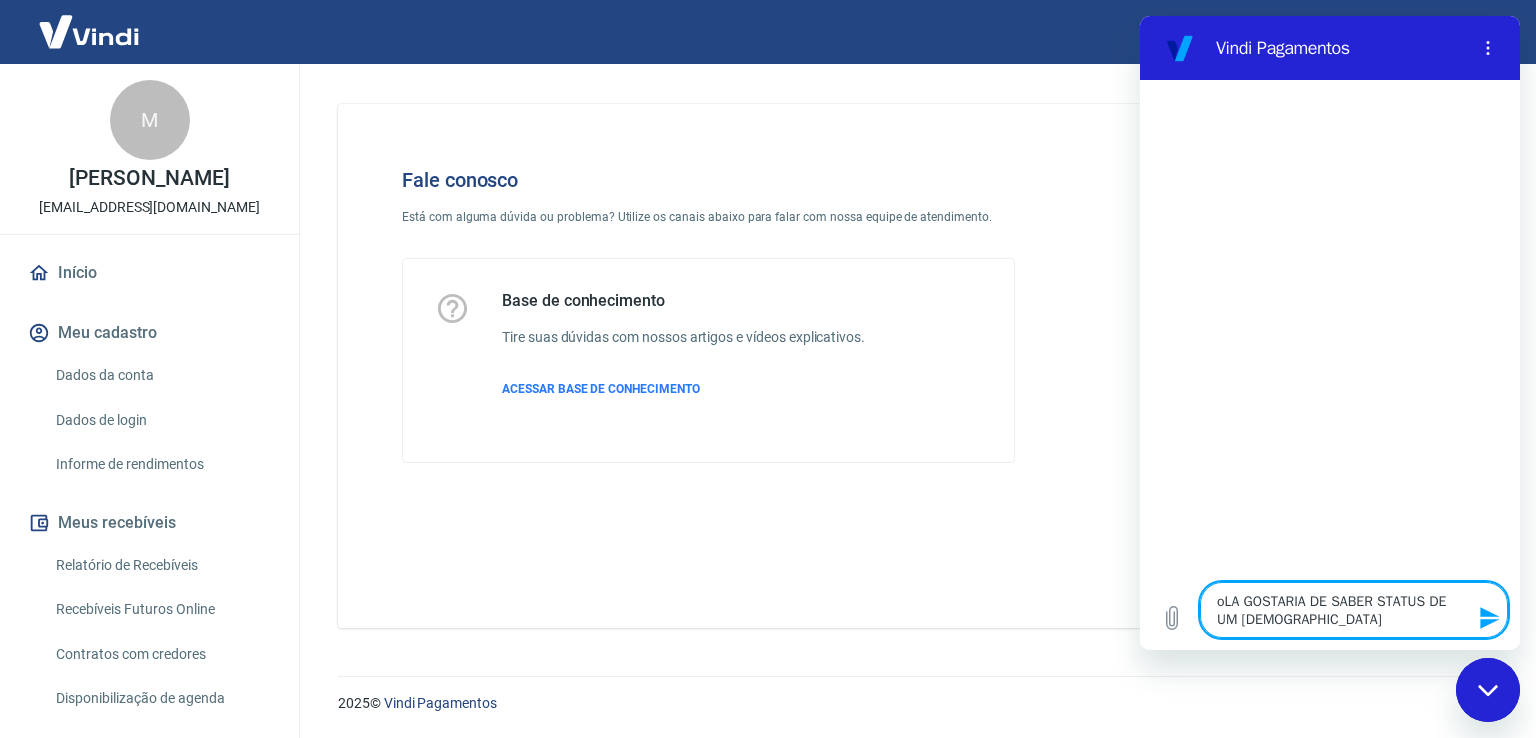 type on "oLA GOSTARIA DE SABER STATUS DE UM PAPAGEM" 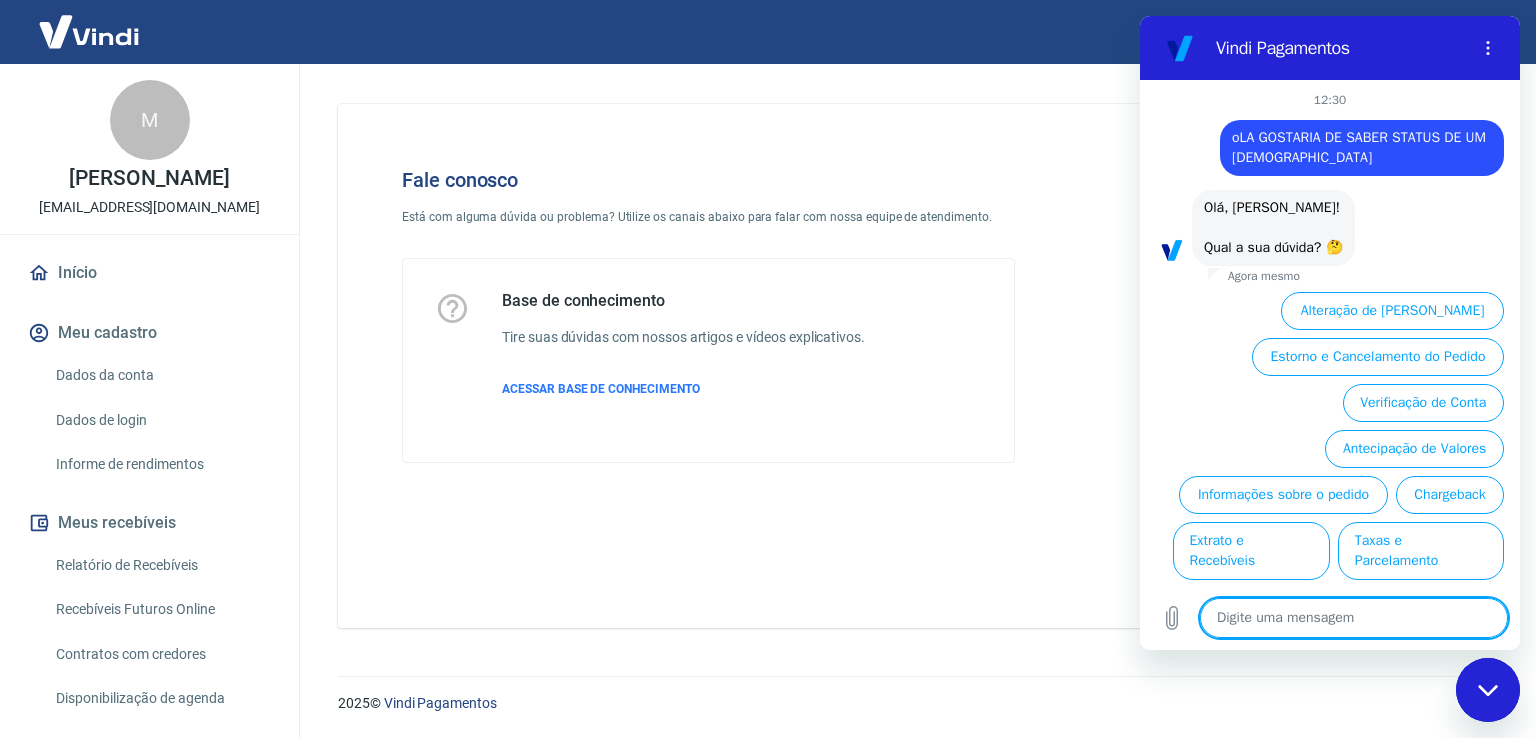 click at bounding box center [1354, 618] 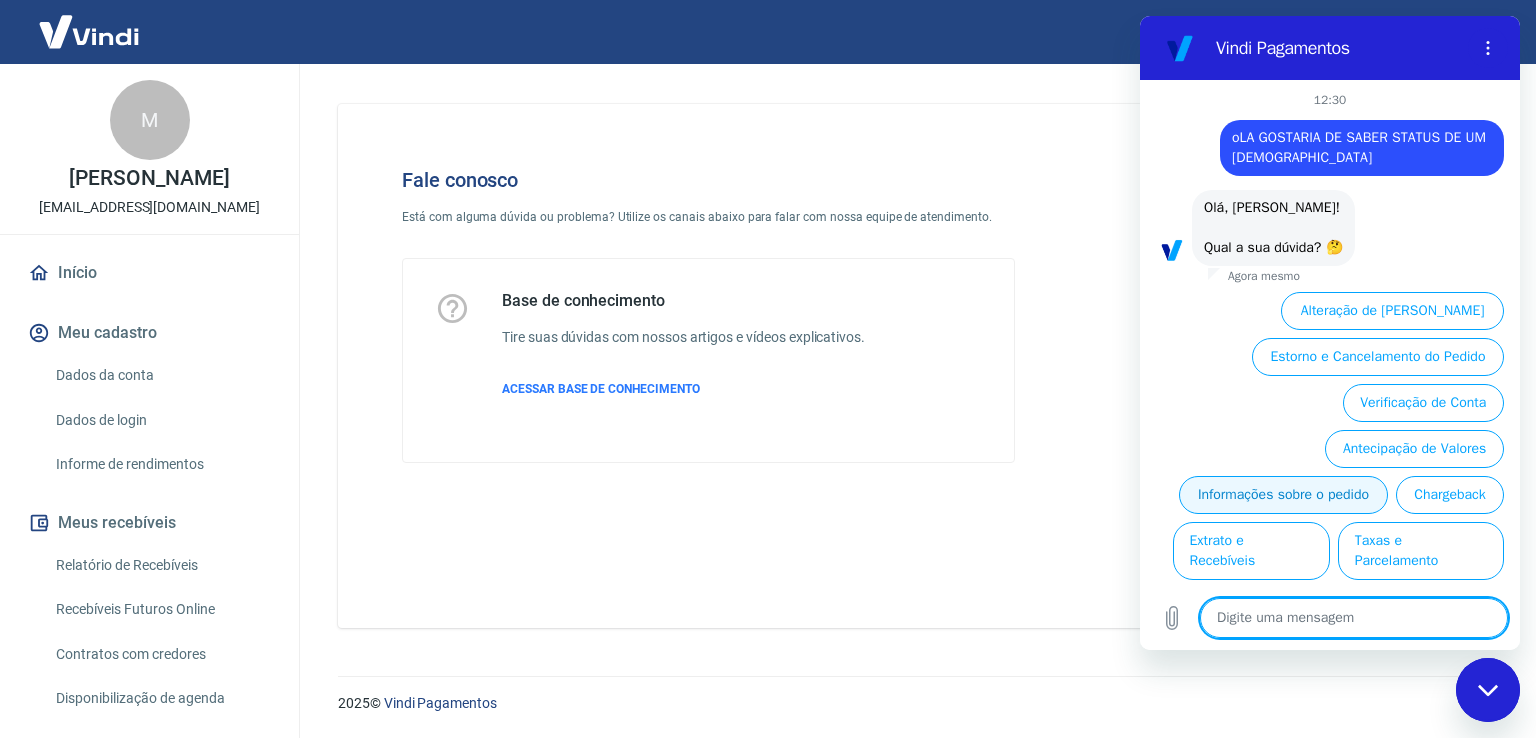 click on "Informações sobre o pedido" at bounding box center (1283, 495) 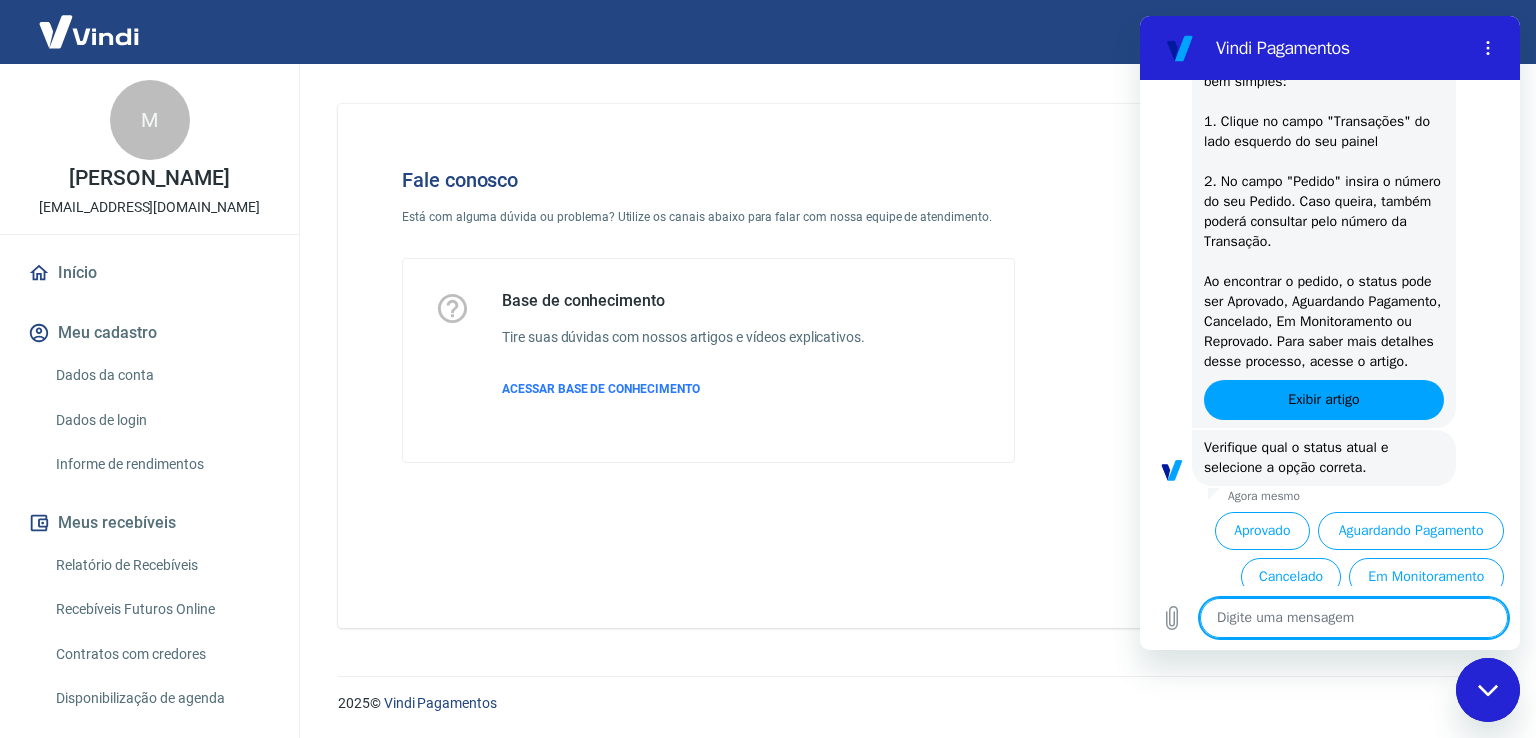 scroll, scrollTop: 460, scrollLeft: 0, axis: vertical 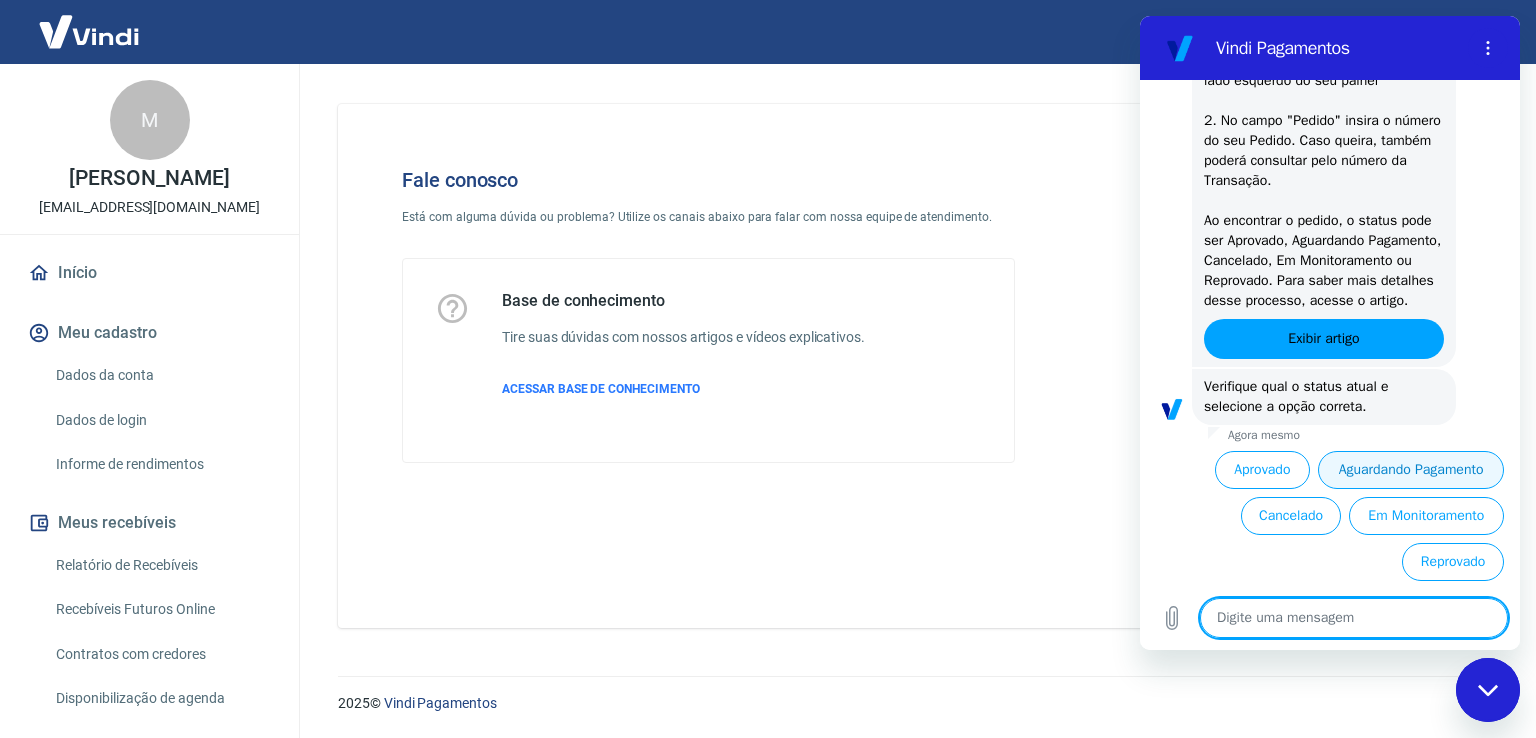 click on "Aguardando Pagamento" at bounding box center [1411, 470] 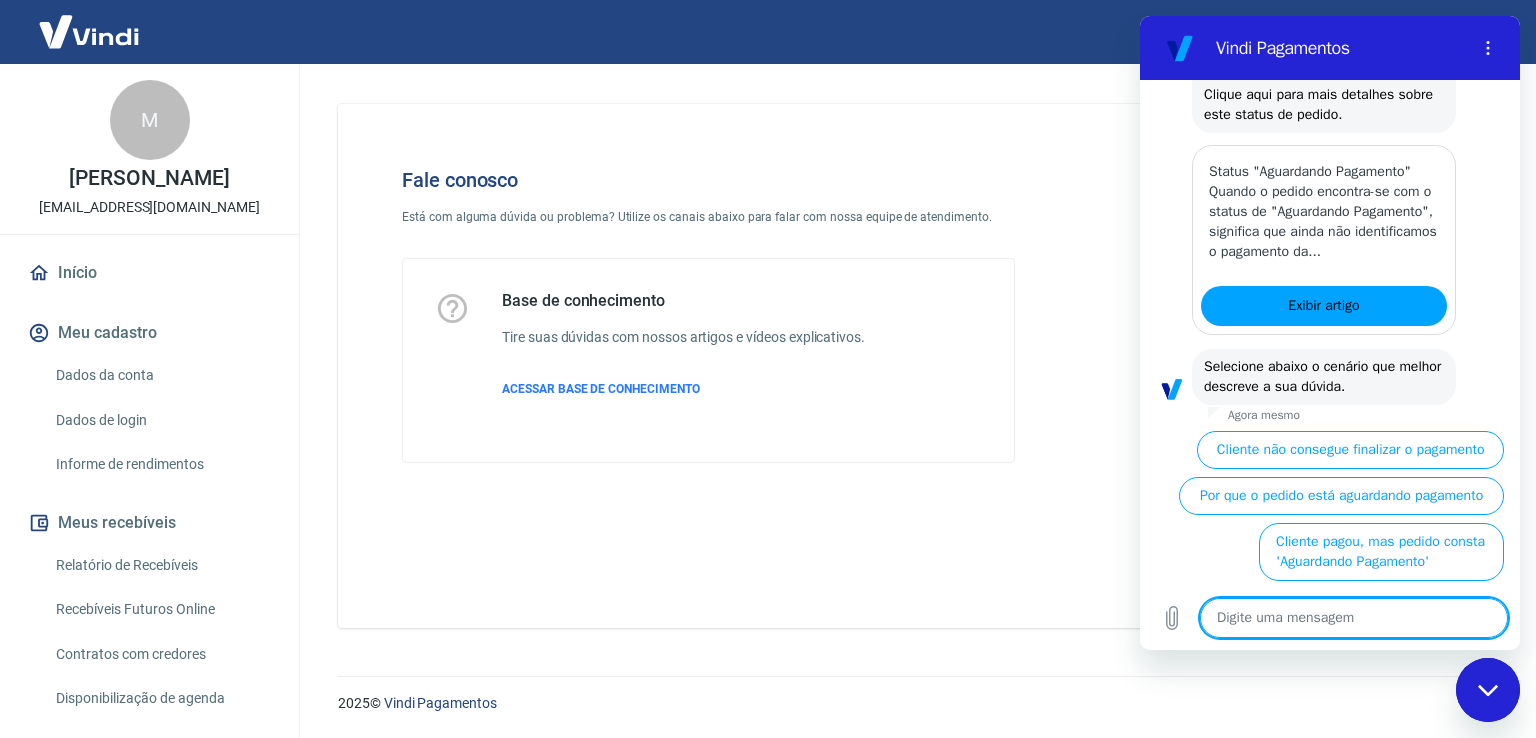 scroll, scrollTop: 1025, scrollLeft: 0, axis: vertical 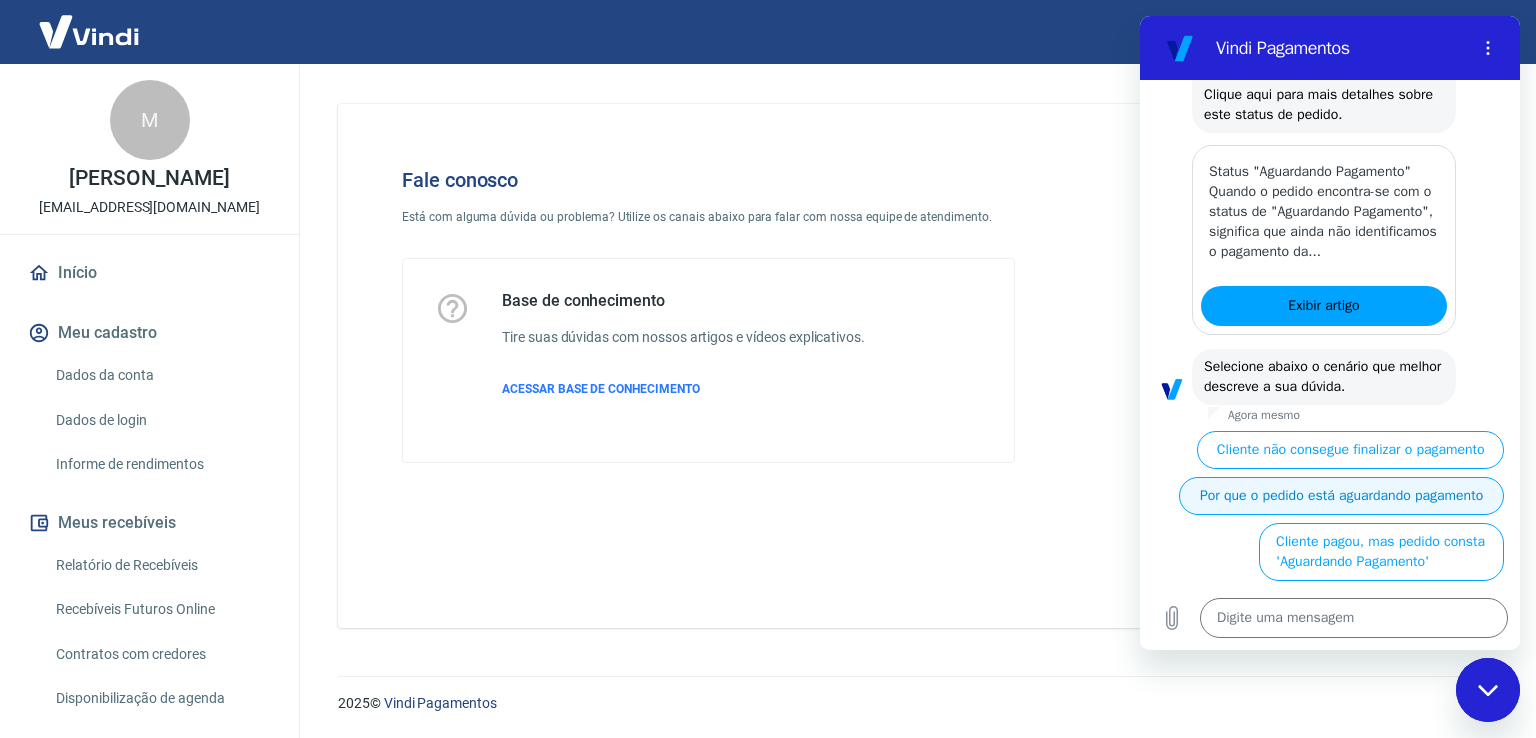 click on "Por que o pedido está aguardando pagamento" at bounding box center (1341, 496) 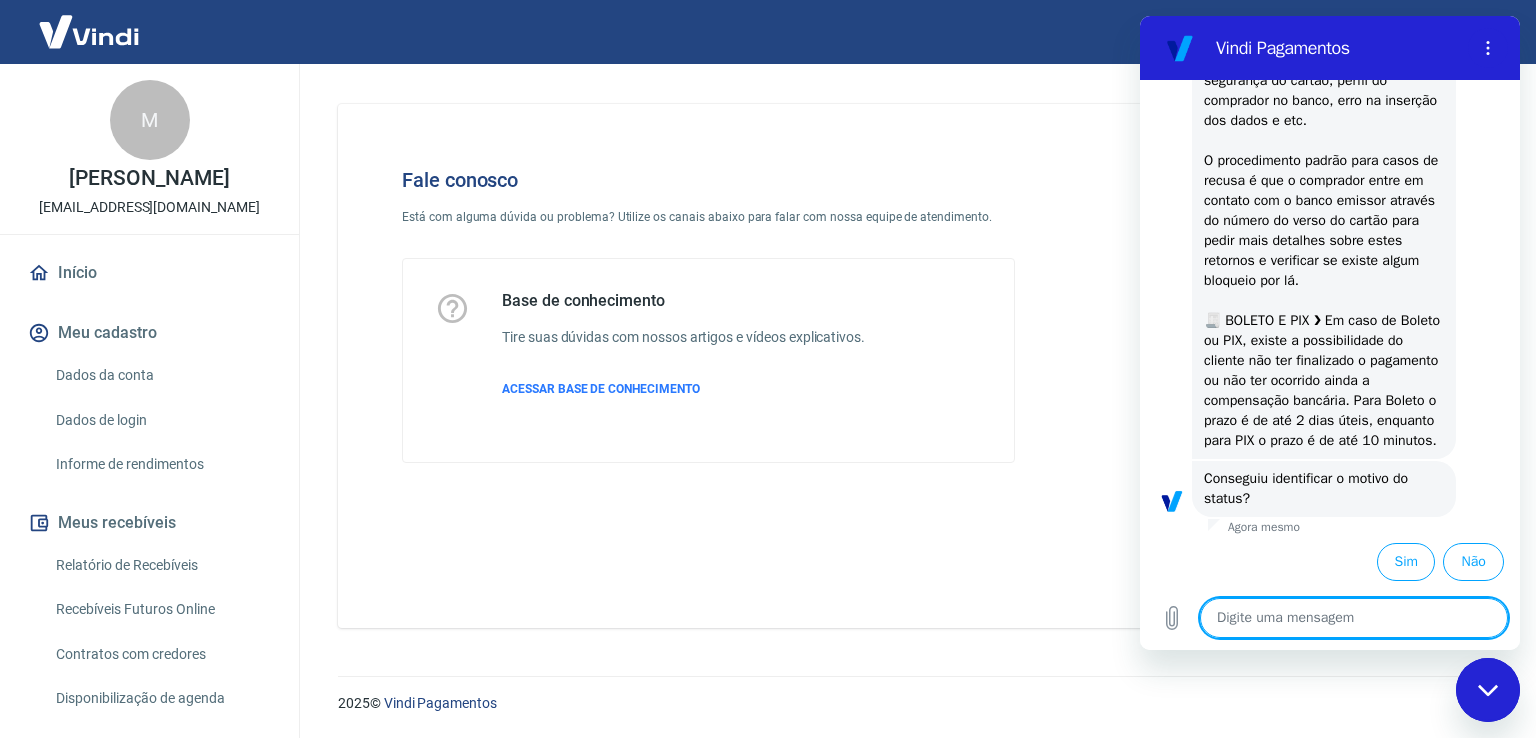 scroll, scrollTop: 1806, scrollLeft: 0, axis: vertical 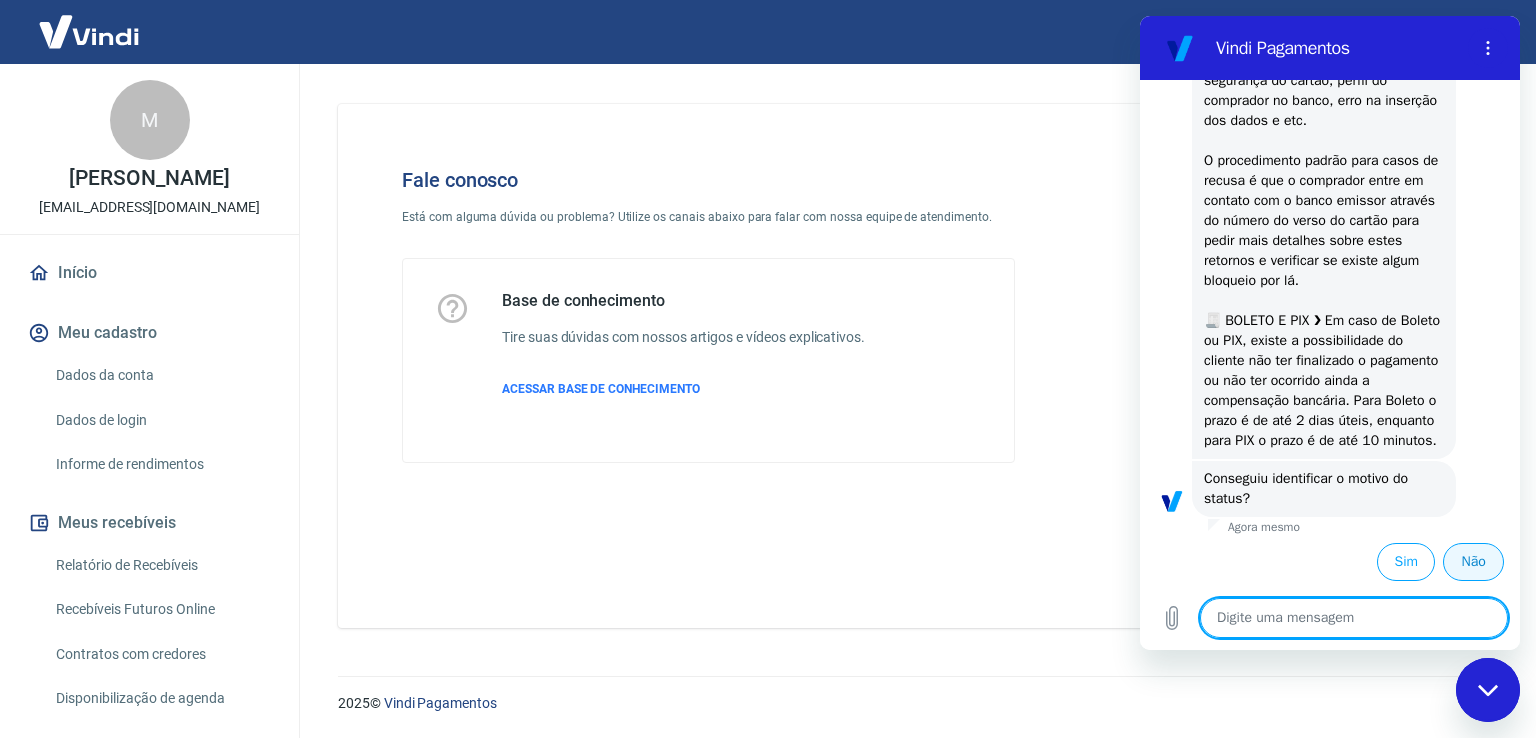 click on "Não" at bounding box center (1473, 562) 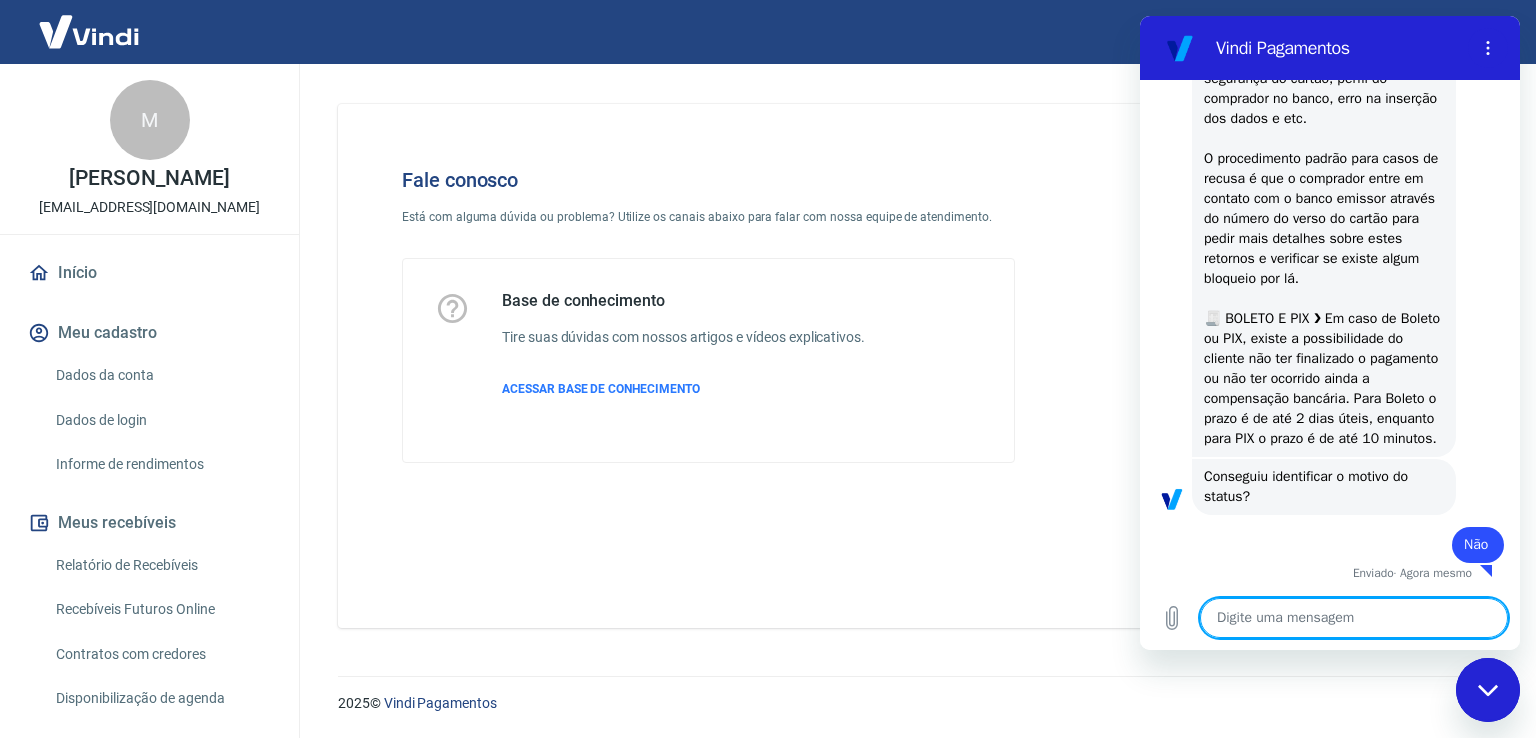 scroll, scrollTop: 1808, scrollLeft: 0, axis: vertical 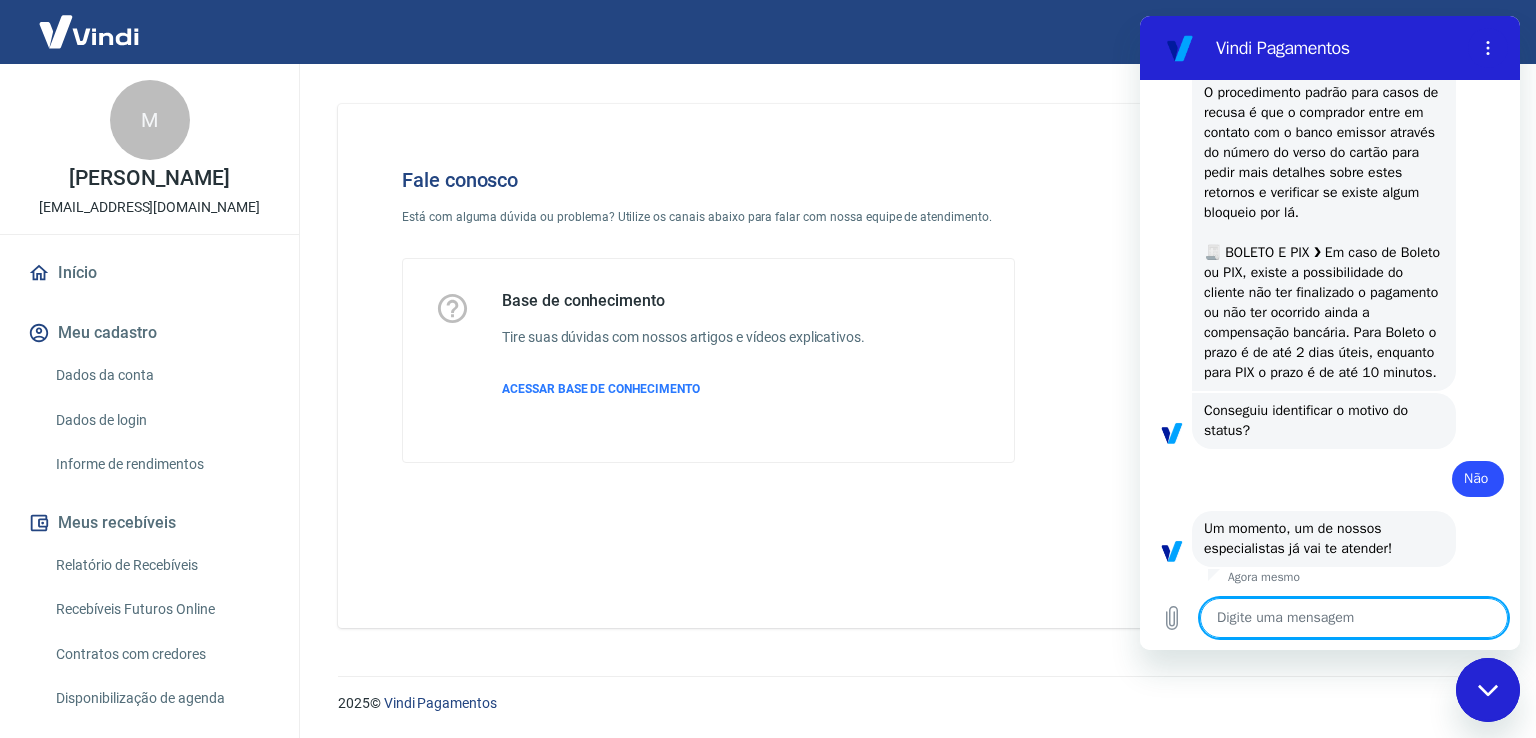 type on "x" 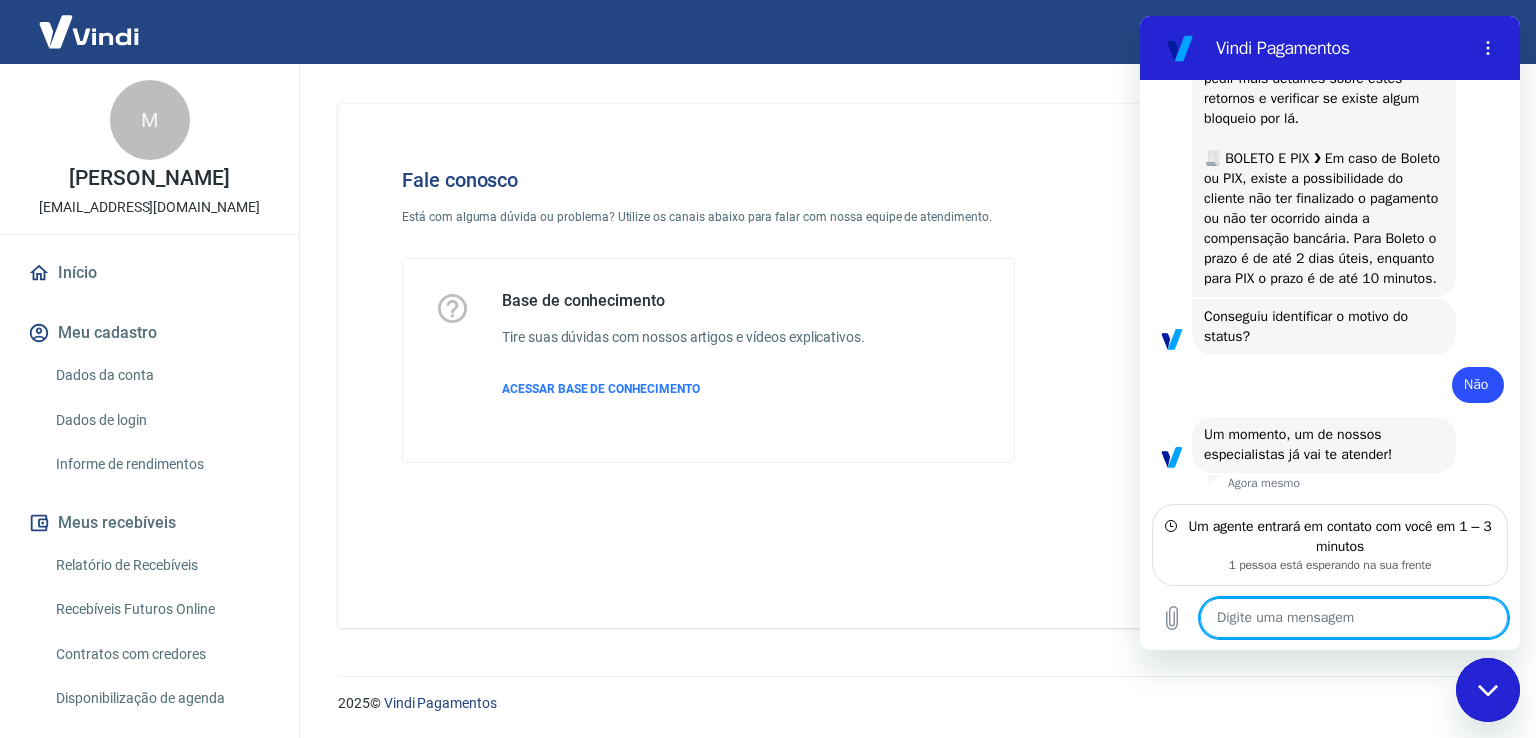 scroll, scrollTop: 1968, scrollLeft: 0, axis: vertical 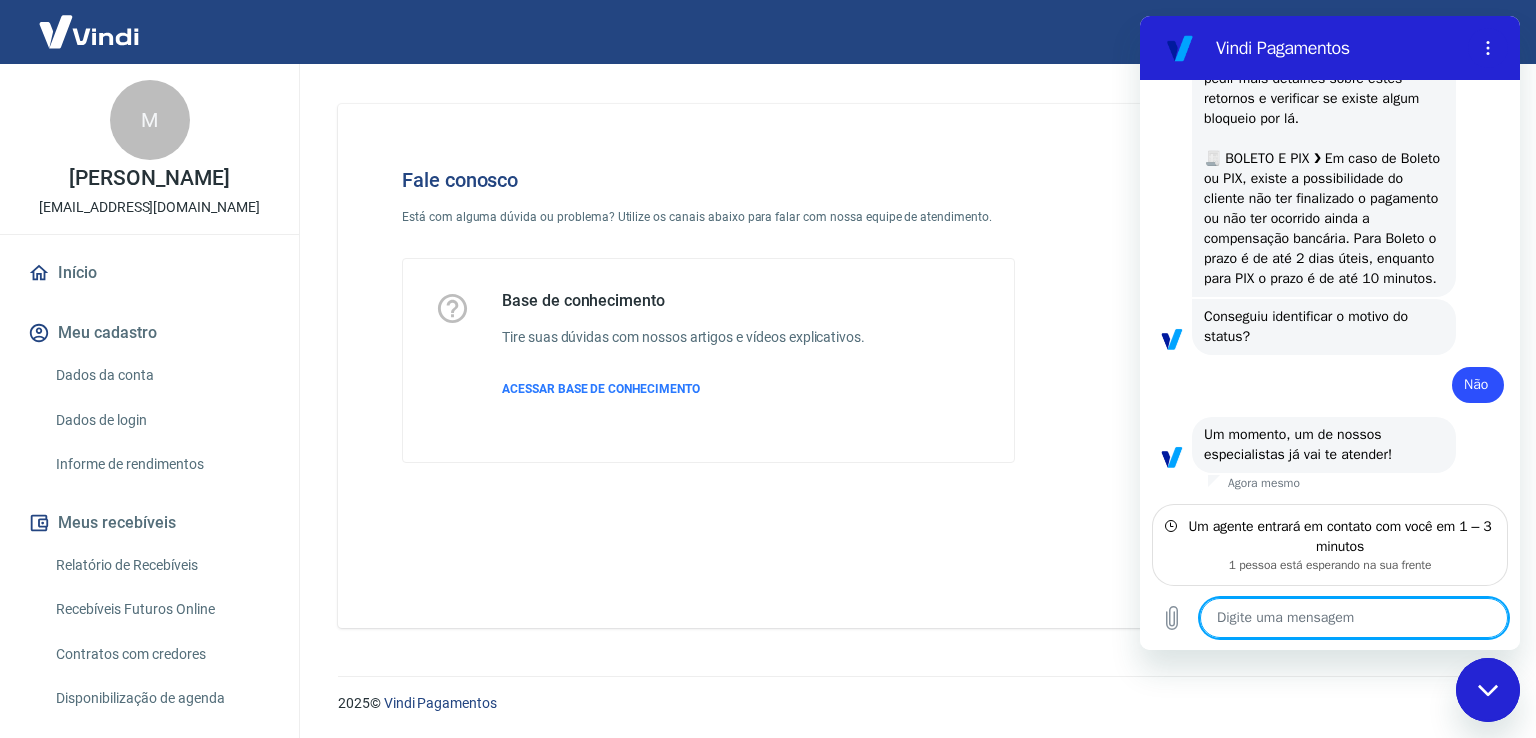 click at bounding box center (1354, 618) 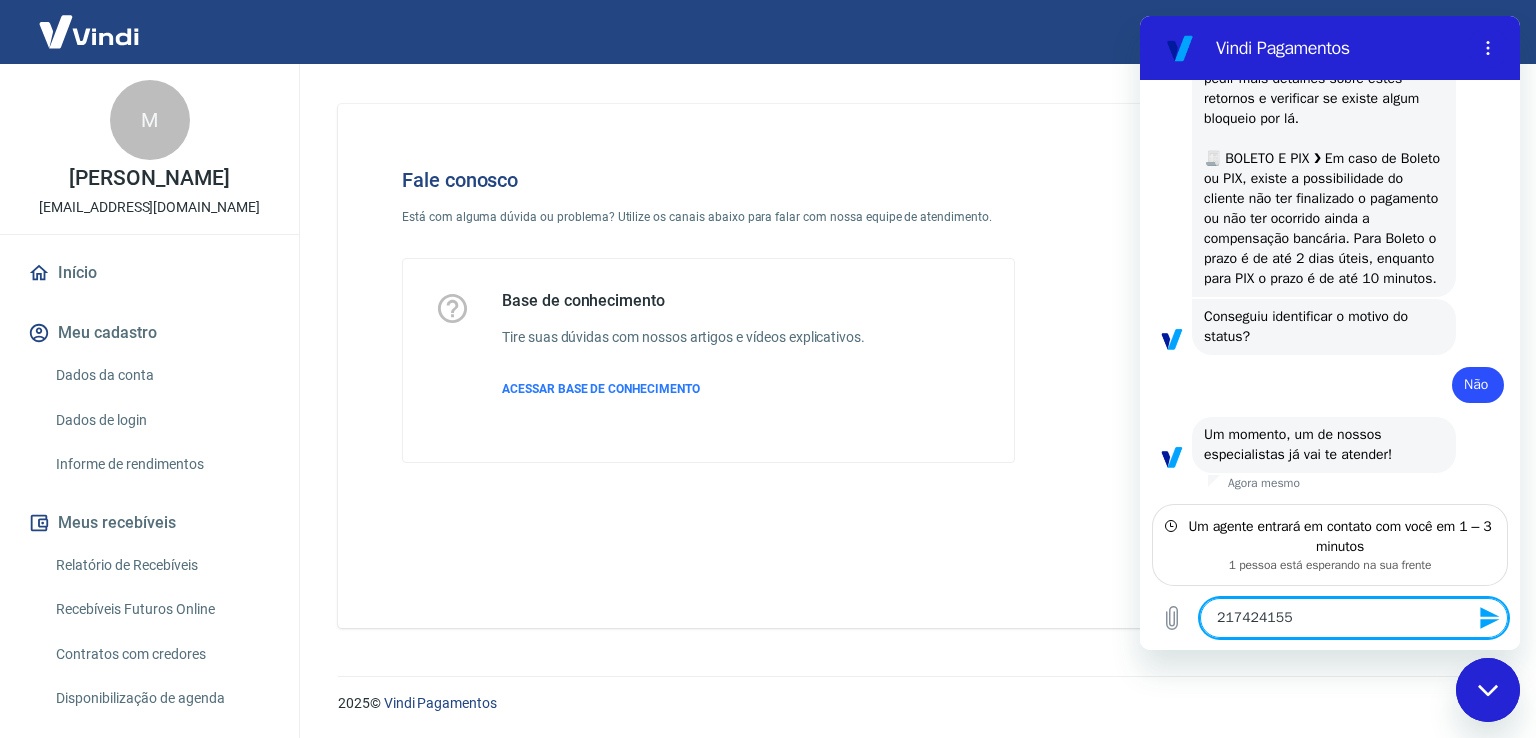 type on "217424155" 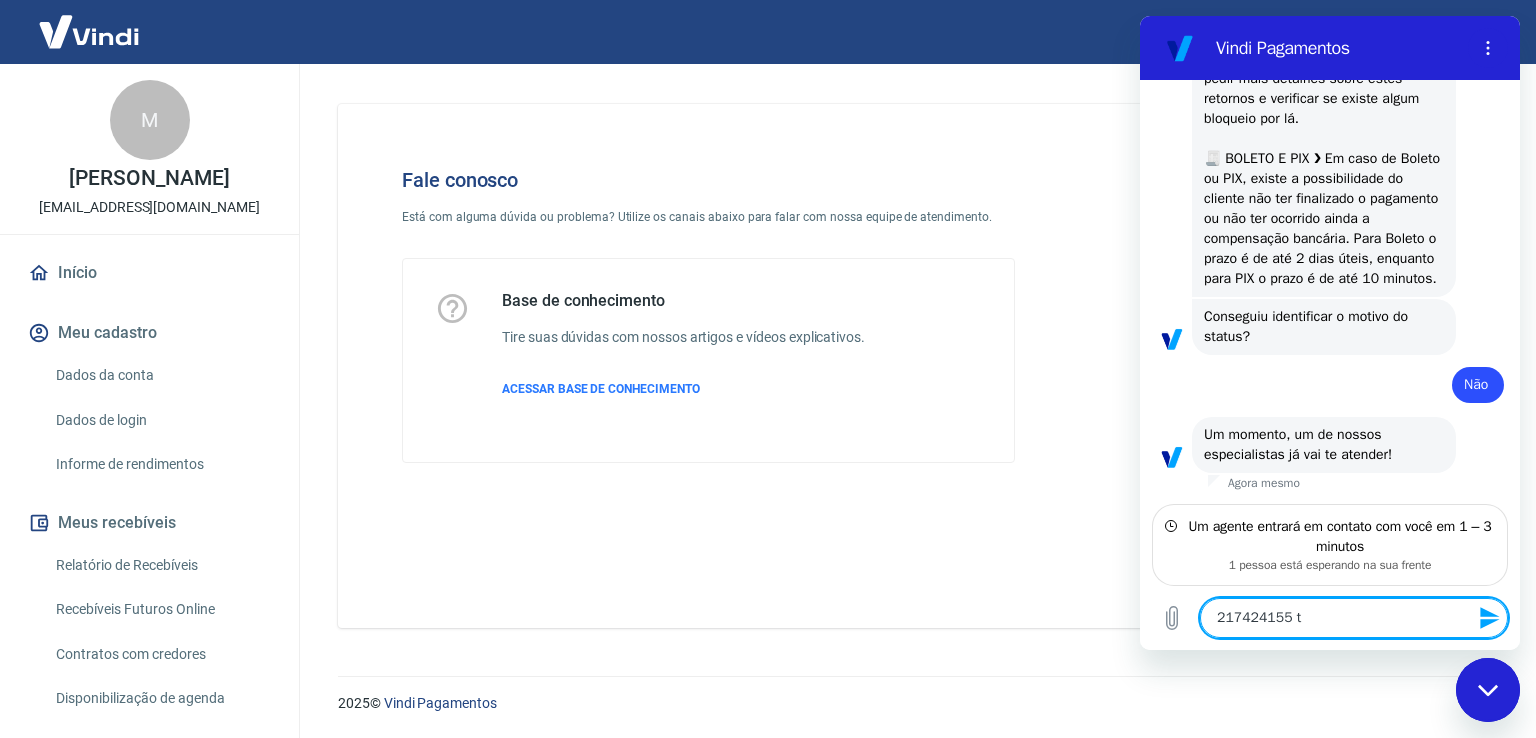type on "217424155 tr" 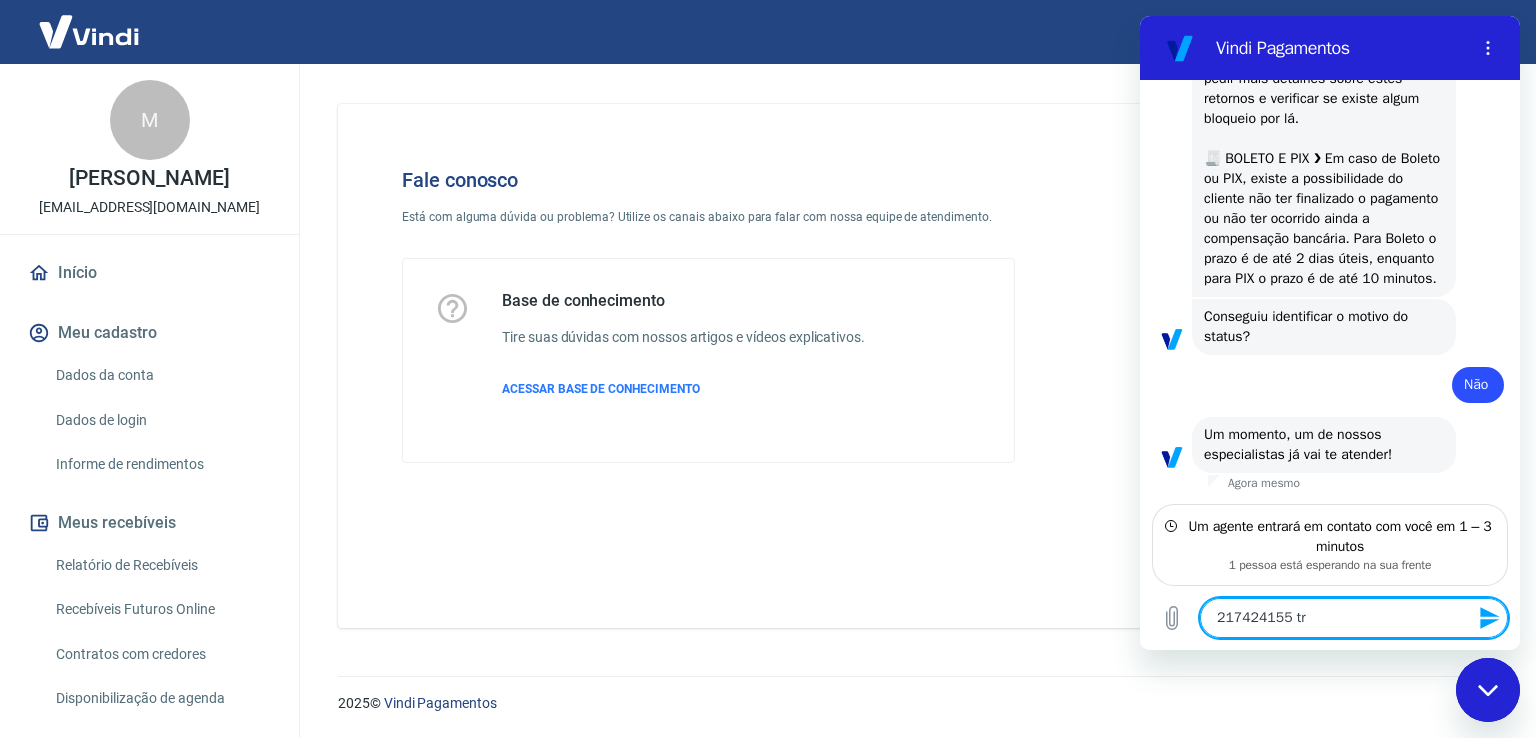 type on "217424155 tra" 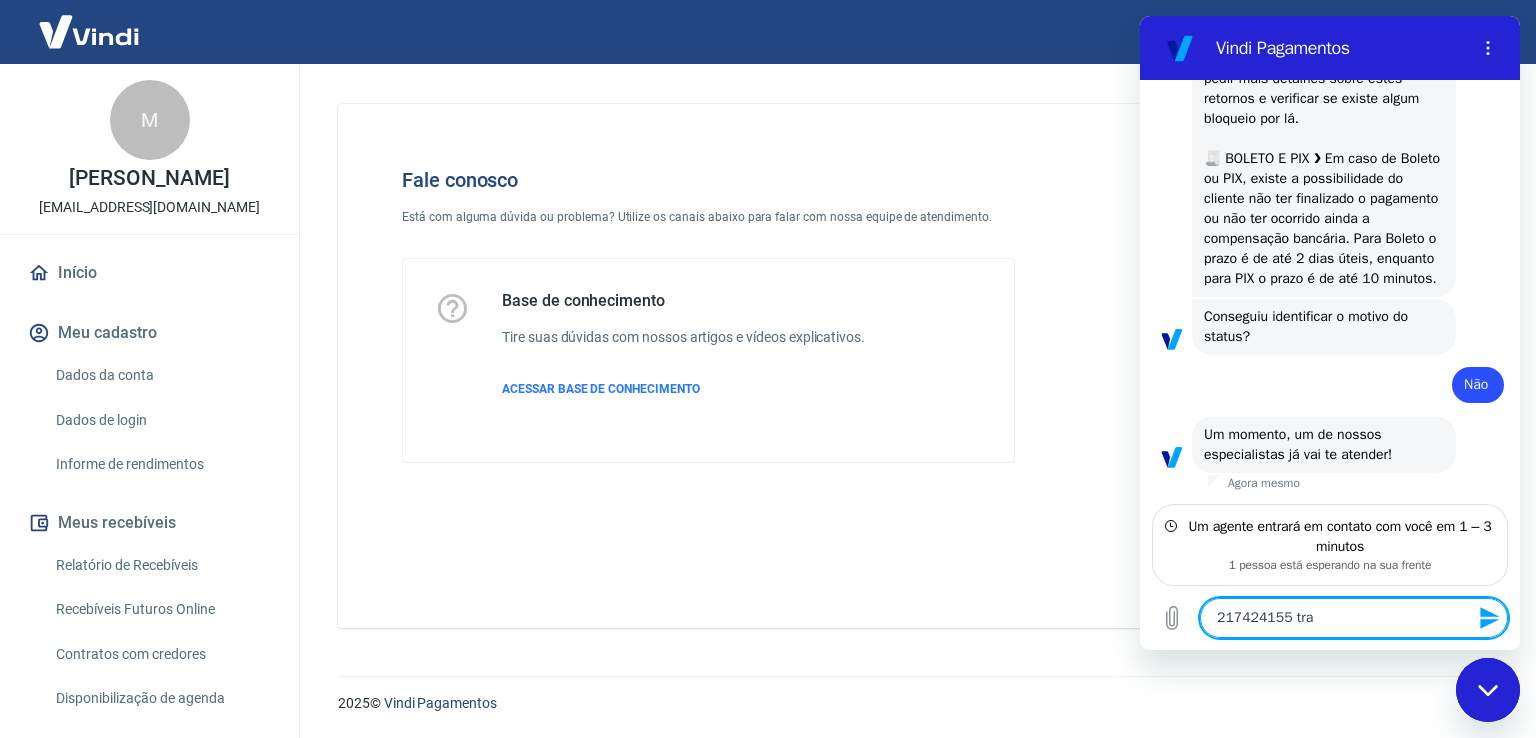 type on "217424155 tran" 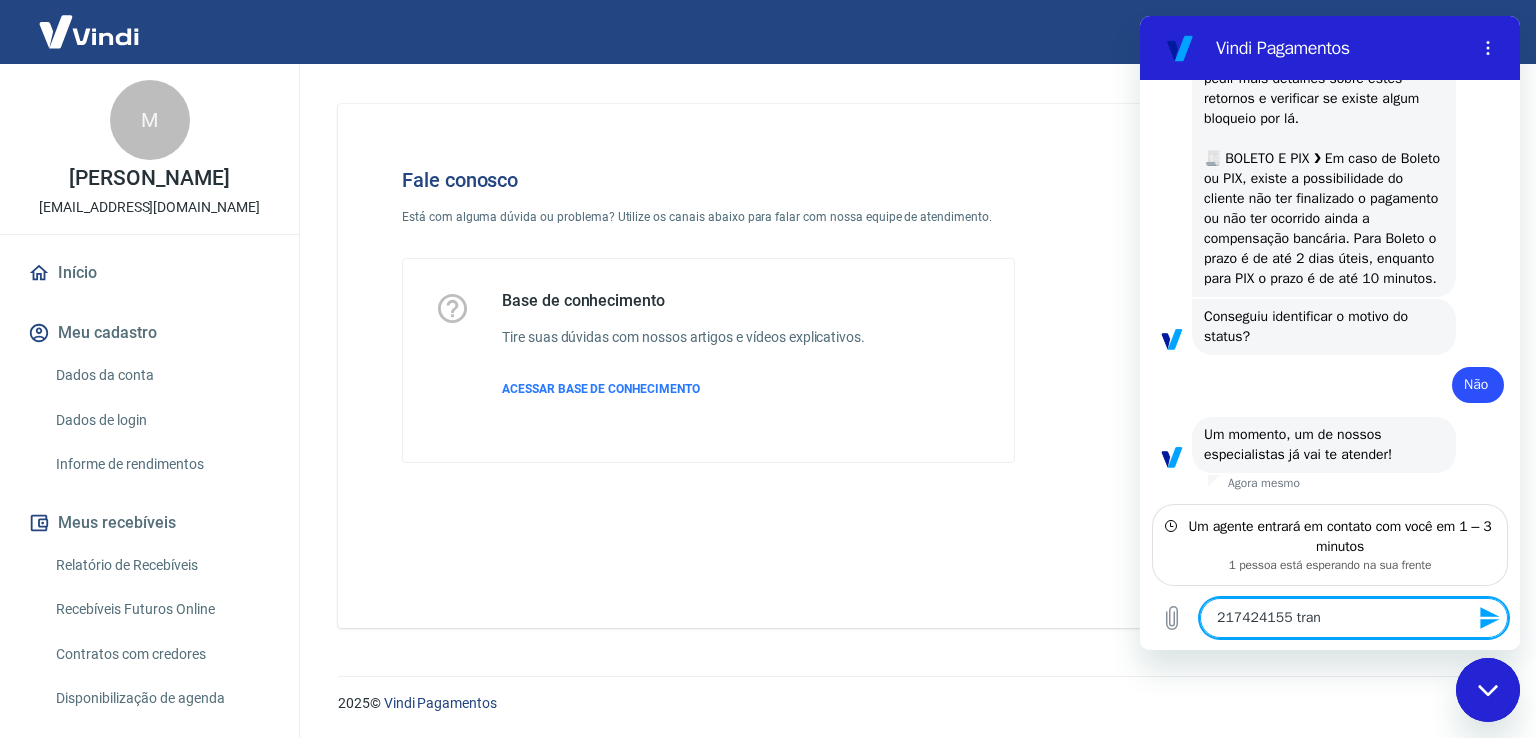 type on "217424155 trans" 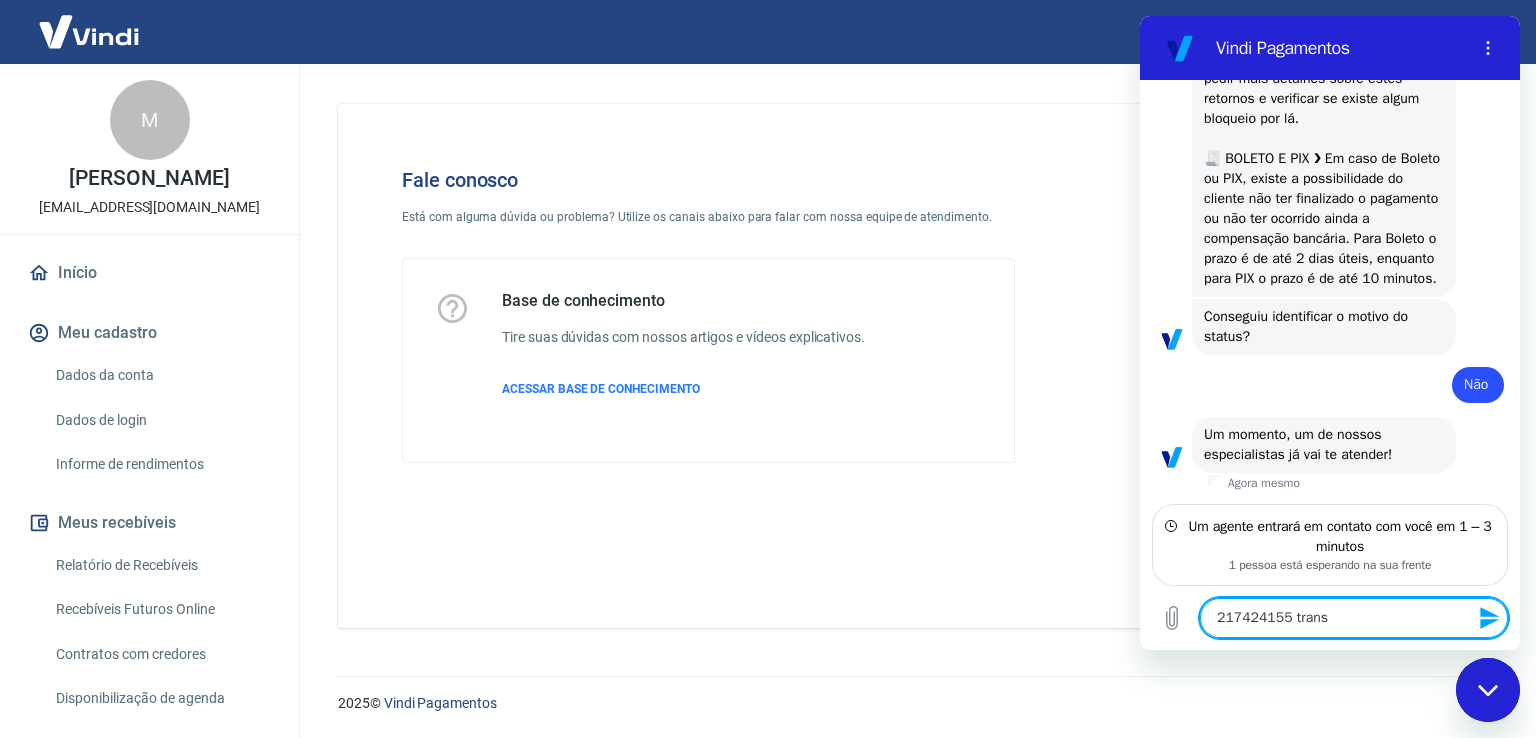 type on "217424155 transa" 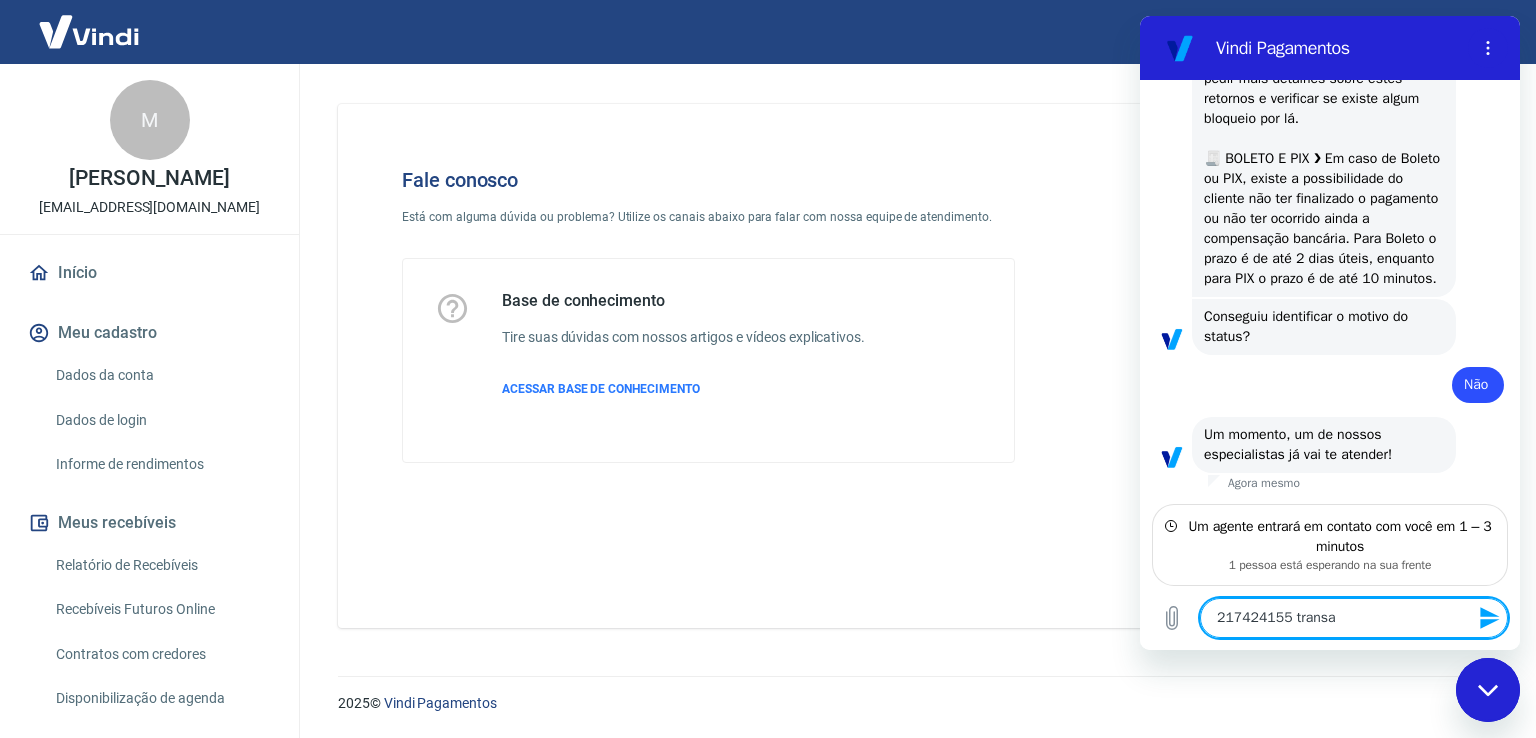 type on "x" 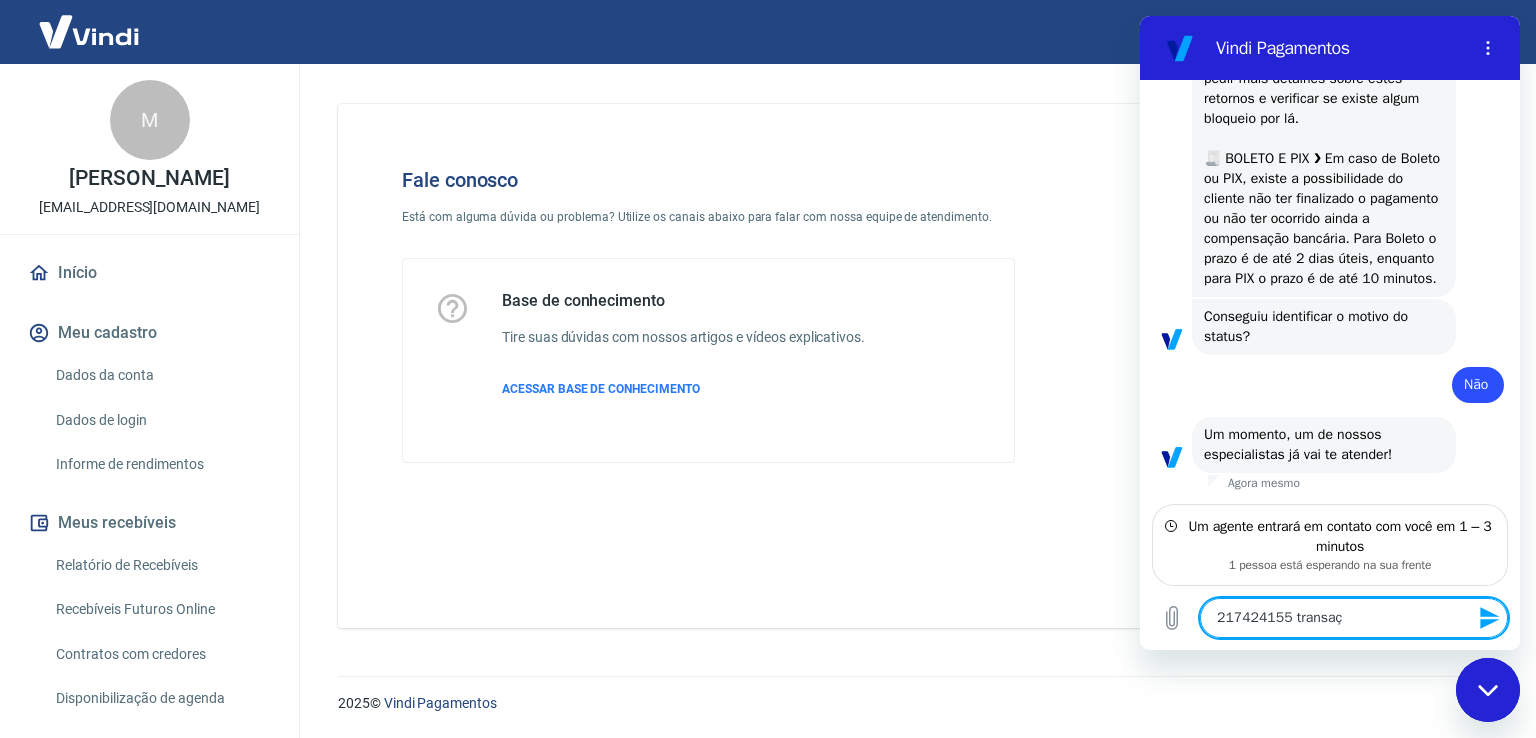 type on "217424155 transaçã" 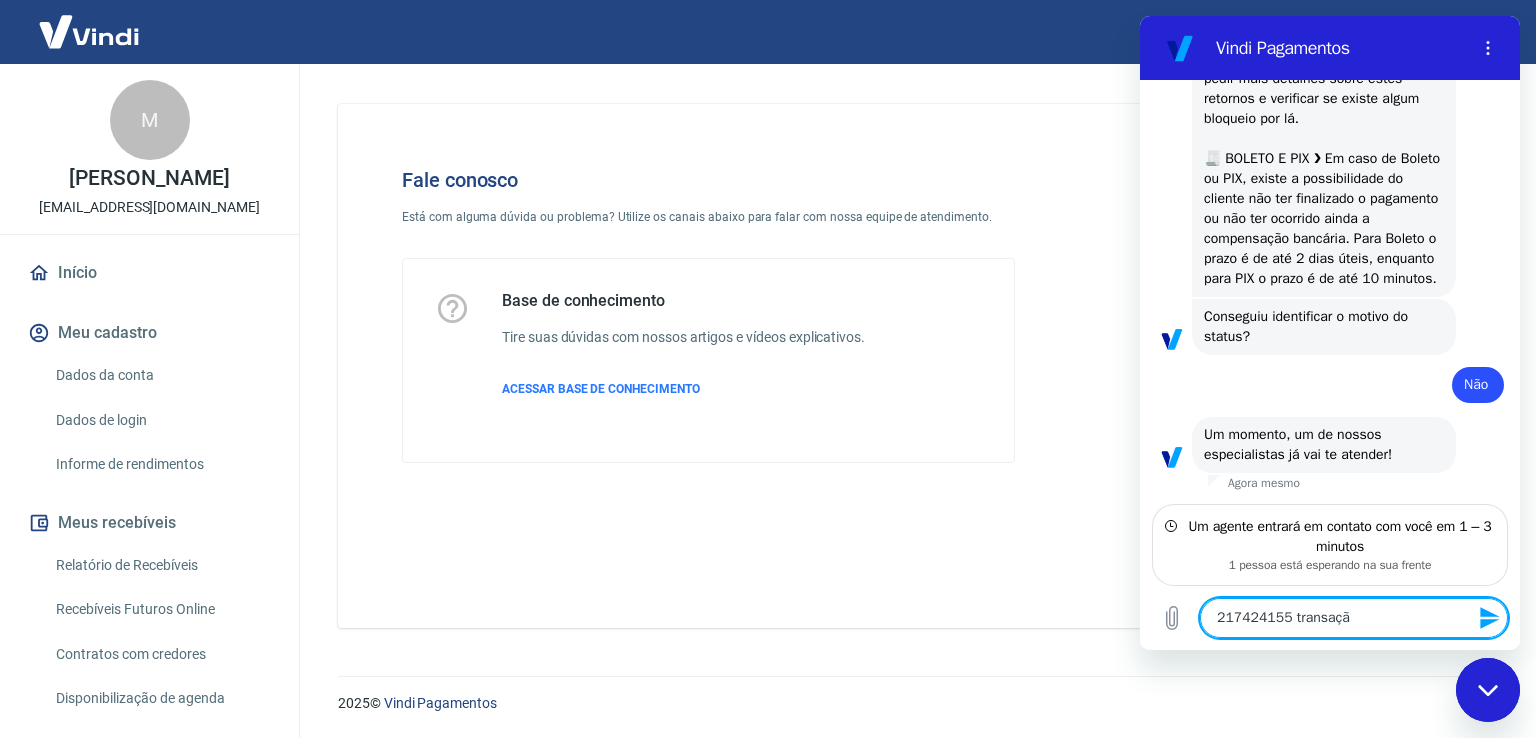 type on "217424155 transação" 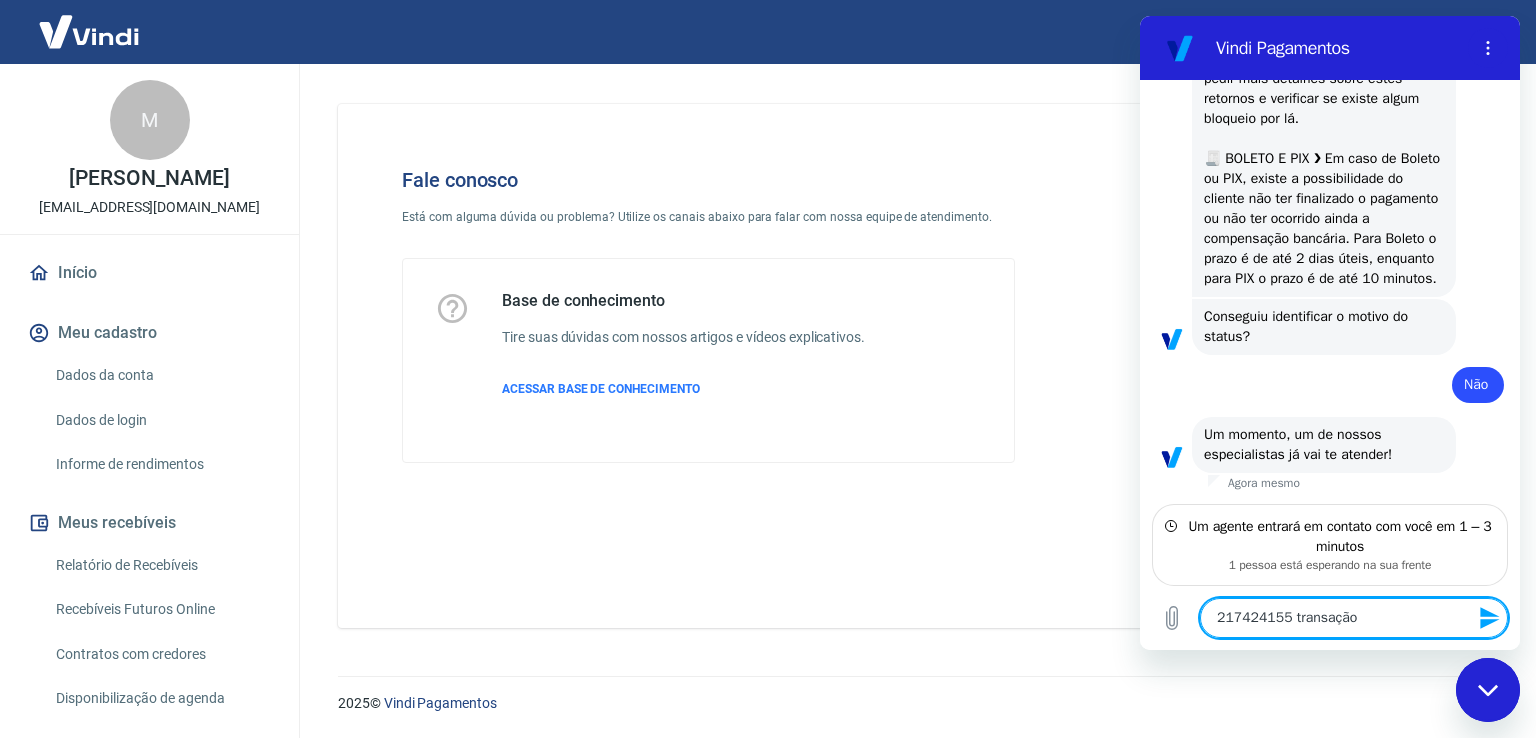 type on "x" 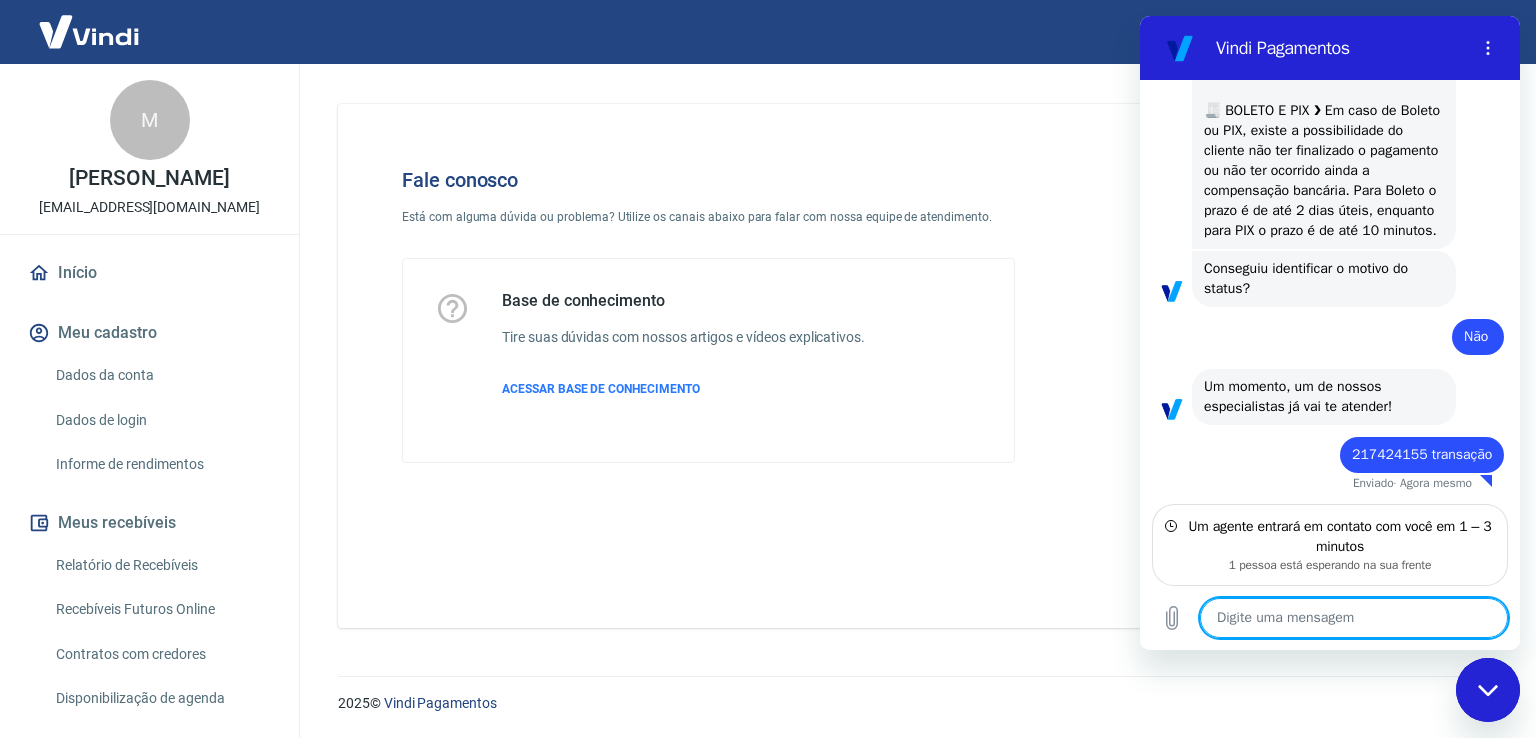 scroll, scrollTop: 2016, scrollLeft: 0, axis: vertical 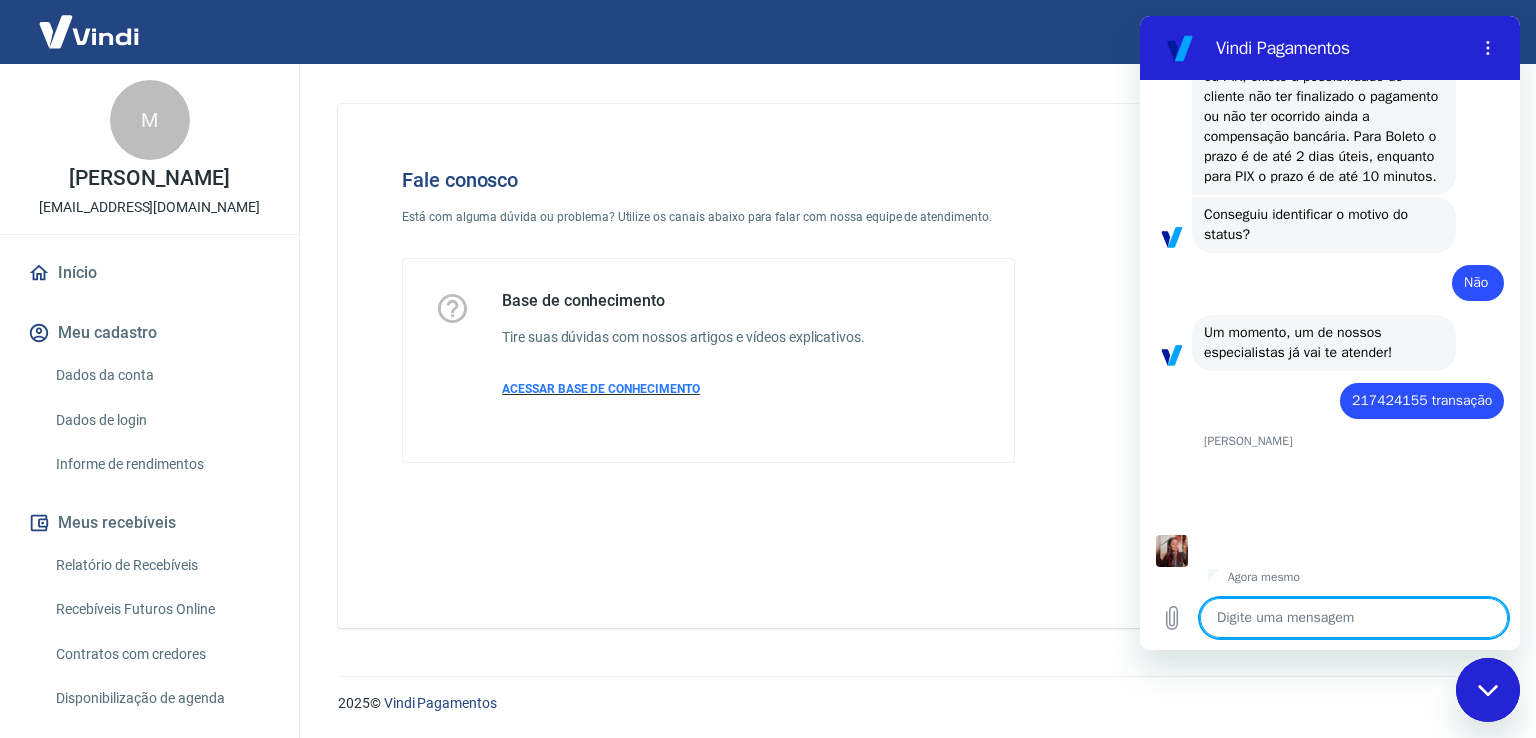 type on "x" 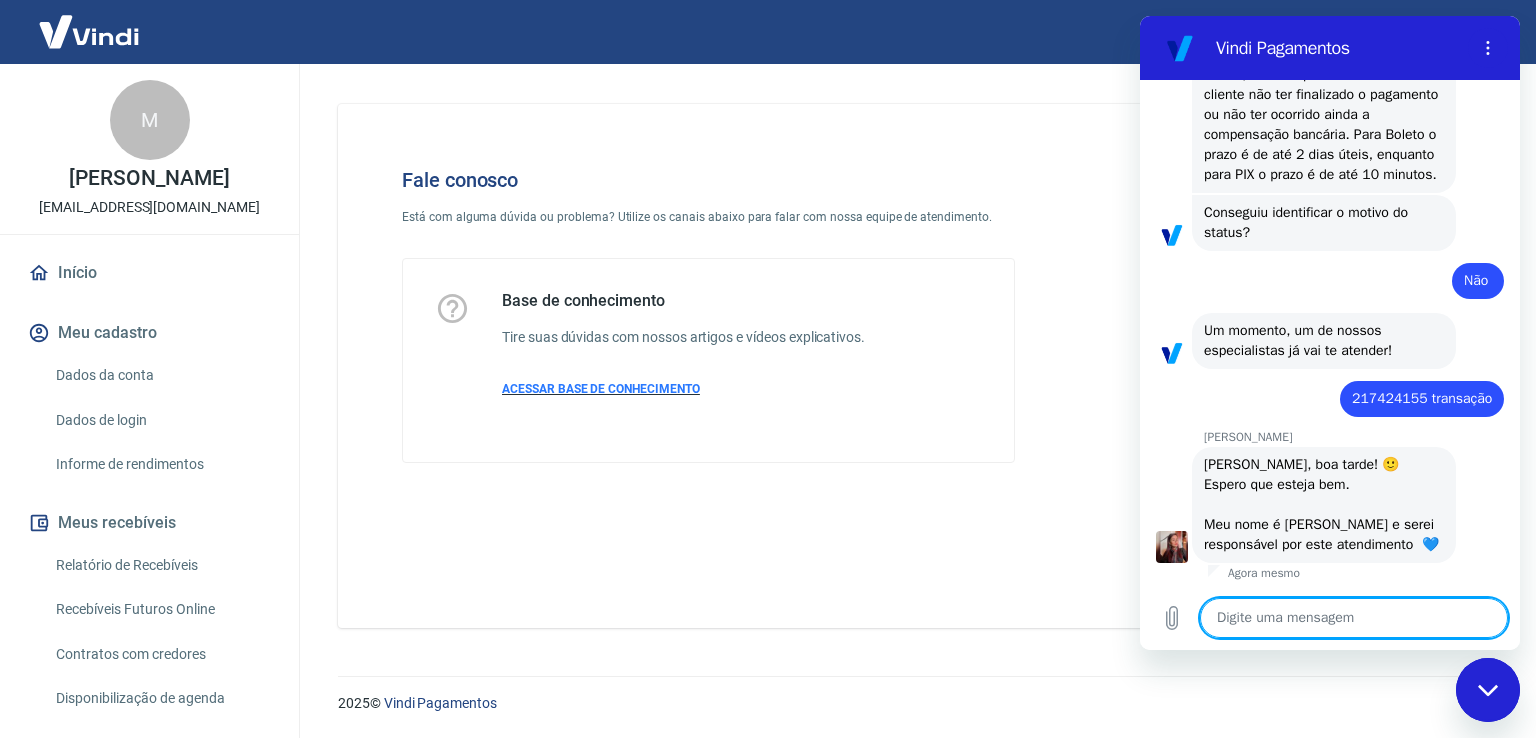 scroll, scrollTop: 2092, scrollLeft: 0, axis: vertical 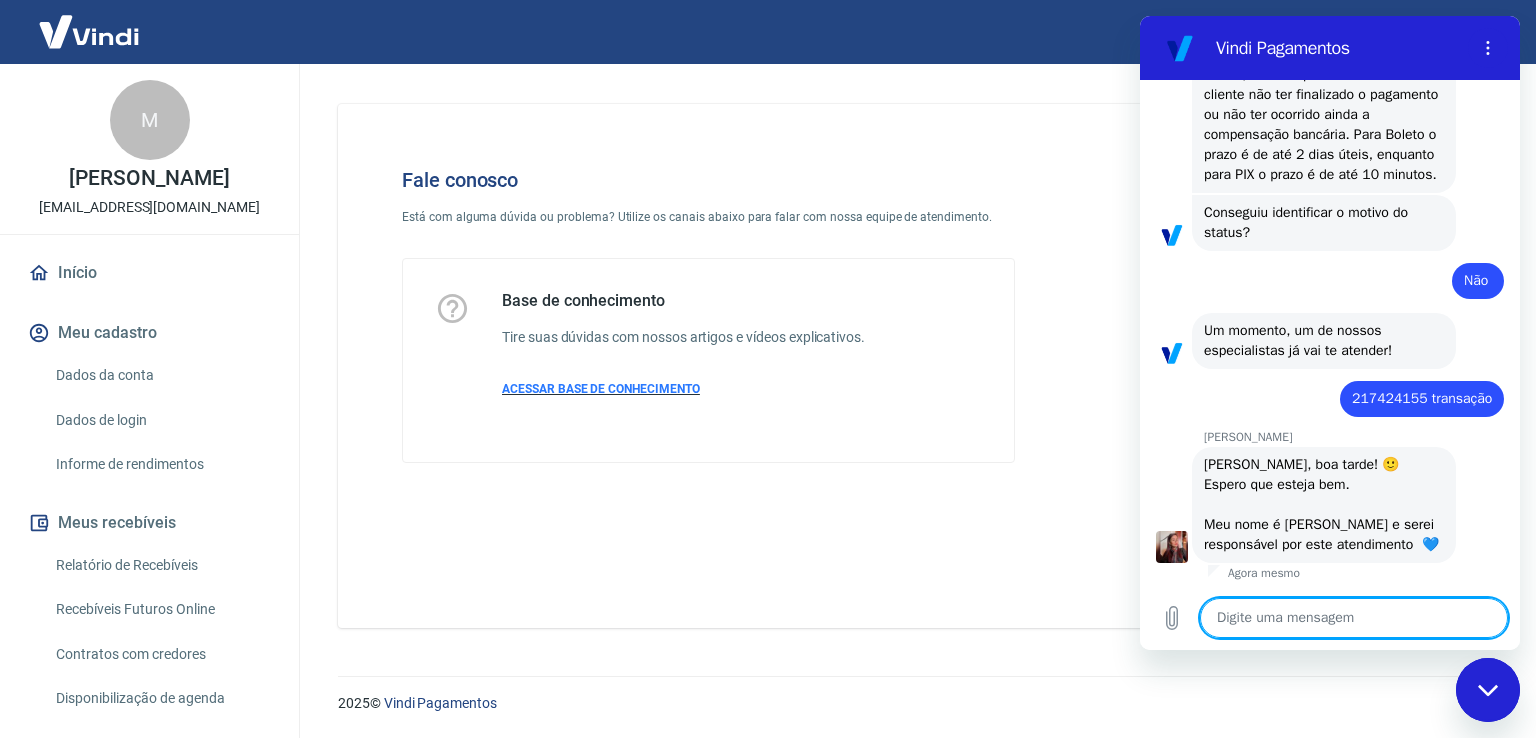 type on "O" 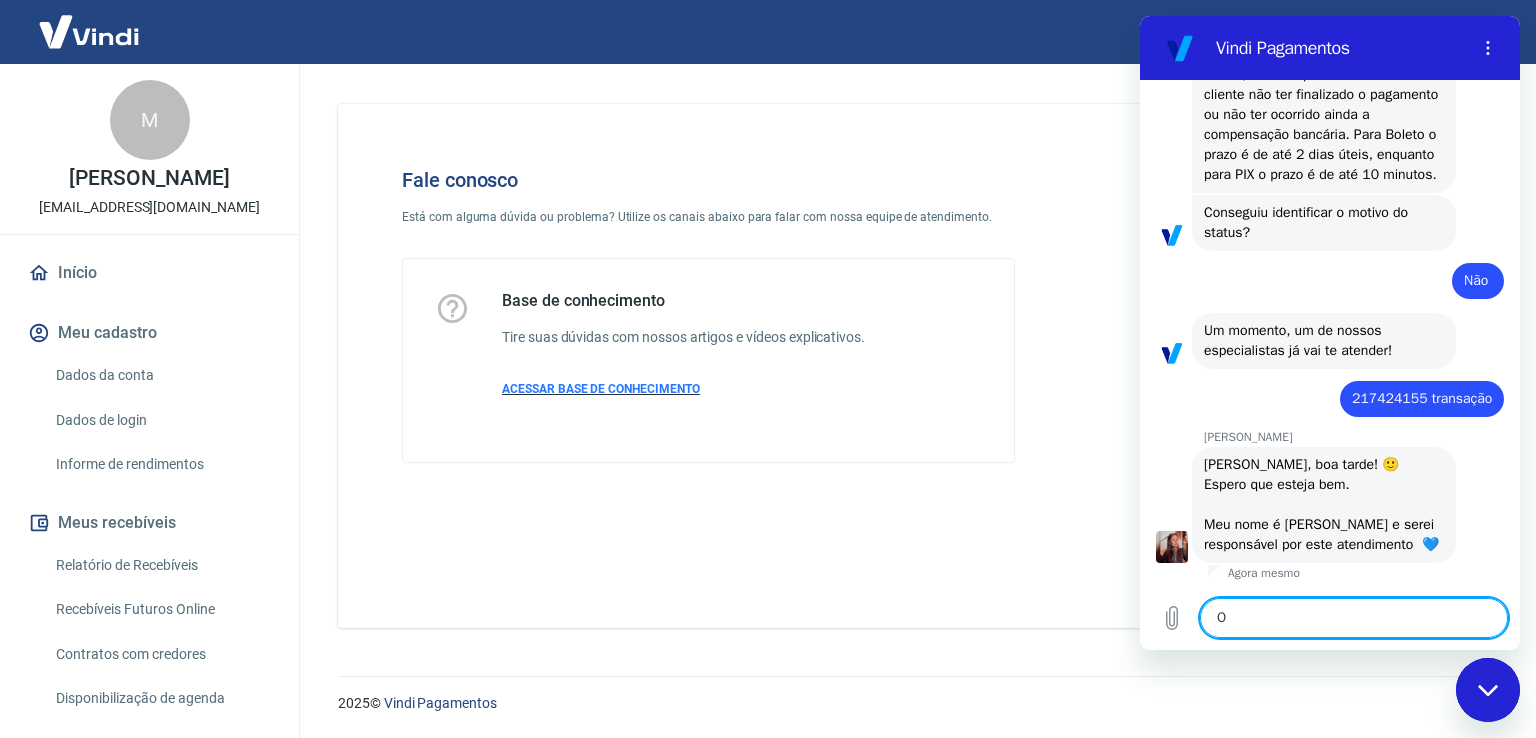 type on "Oi" 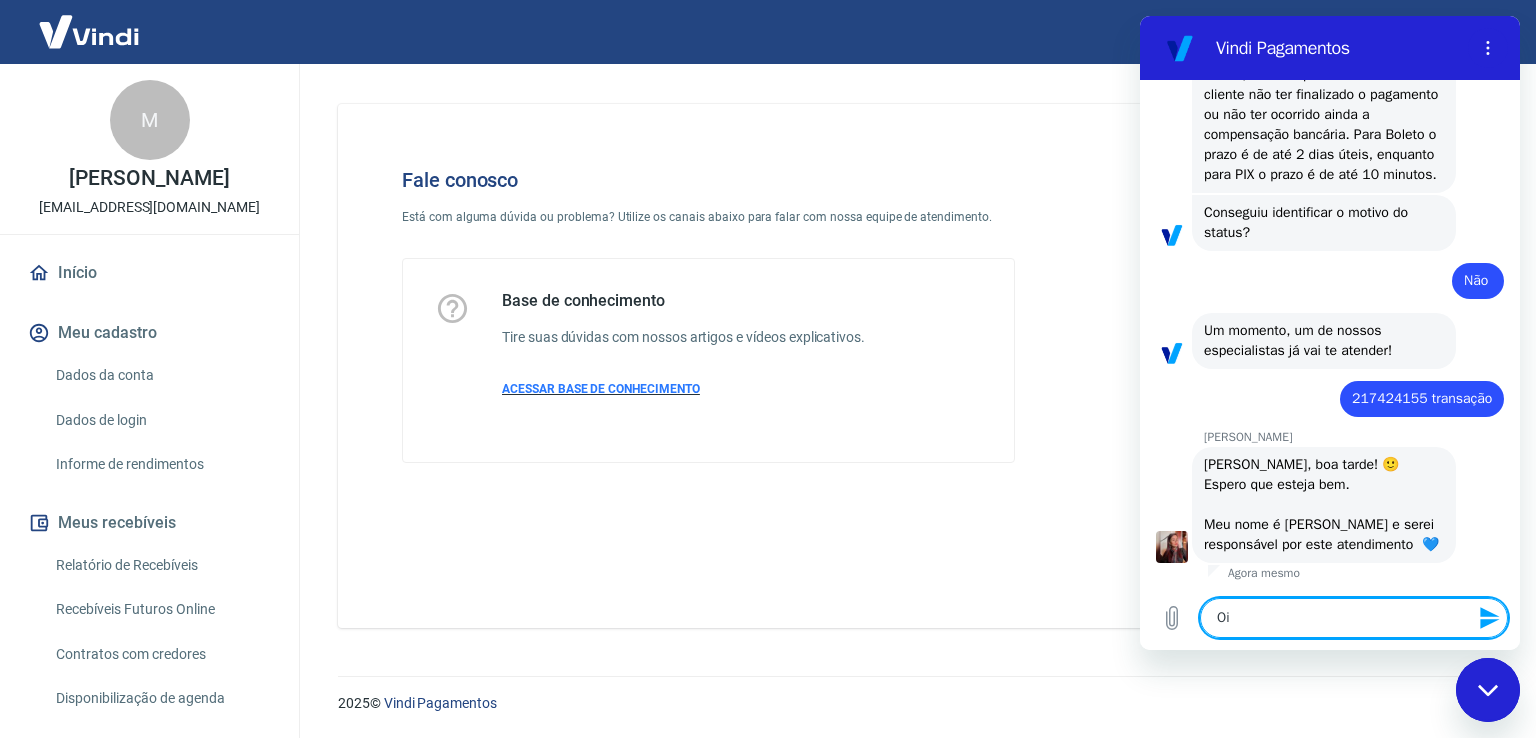 type on "Oi" 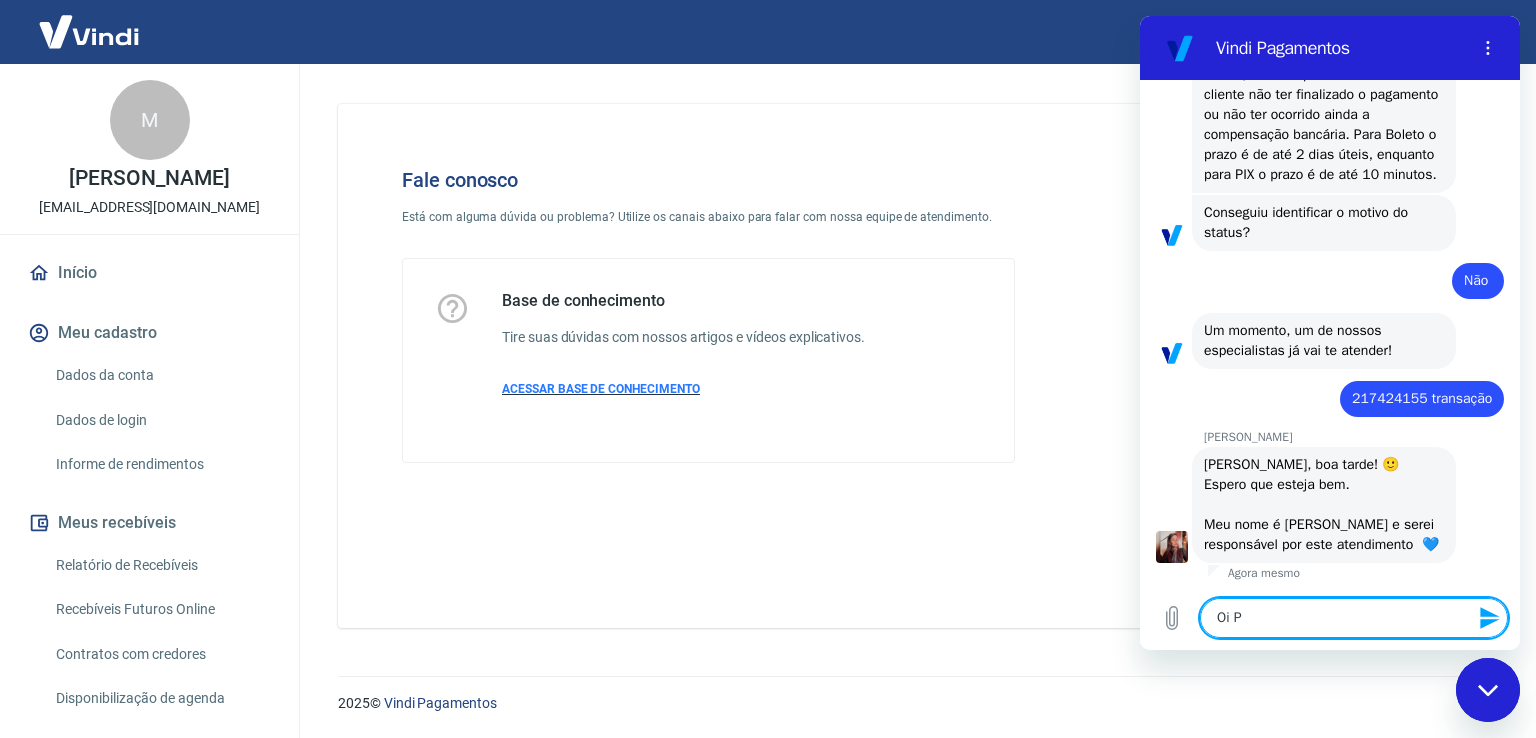 type on "Oi Pr" 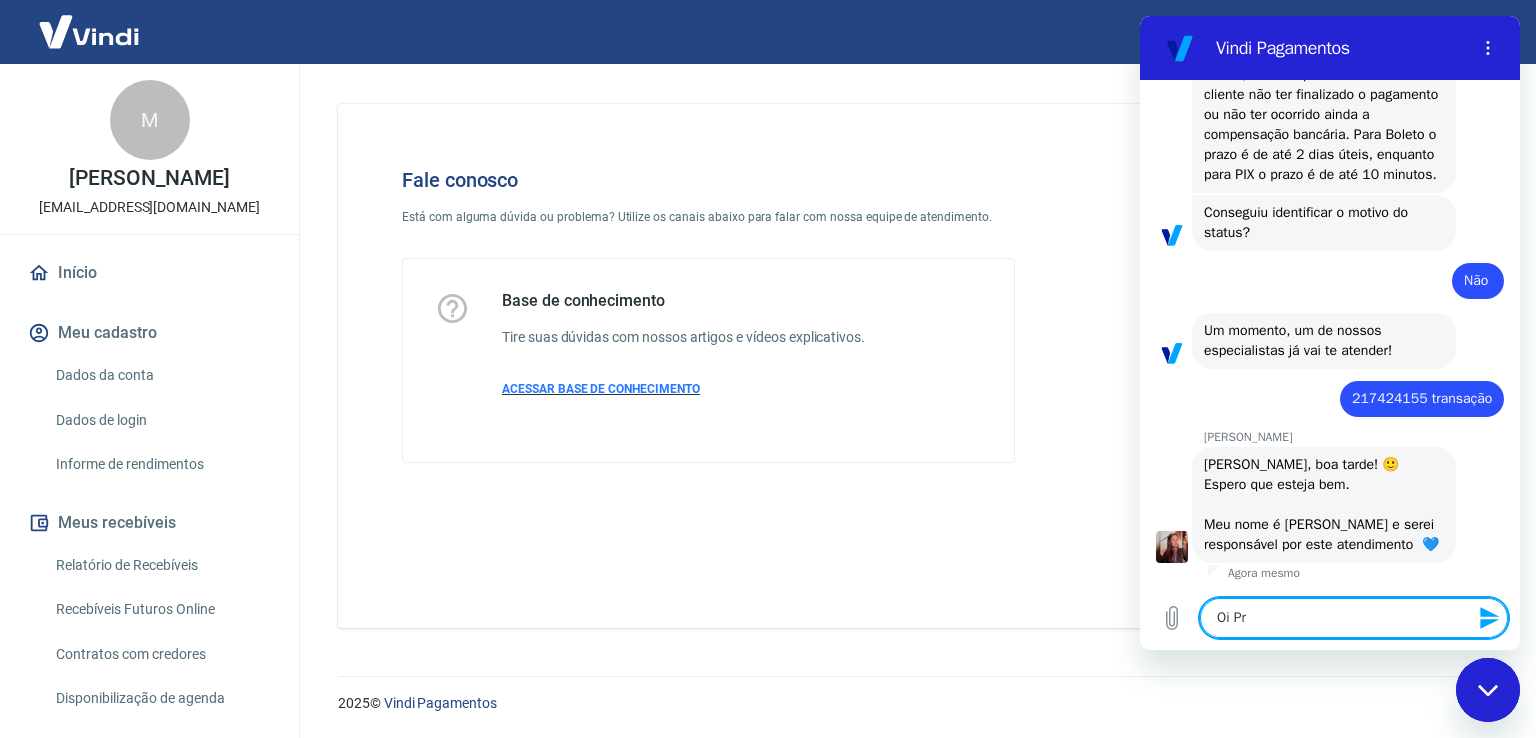 type on "Oi Pri" 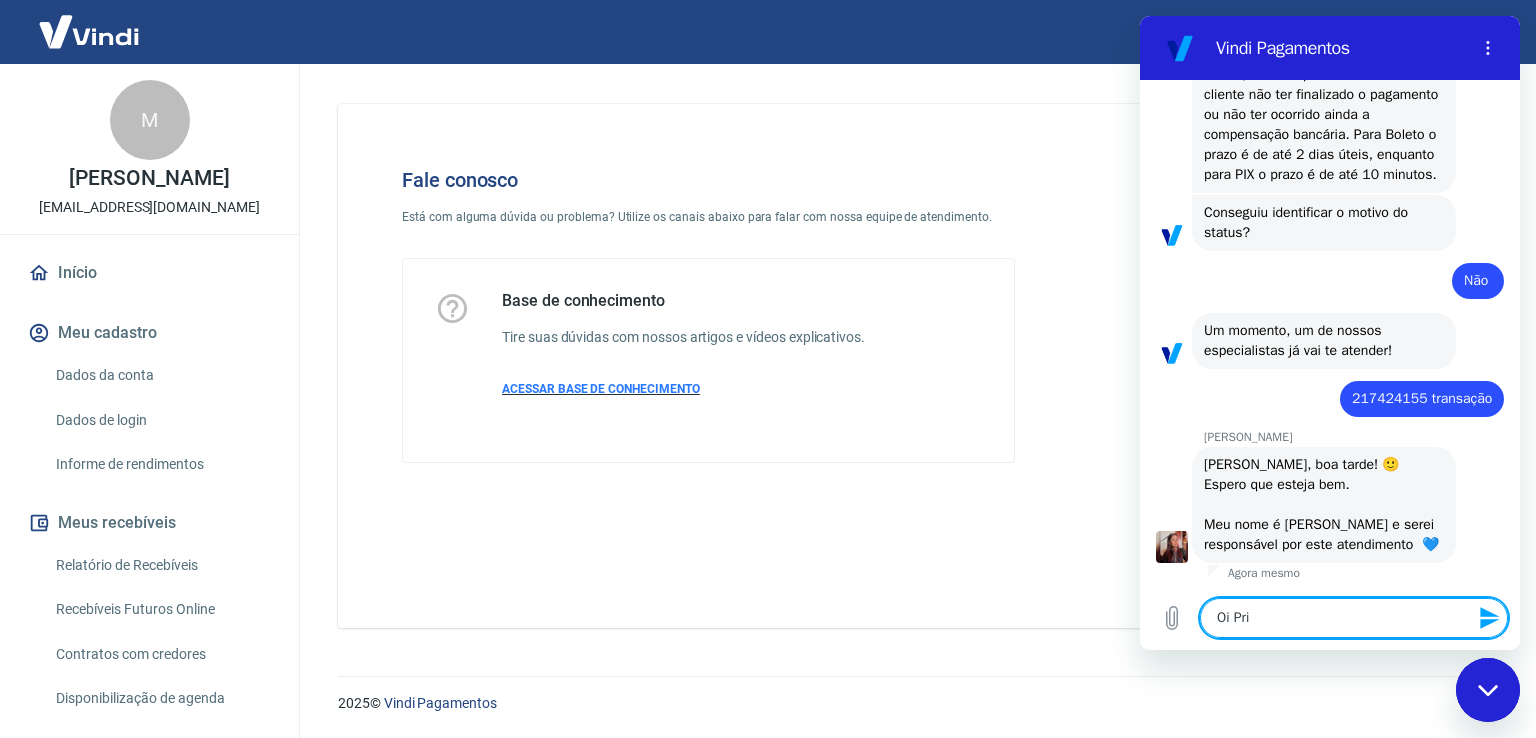 type on "Oi Pris" 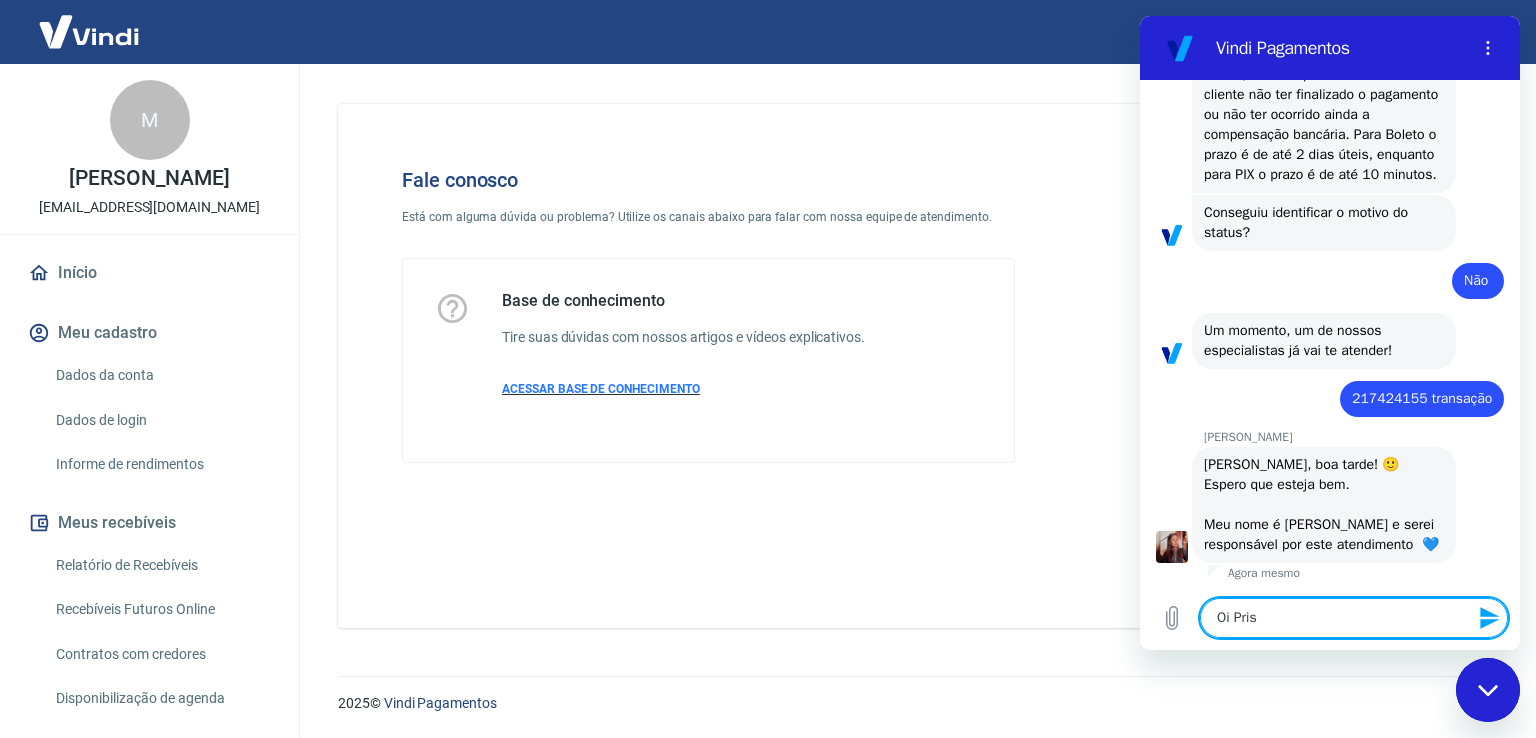 type on "Oi Prisc" 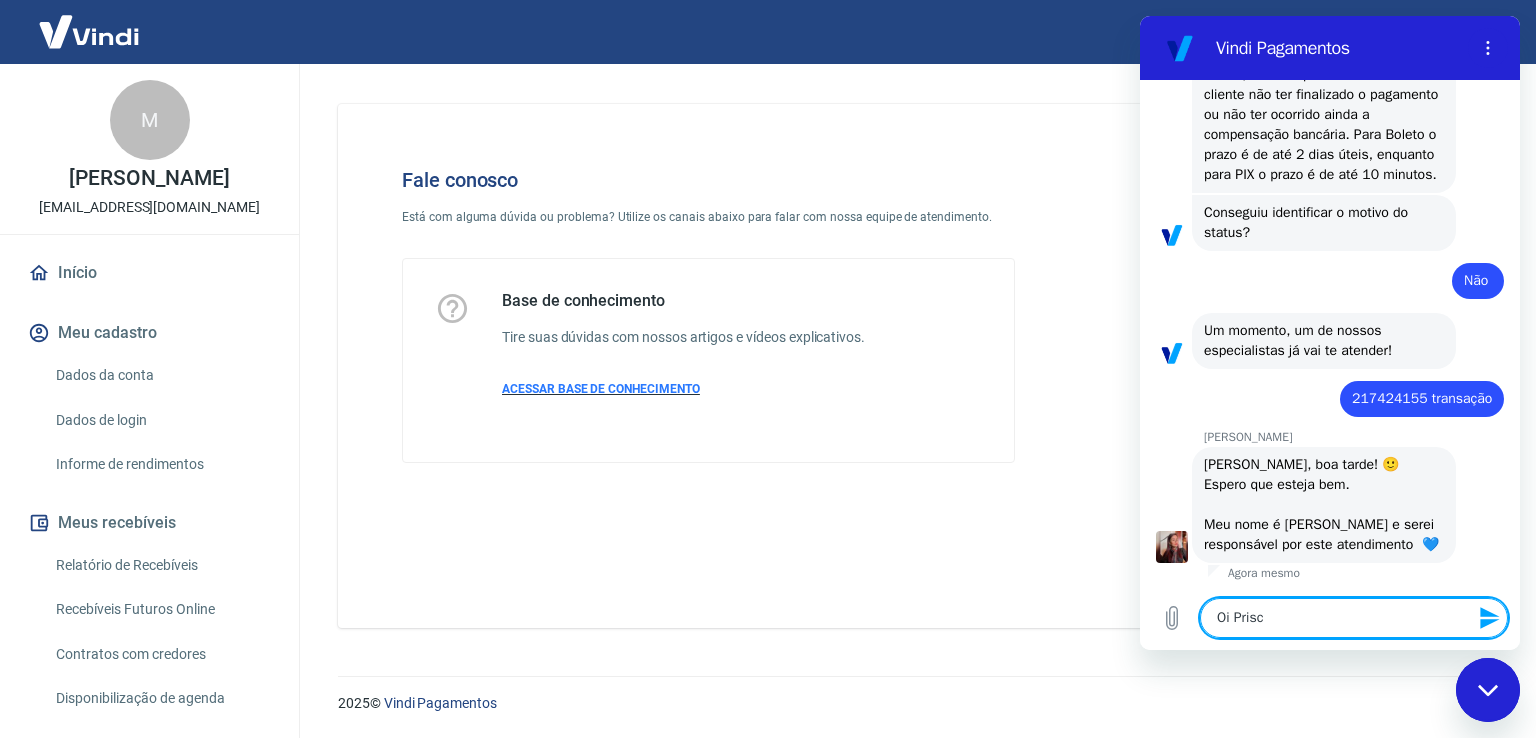 type on "Oi Pris" 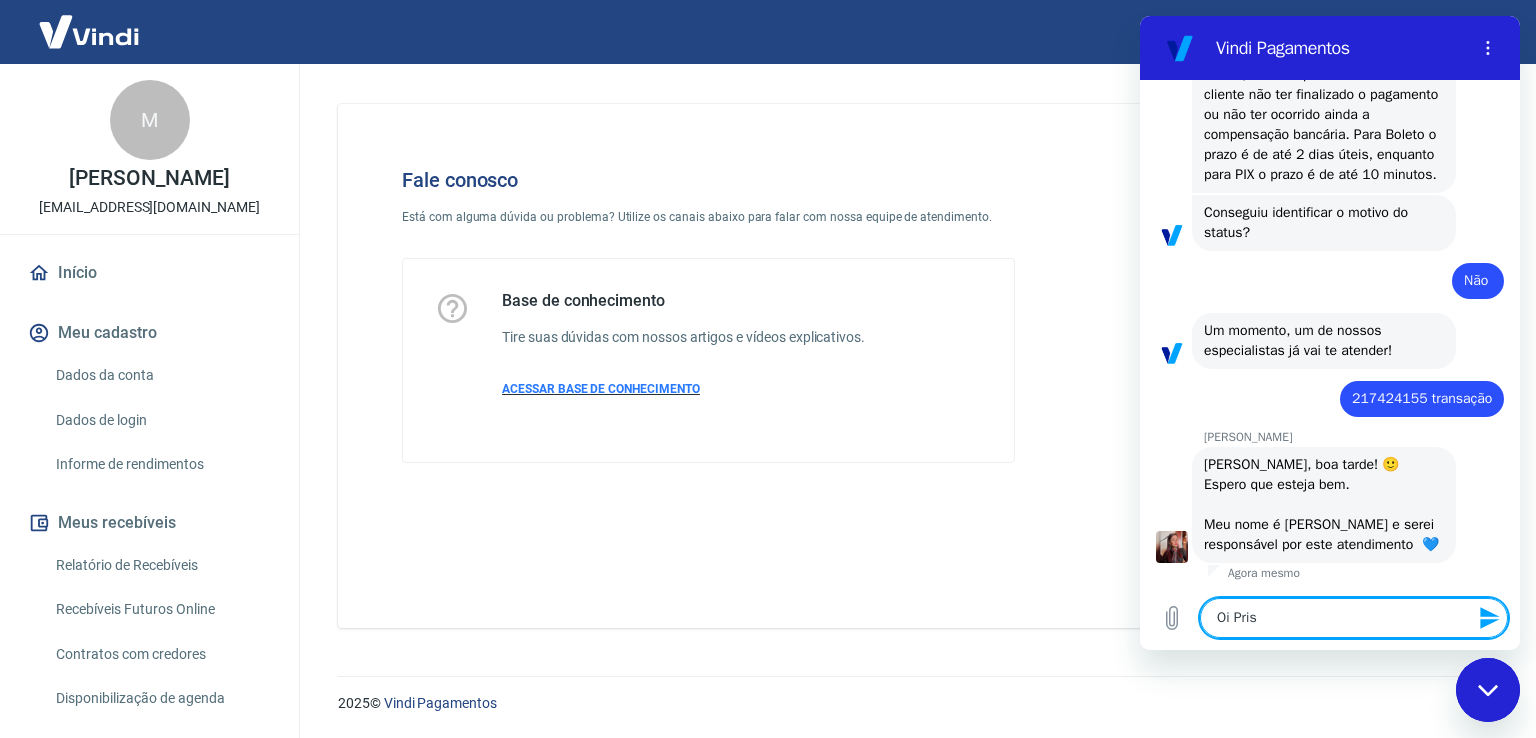 type on "Oi Prisc" 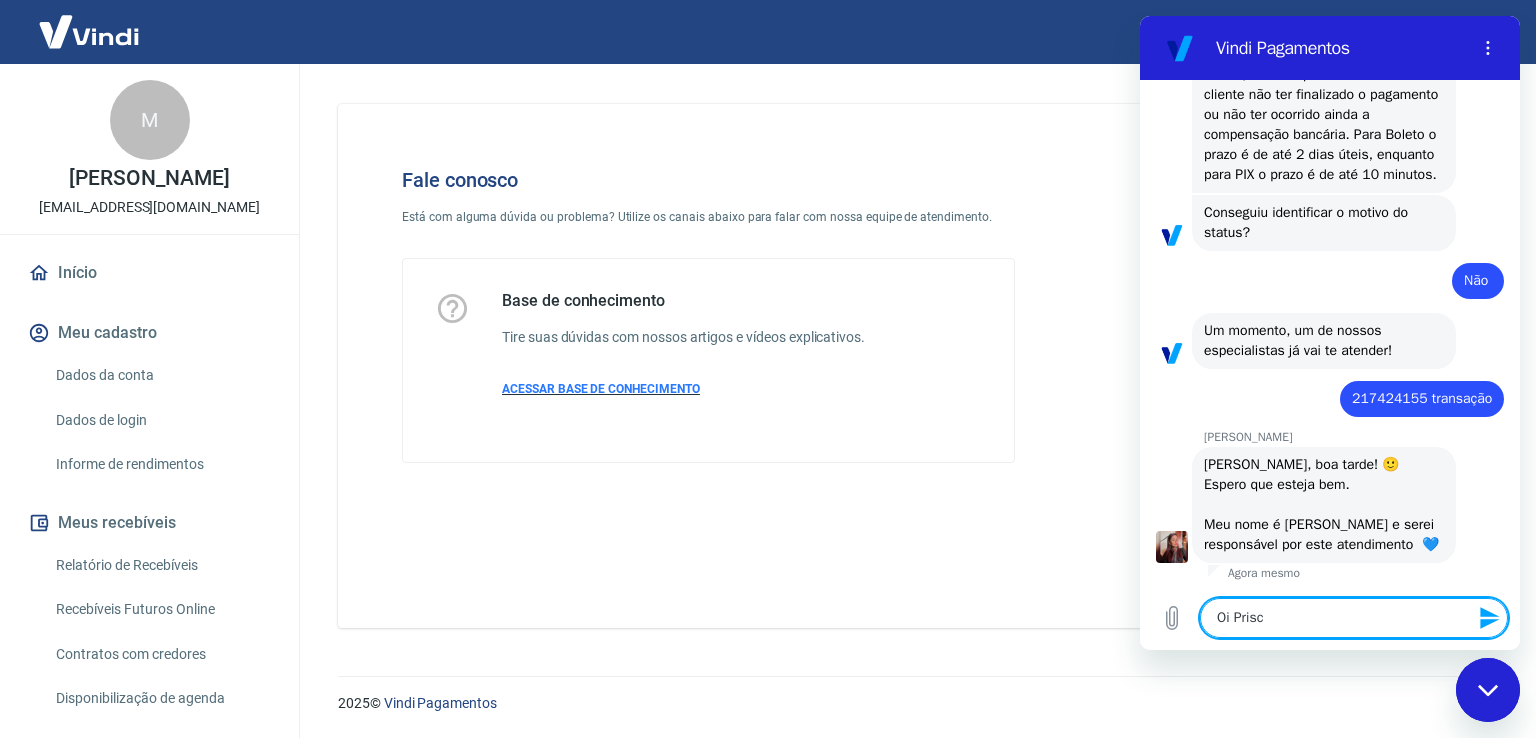 type on "x" 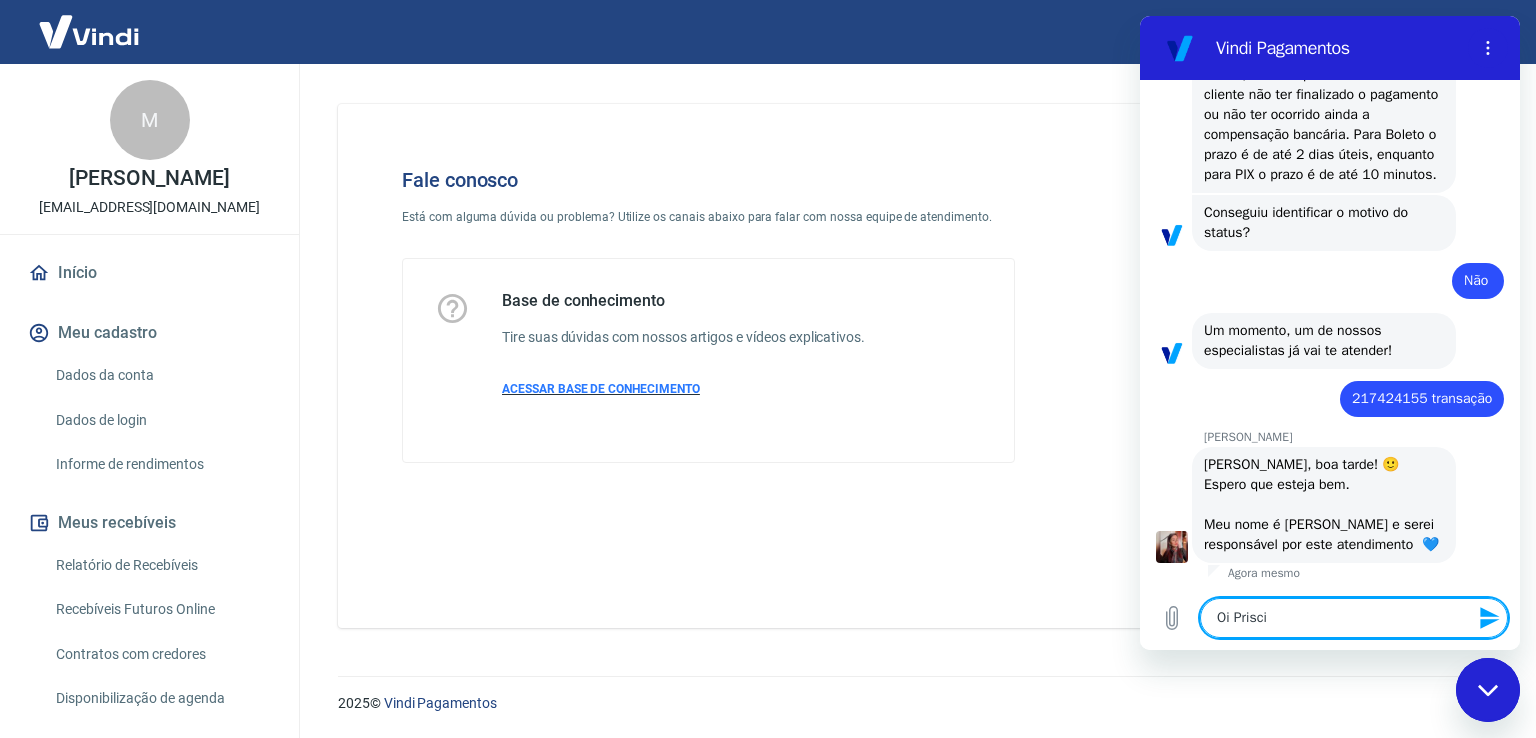 type on "Oi Priscil" 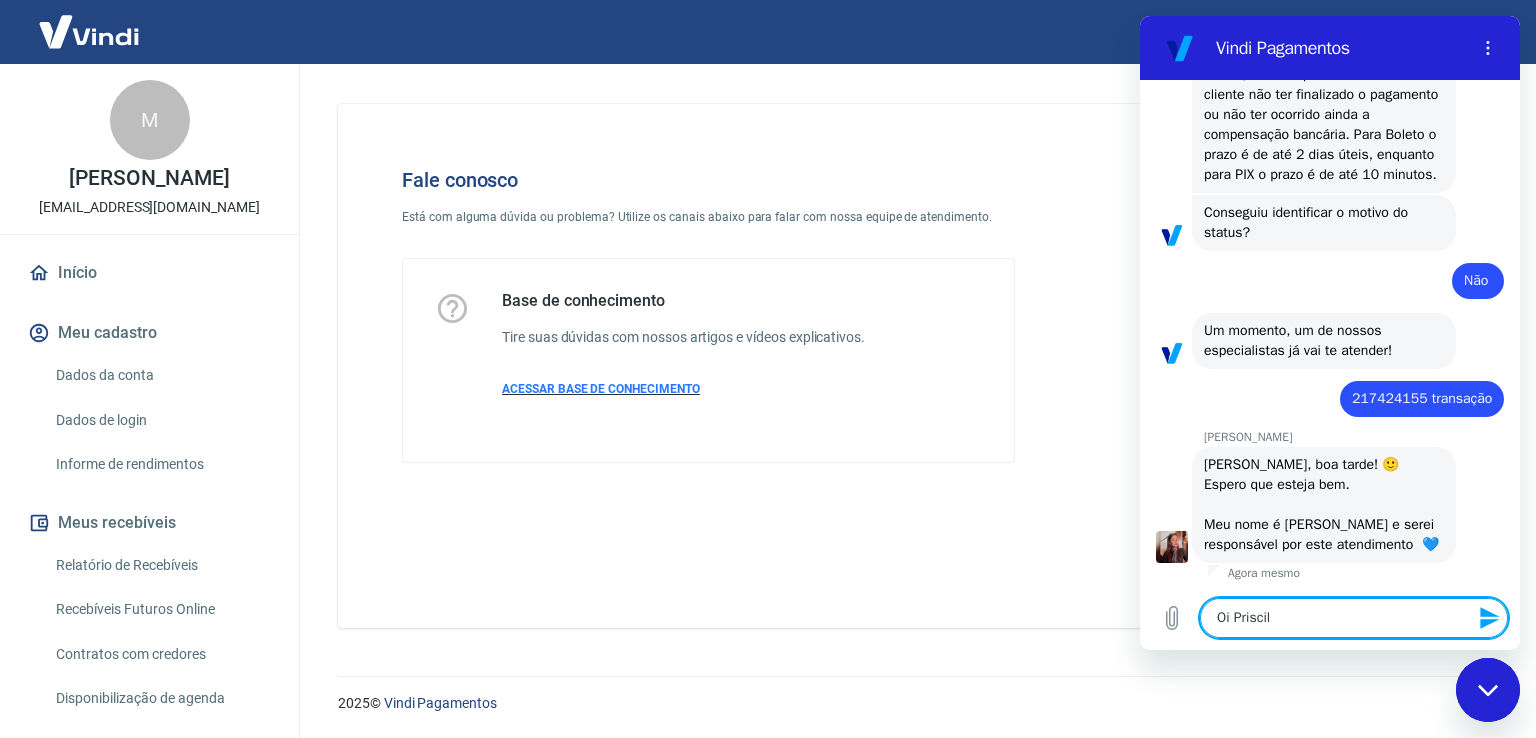 type on "Oi Priscila" 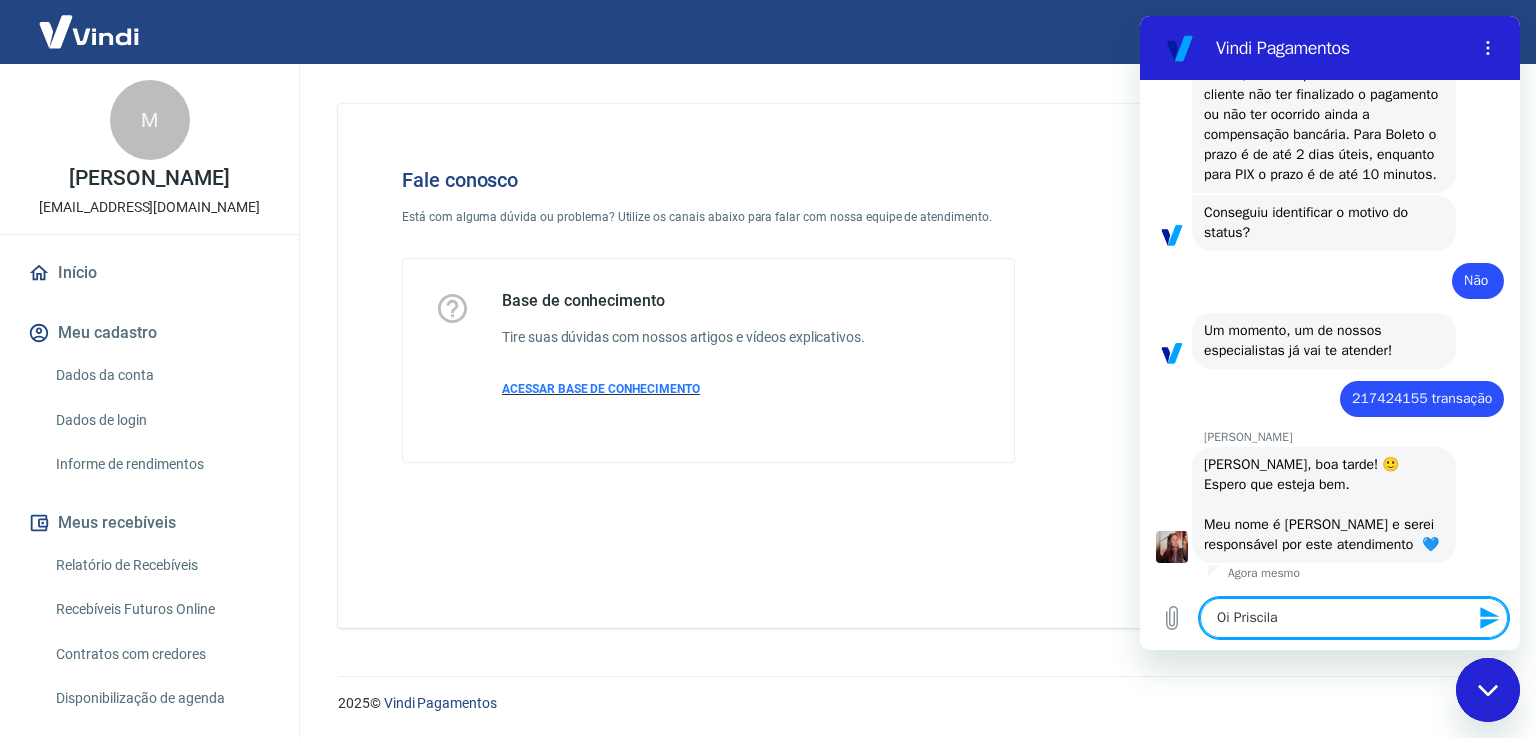 type 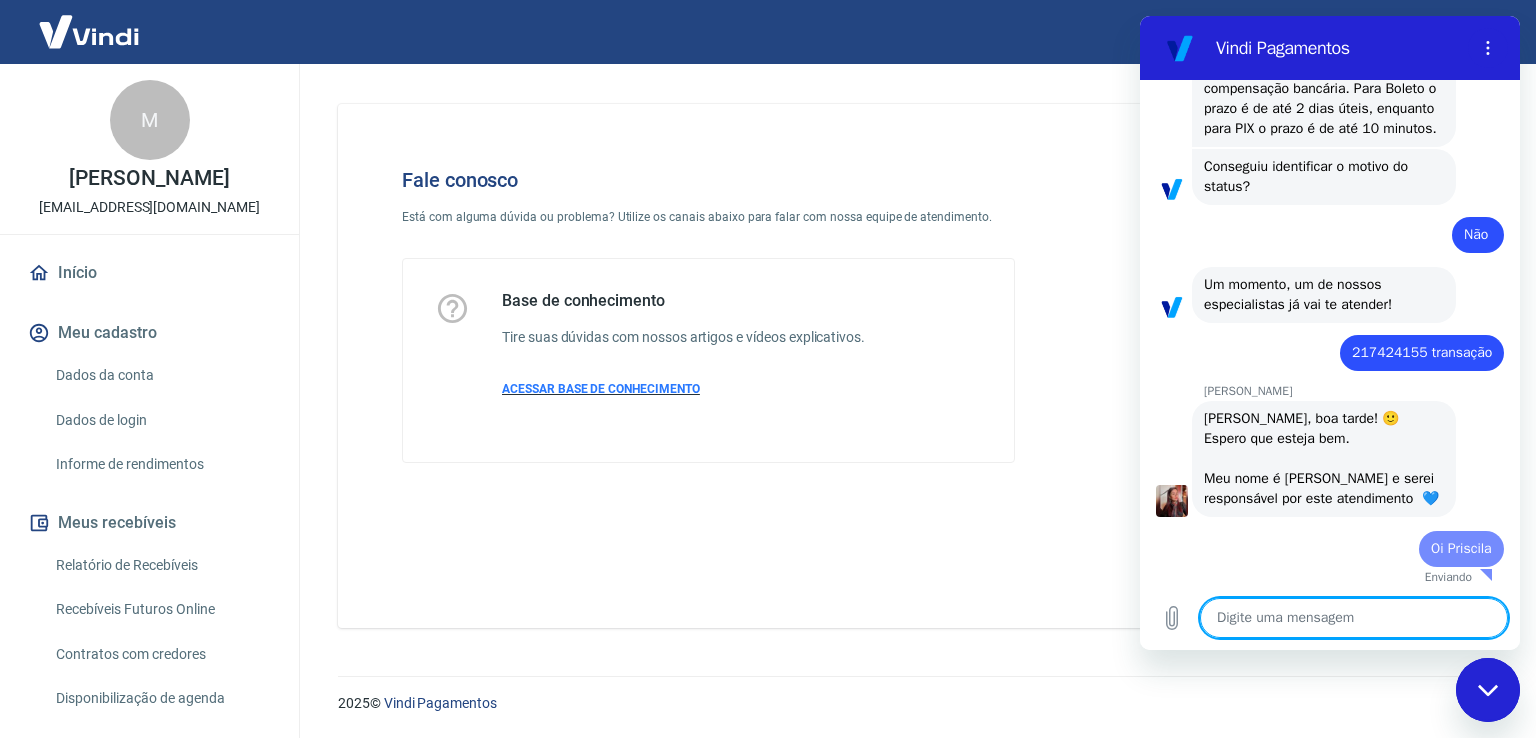 type on "x" 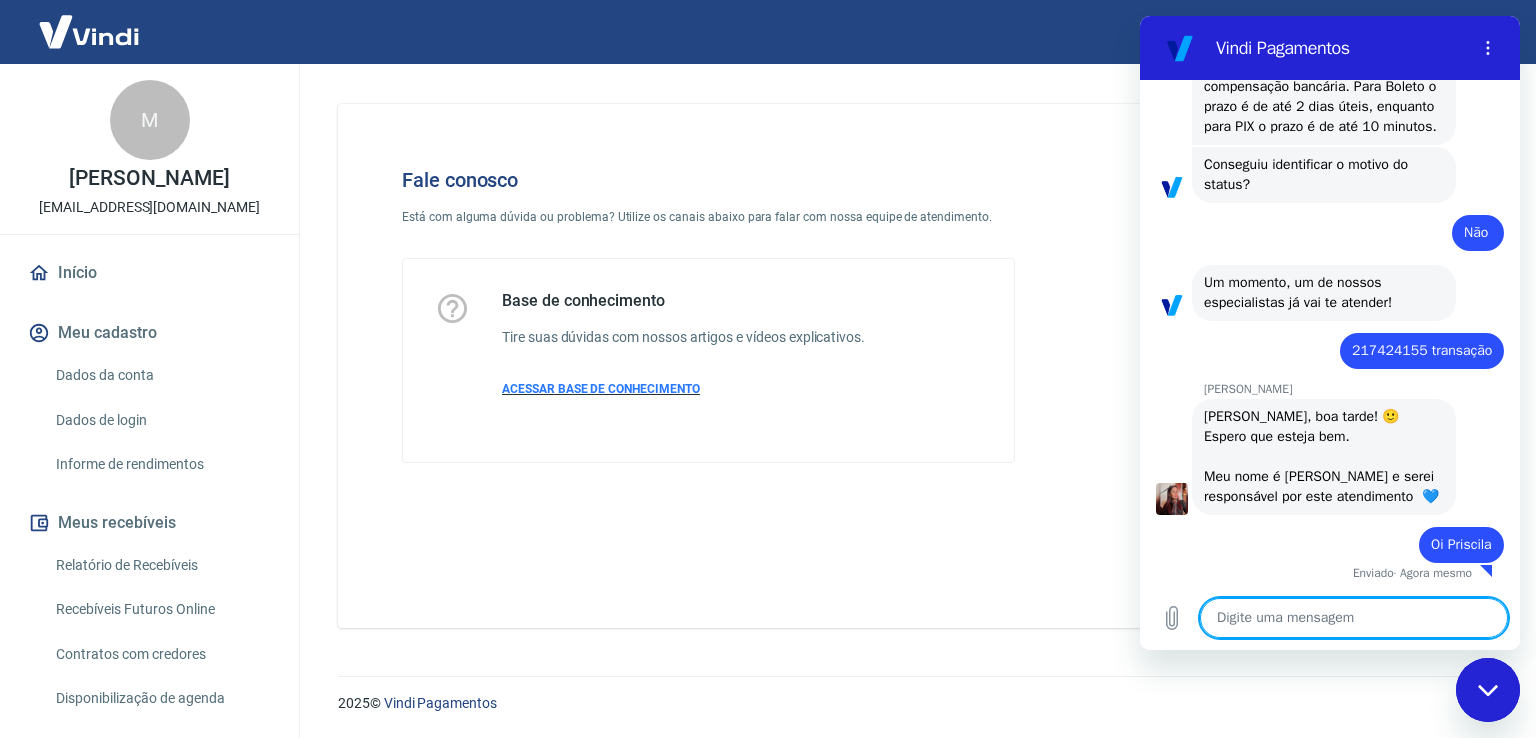 scroll, scrollTop: 2140, scrollLeft: 0, axis: vertical 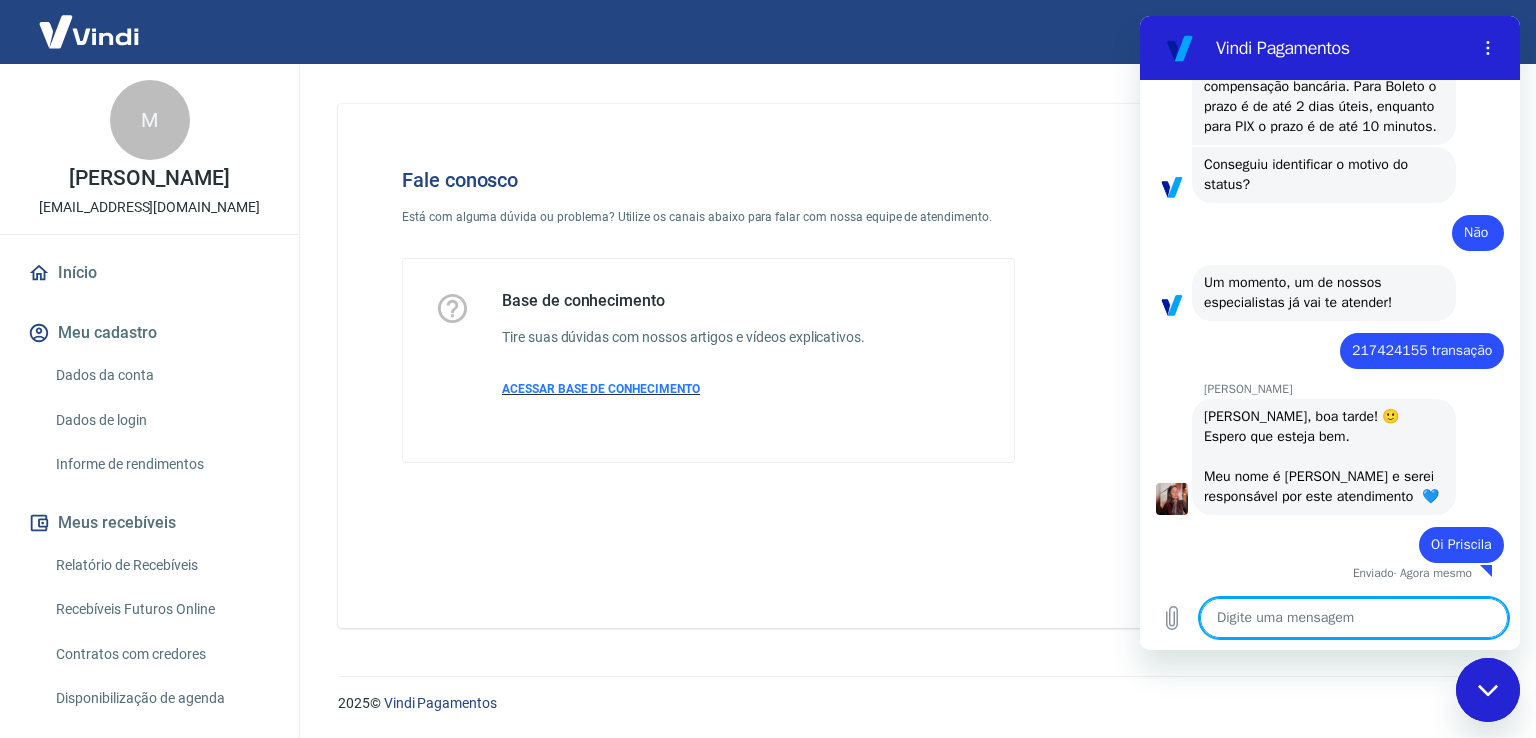 type on "G" 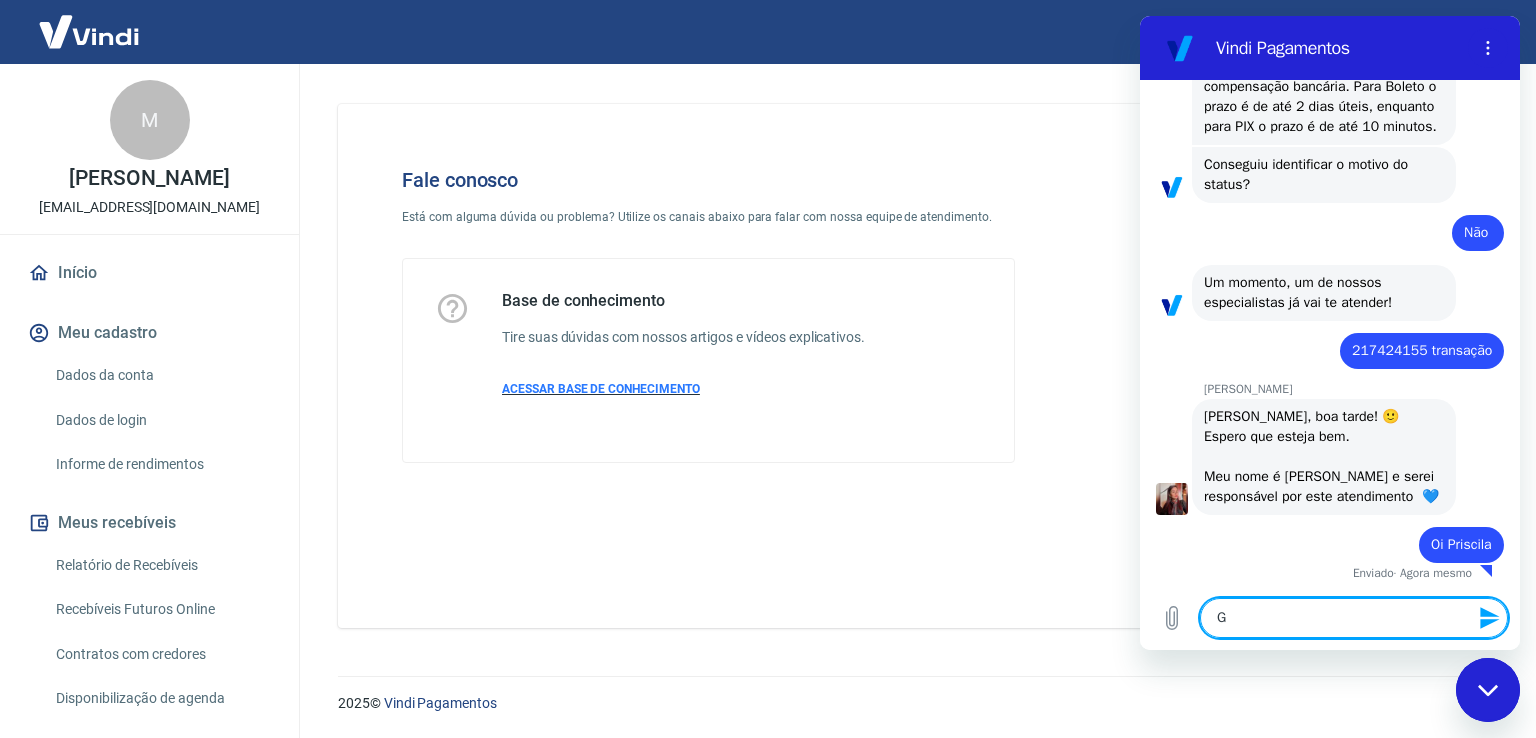 type on "Go" 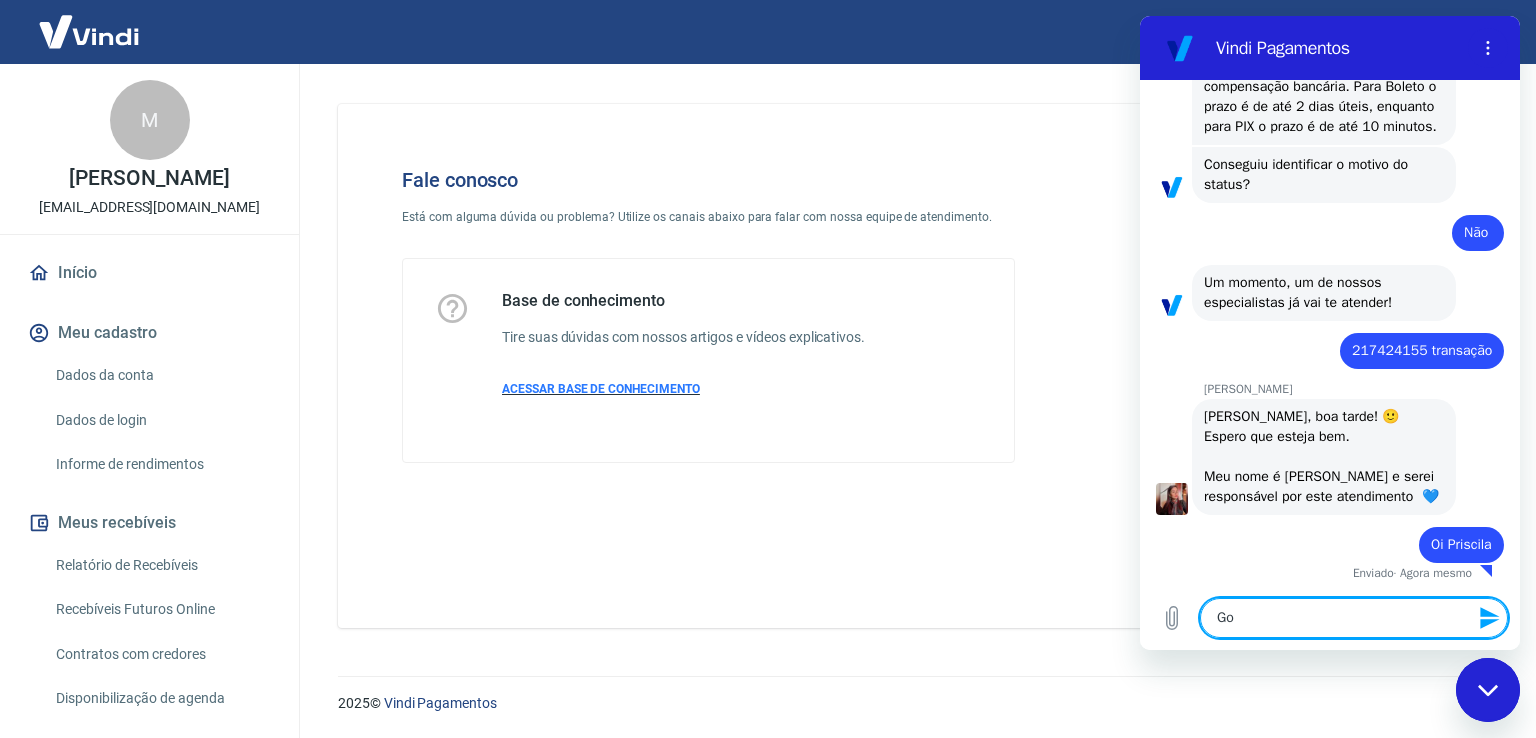 type on "Gos" 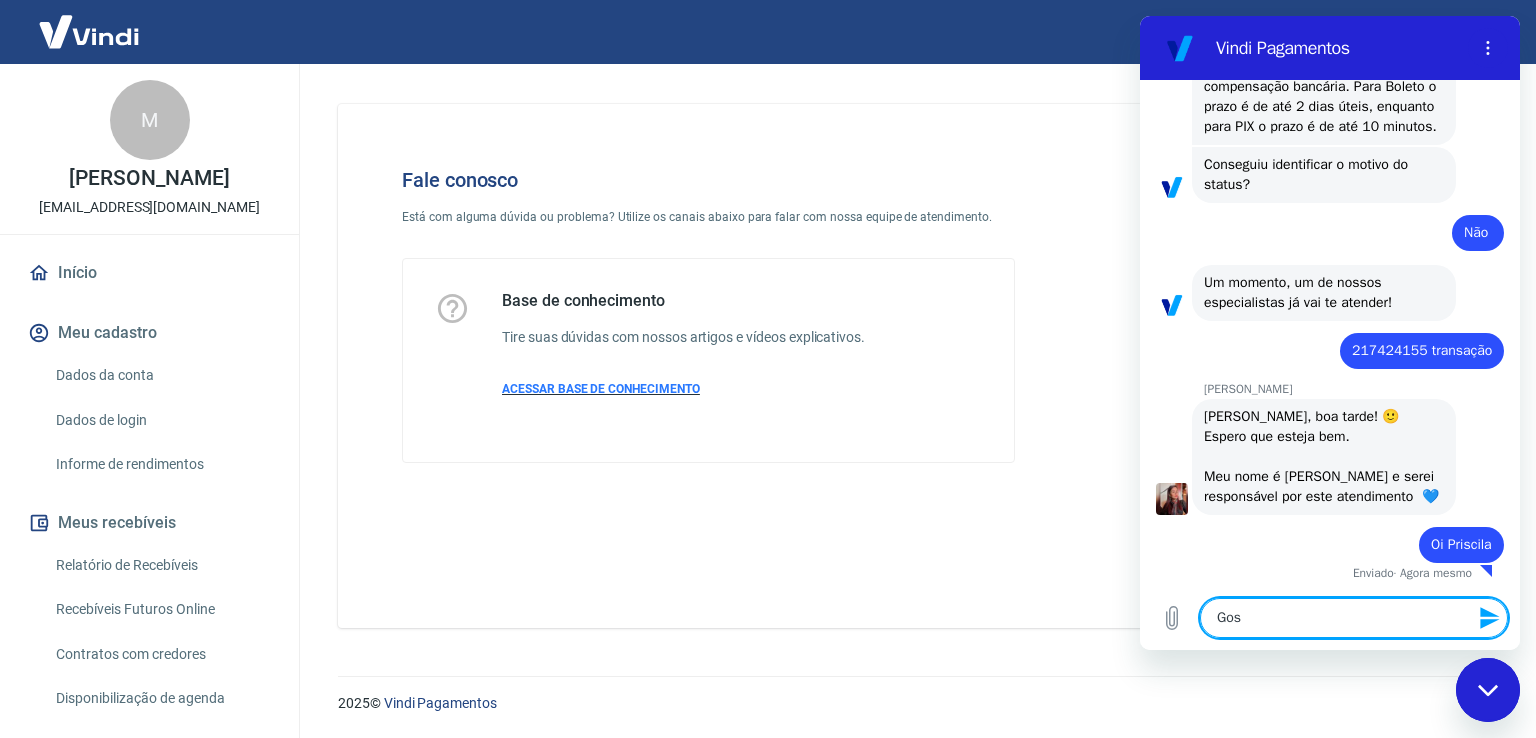 type on "Gost" 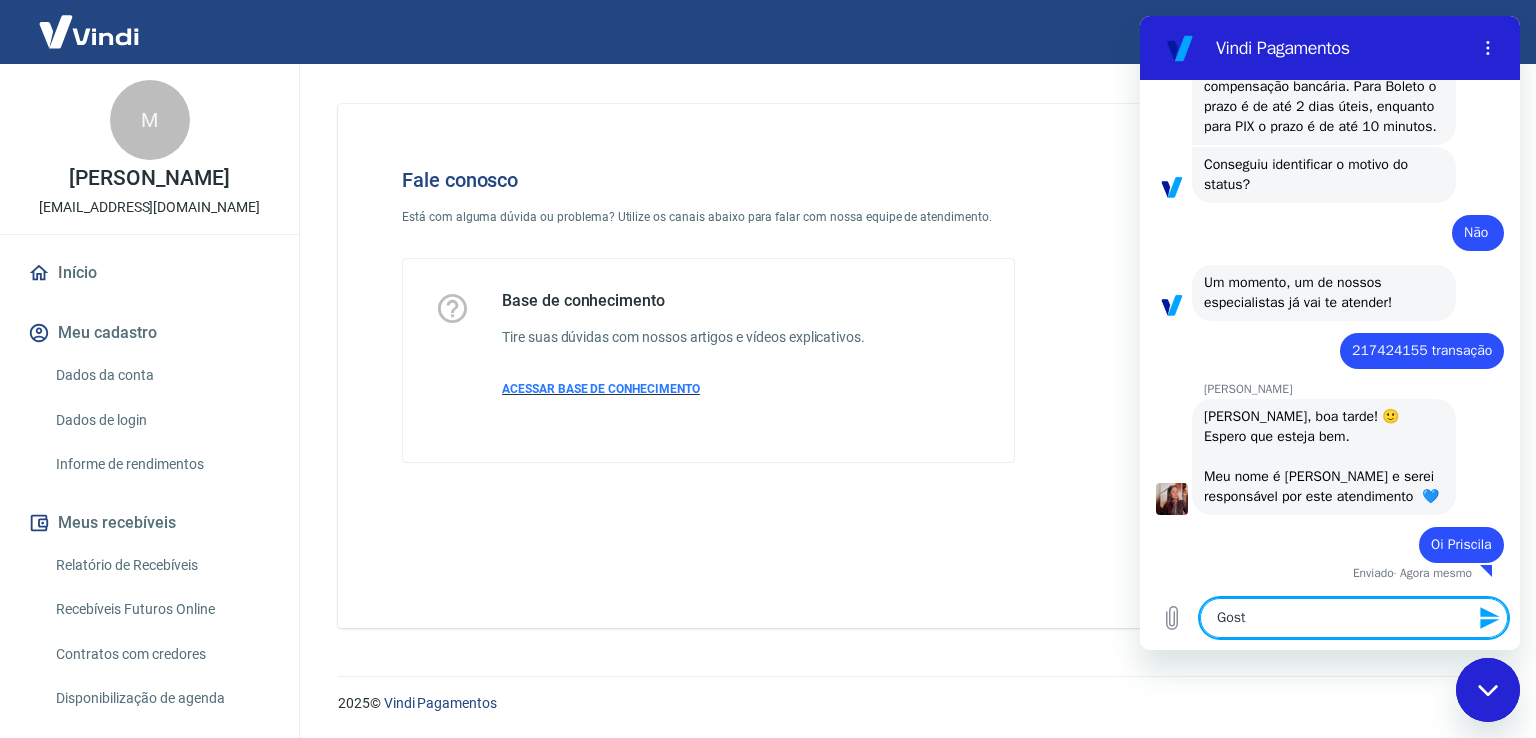 type on "Gosta" 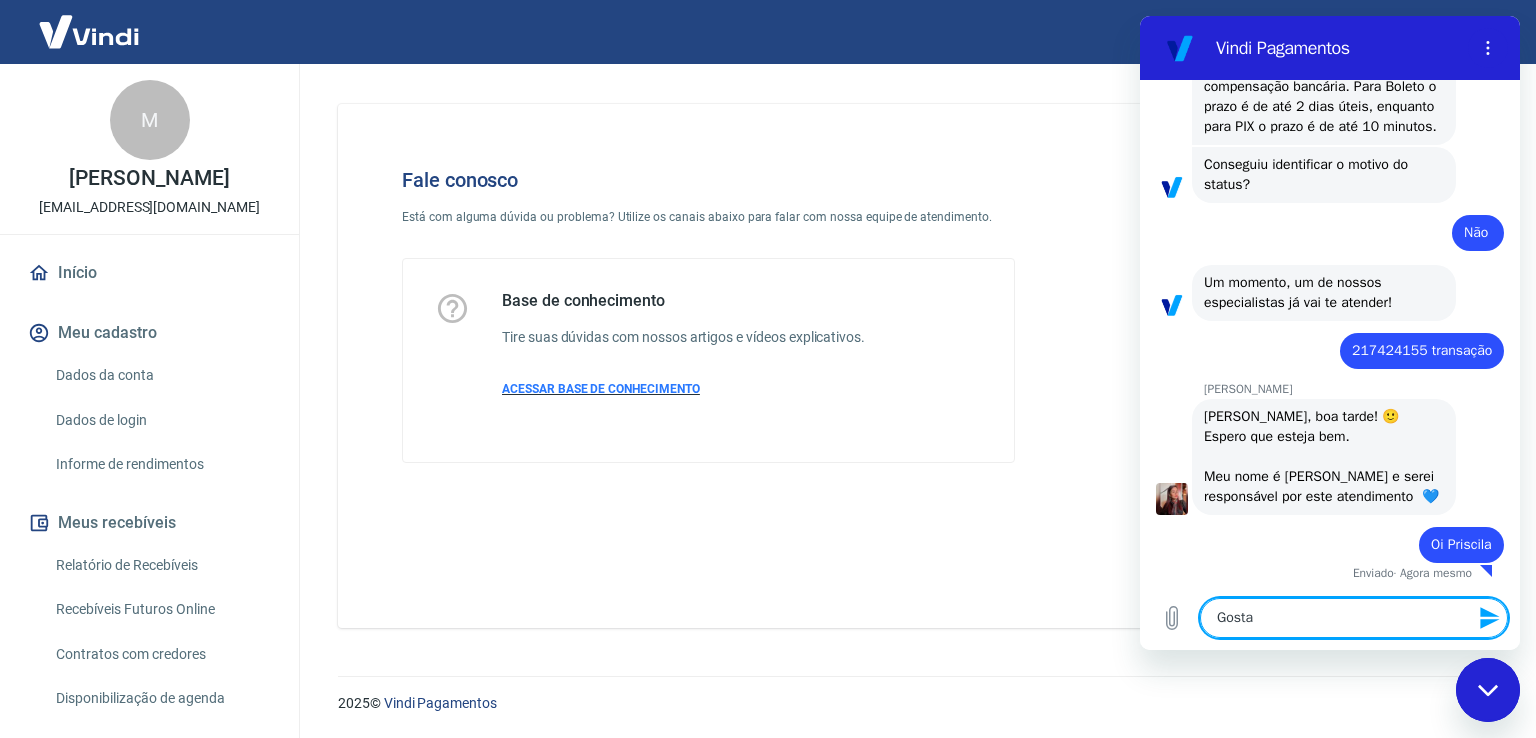 type on "Gostar" 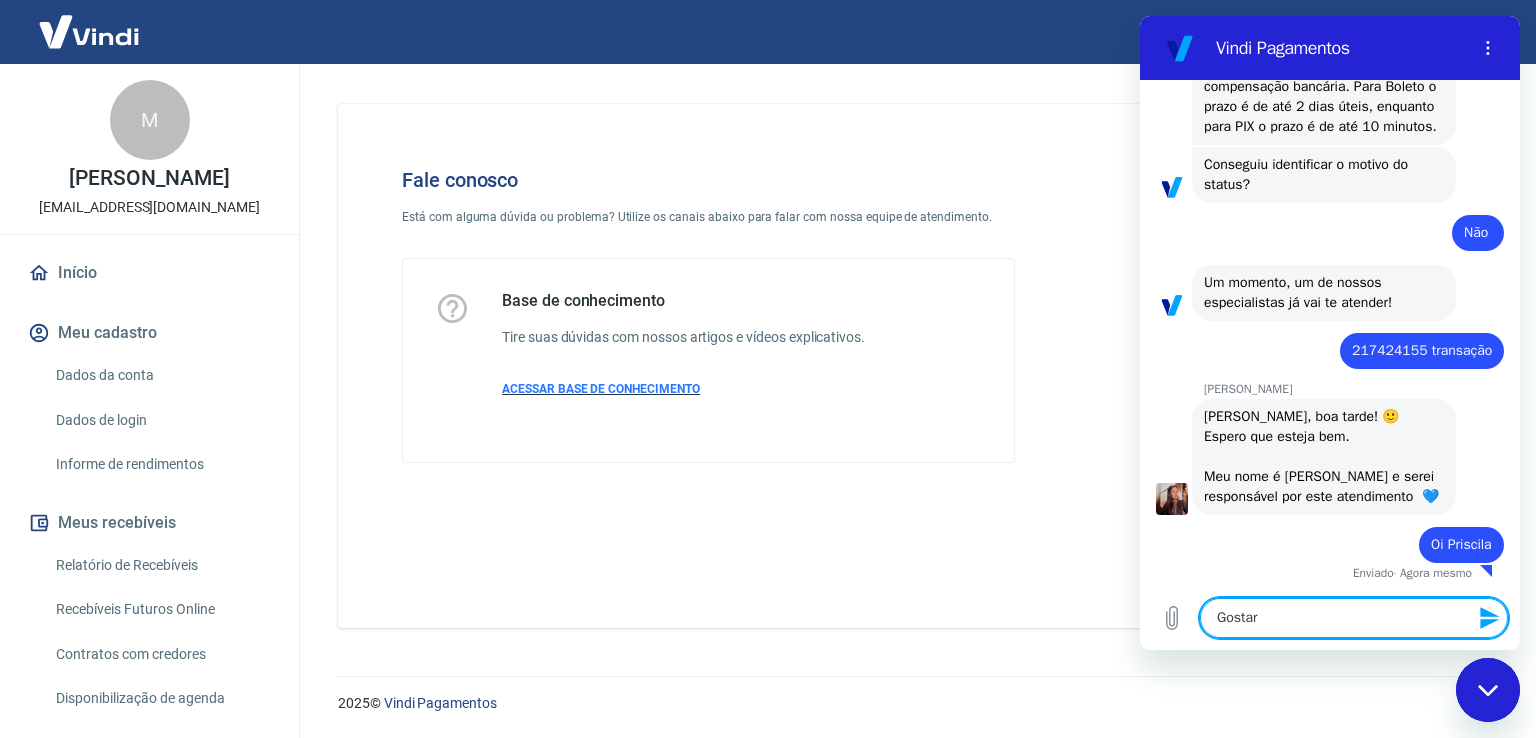 type on "Gostari" 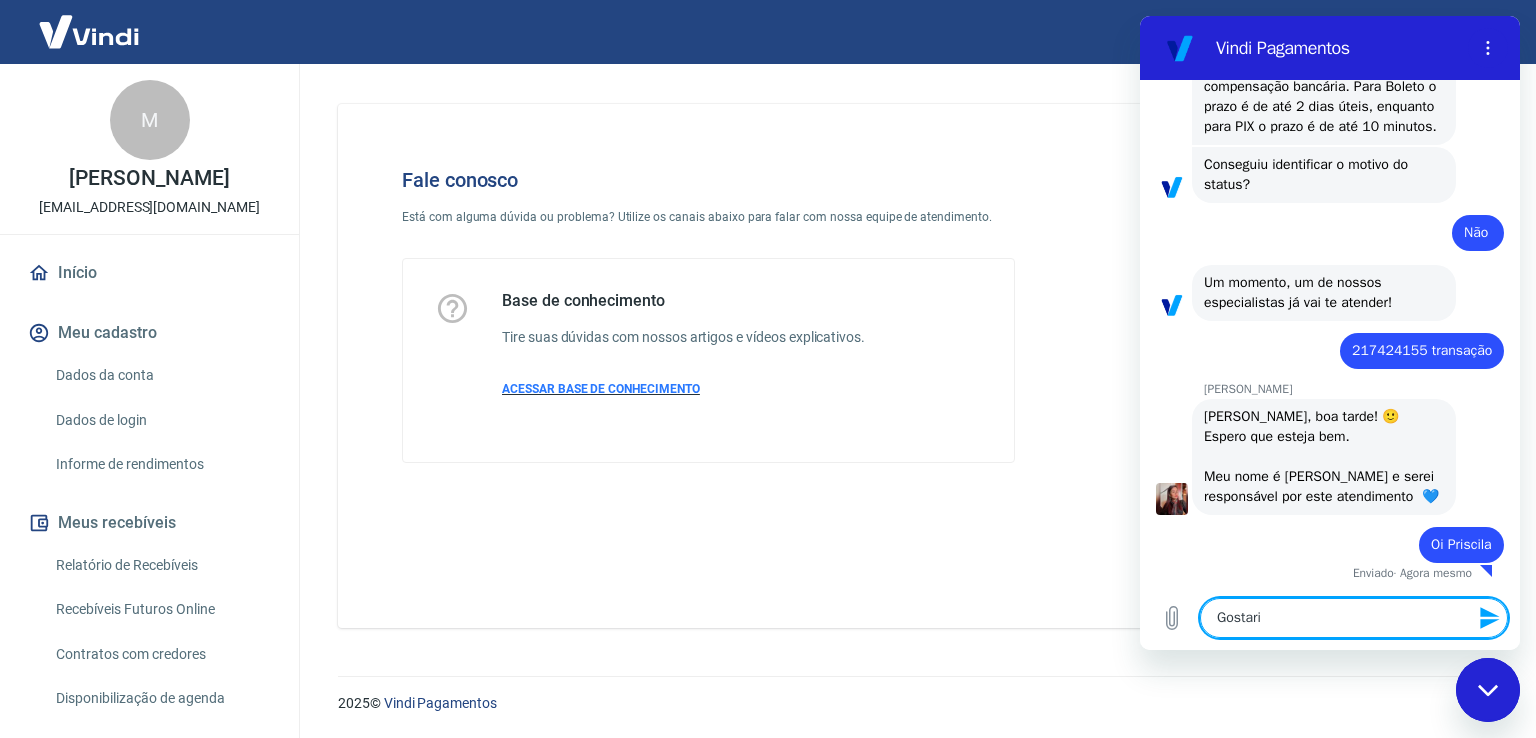 type on "Gostaria" 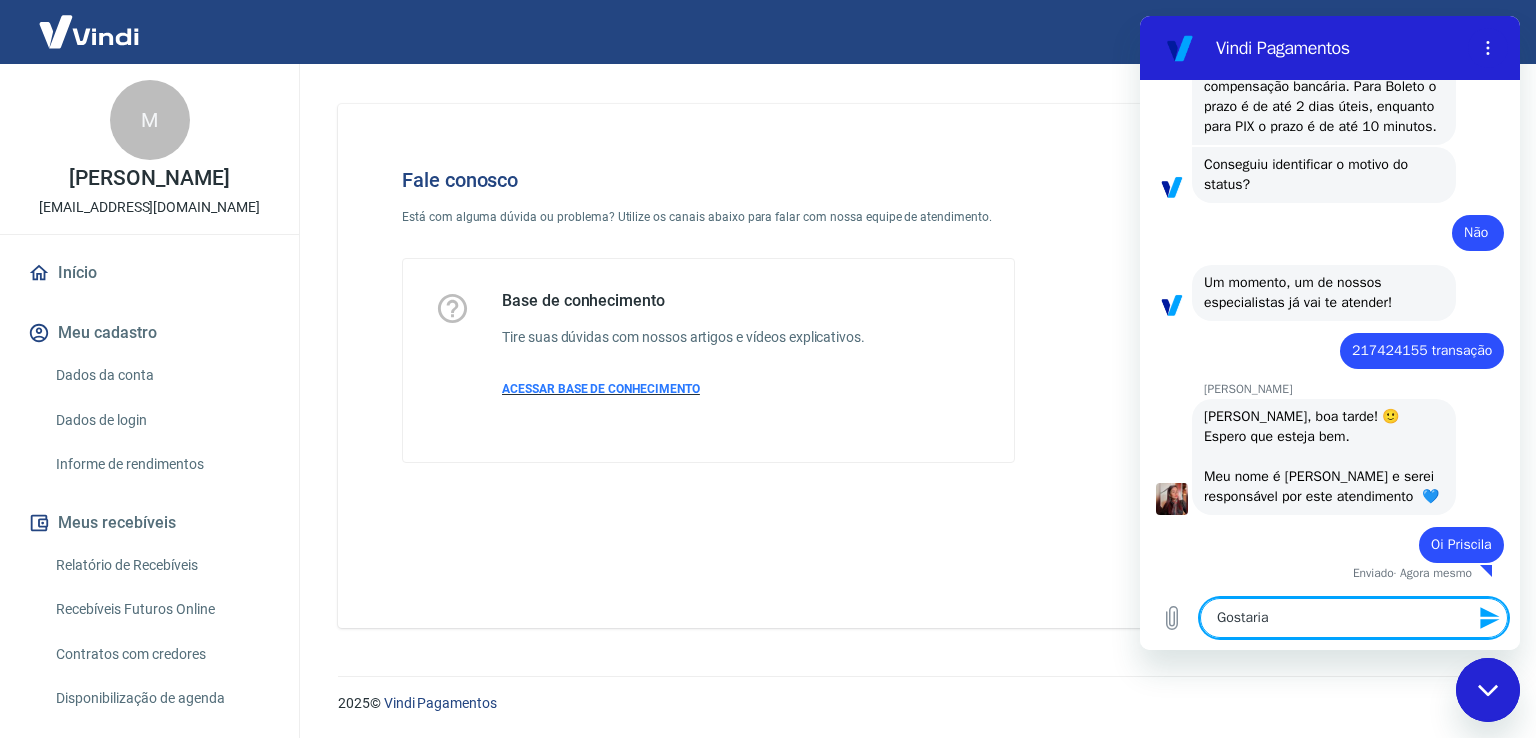 type on "Gostaria" 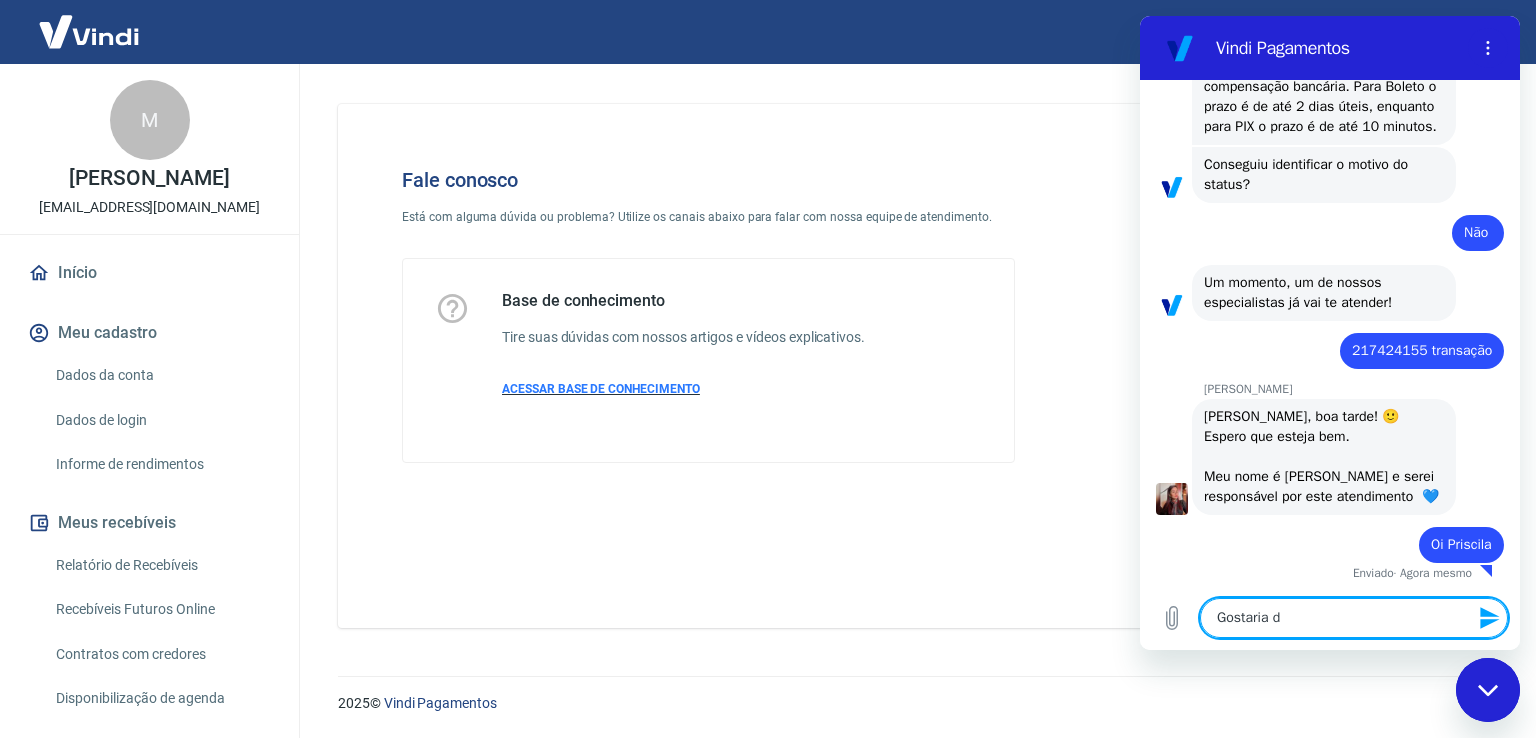 type on "x" 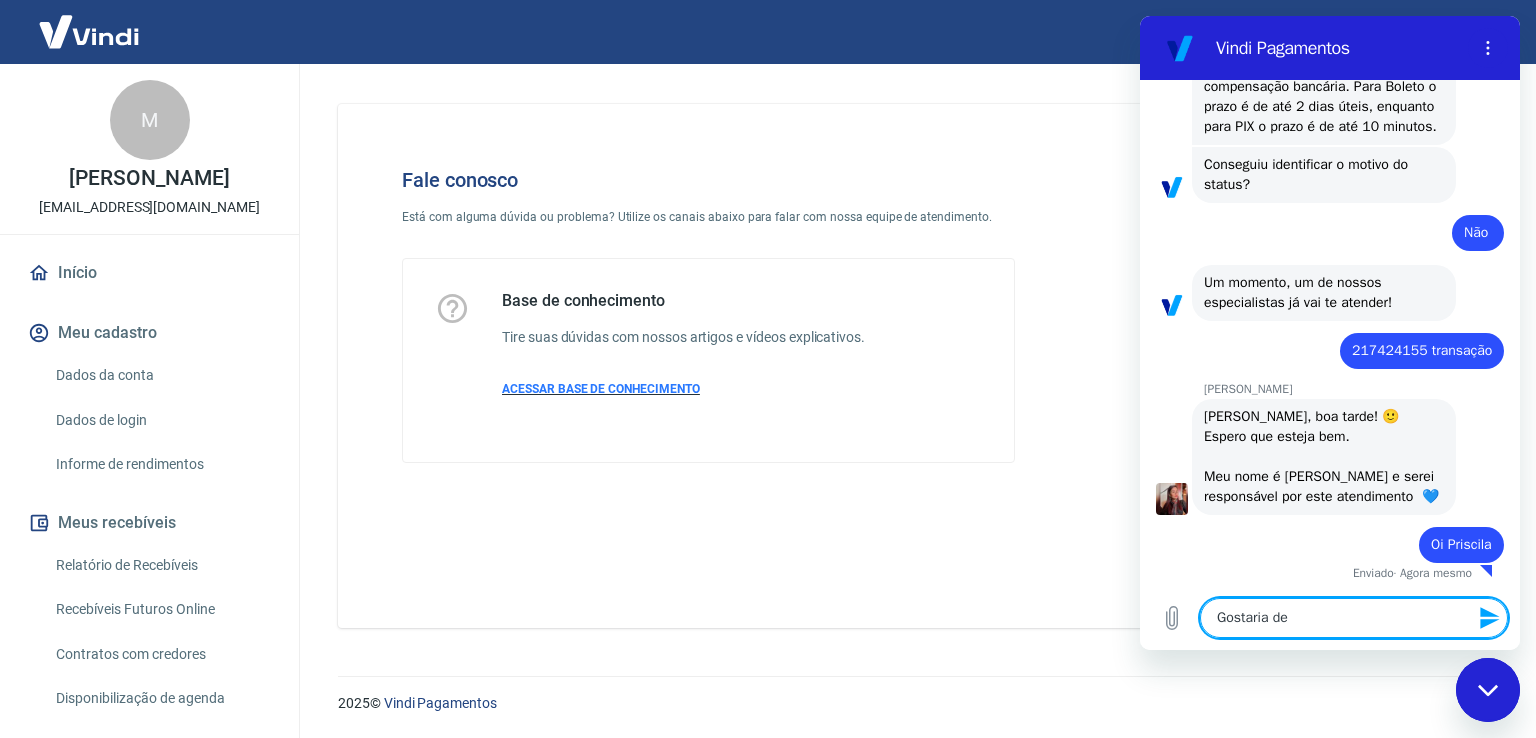 type on "Gostaria de" 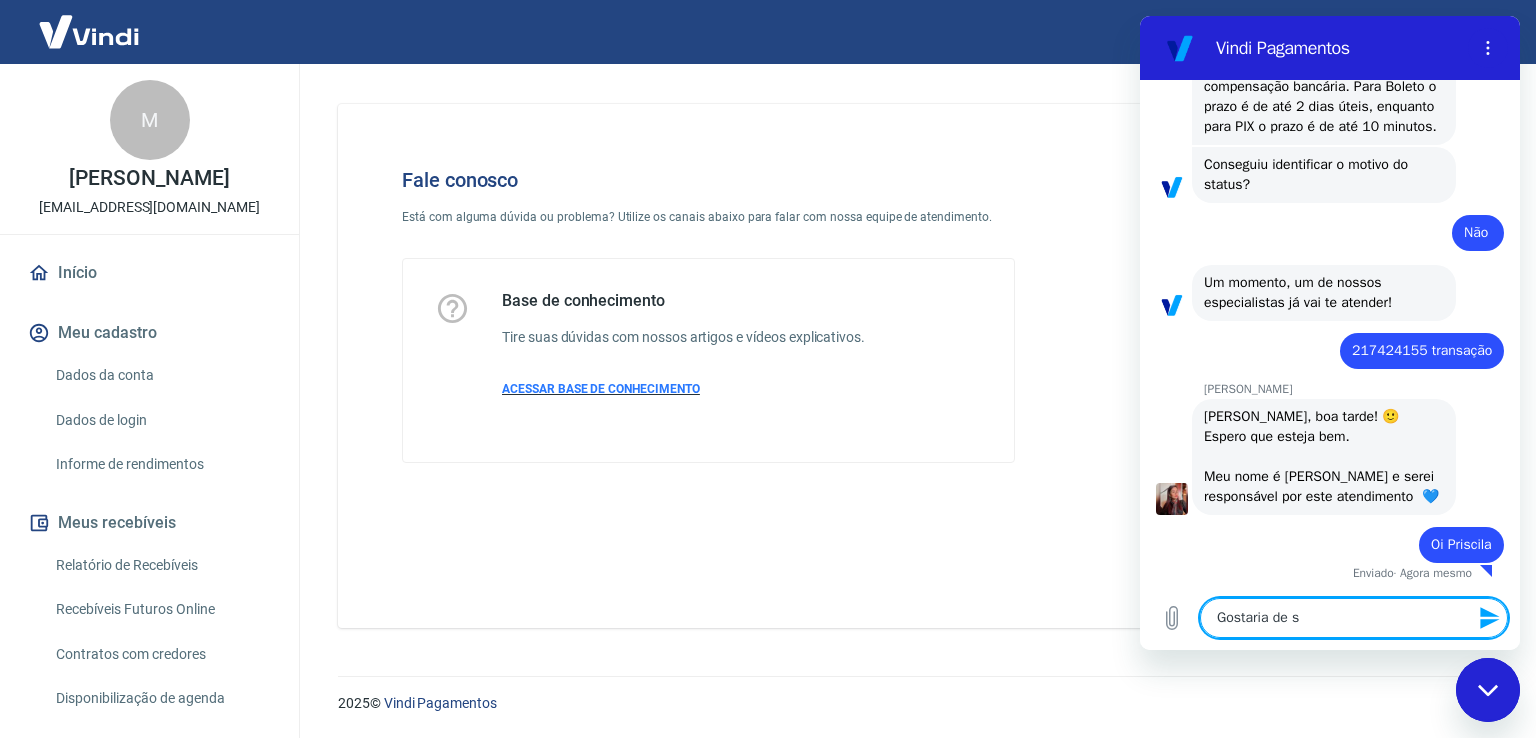 type on "Gostaria de sa" 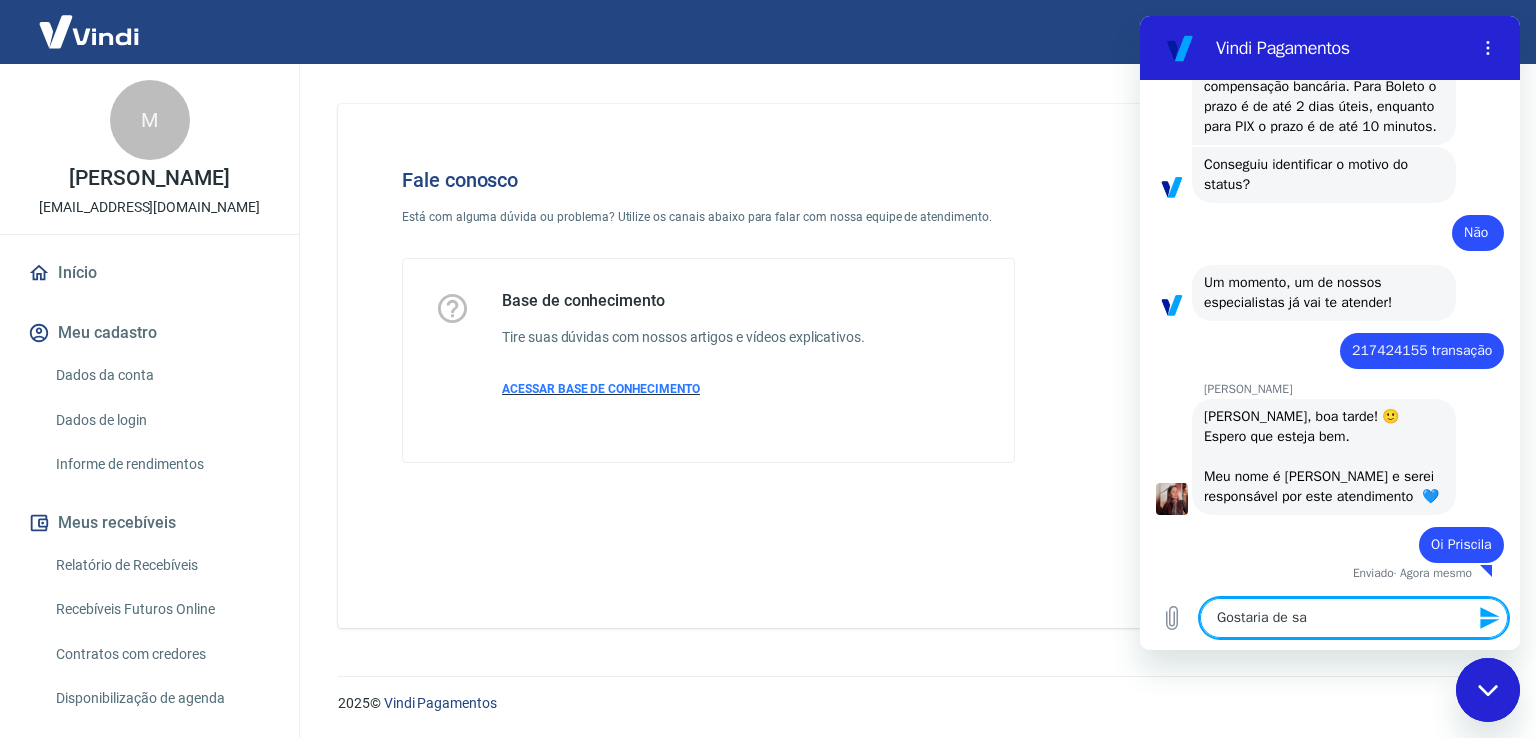 type on "Gostaria de sab" 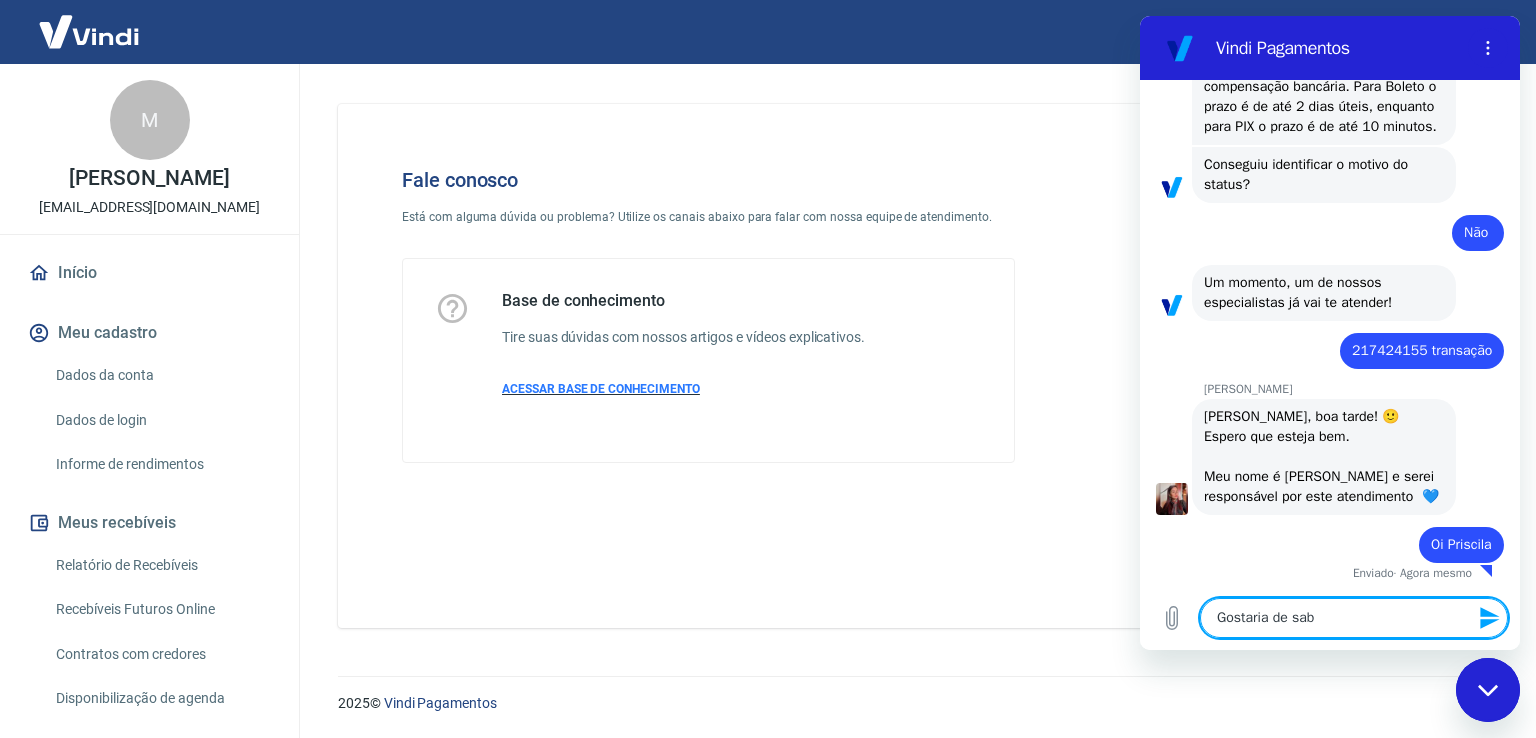 type on "Gostaria de sabe" 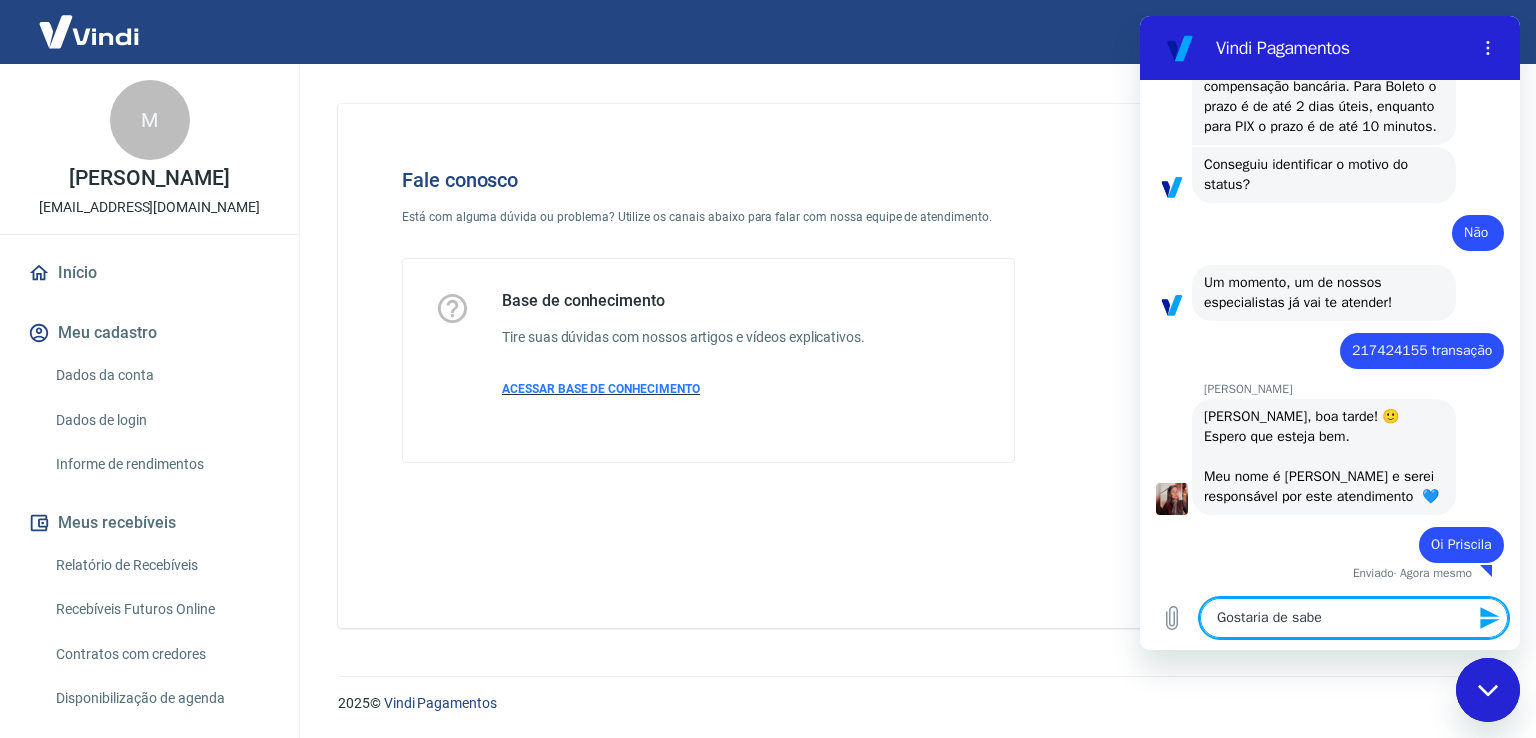 type on "Gostaria de saber" 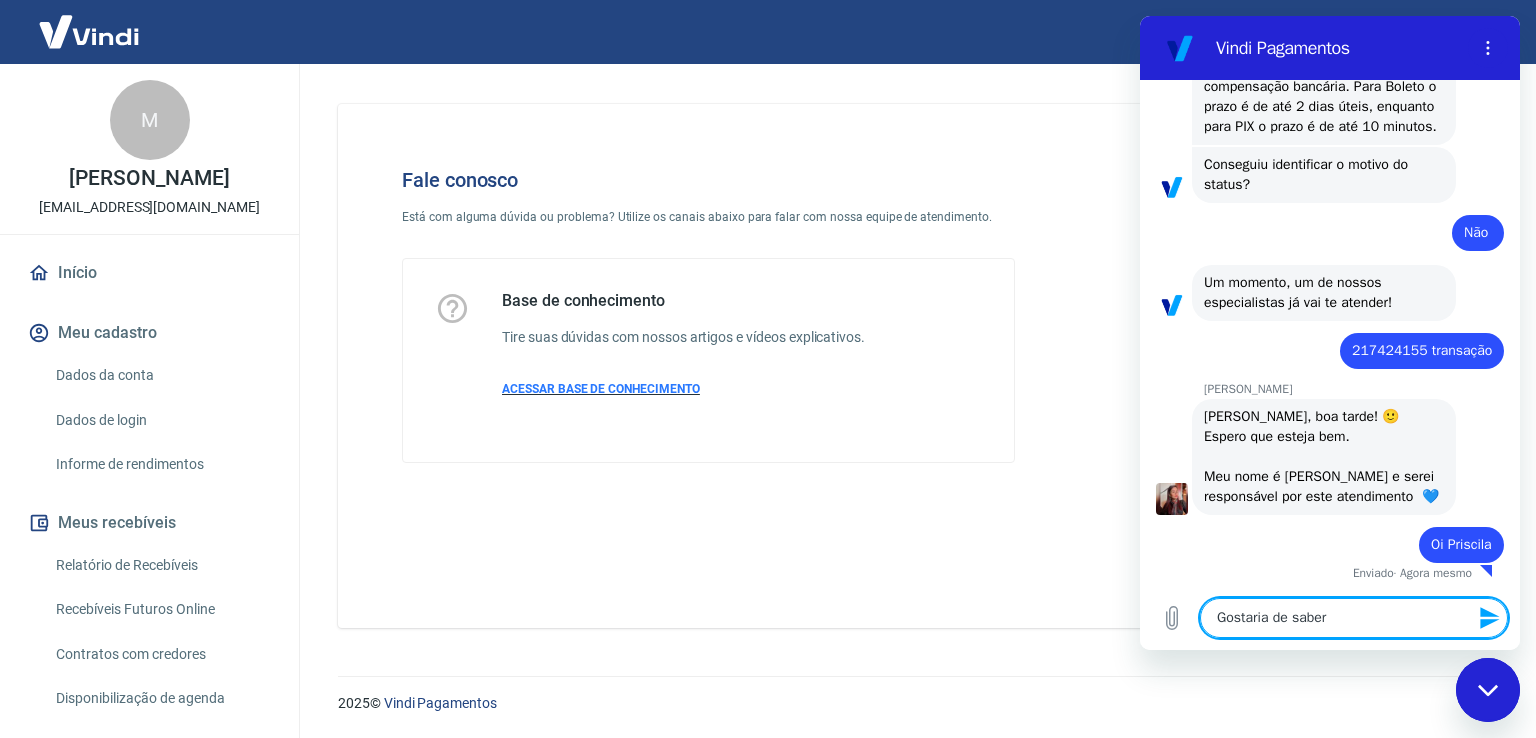 type on "Gostaria de saber" 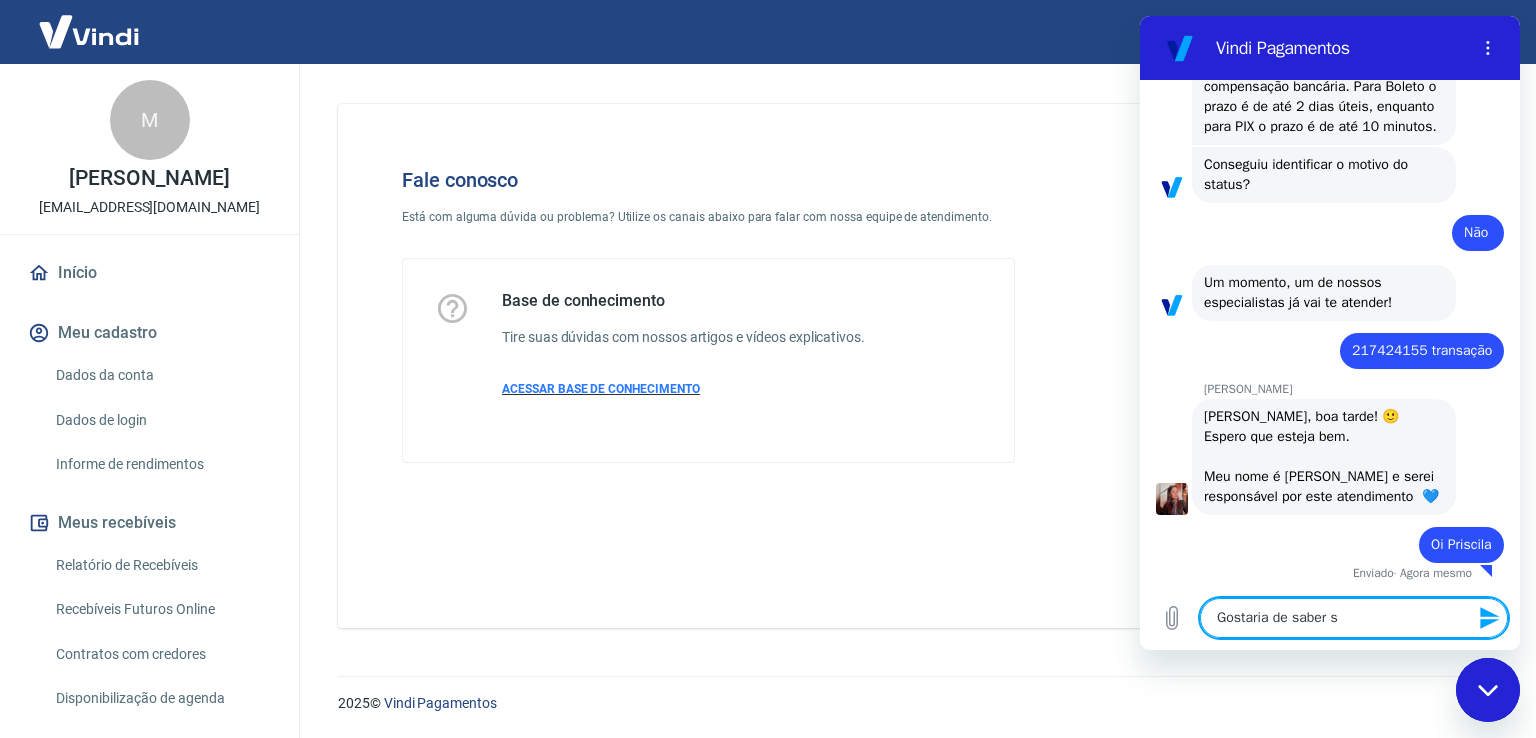 type on "Gostaria de saber so" 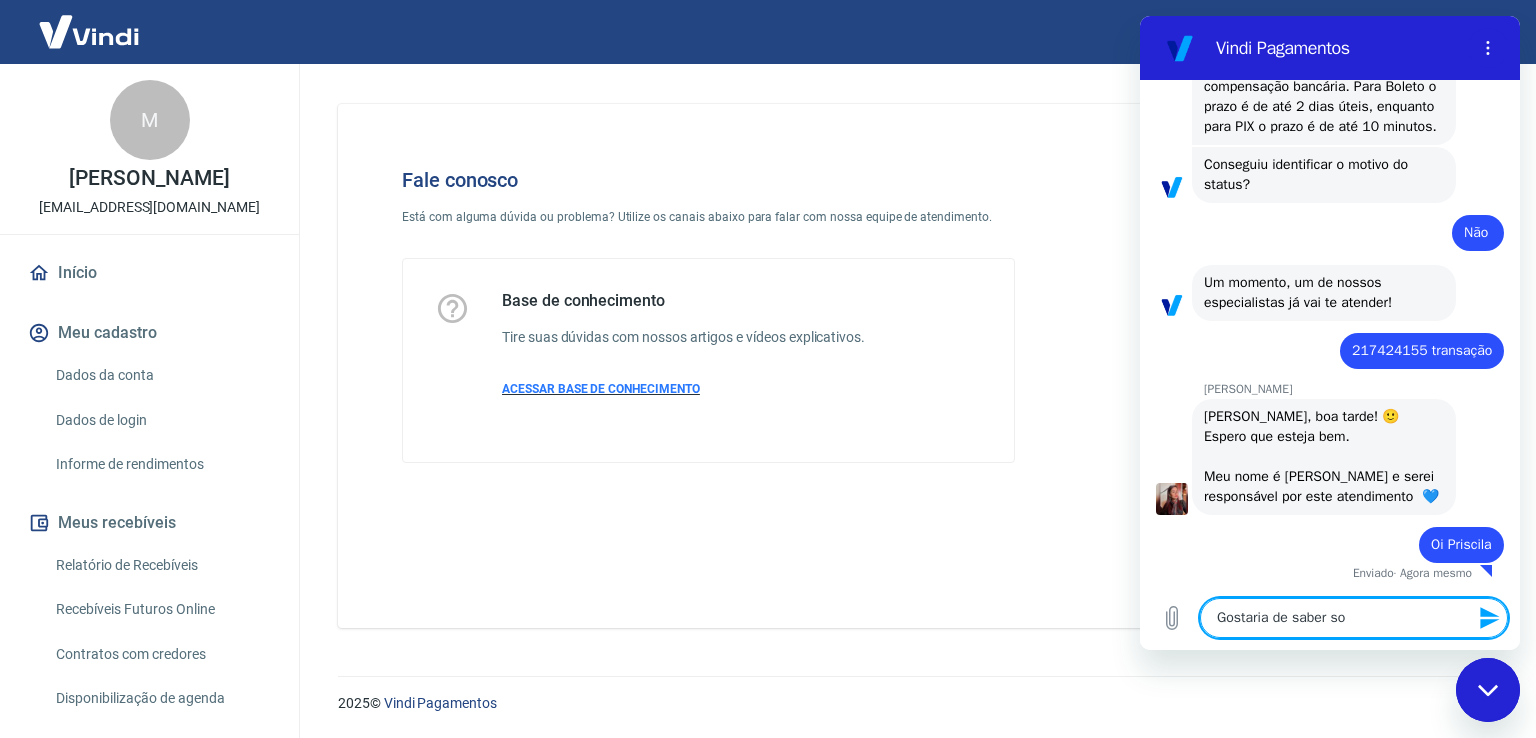 type on "Gostaria de saber sob" 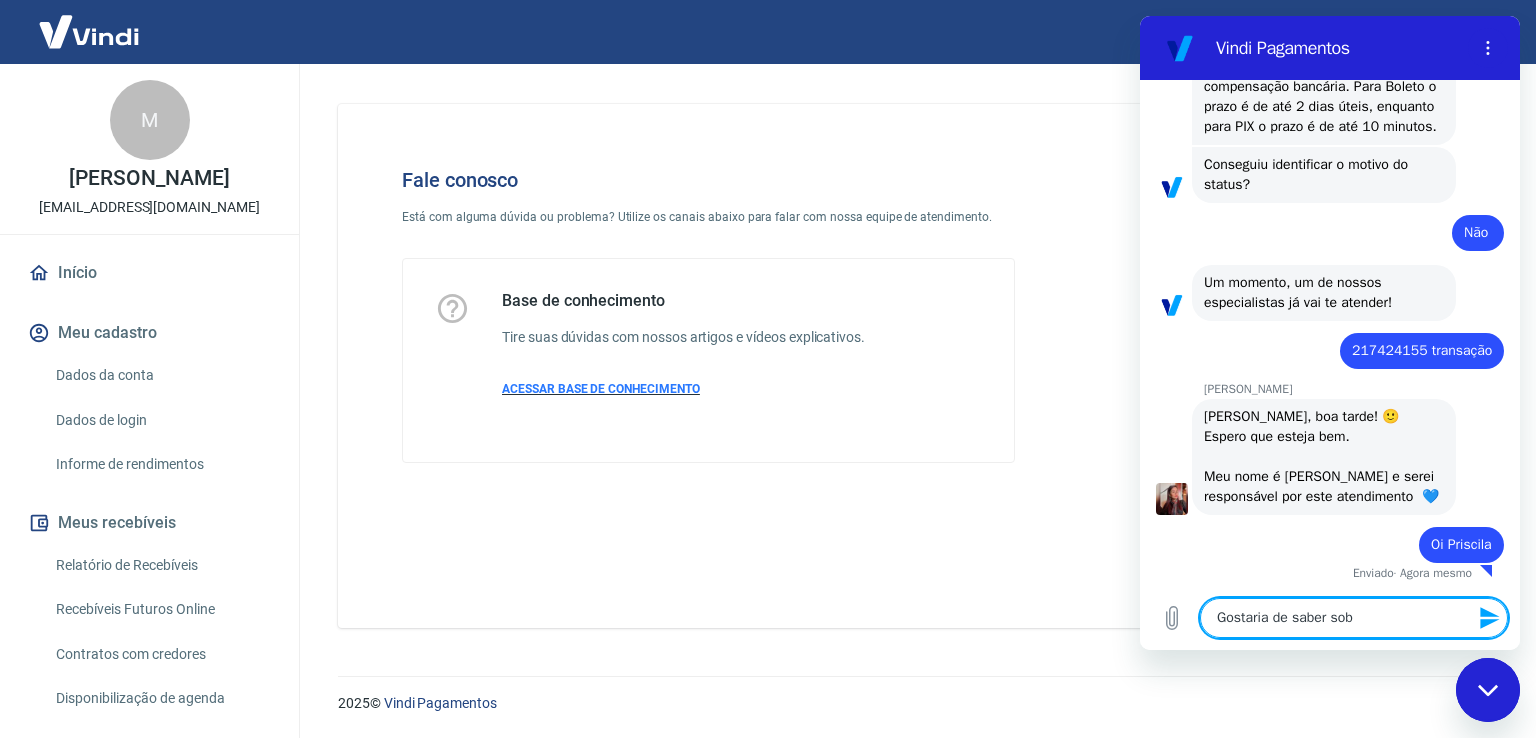 type on "Gostaria de saber sobr" 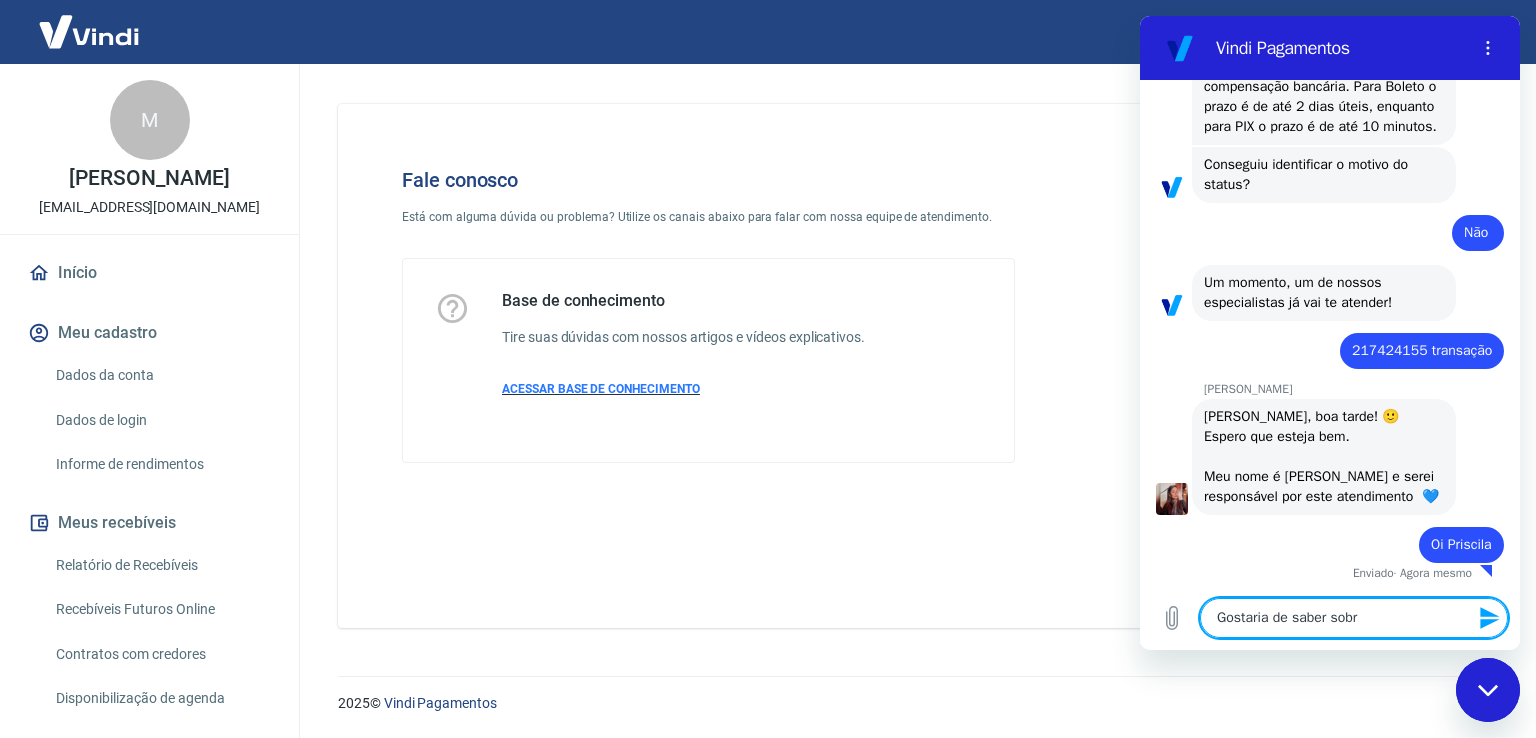 type on "Gostaria de saber sobre" 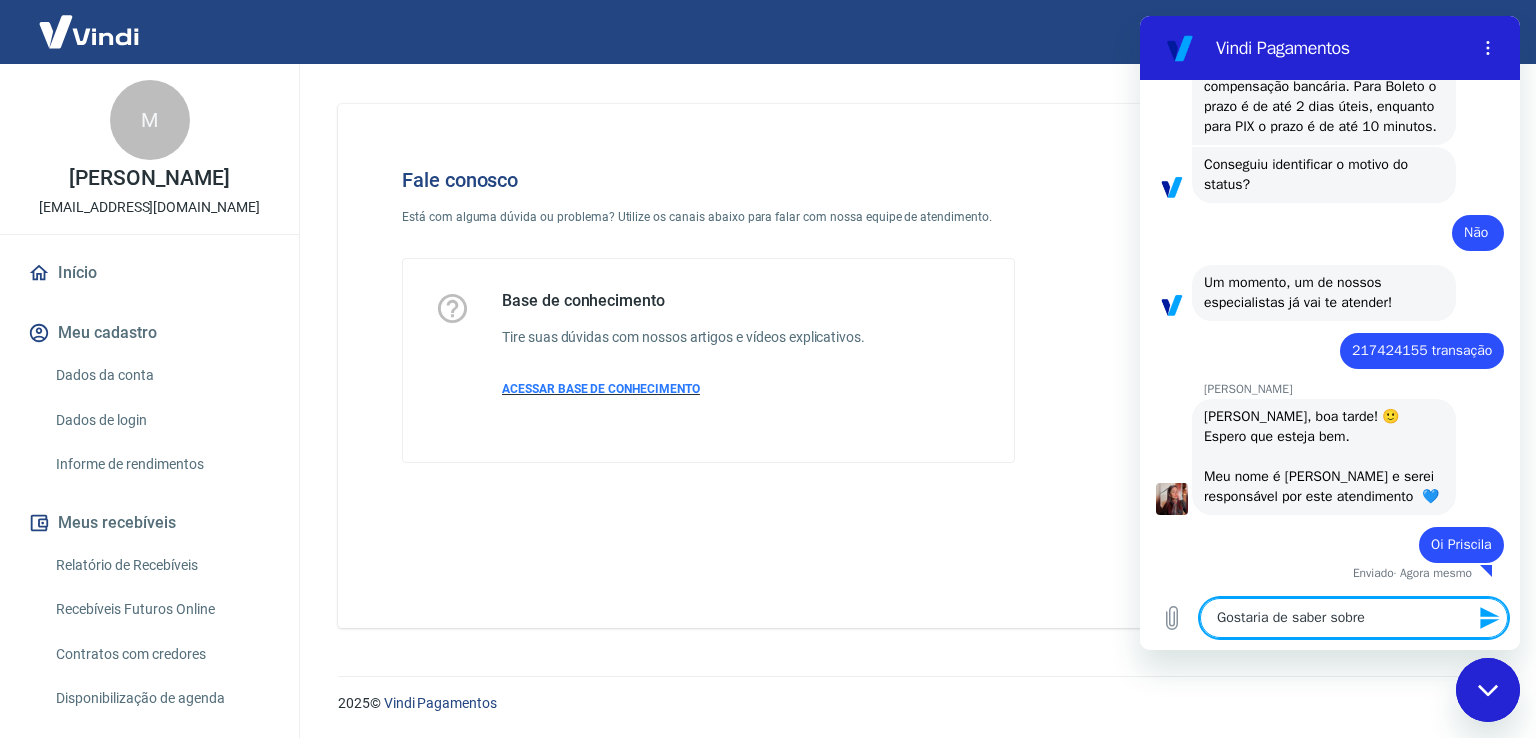 type on "Gostaria de saber sobre" 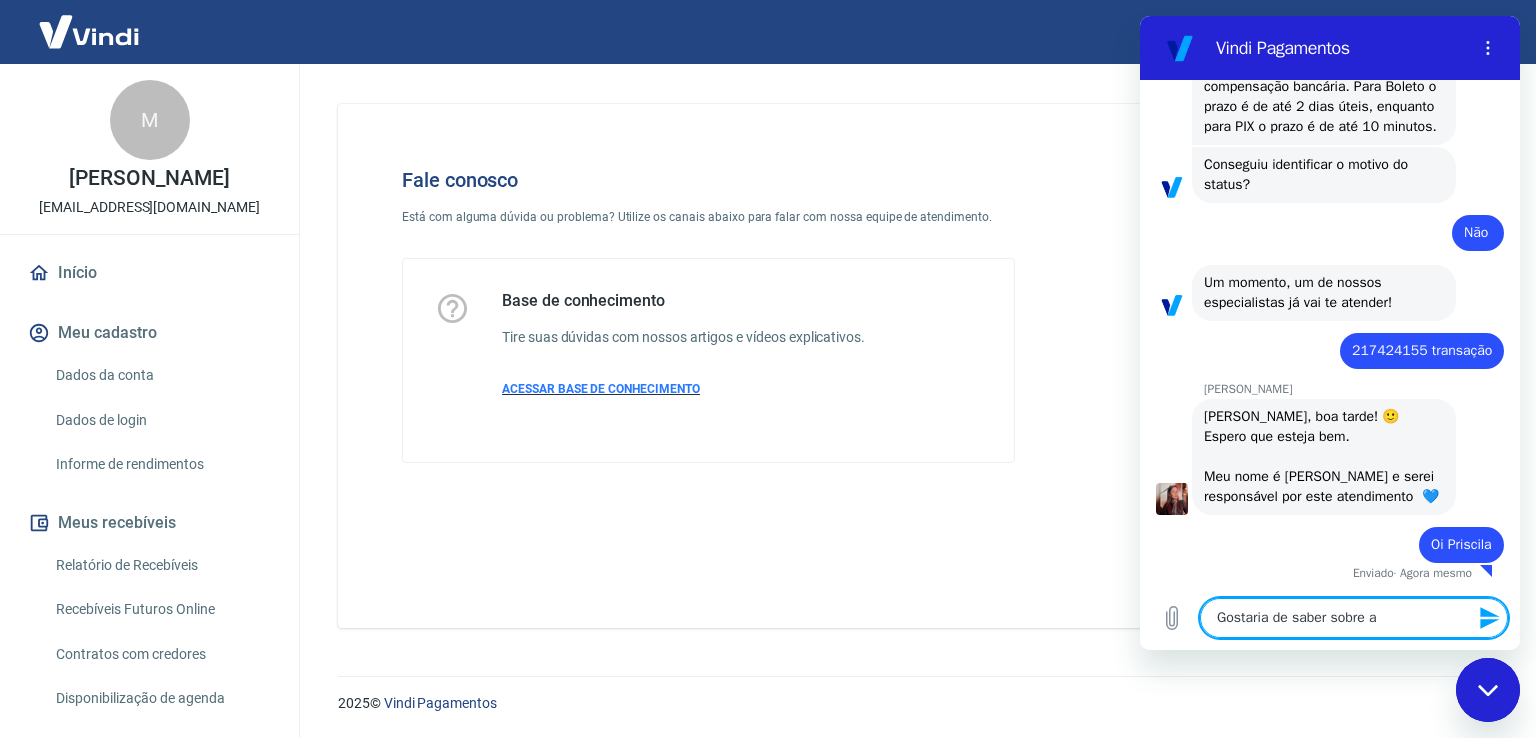 type on "Gostaria de saber sobre a" 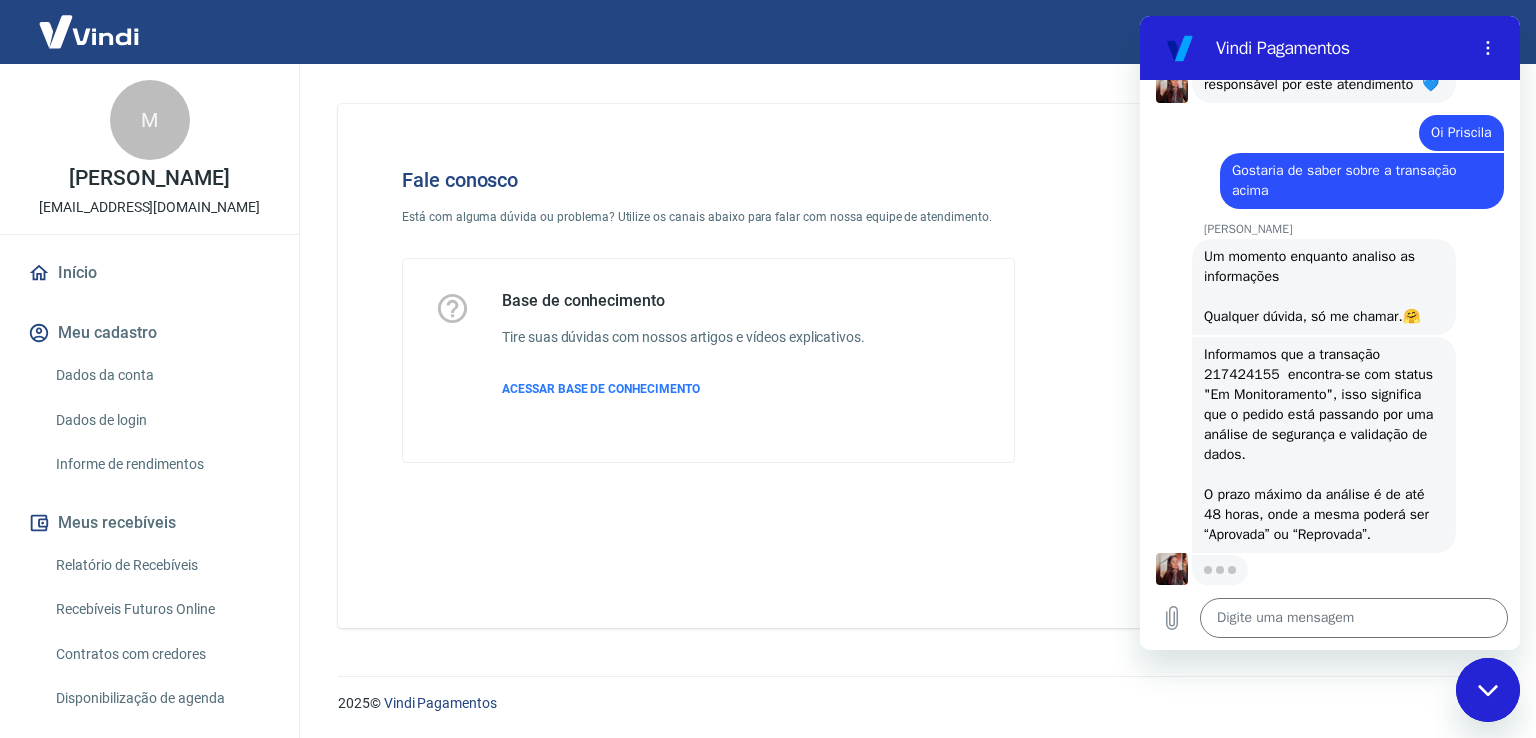 scroll, scrollTop: 2552, scrollLeft: 0, axis: vertical 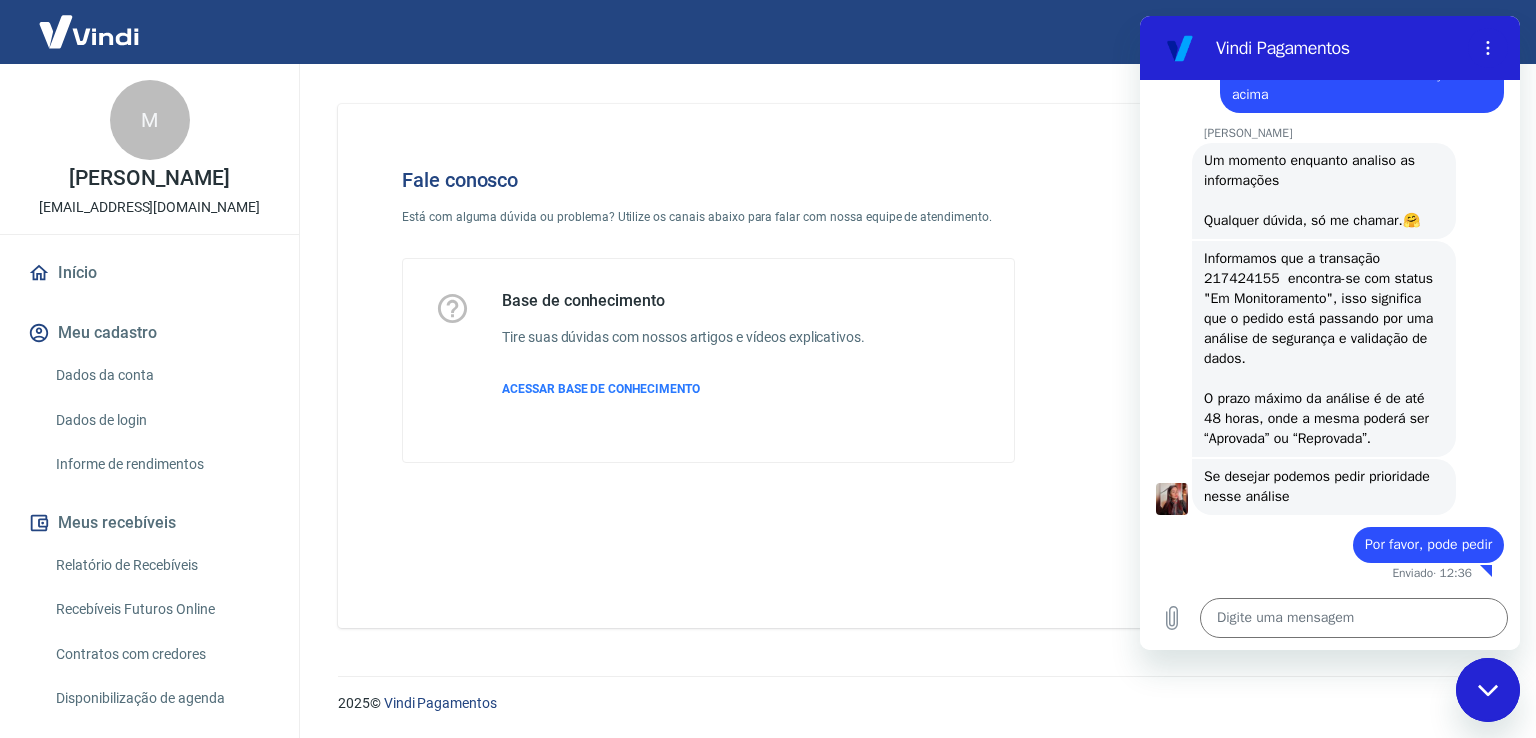 click at bounding box center (89, 31) 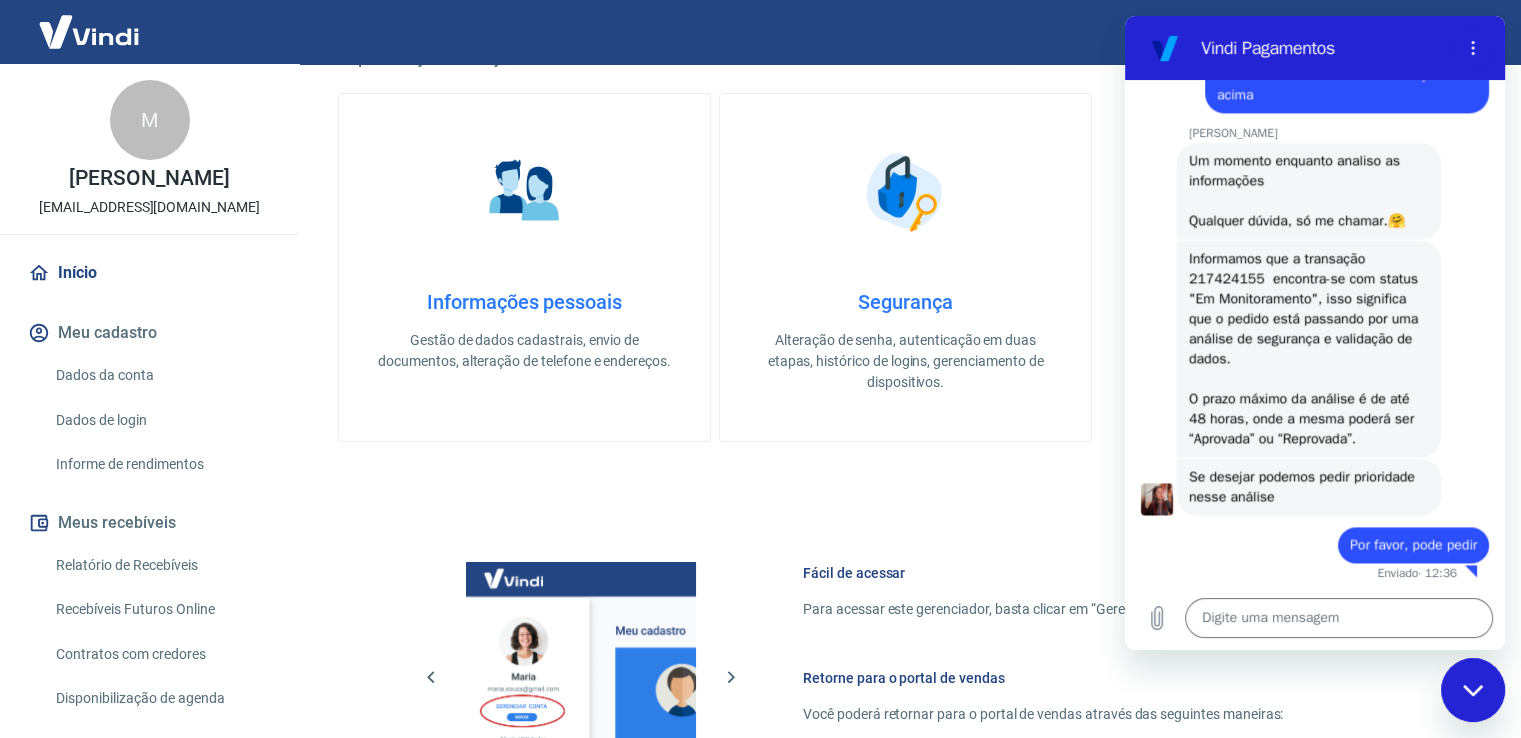 scroll, scrollTop: 400, scrollLeft: 0, axis: vertical 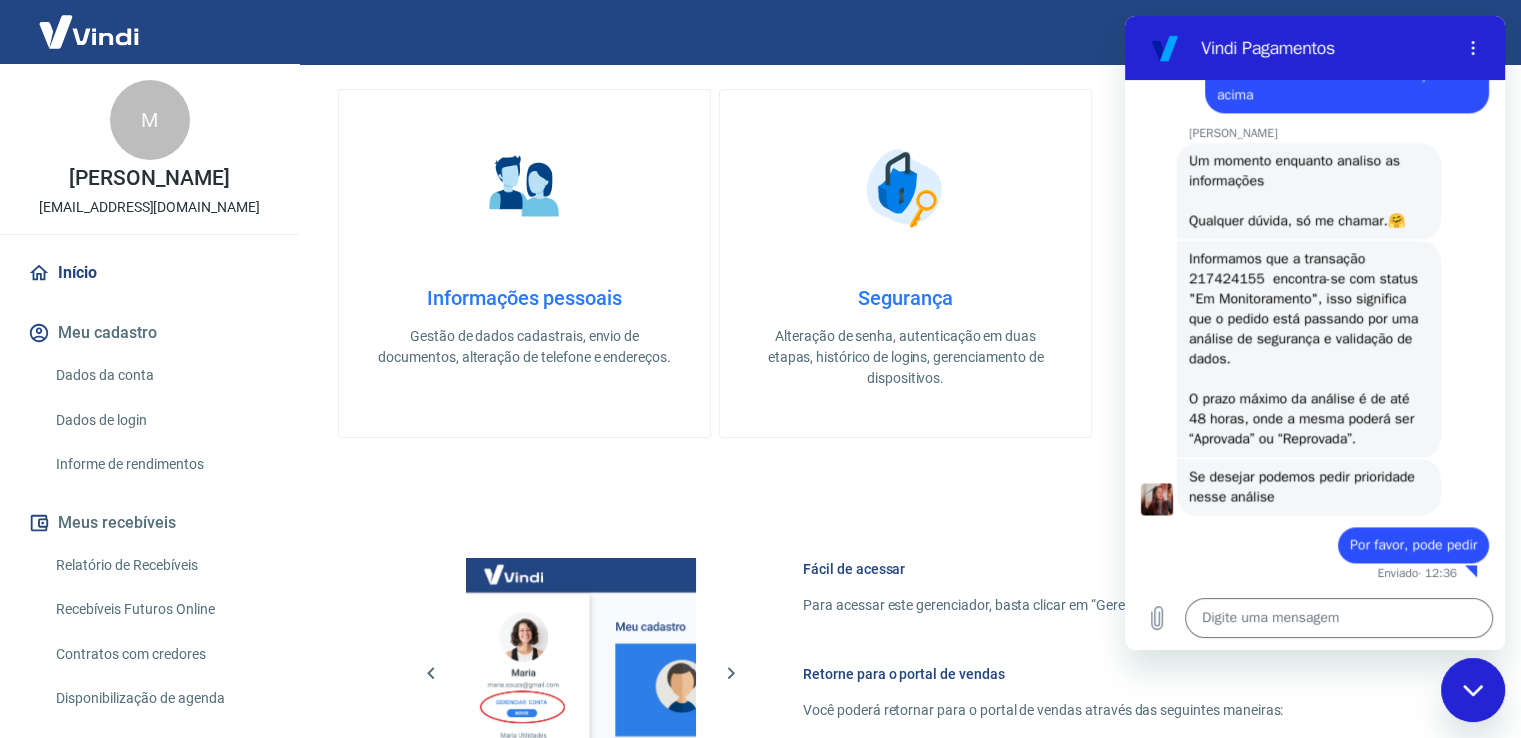 click on "Início" at bounding box center [149, 273] 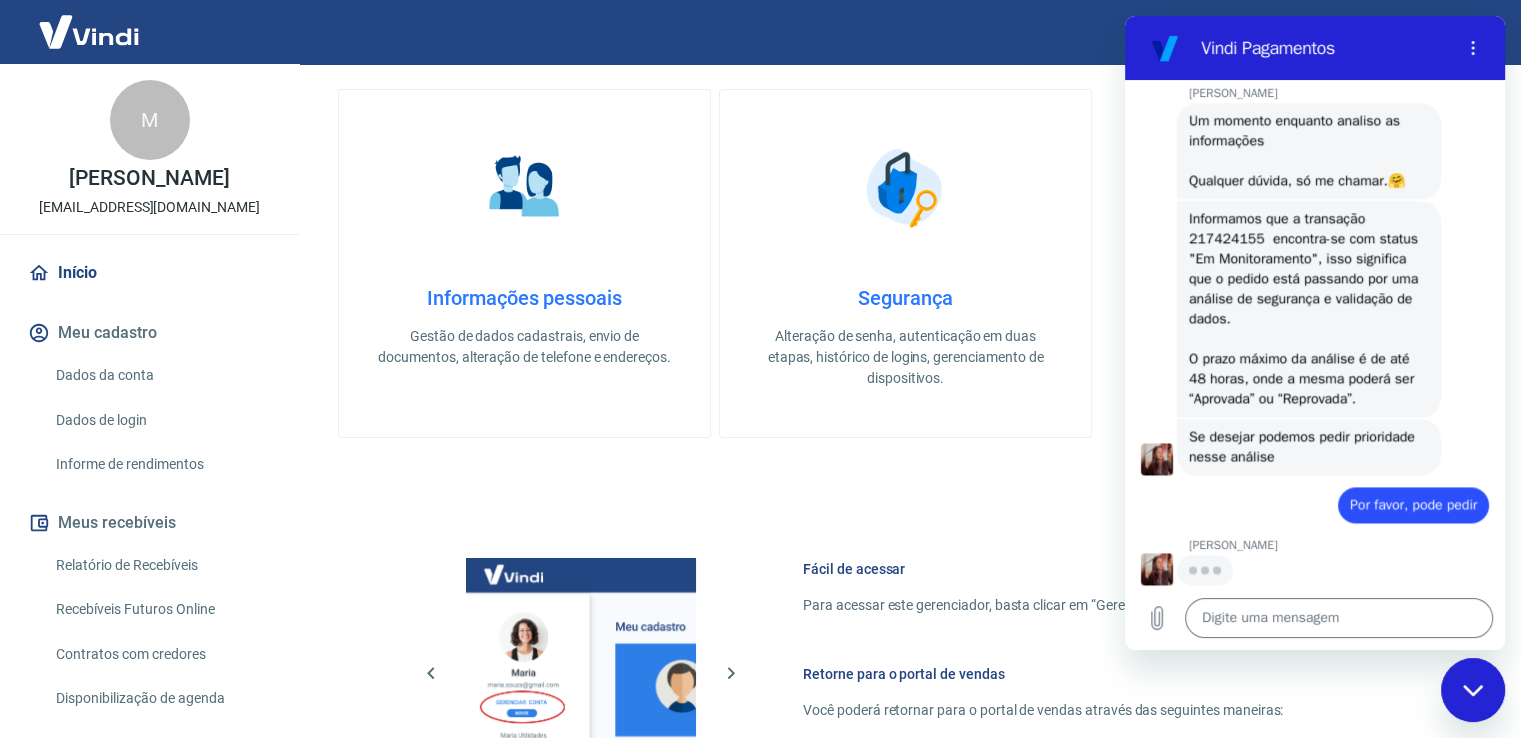 scroll, scrollTop: 2687, scrollLeft: 0, axis: vertical 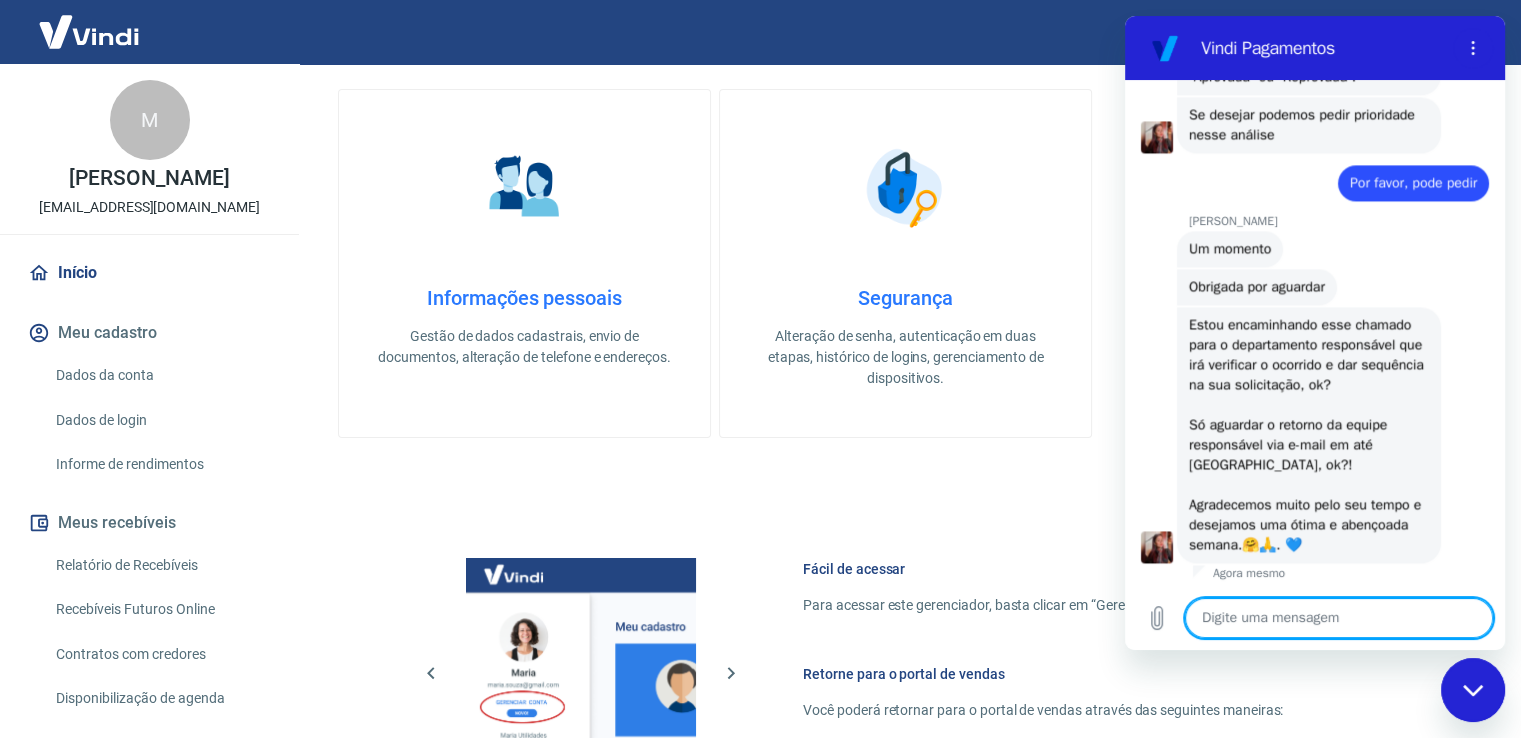 click at bounding box center (1339, 618) 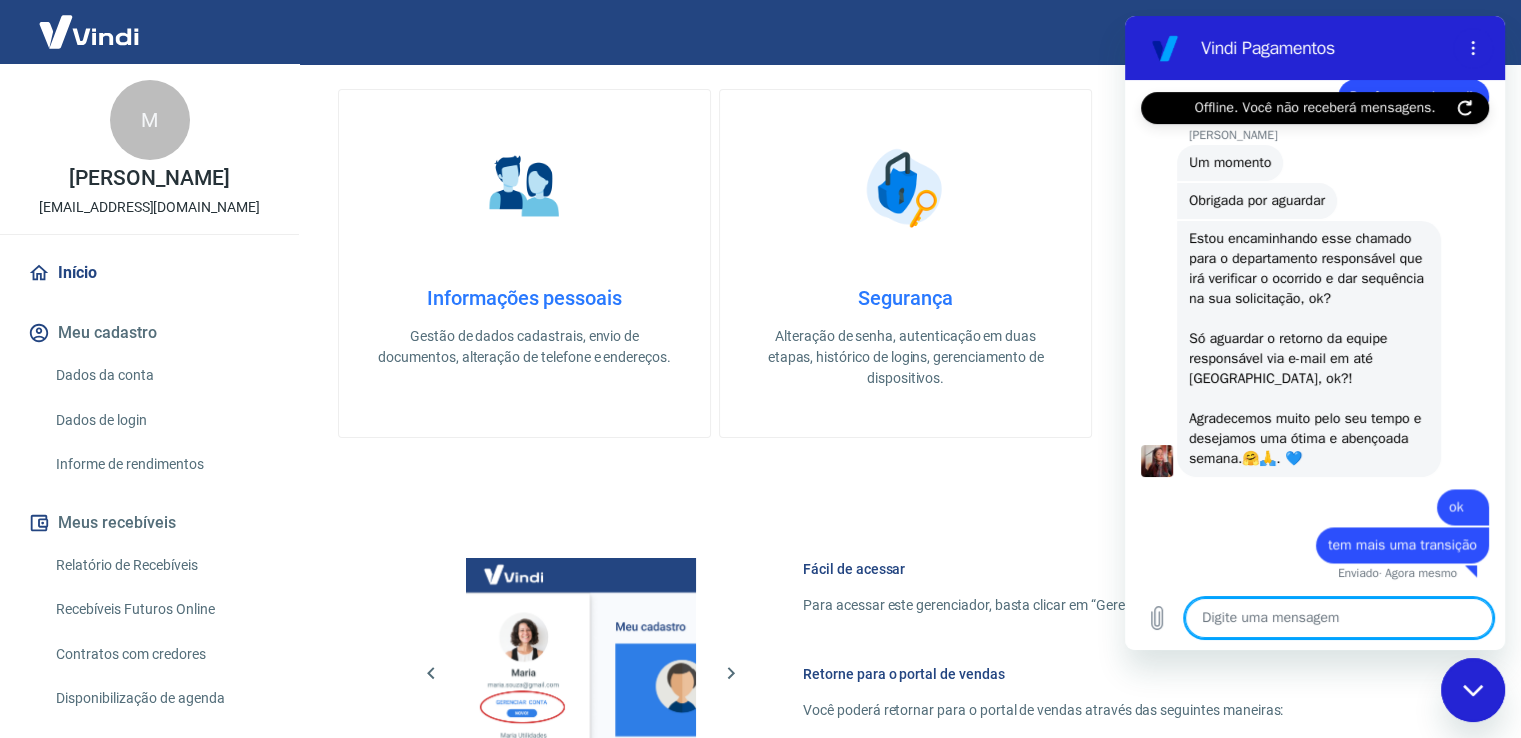 scroll, scrollTop: 3096, scrollLeft: 0, axis: vertical 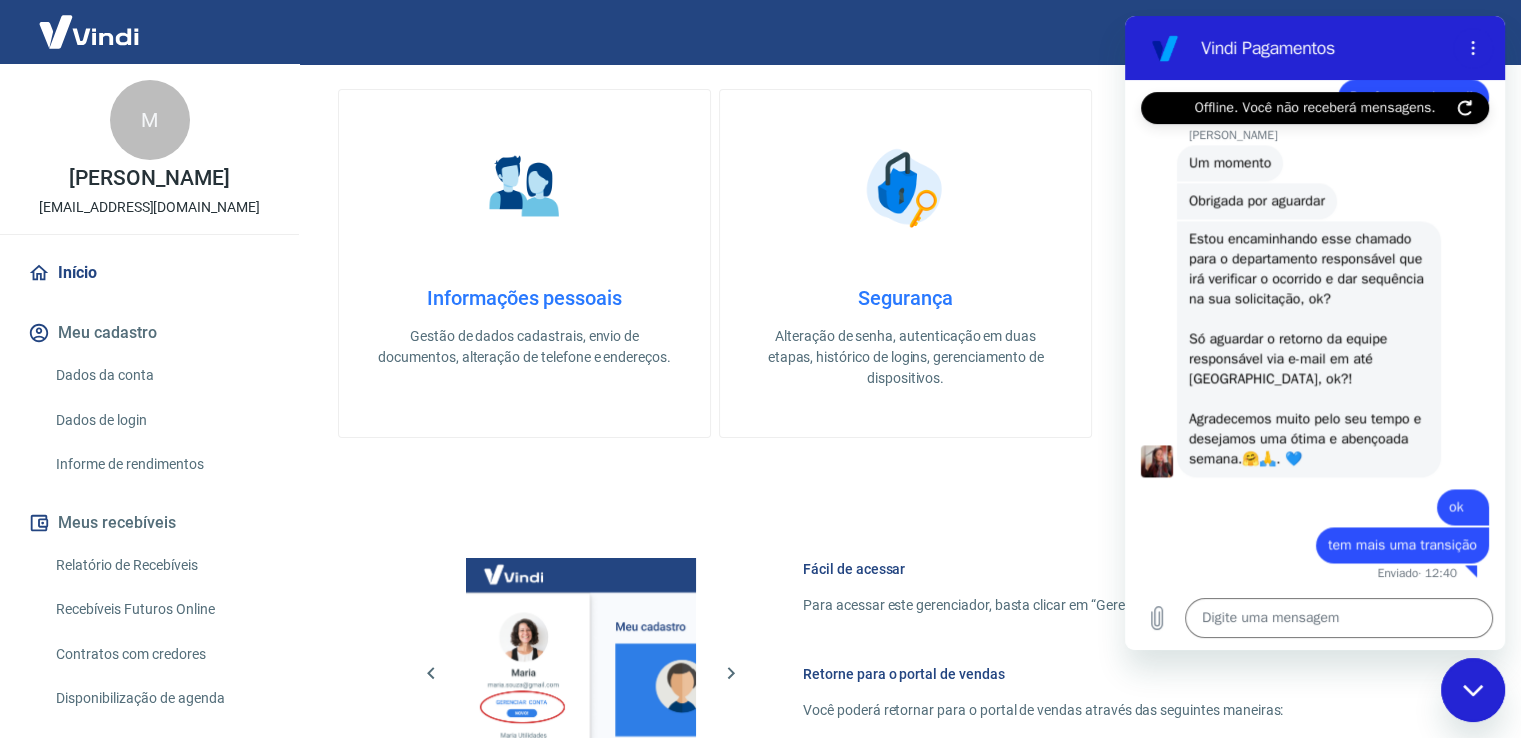 click at bounding box center (89, 31) 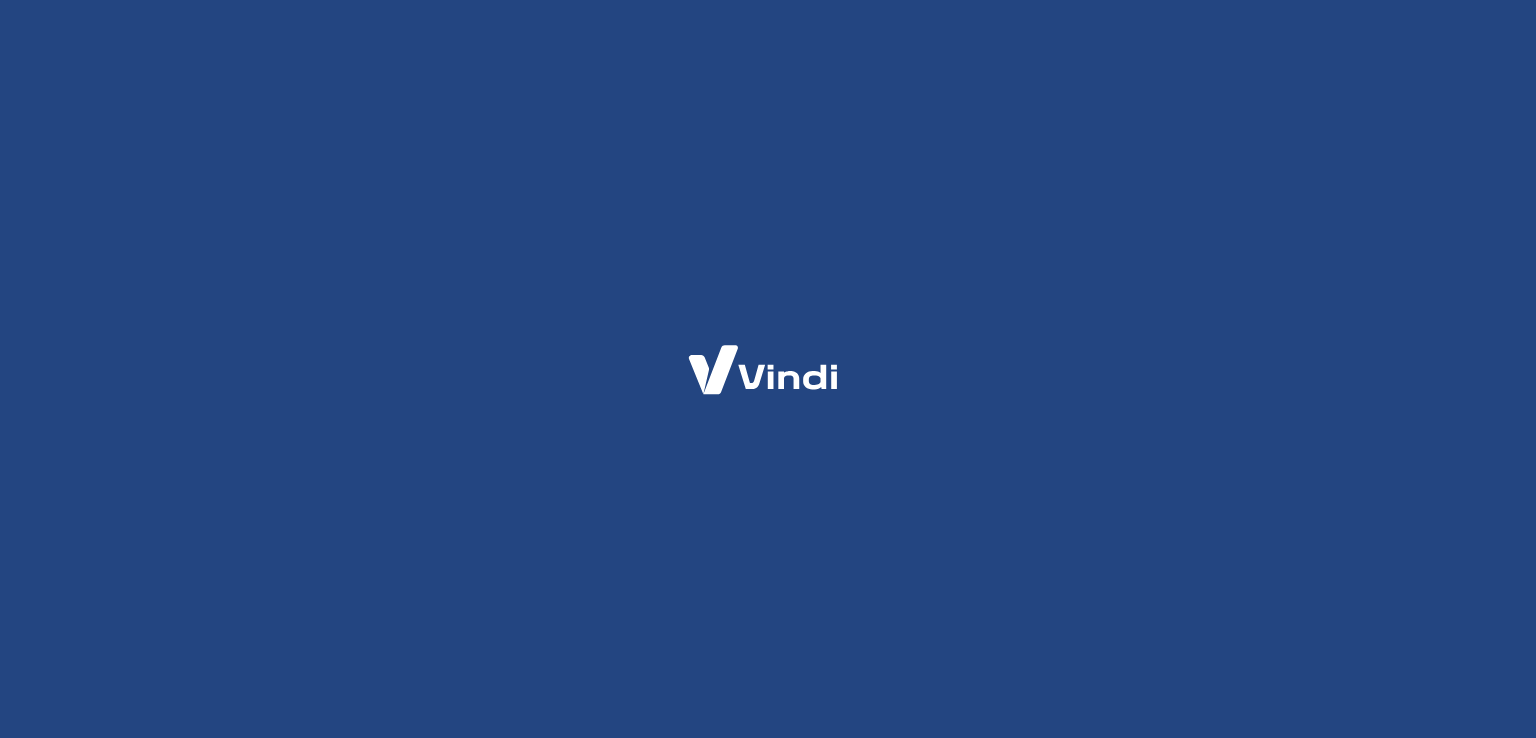 scroll, scrollTop: 0, scrollLeft: 0, axis: both 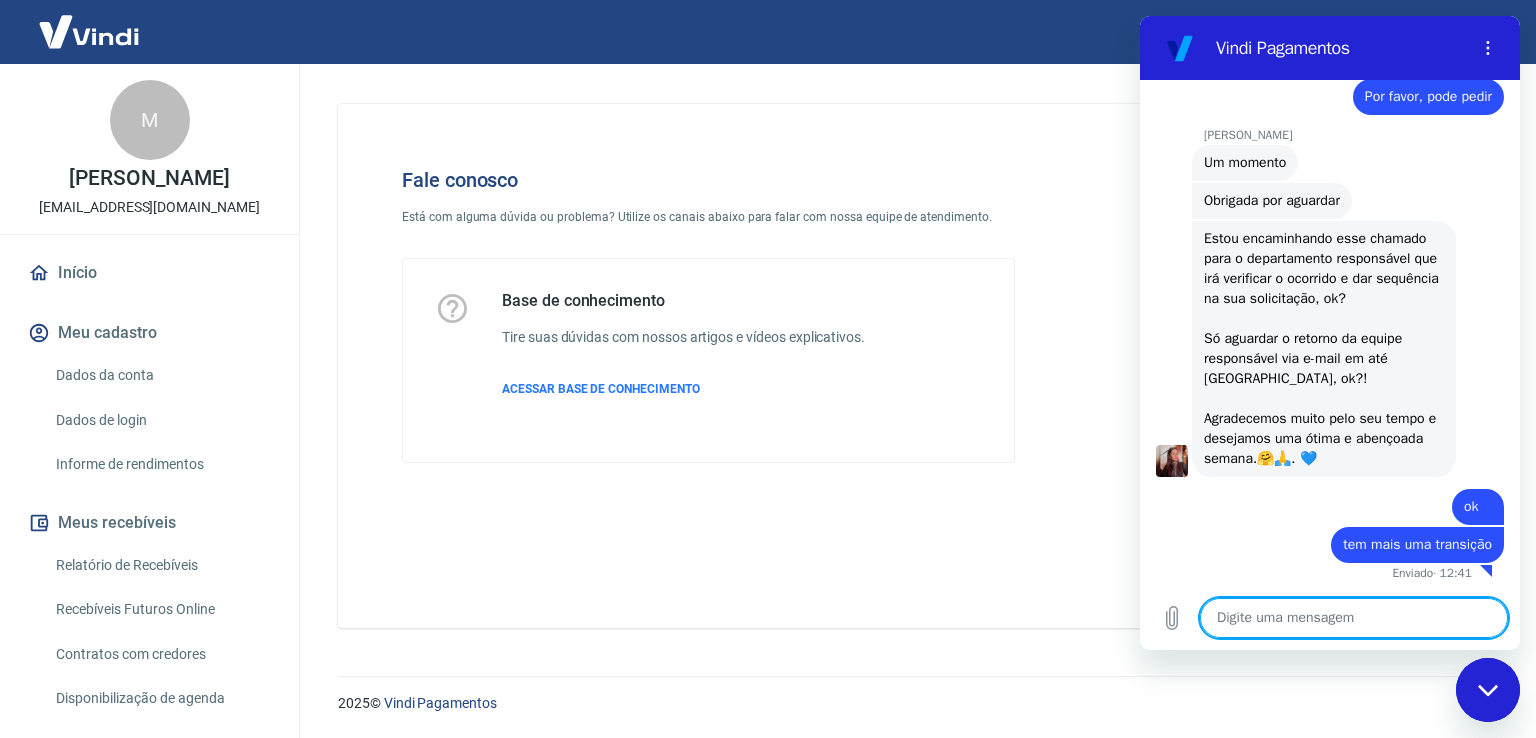 click at bounding box center [1354, 618] 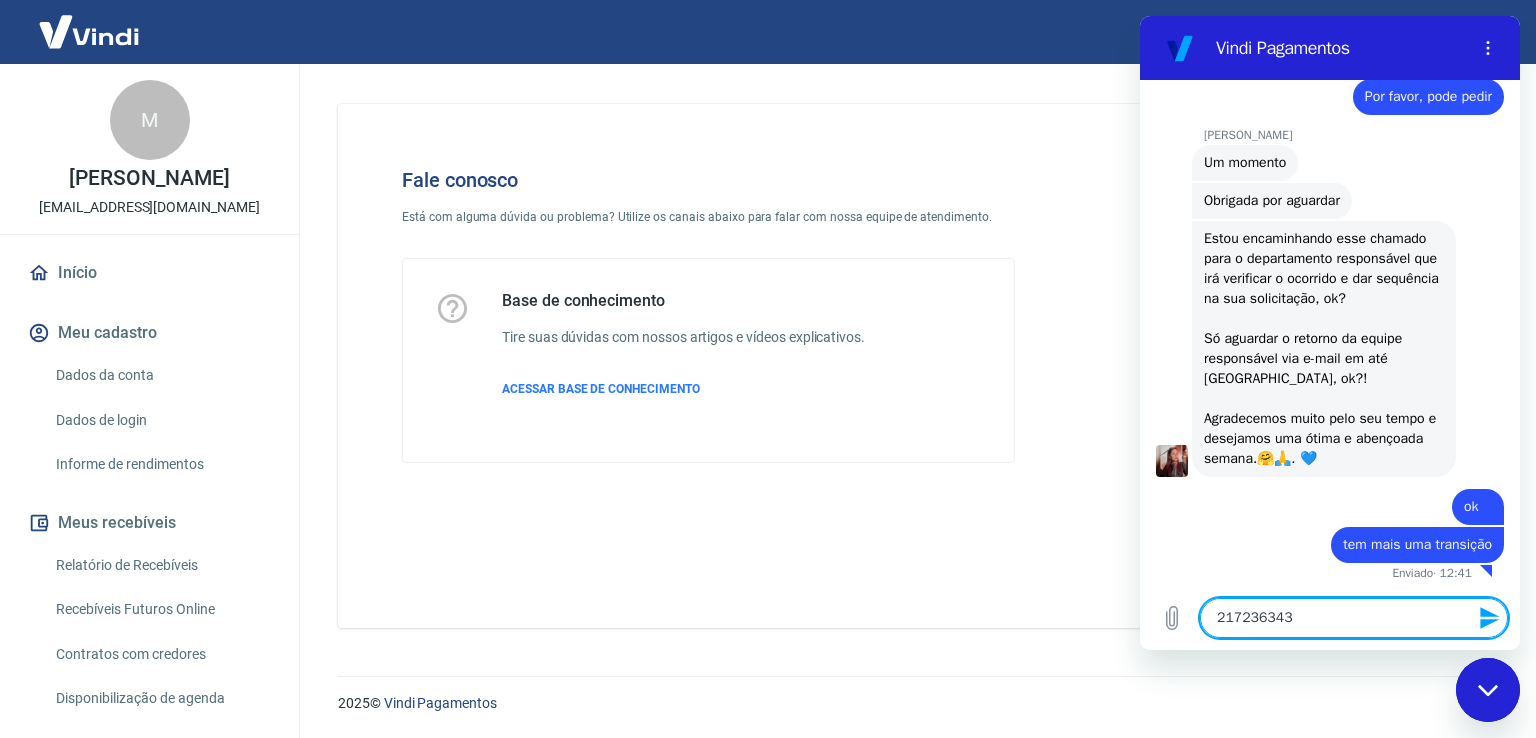 type on "217236343" 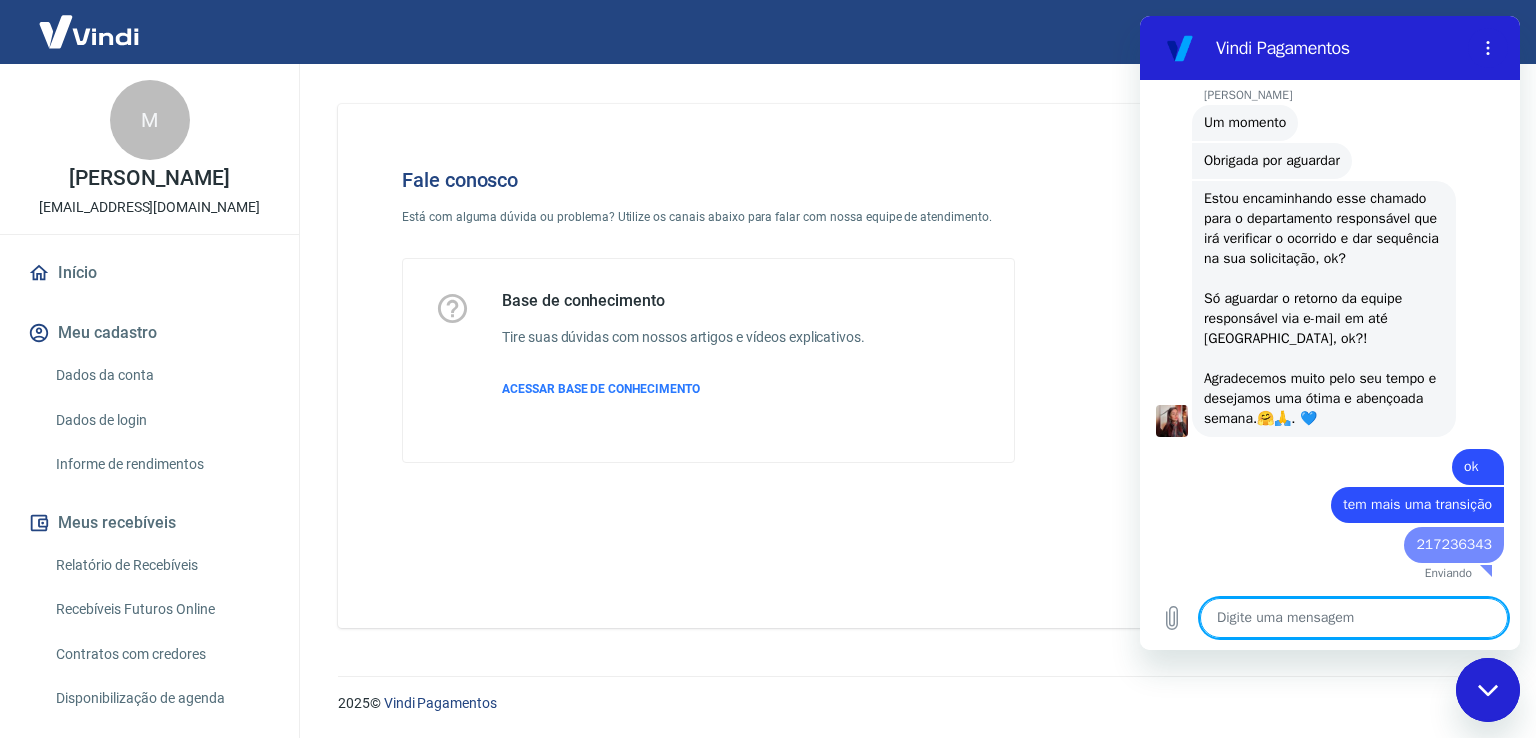 type on "x" 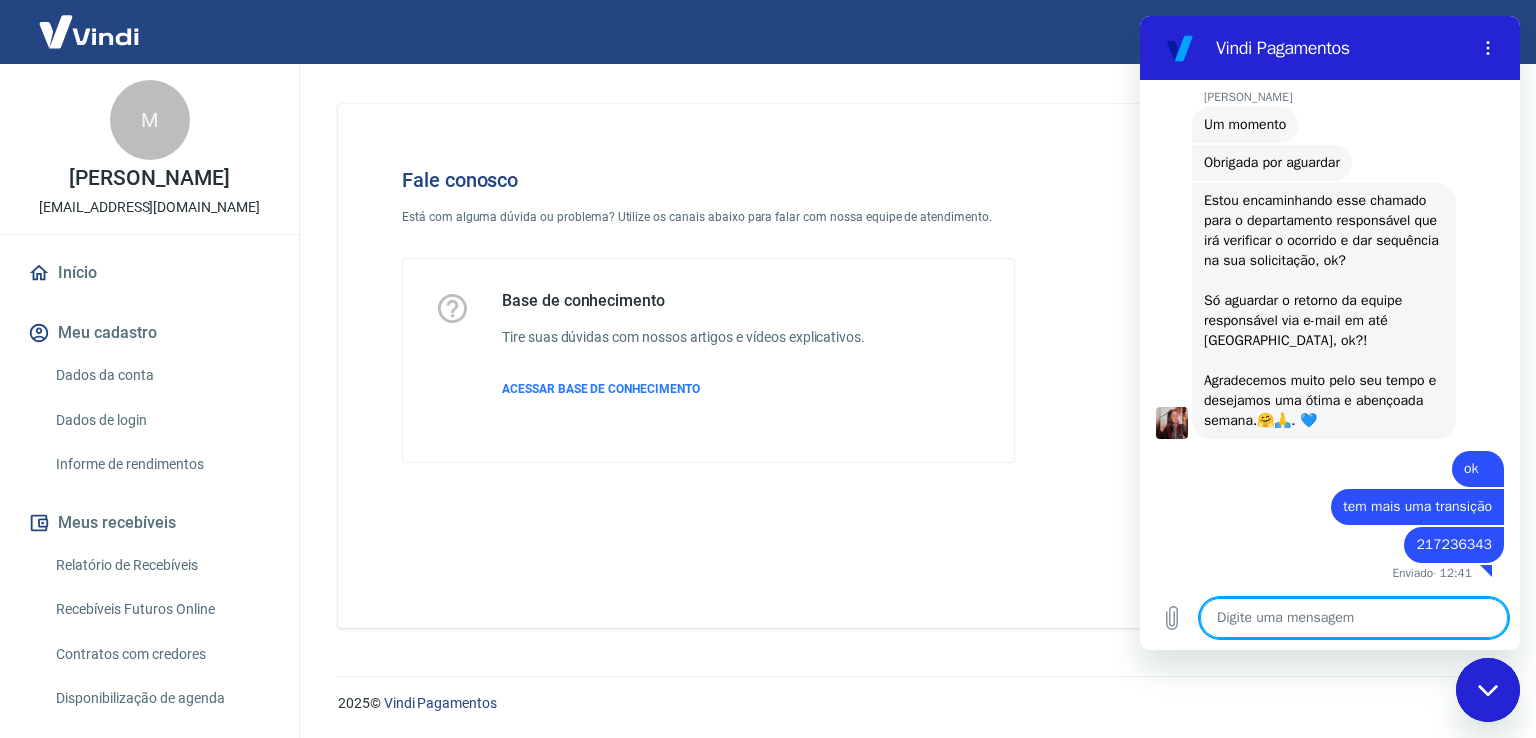 scroll, scrollTop: 3135, scrollLeft: 0, axis: vertical 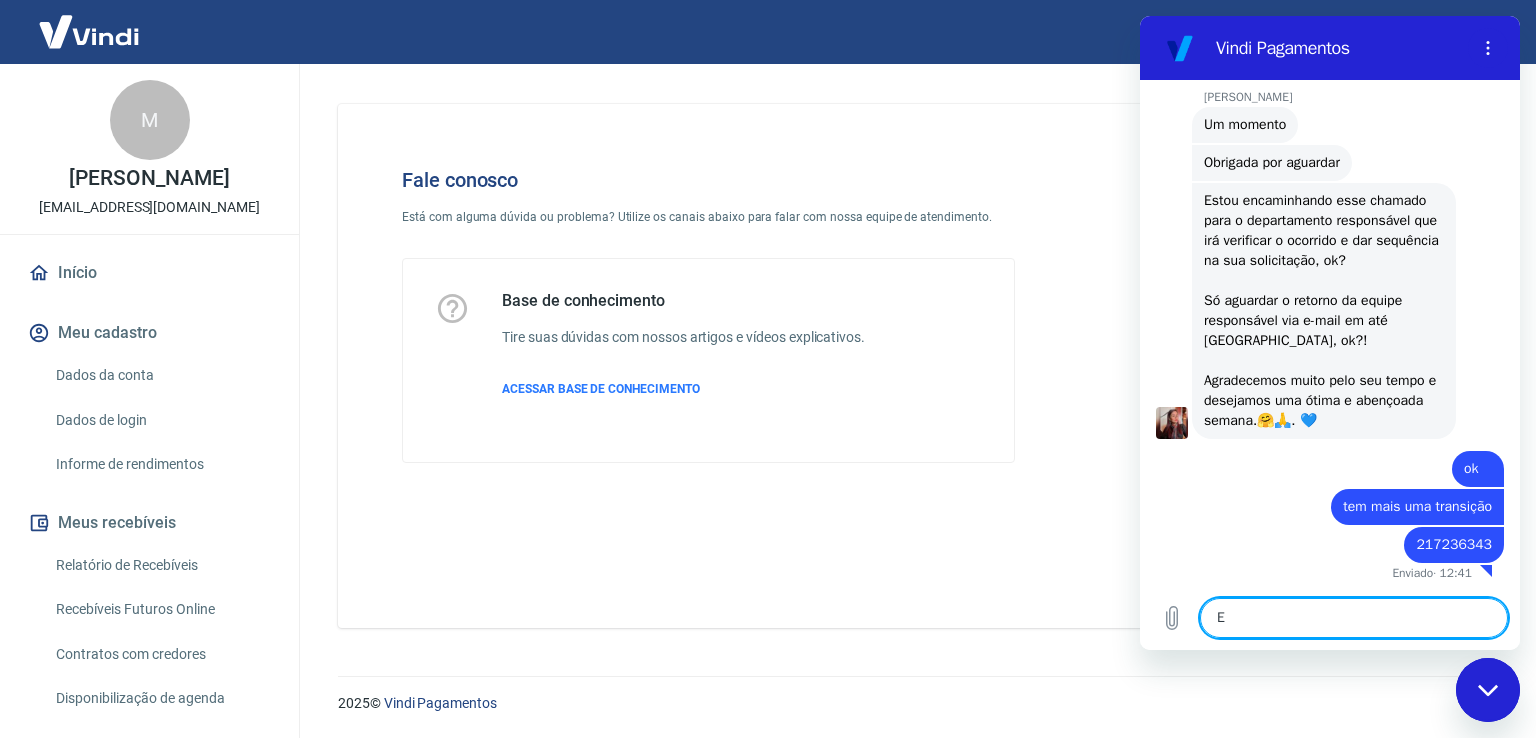 type on "x" 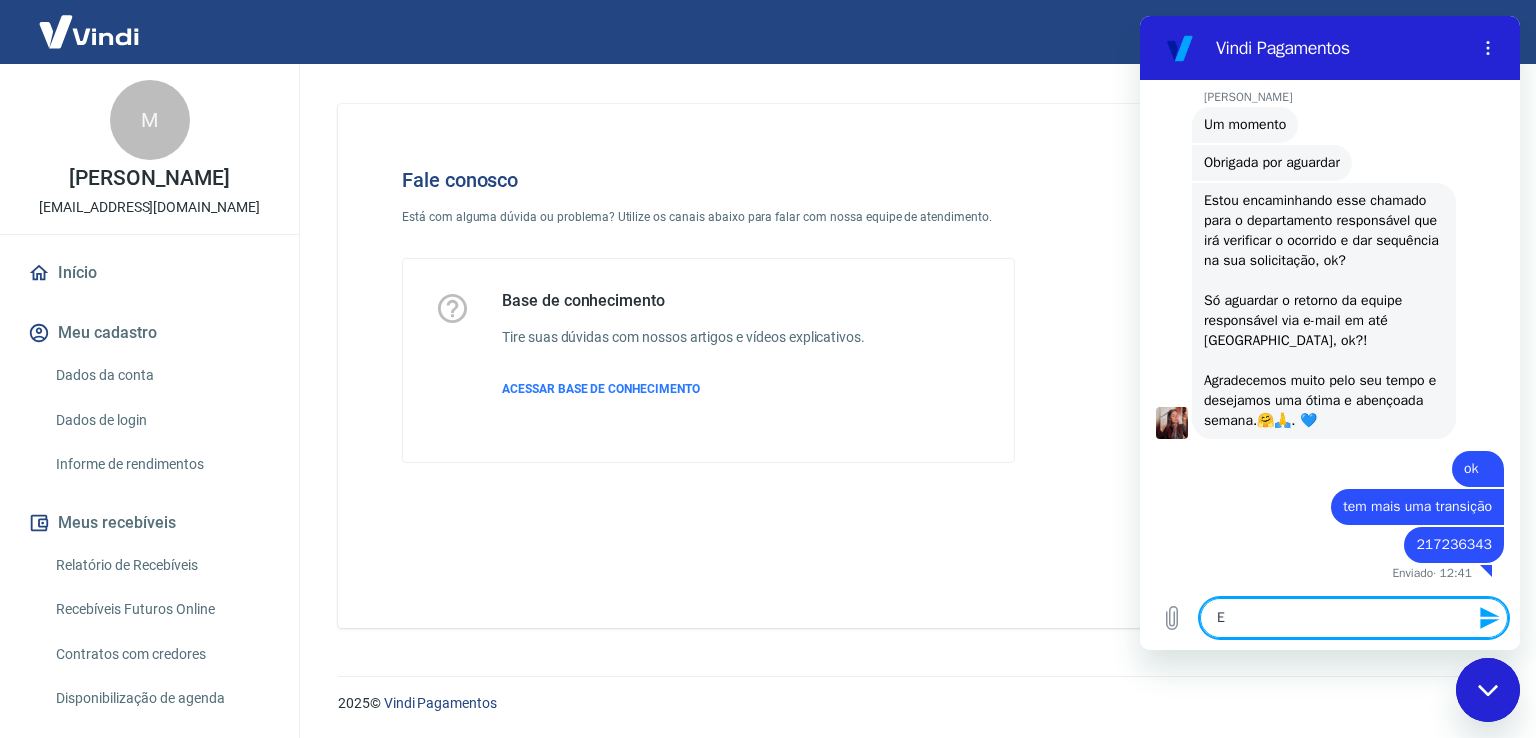 type on "Es" 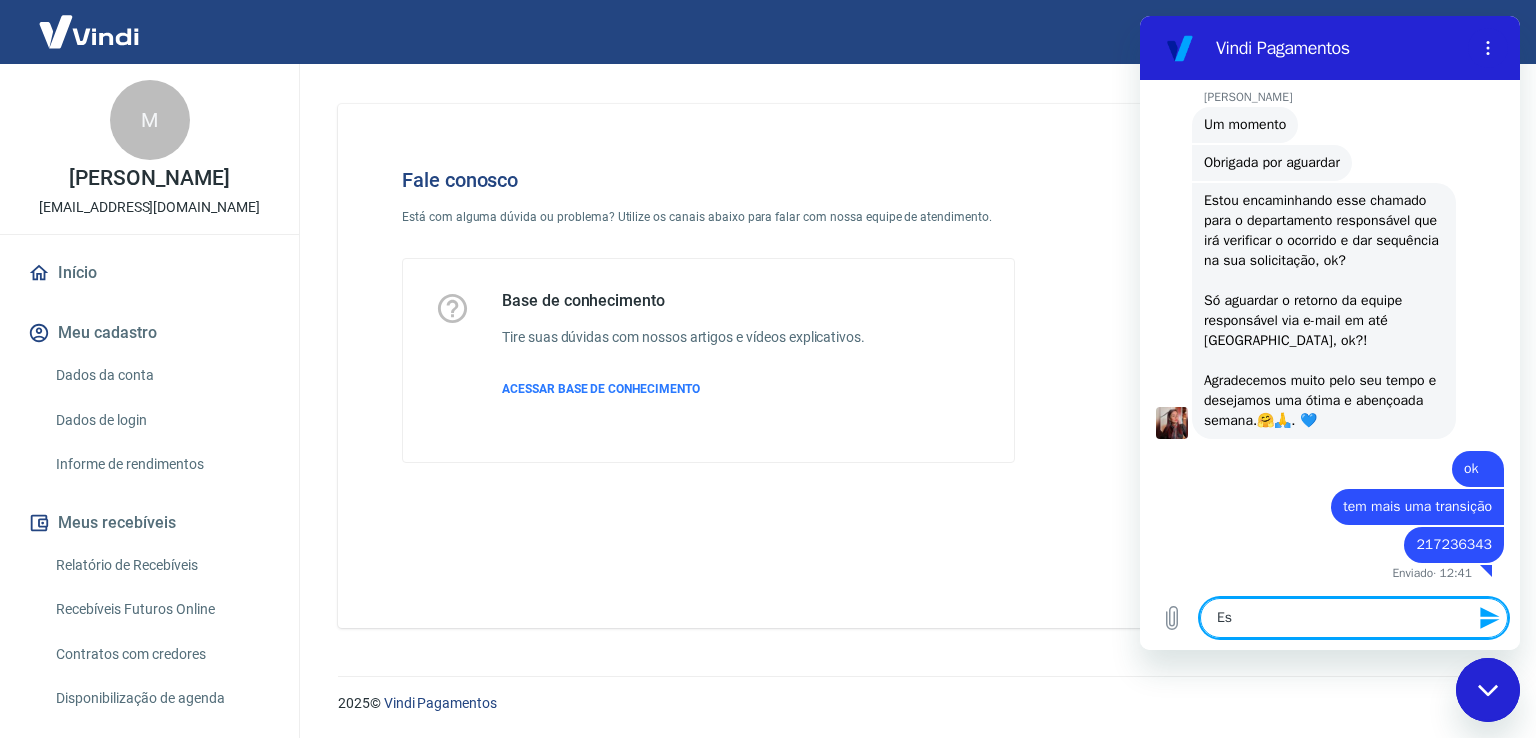 type on "Est" 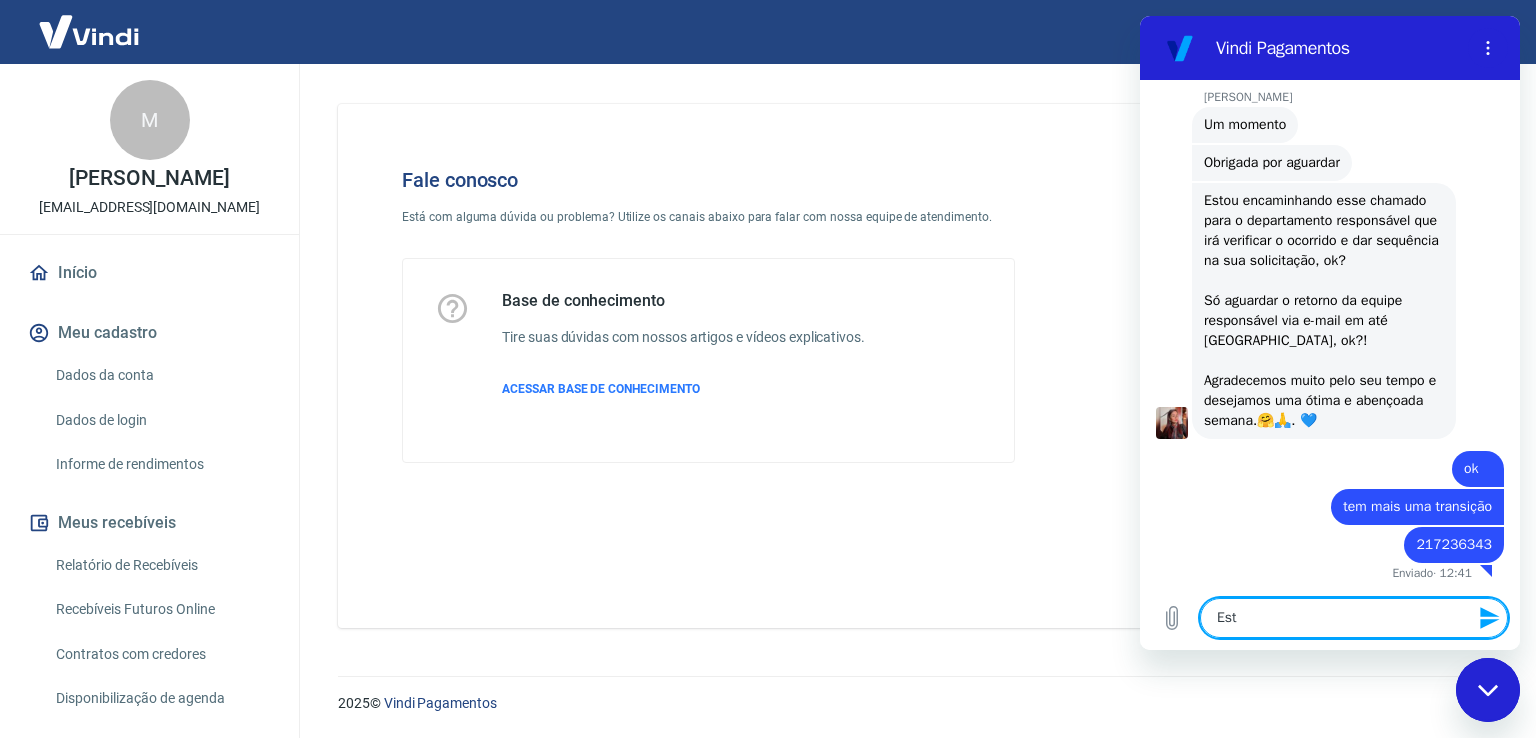 type on "x" 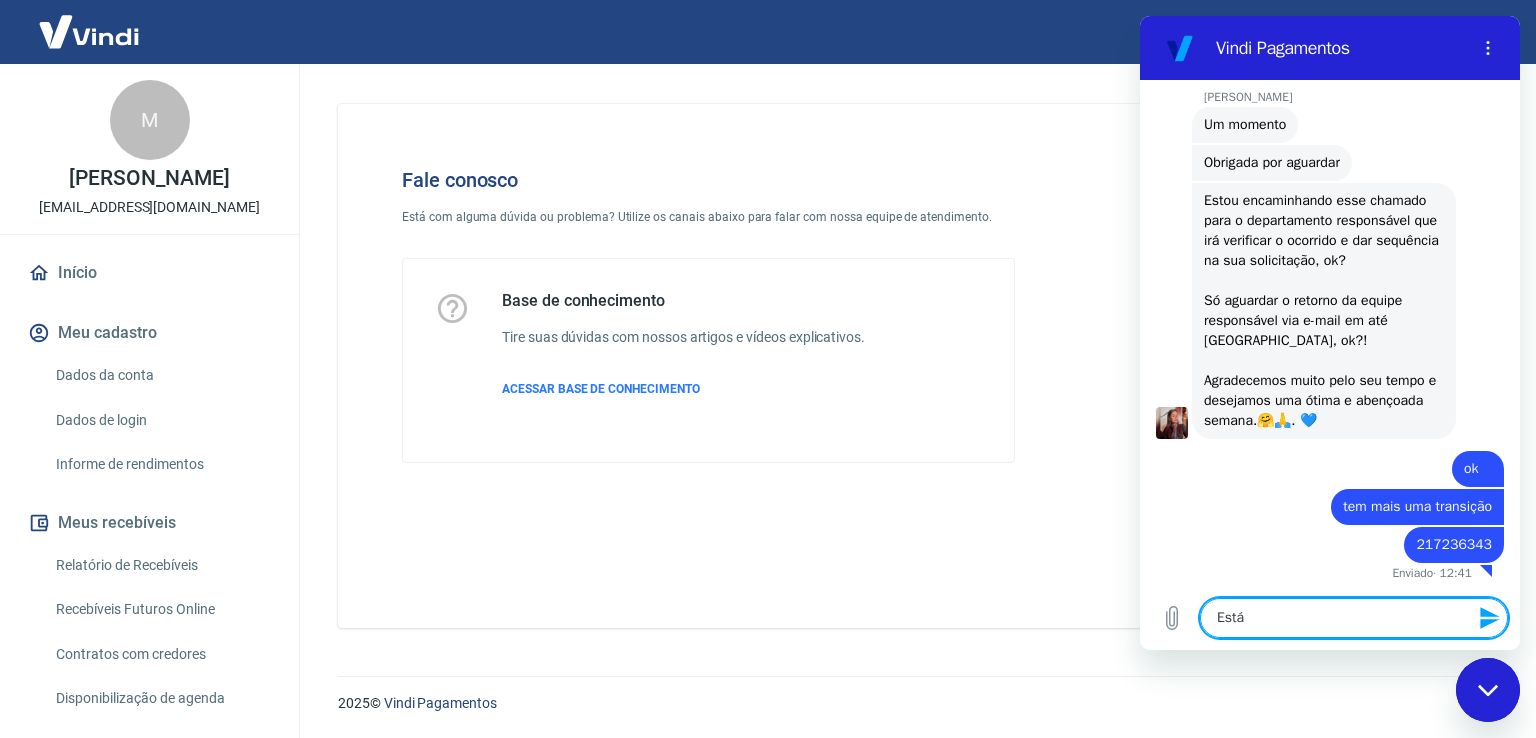 type on "Está" 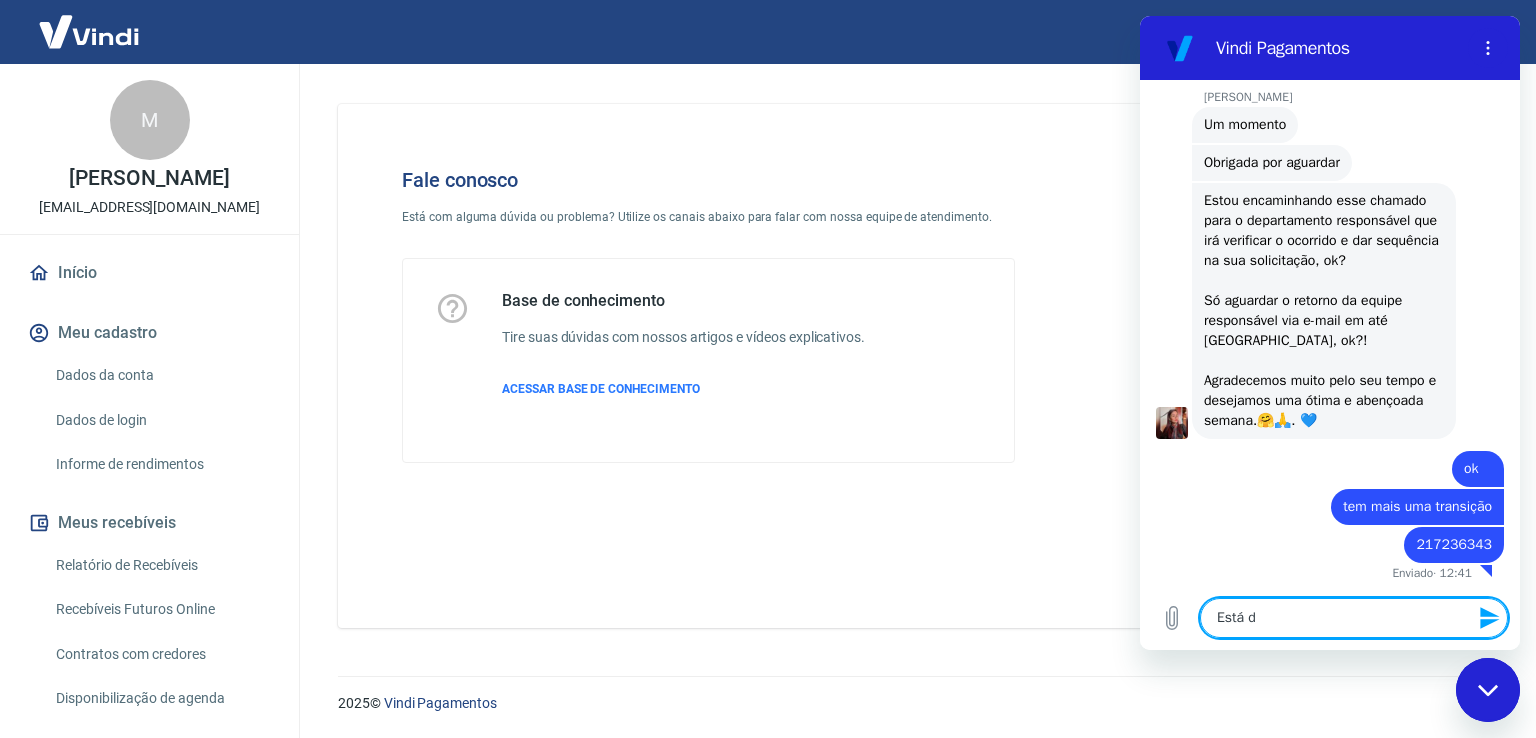 type on "Está de" 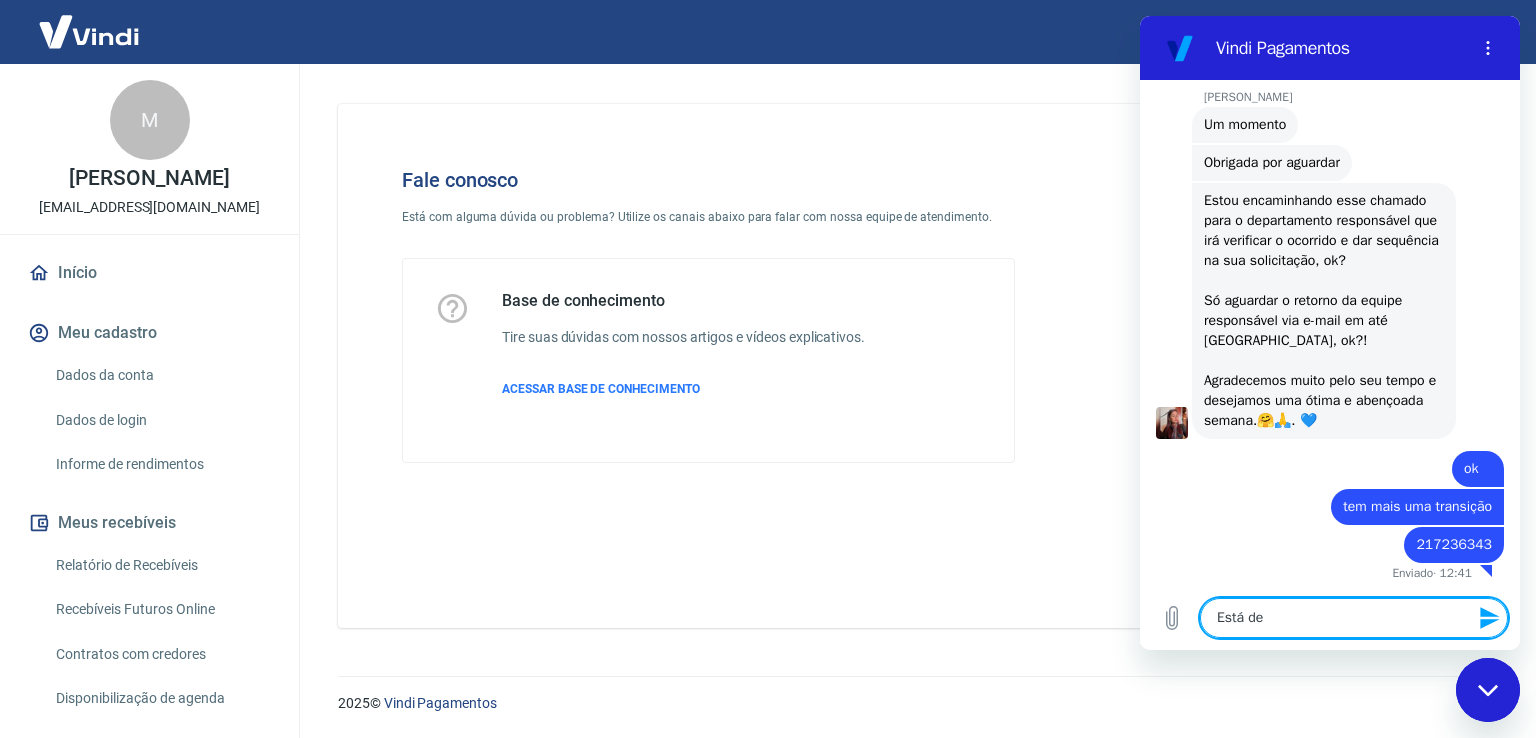type on "Está des" 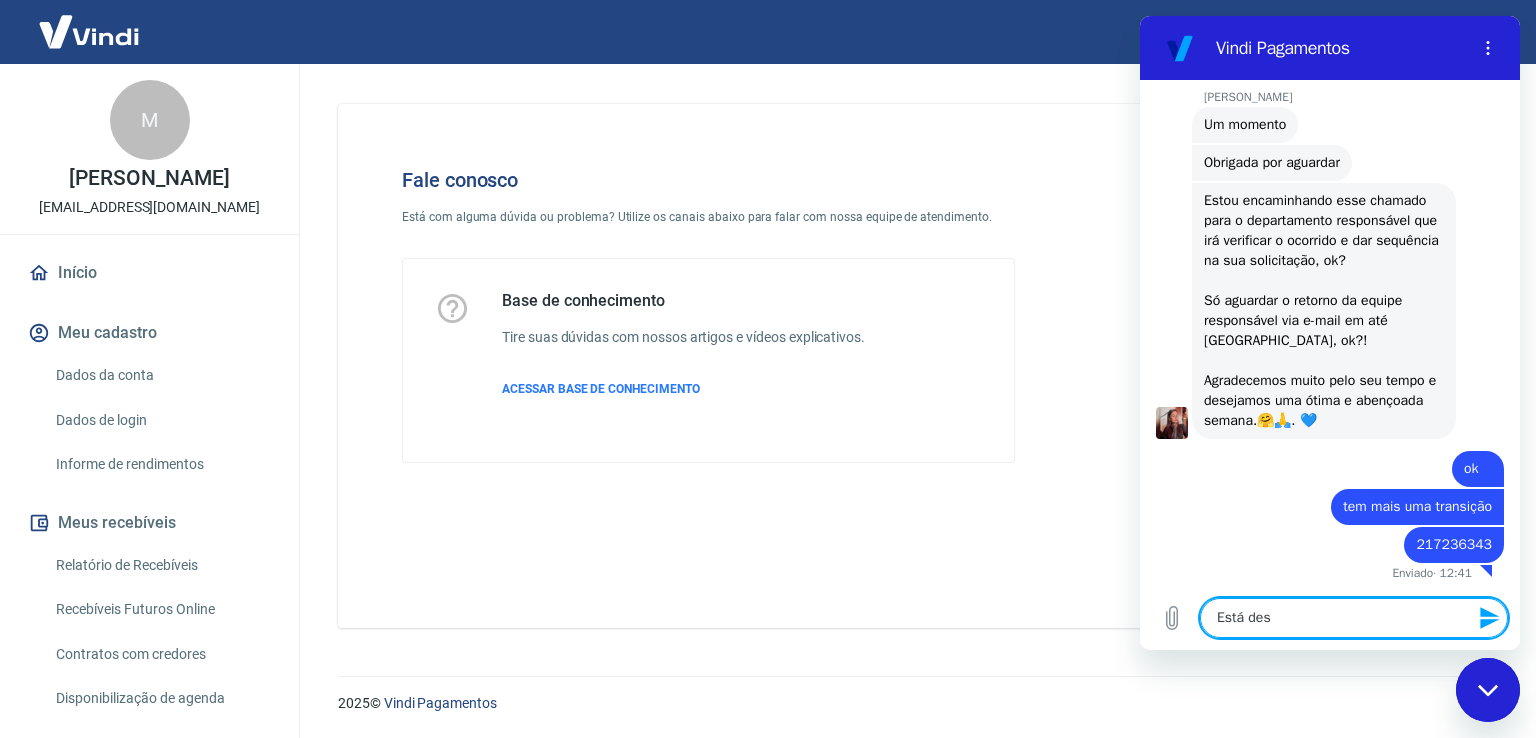 type on "Está desd" 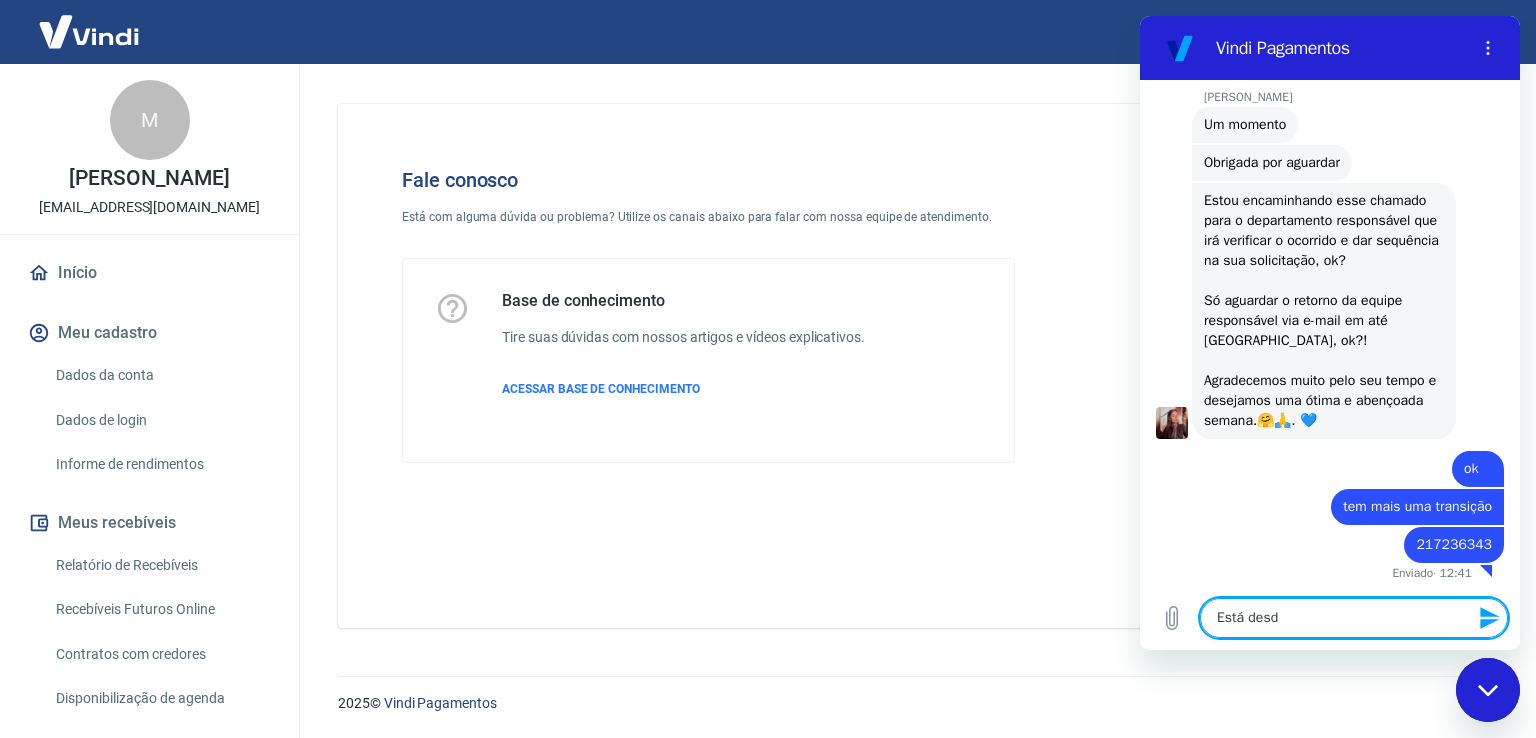 type on "Está desdo" 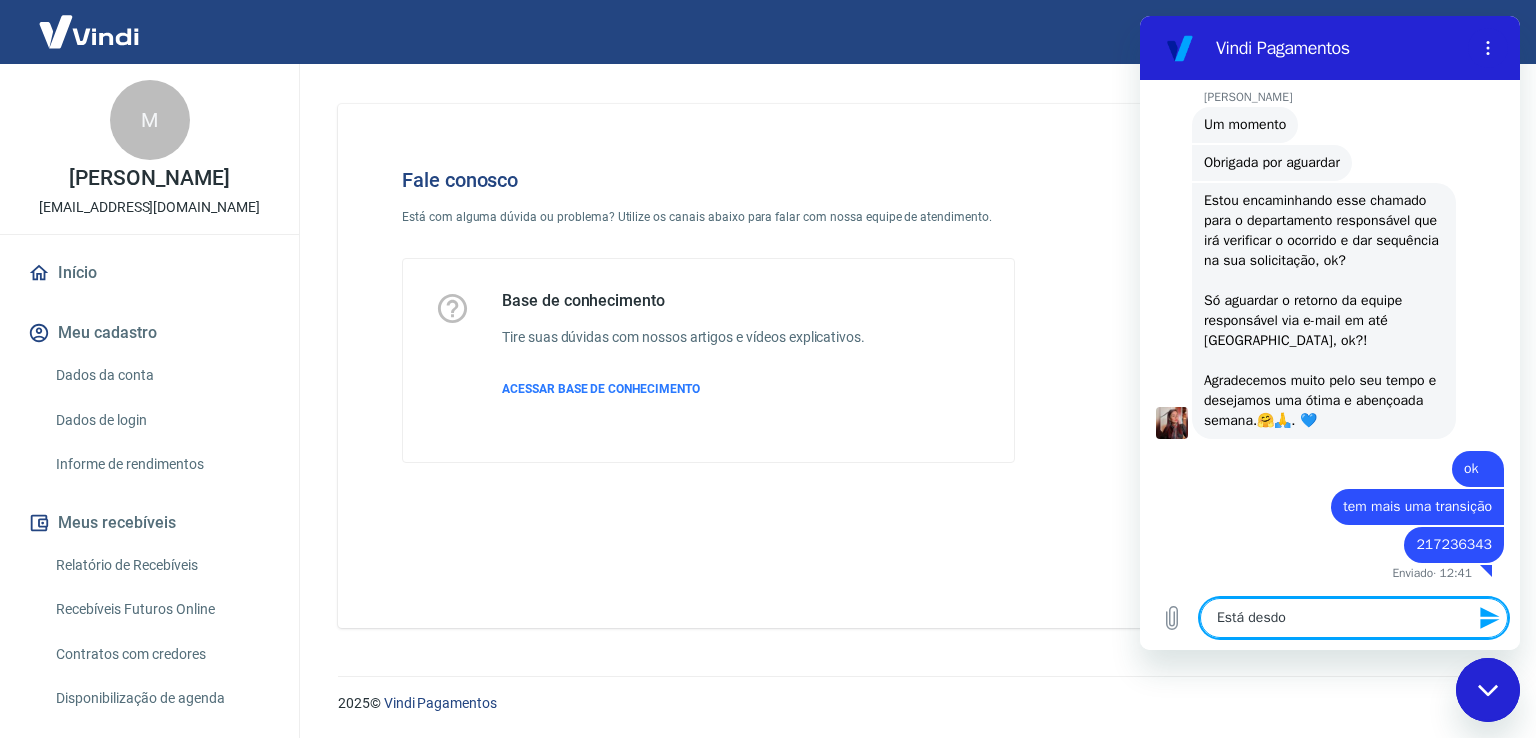 type on "x" 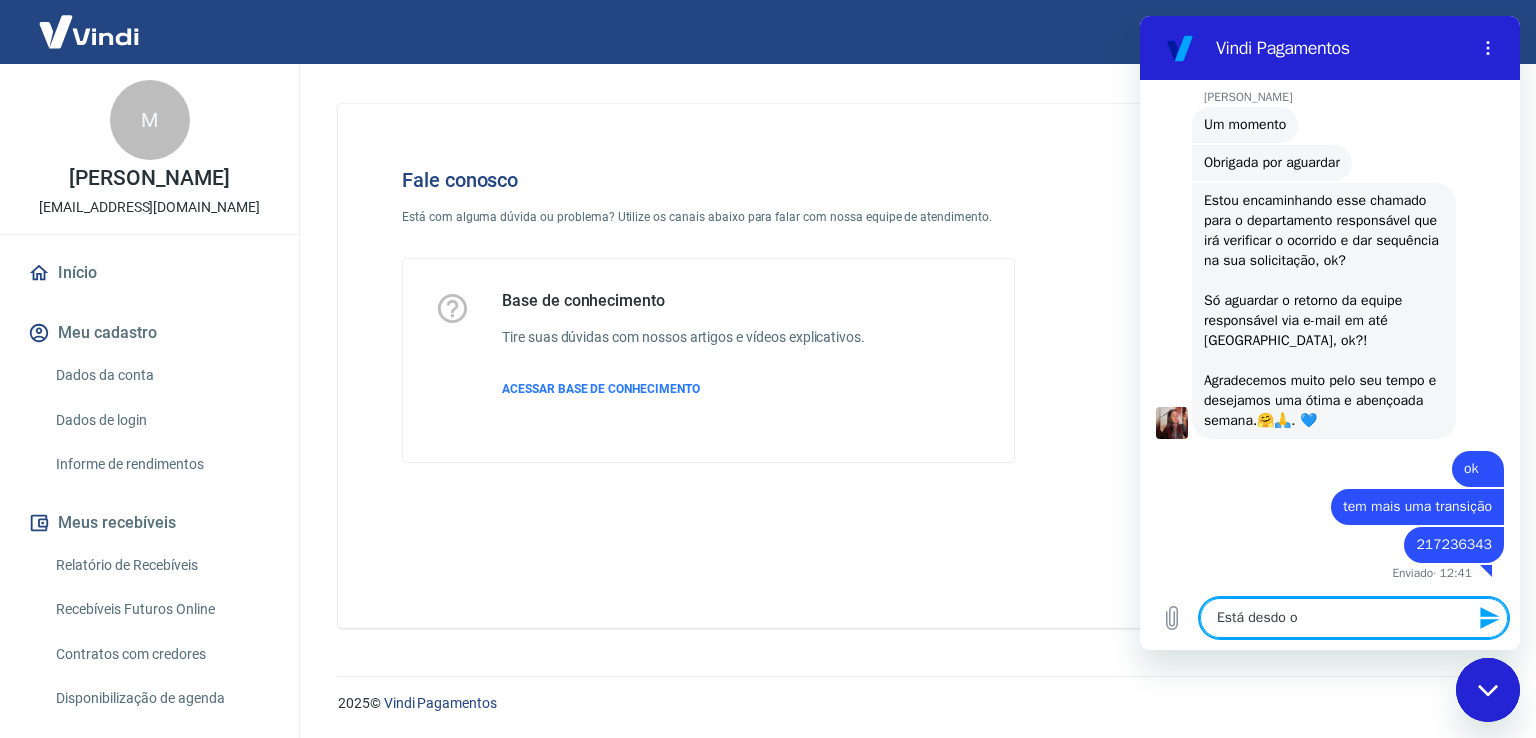 type on "Está desdo o" 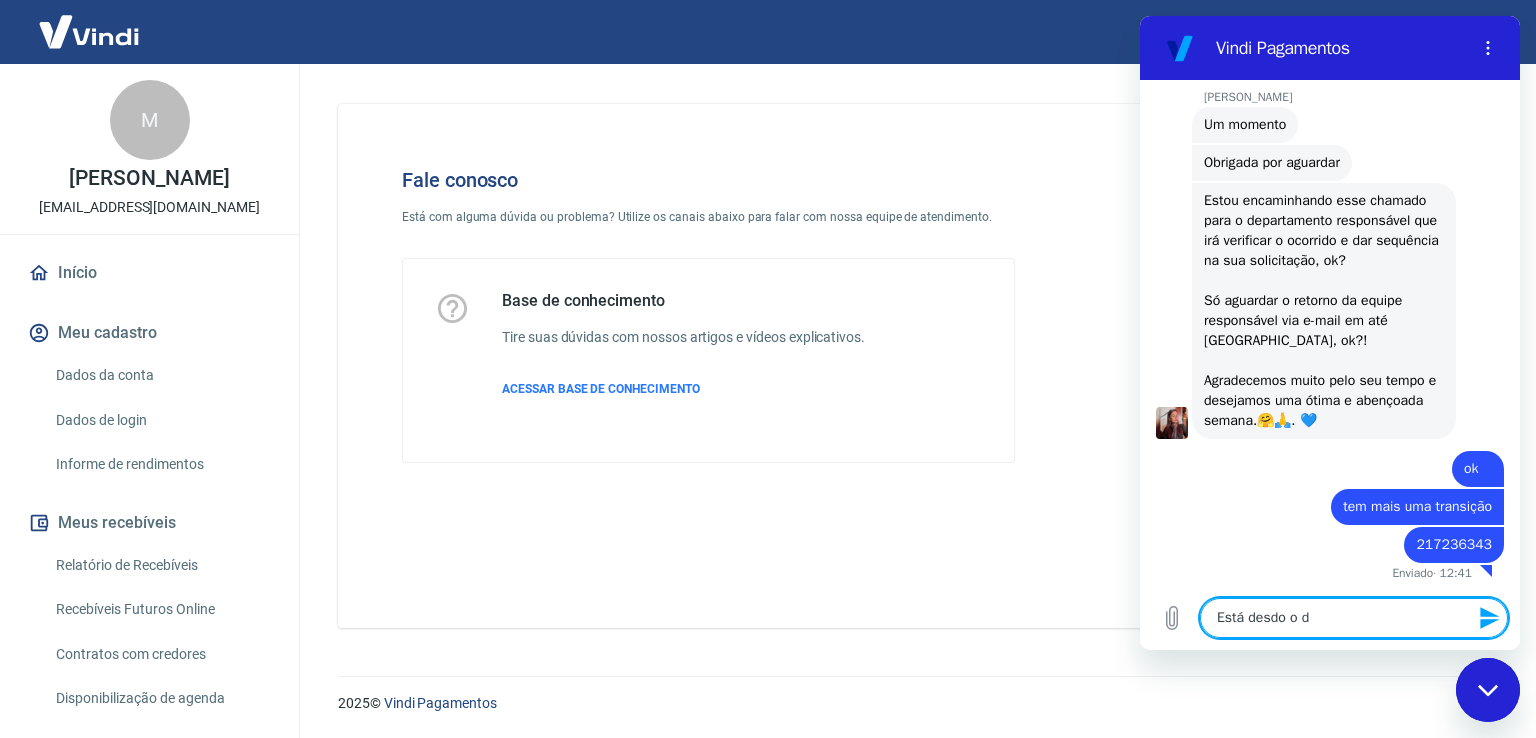type on "Está desdo o di" 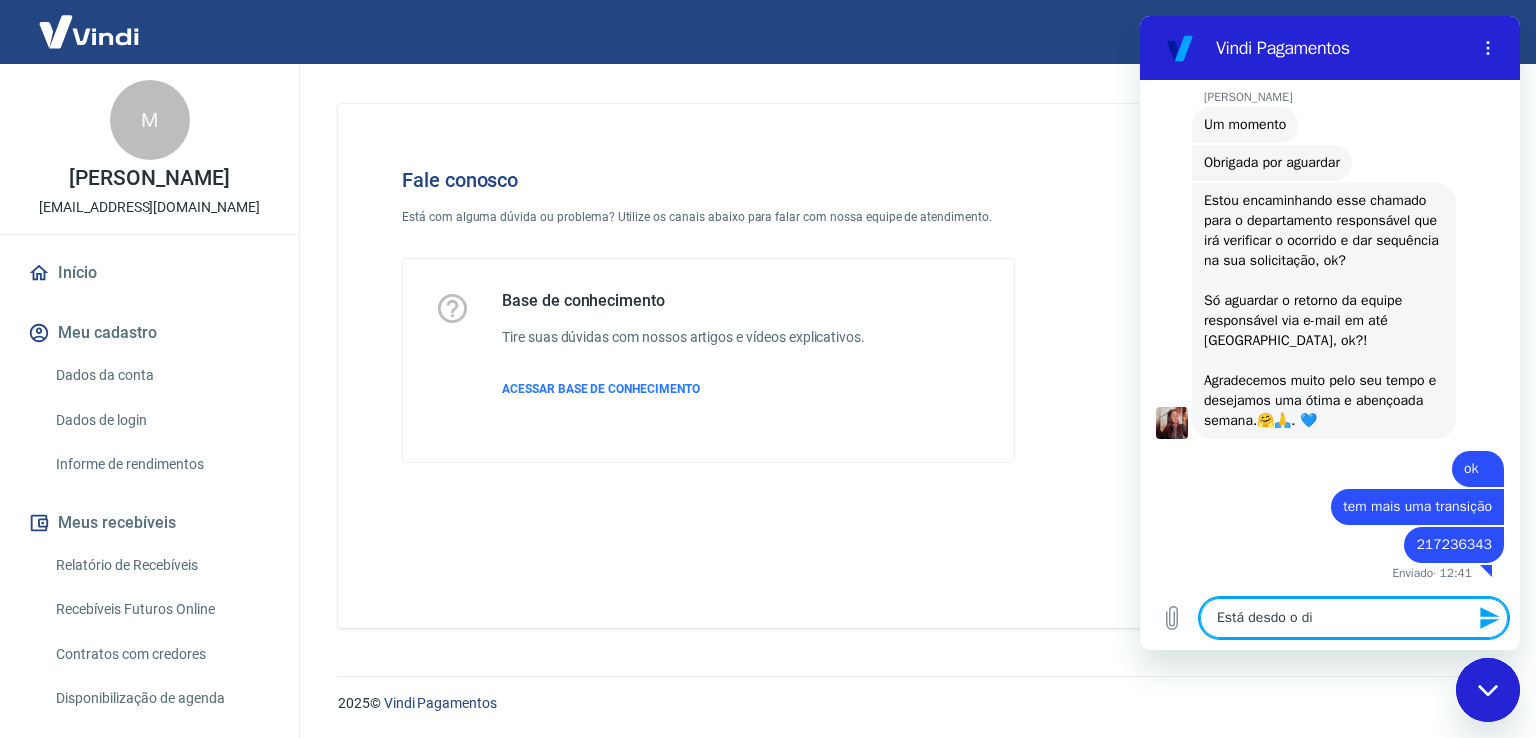 type on "Está desdo o dia" 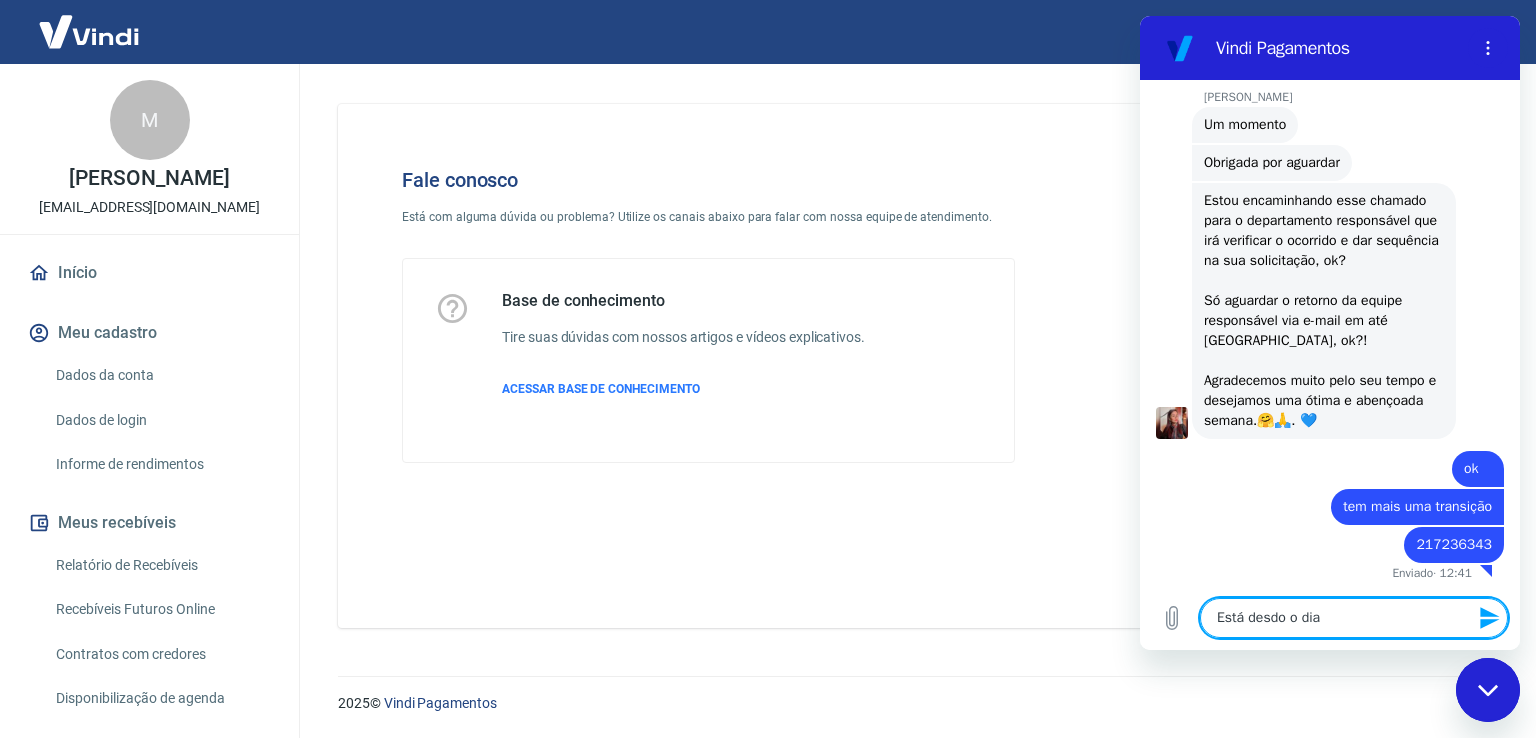 type on "Está desdo o dia" 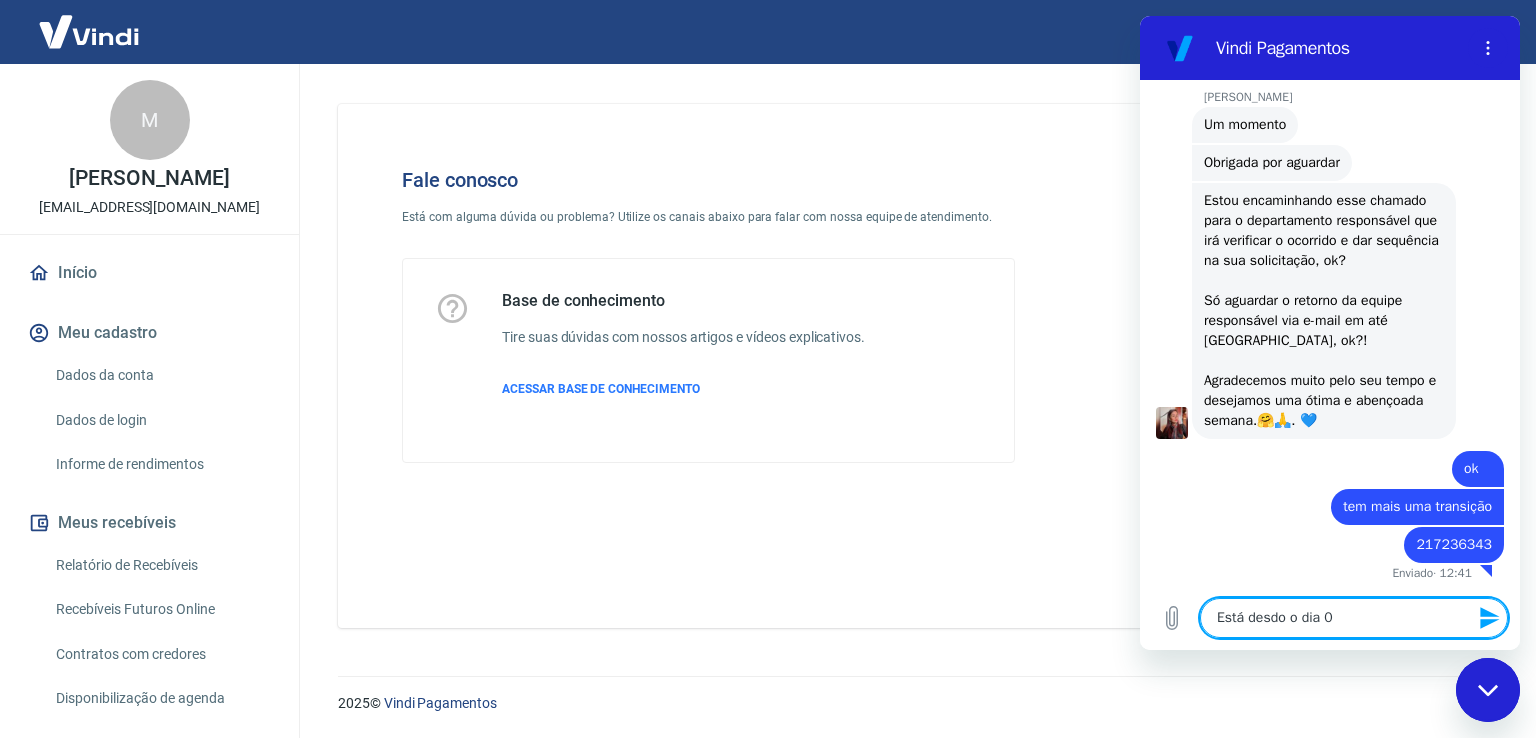 type on "Está desdo o dia 08" 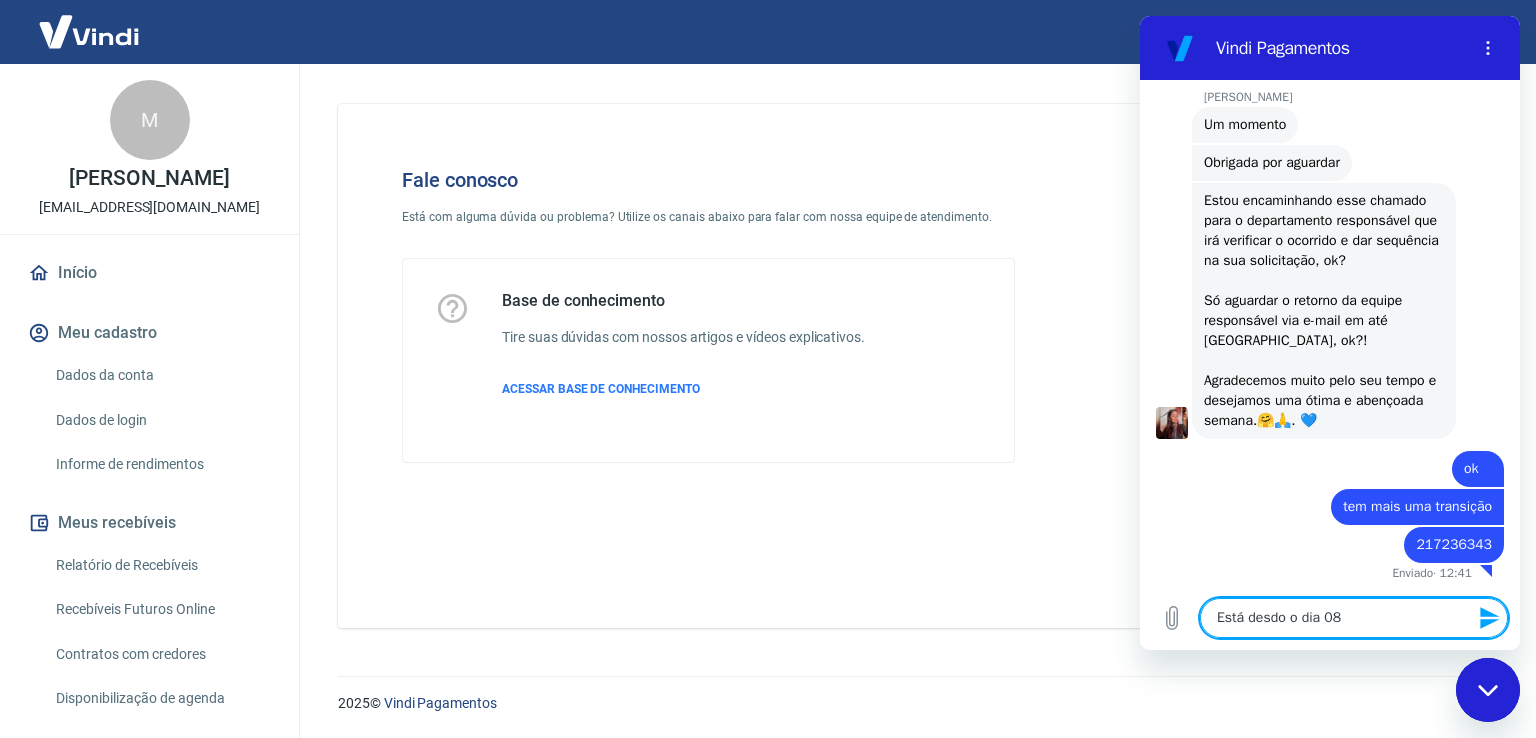 type 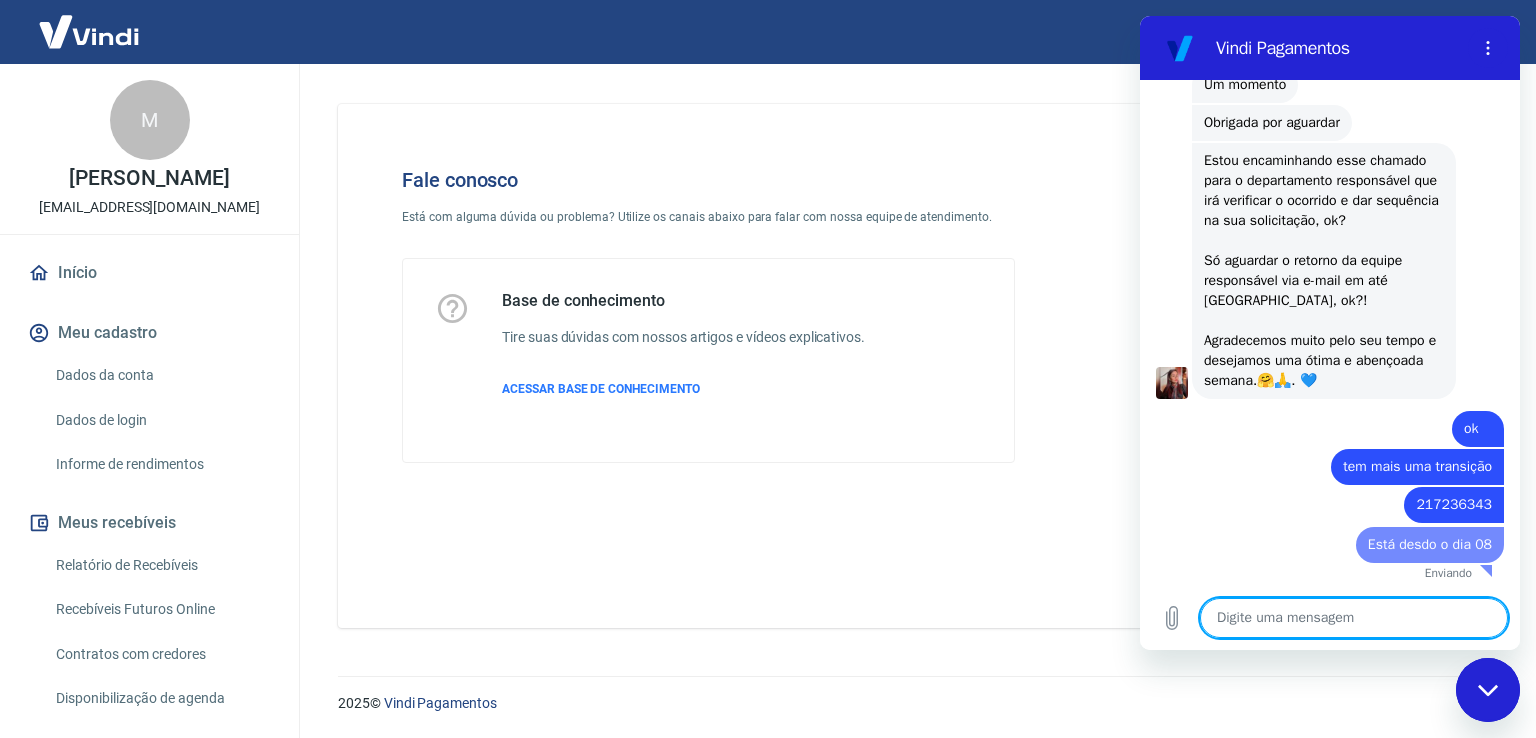 type on "x" 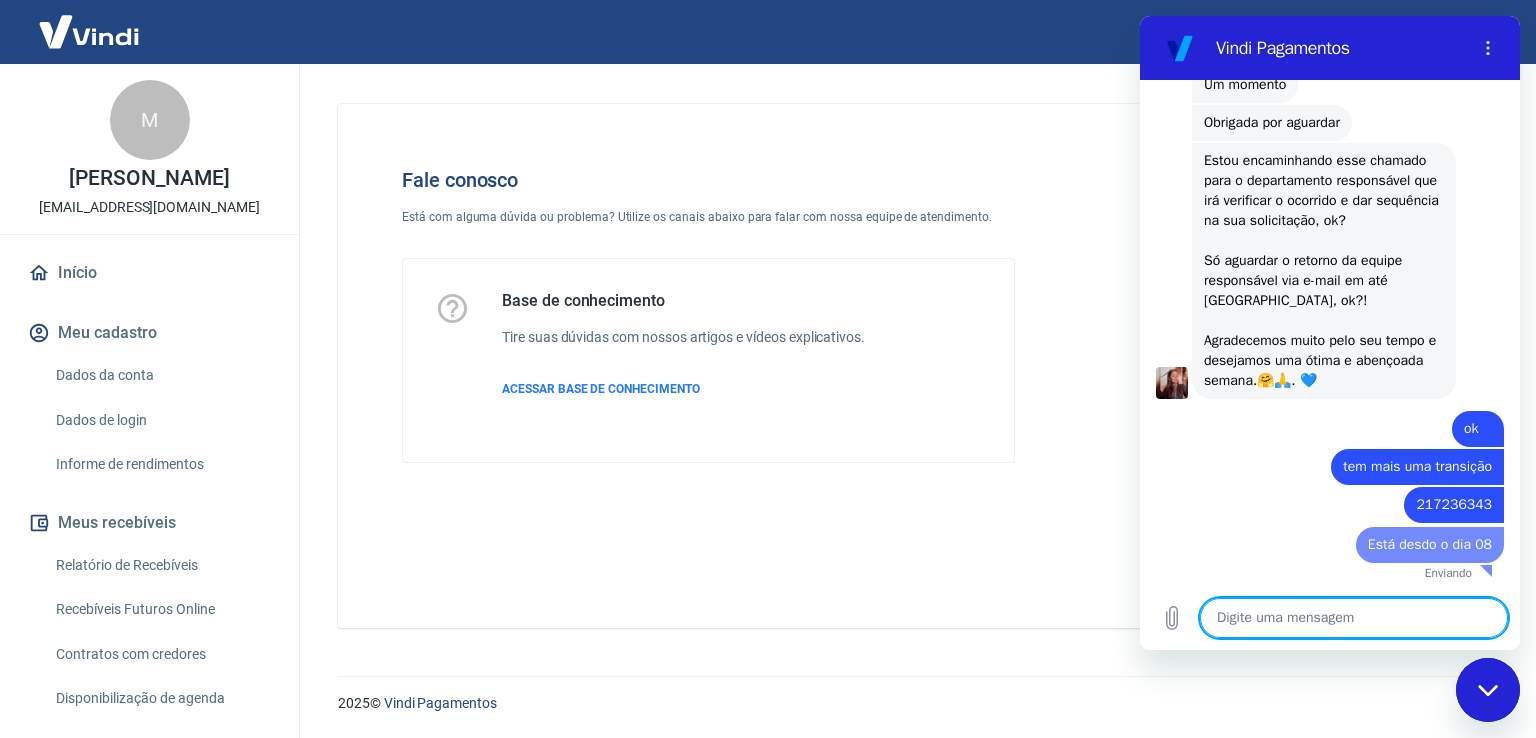 scroll, scrollTop: 3172, scrollLeft: 0, axis: vertical 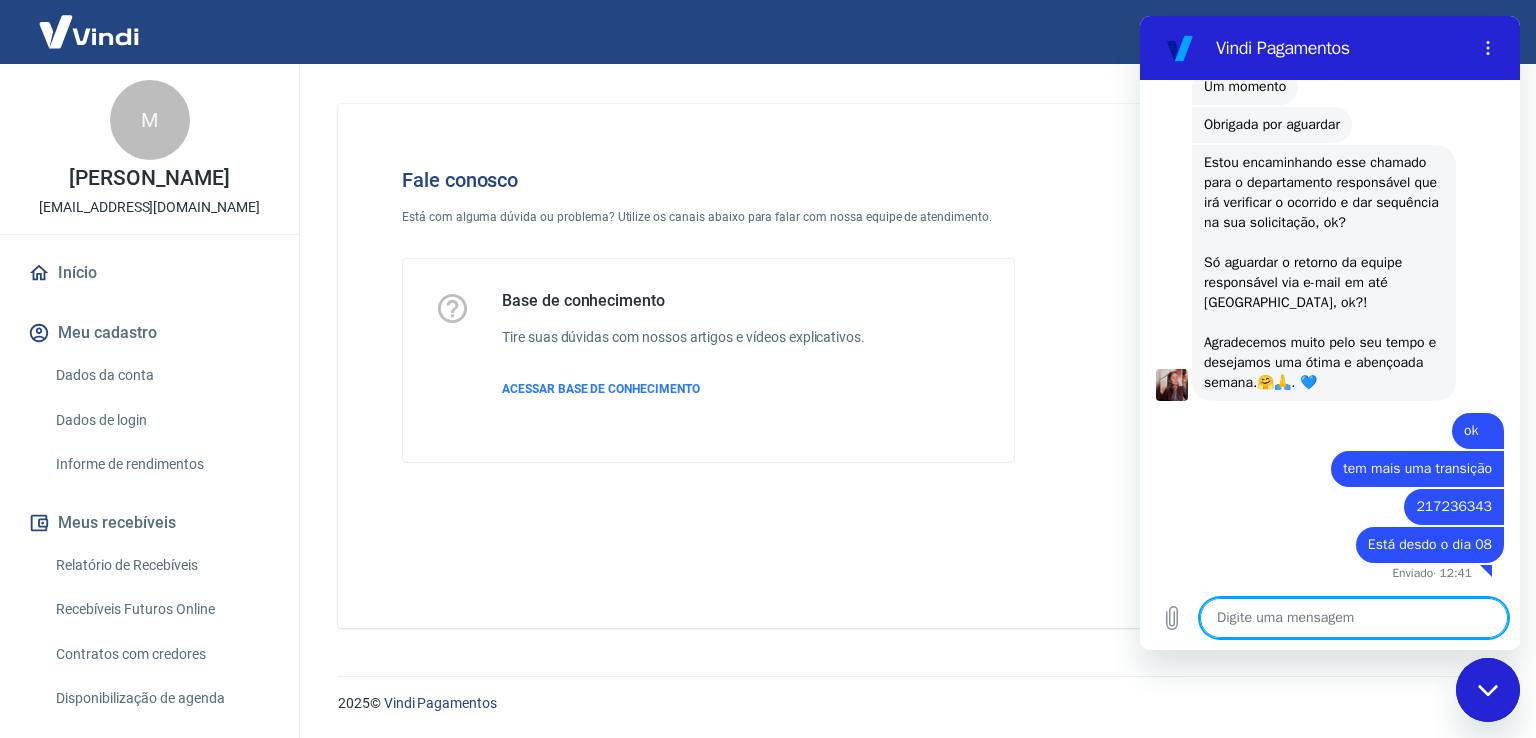 type on "e" 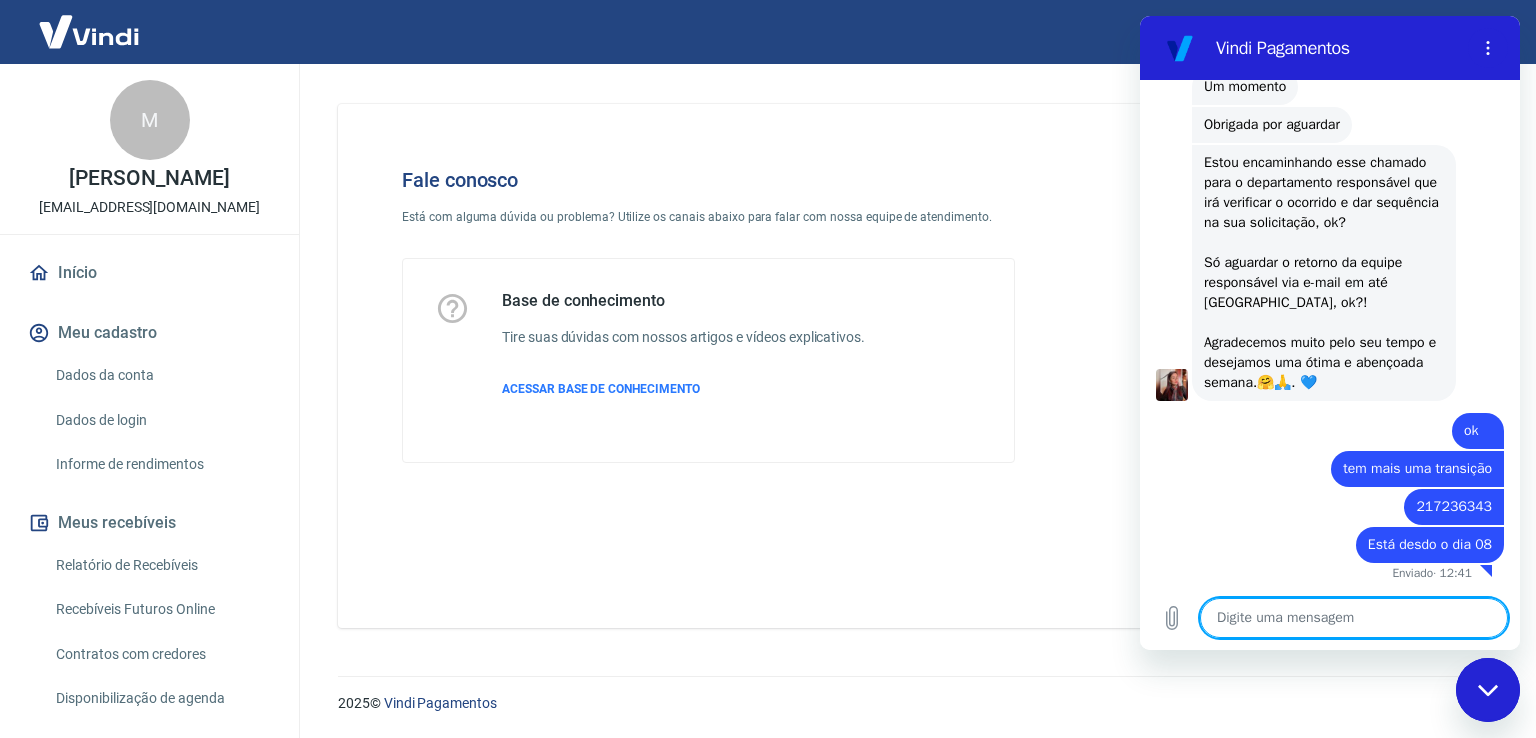 type on "x" 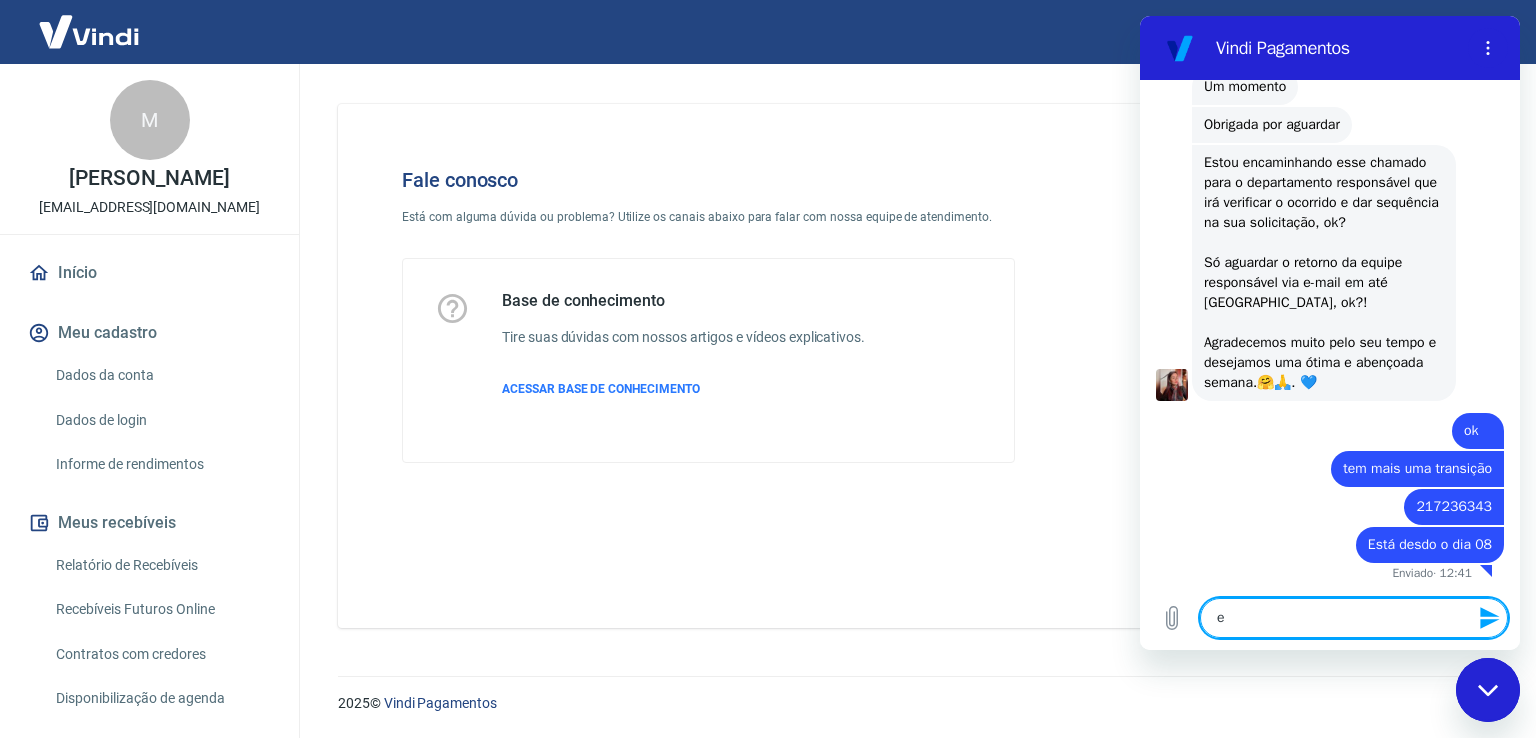 type on "em" 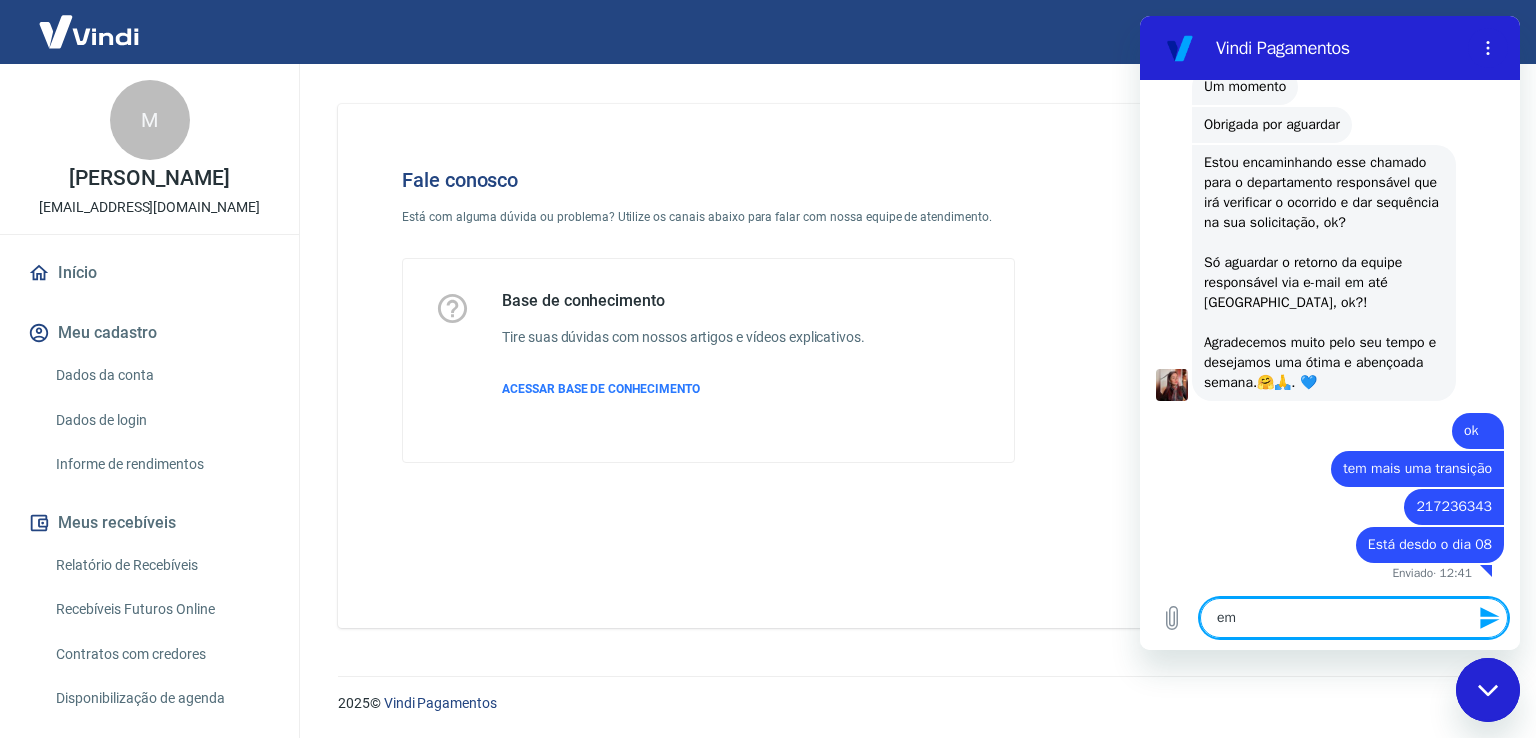 type on "x" 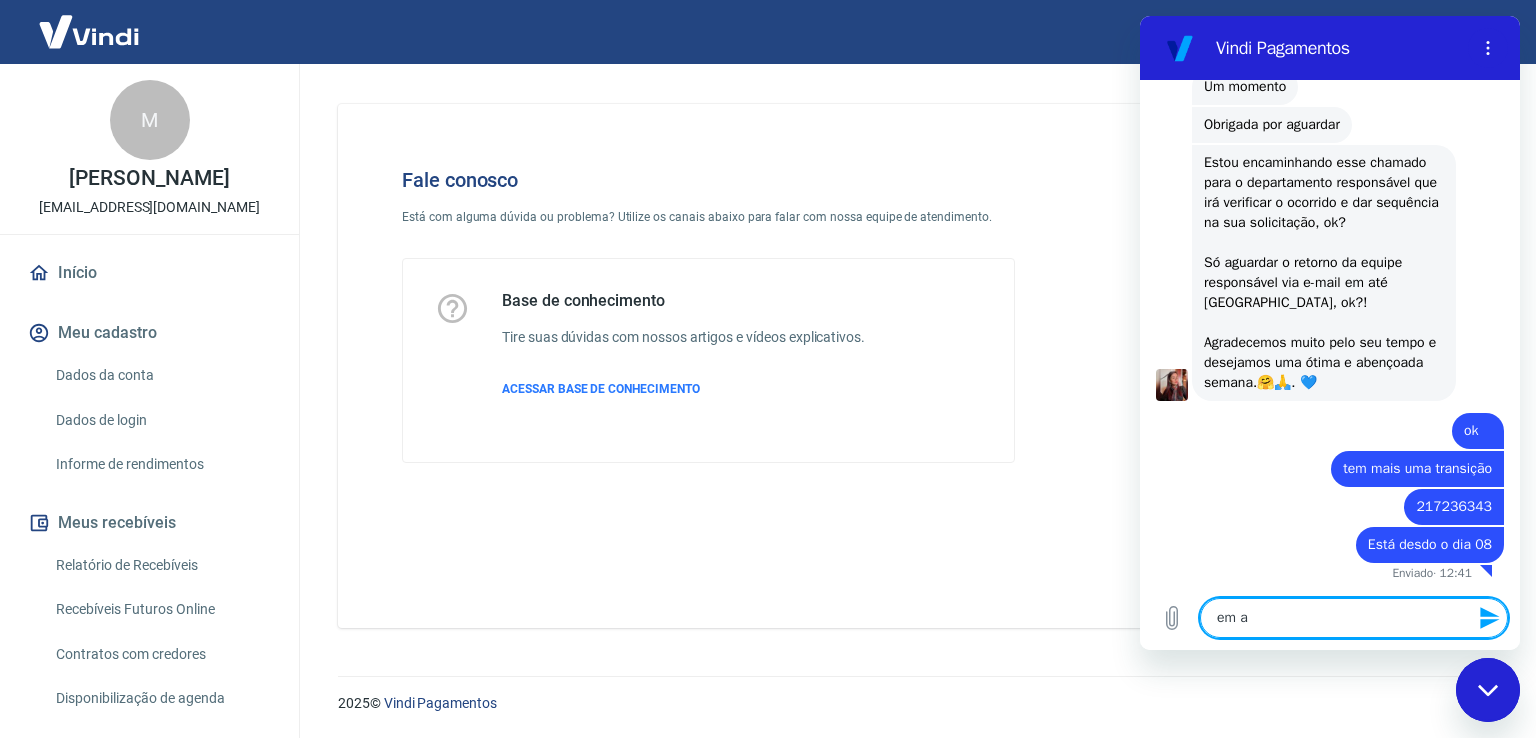 type on "em an" 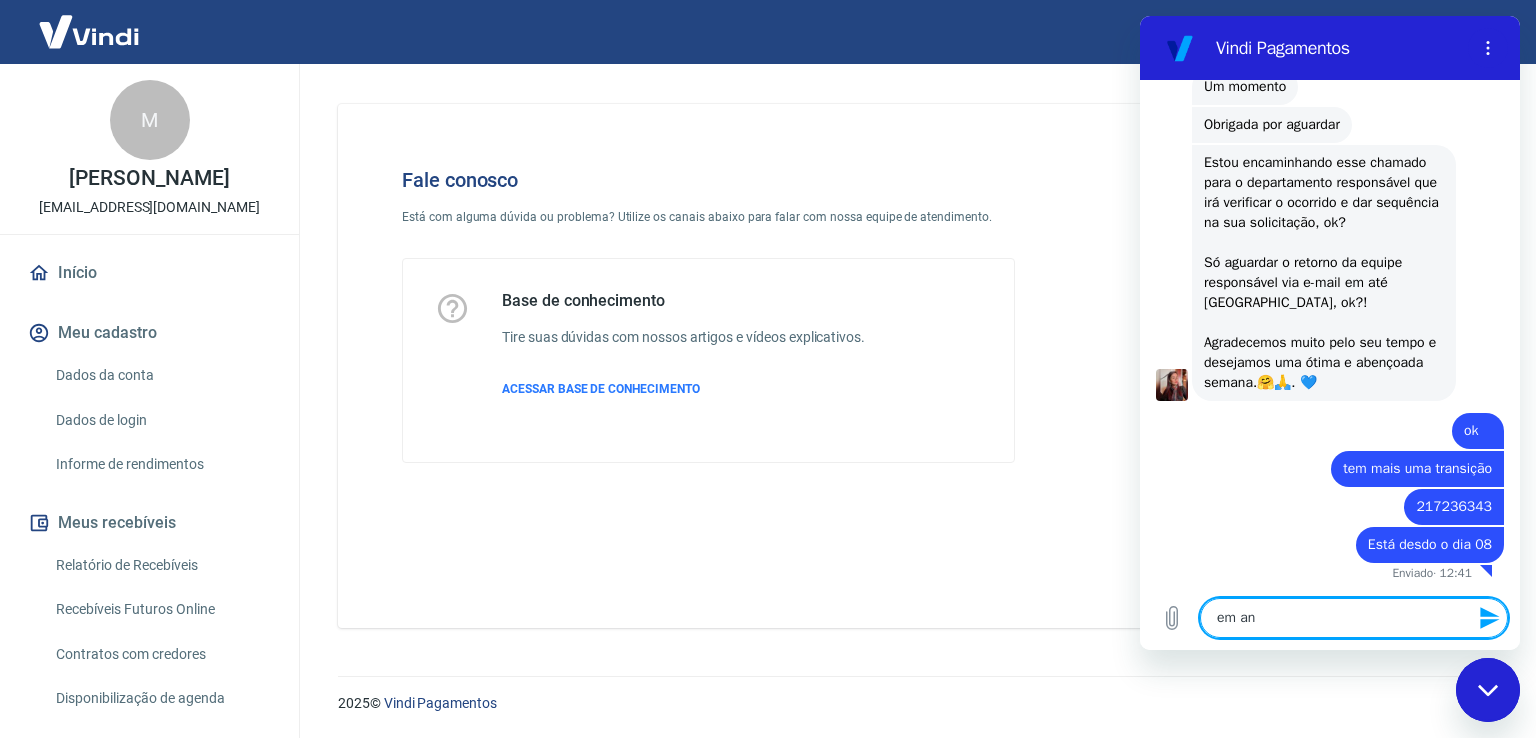 type on "x" 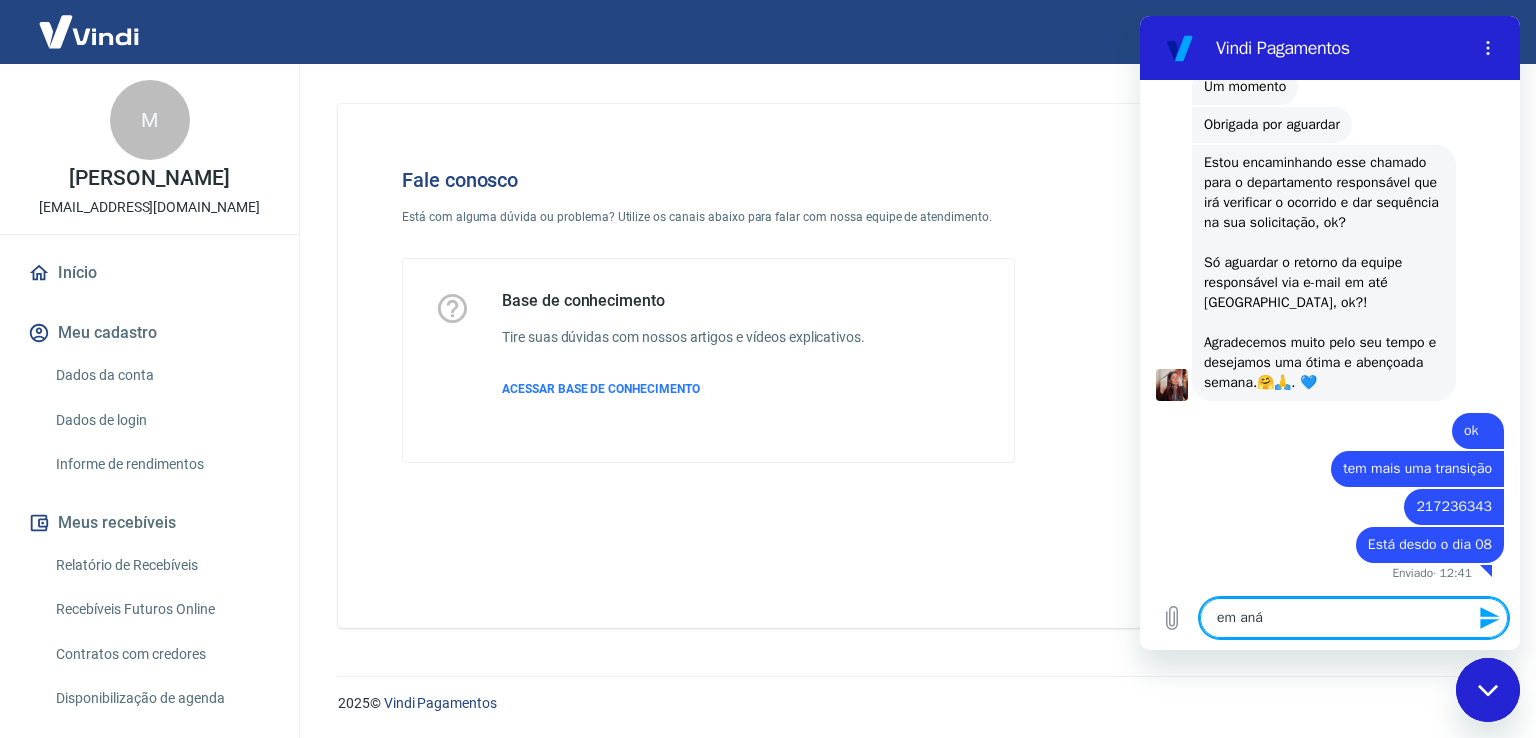 type on "em anál" 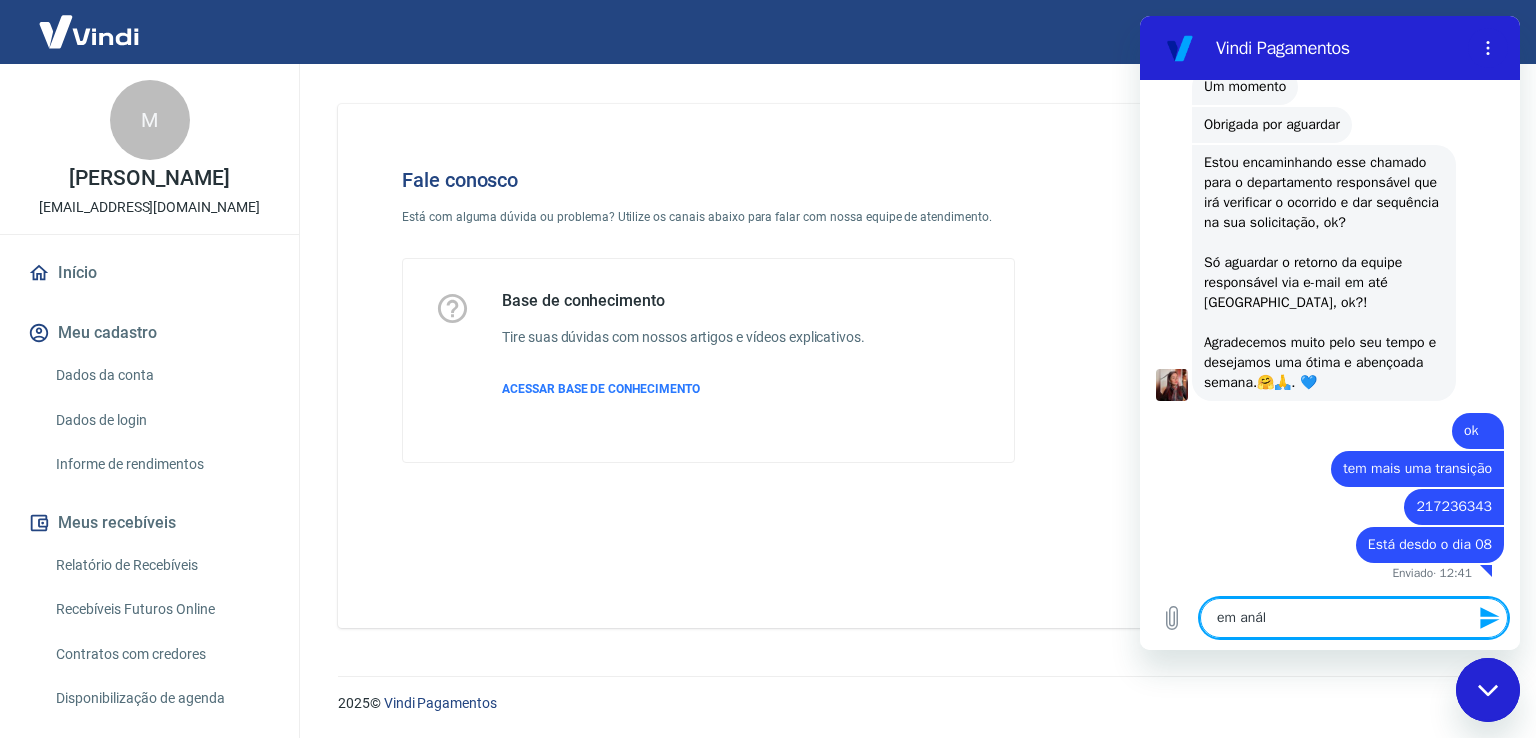 type on "em análi" 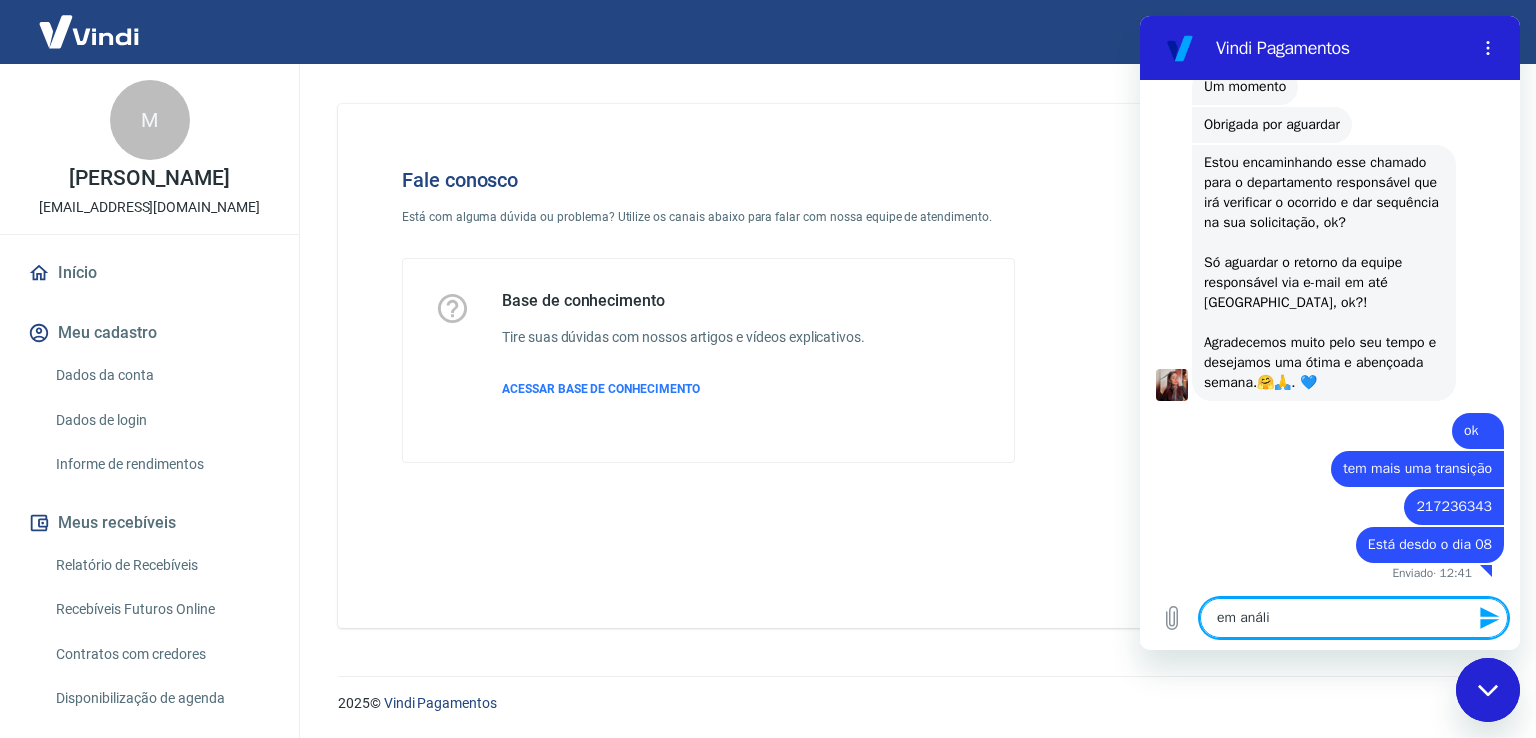 type on "em anális" 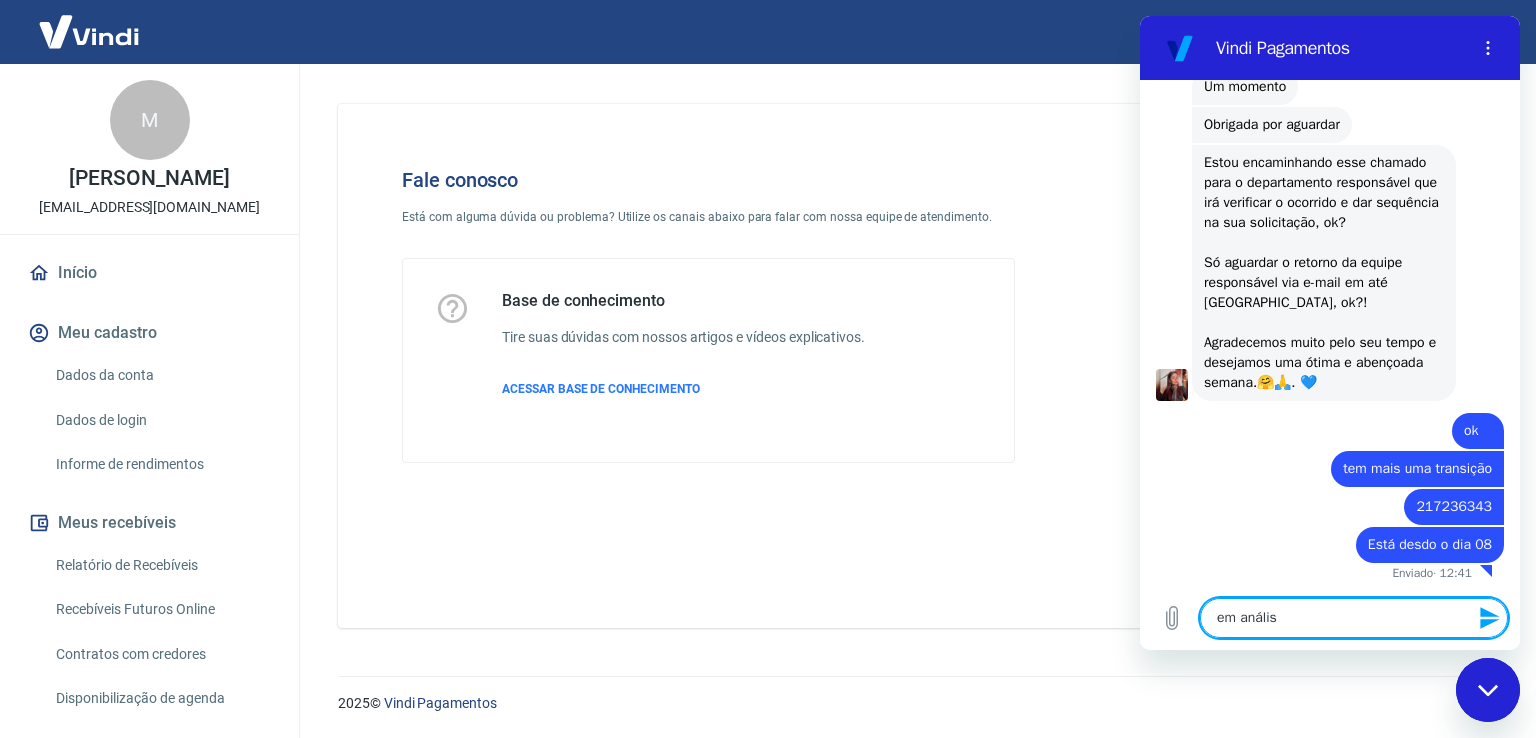 type on "em análise" 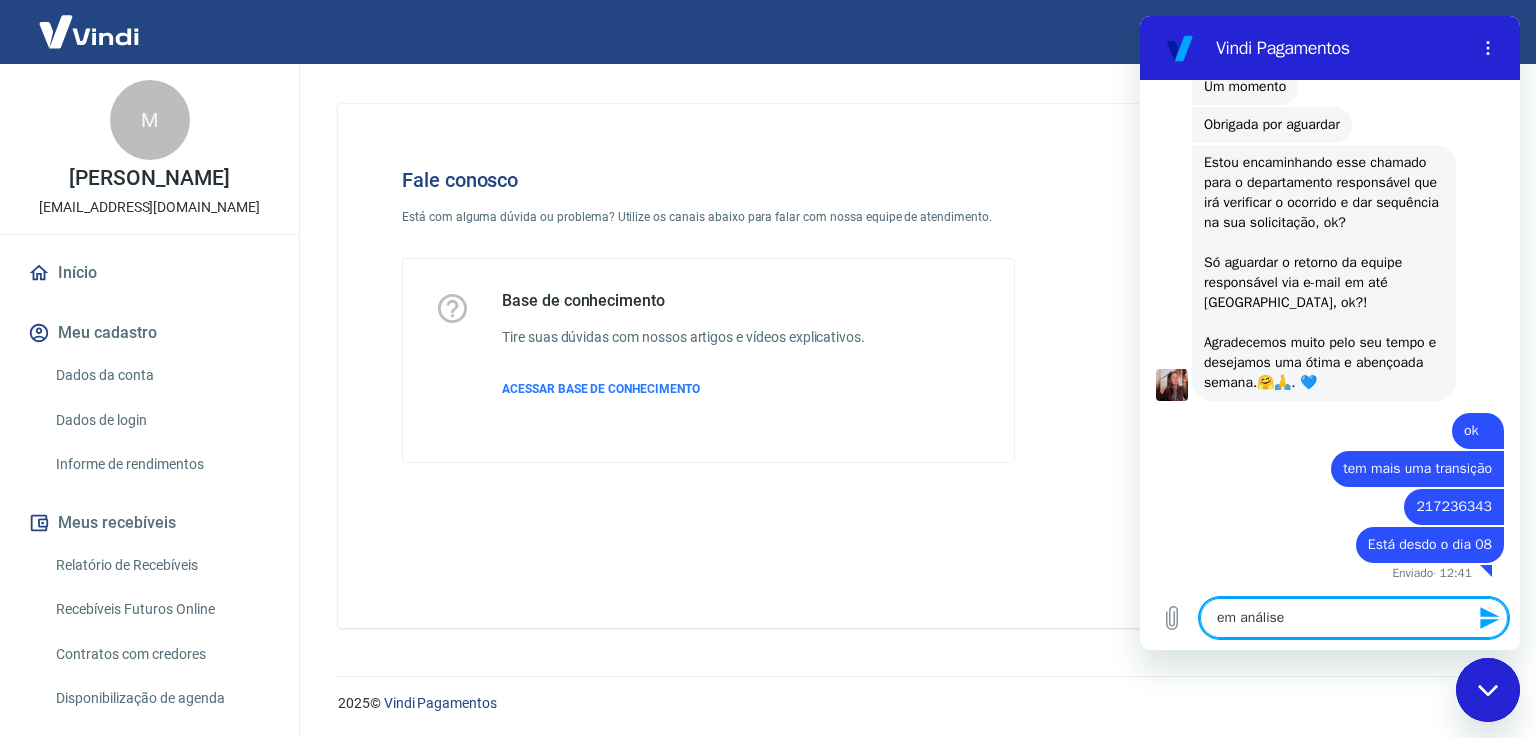 type 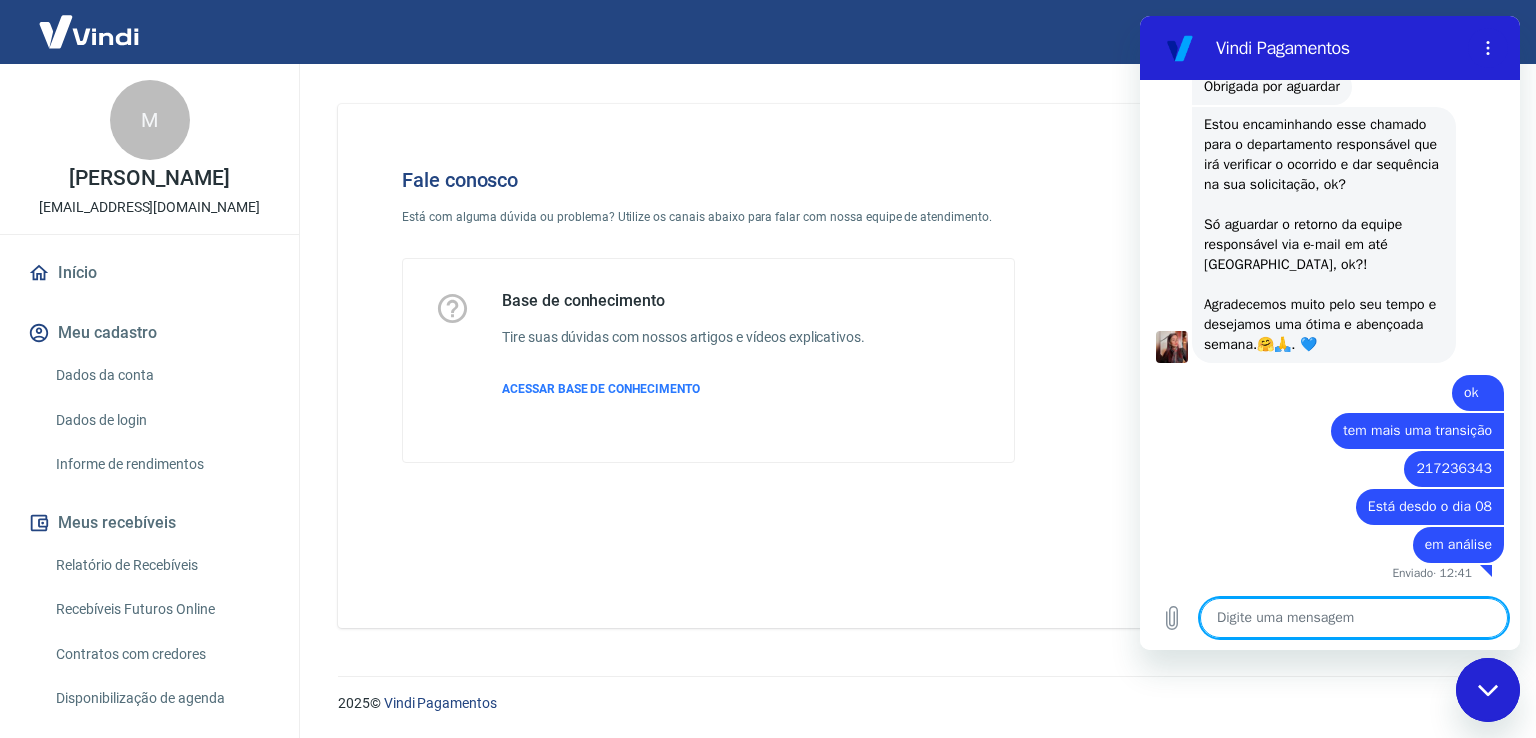 scroll, scrollTop: 3211, scrollLeft: 0, axis: vertical 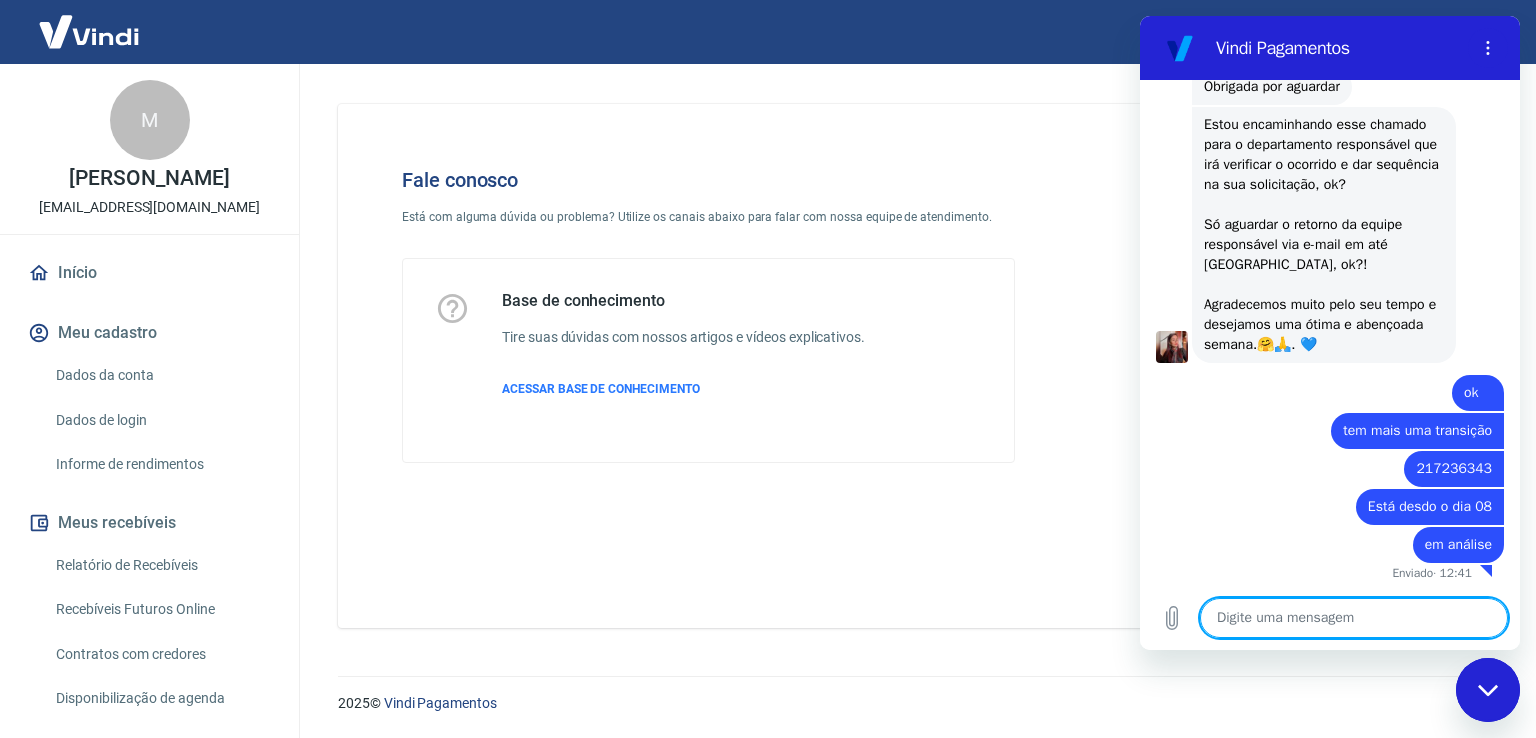click 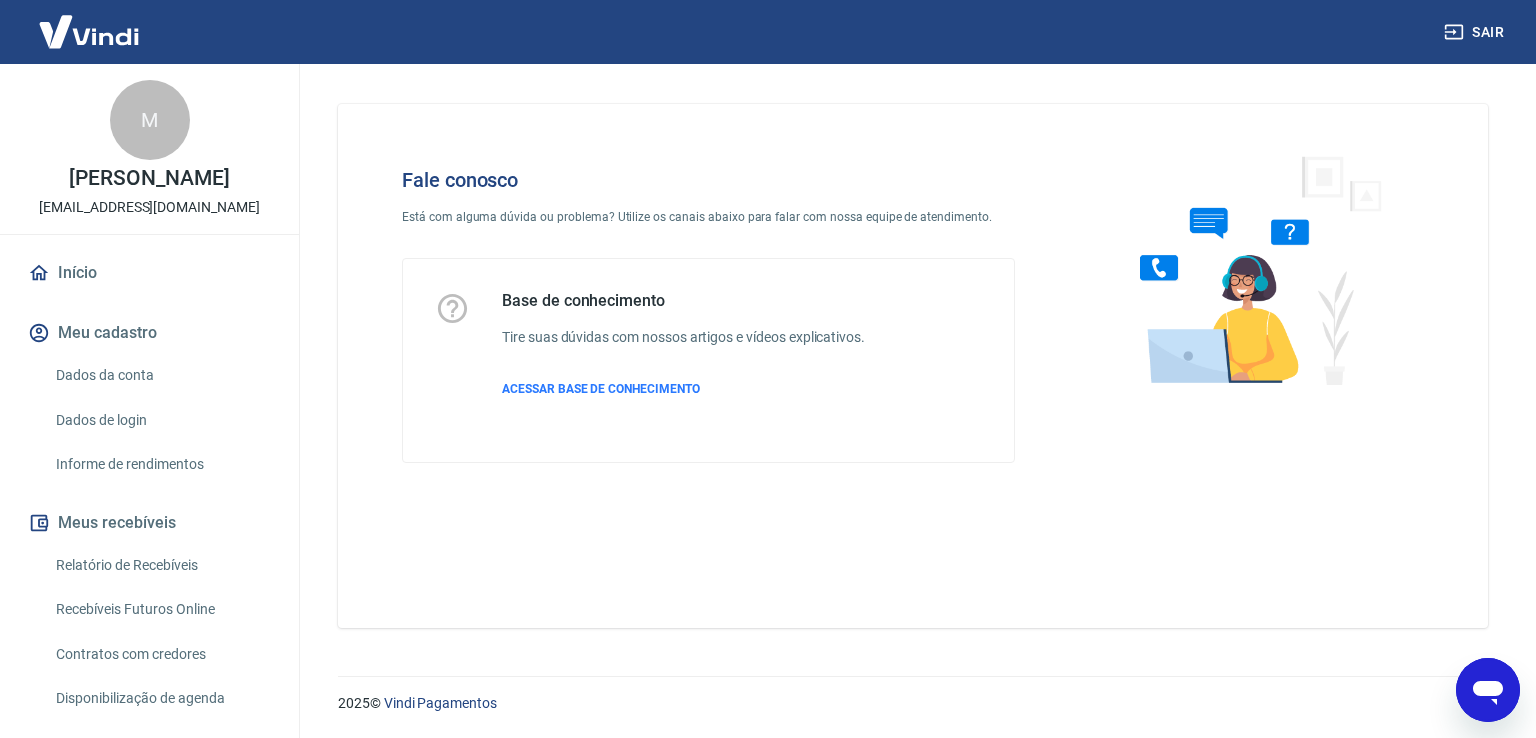 click 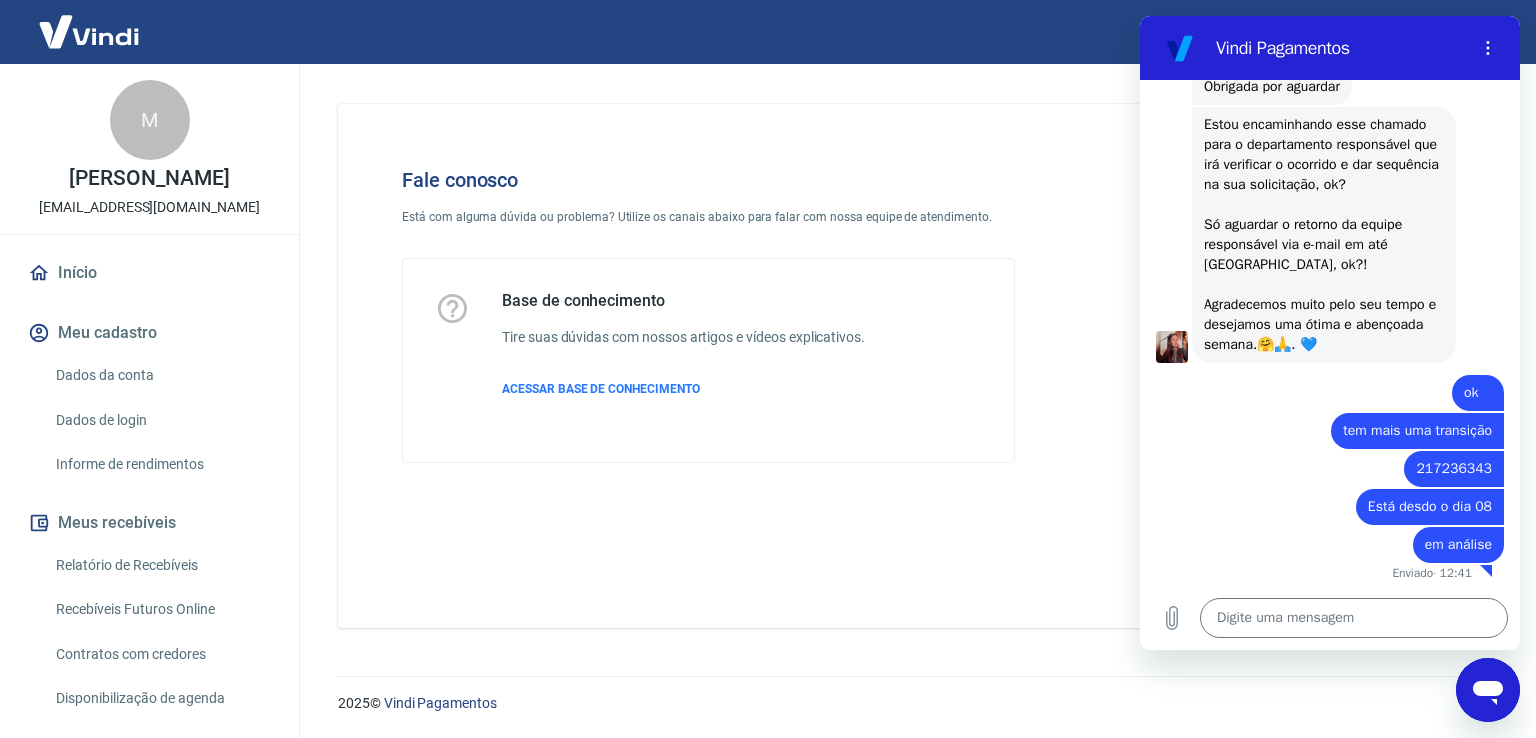 scroll, scrollTop: 0, scrollLeft: 0, axis: both 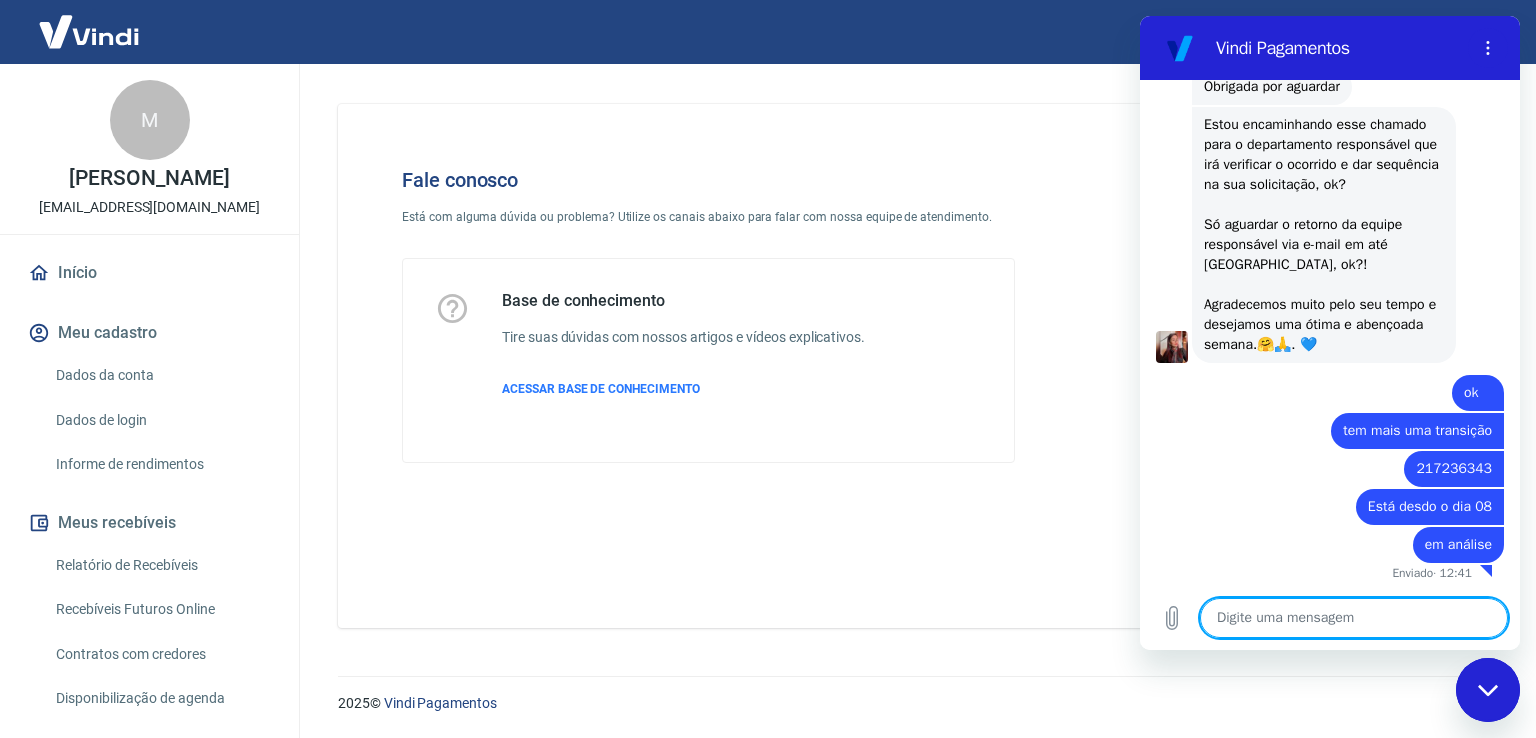 click at bounding box center [1354, 618] 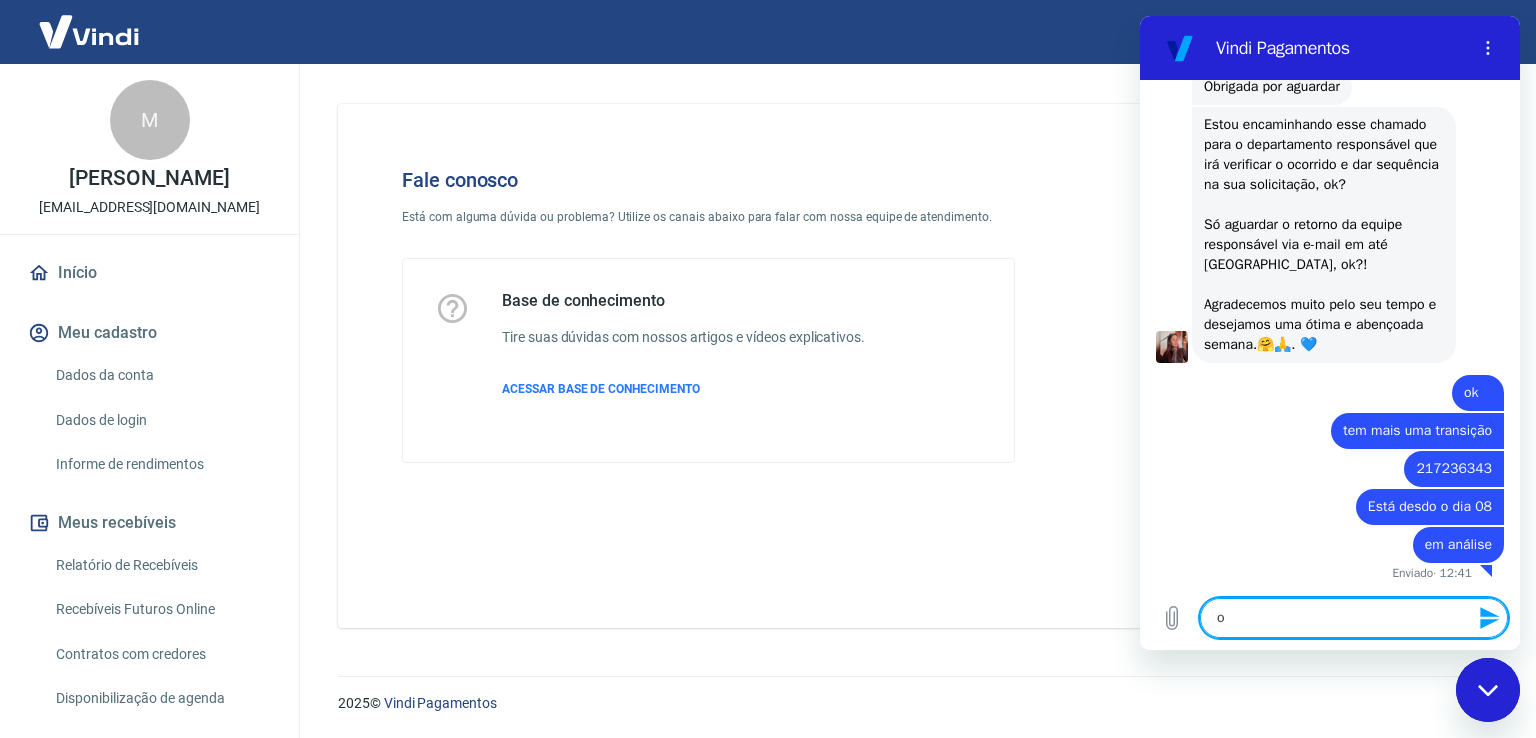 type on "ol" 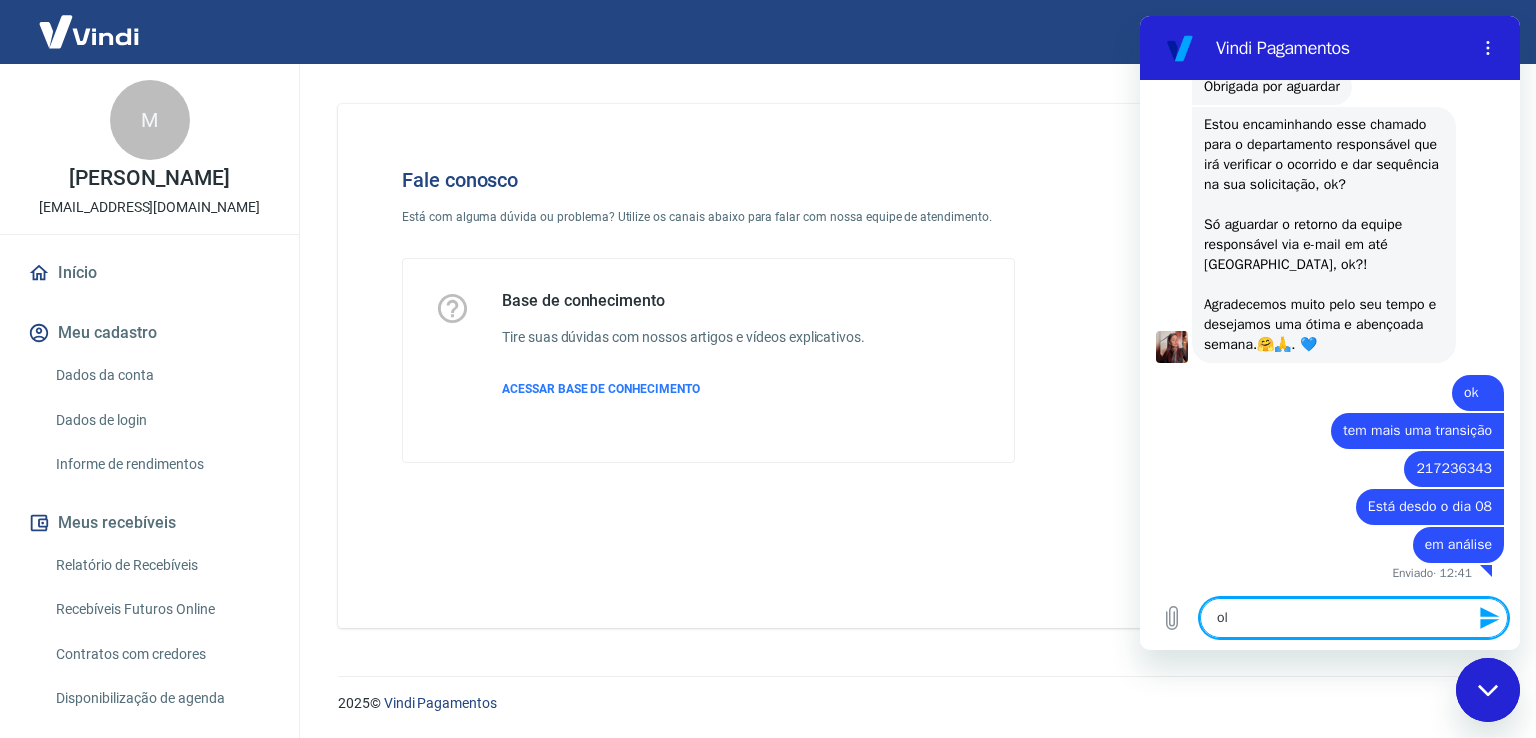 type on "ola" 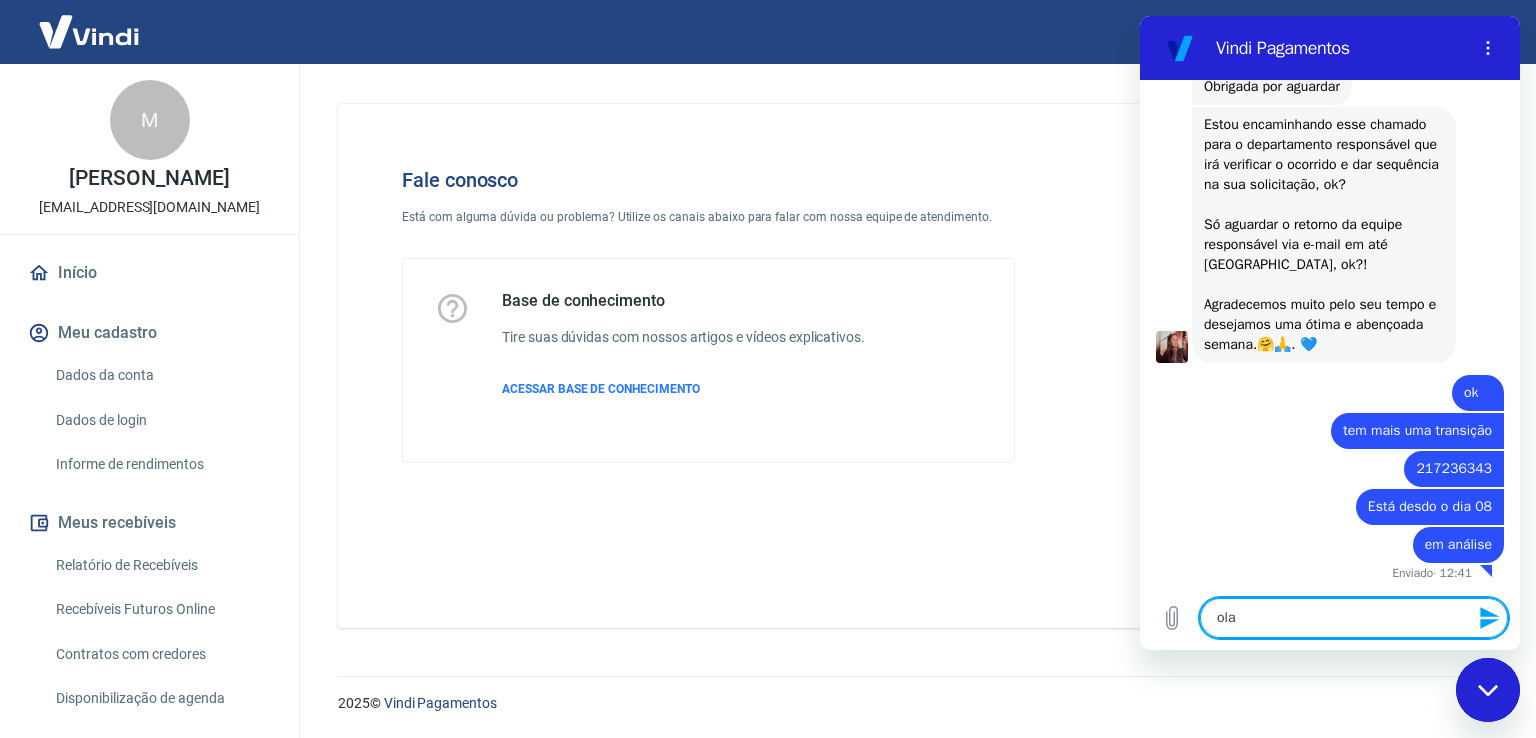 type 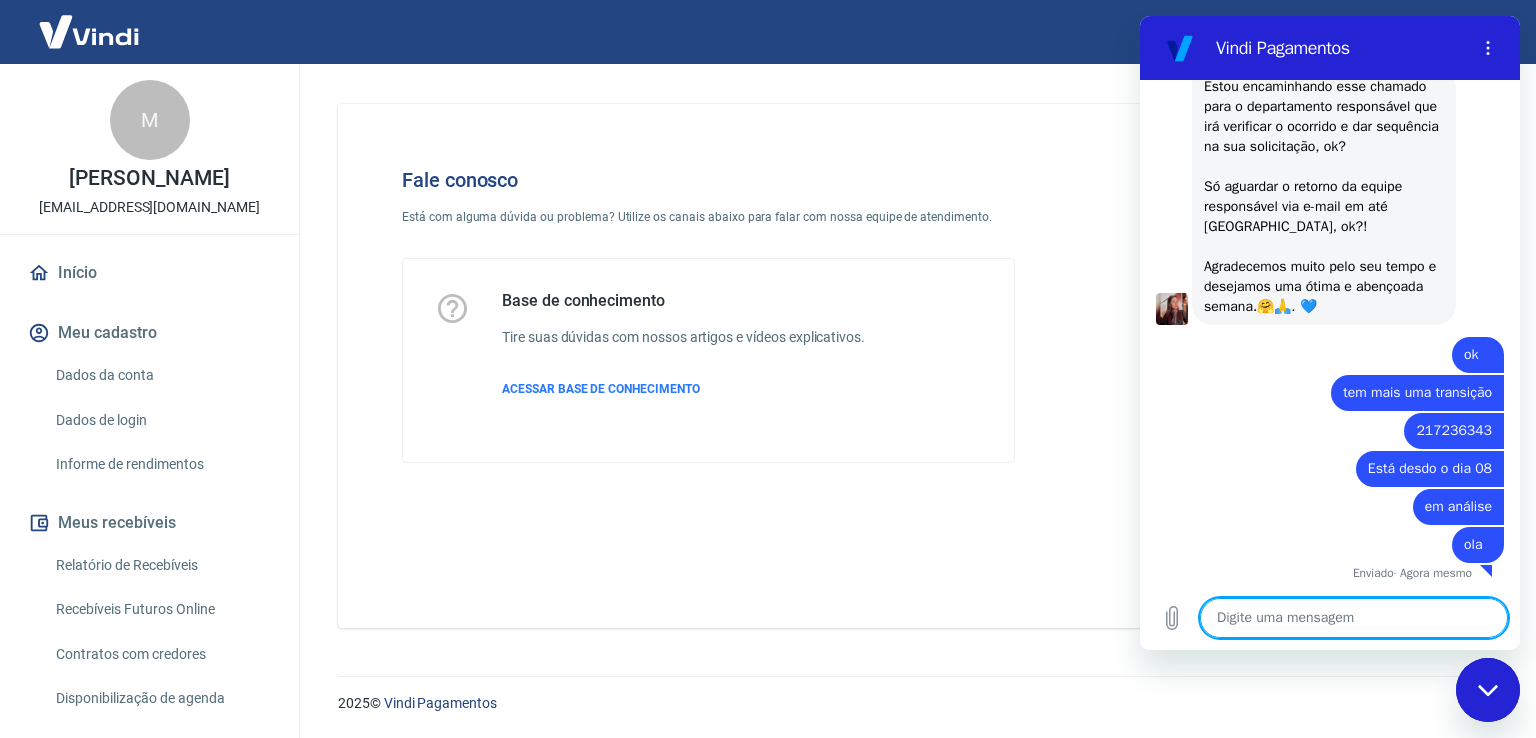 scroll, scrollTop: 3248, scrollLeft: 0, axis: vertical 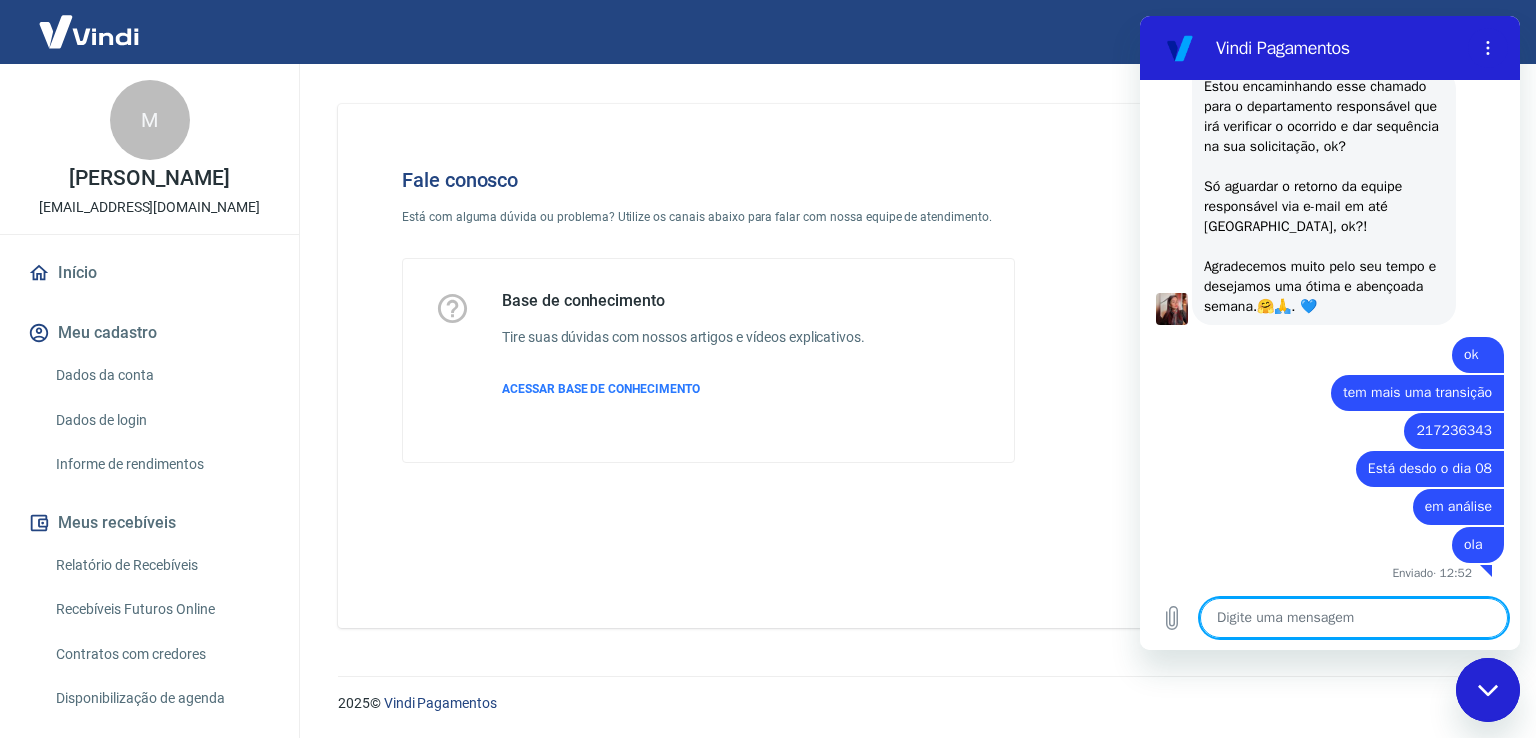 click at bounding box center [1488, 690] 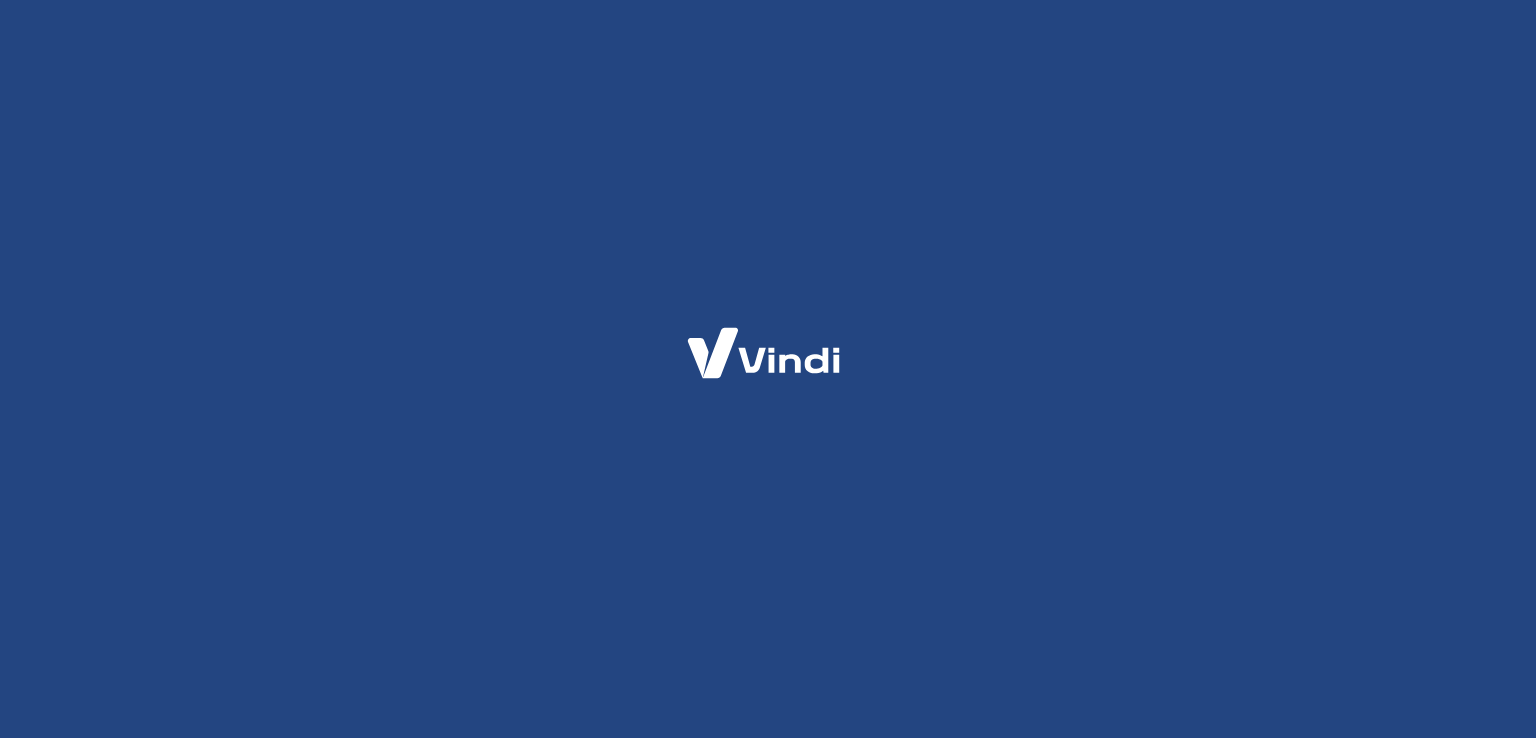 scroll, scrollTop: 0, scrollLeft: 0, axis: both 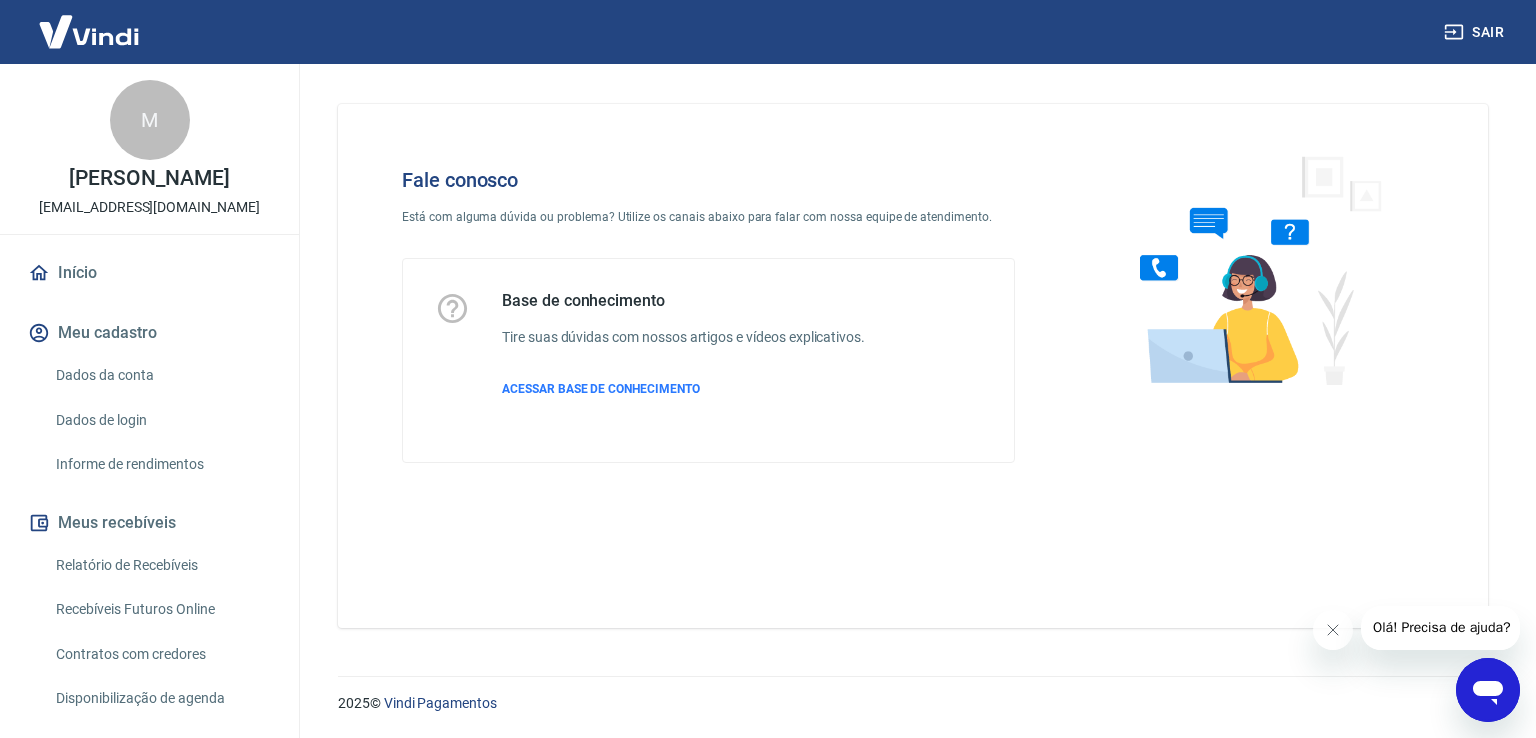 click 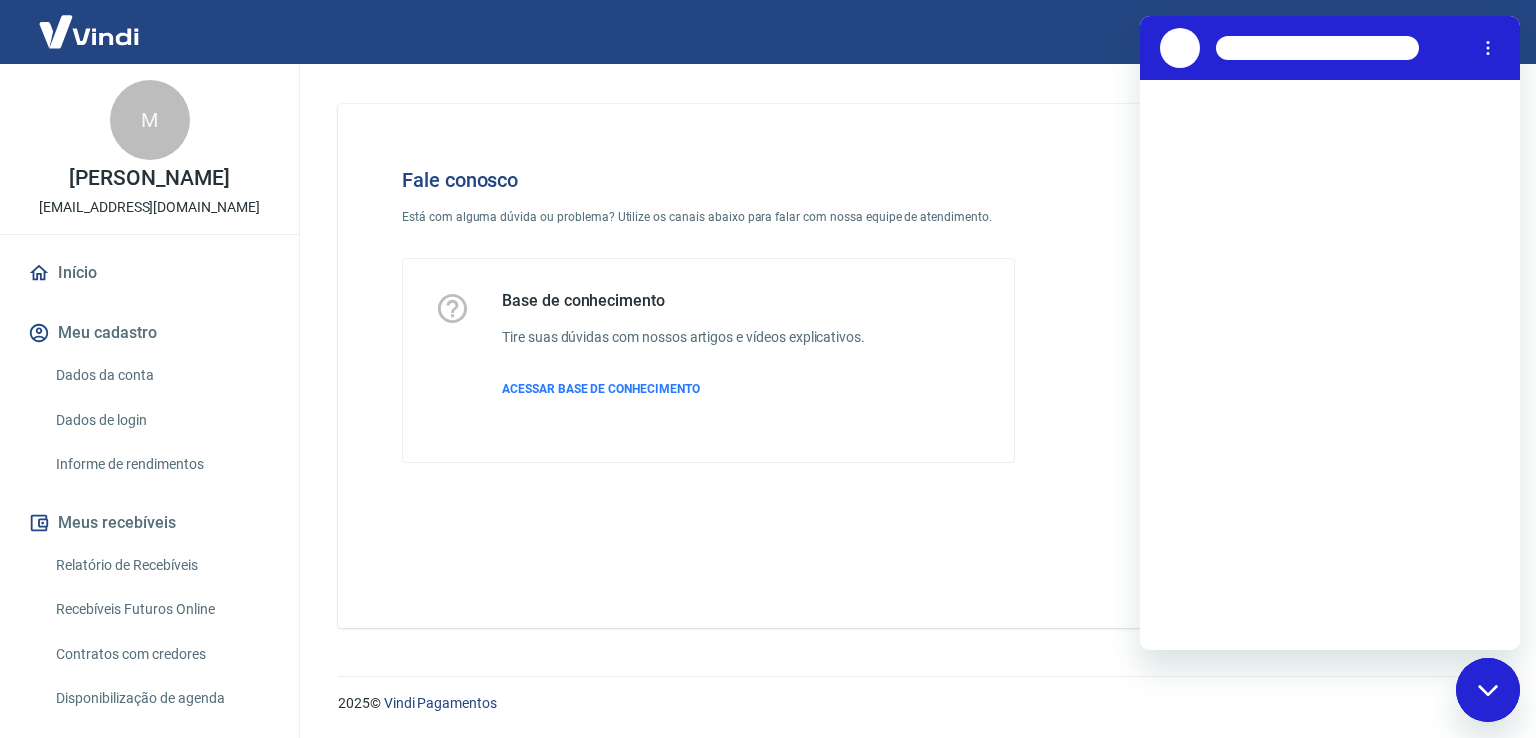 scroll, scrollTop: 0, scrollLeft: 0, axis: both 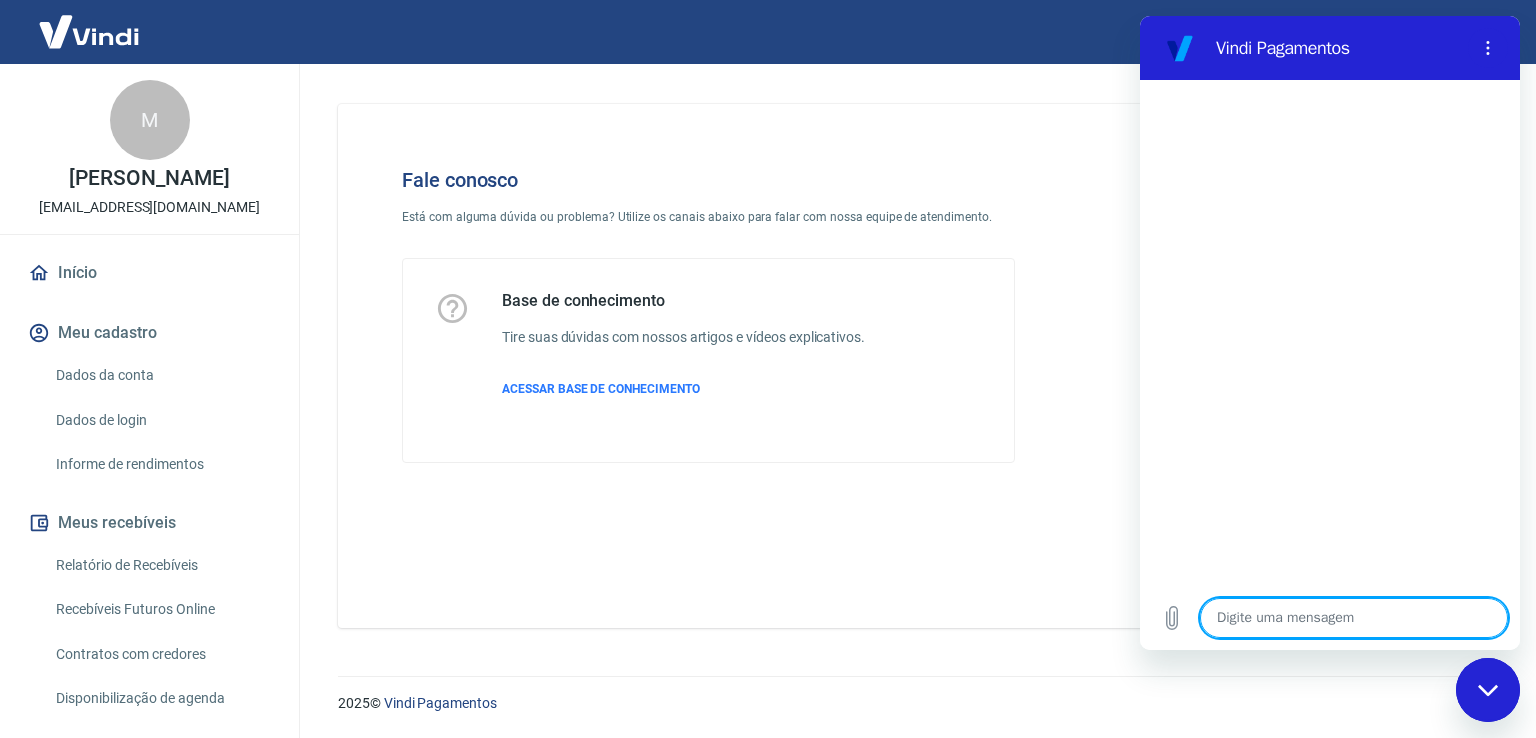 click at bounding box center [1354, 618] 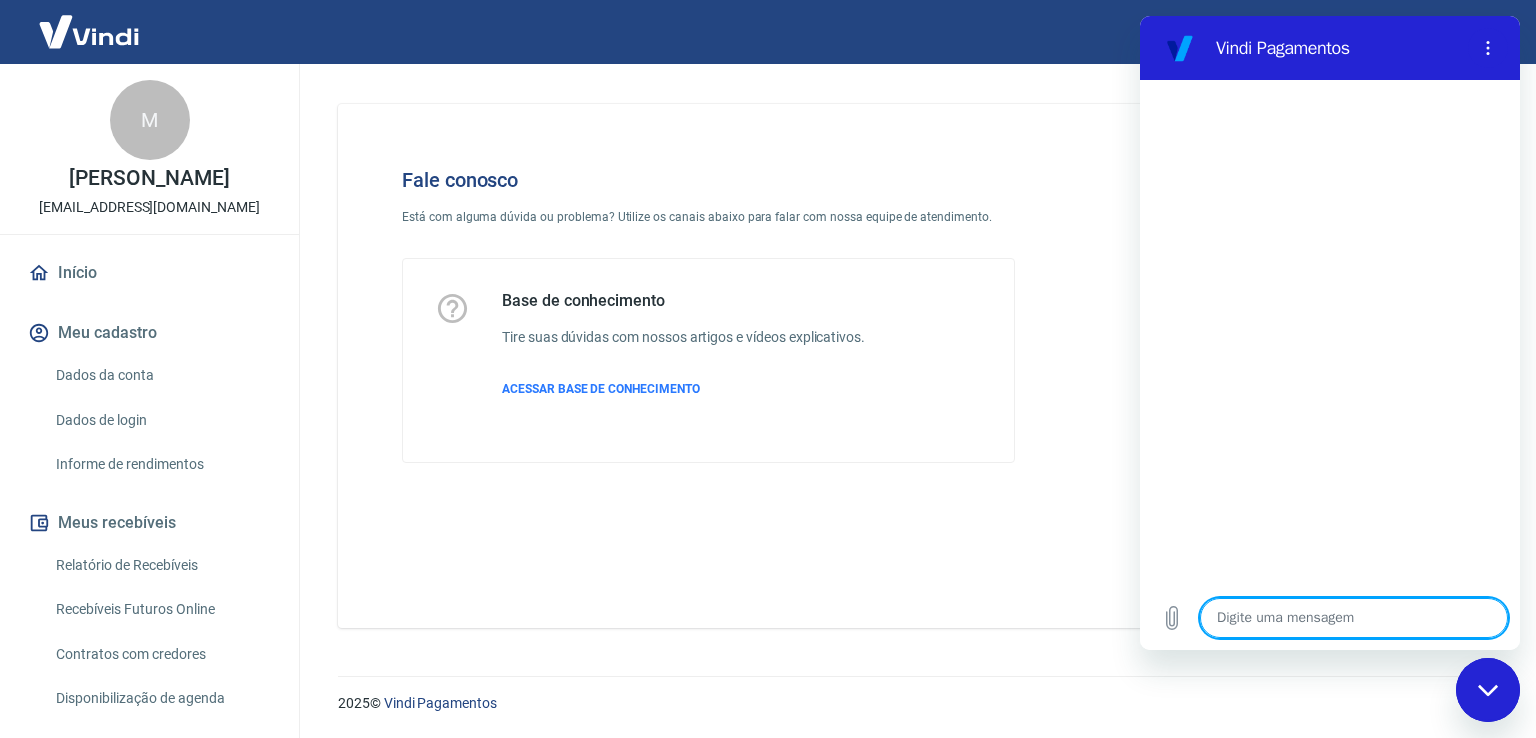 type on "O" 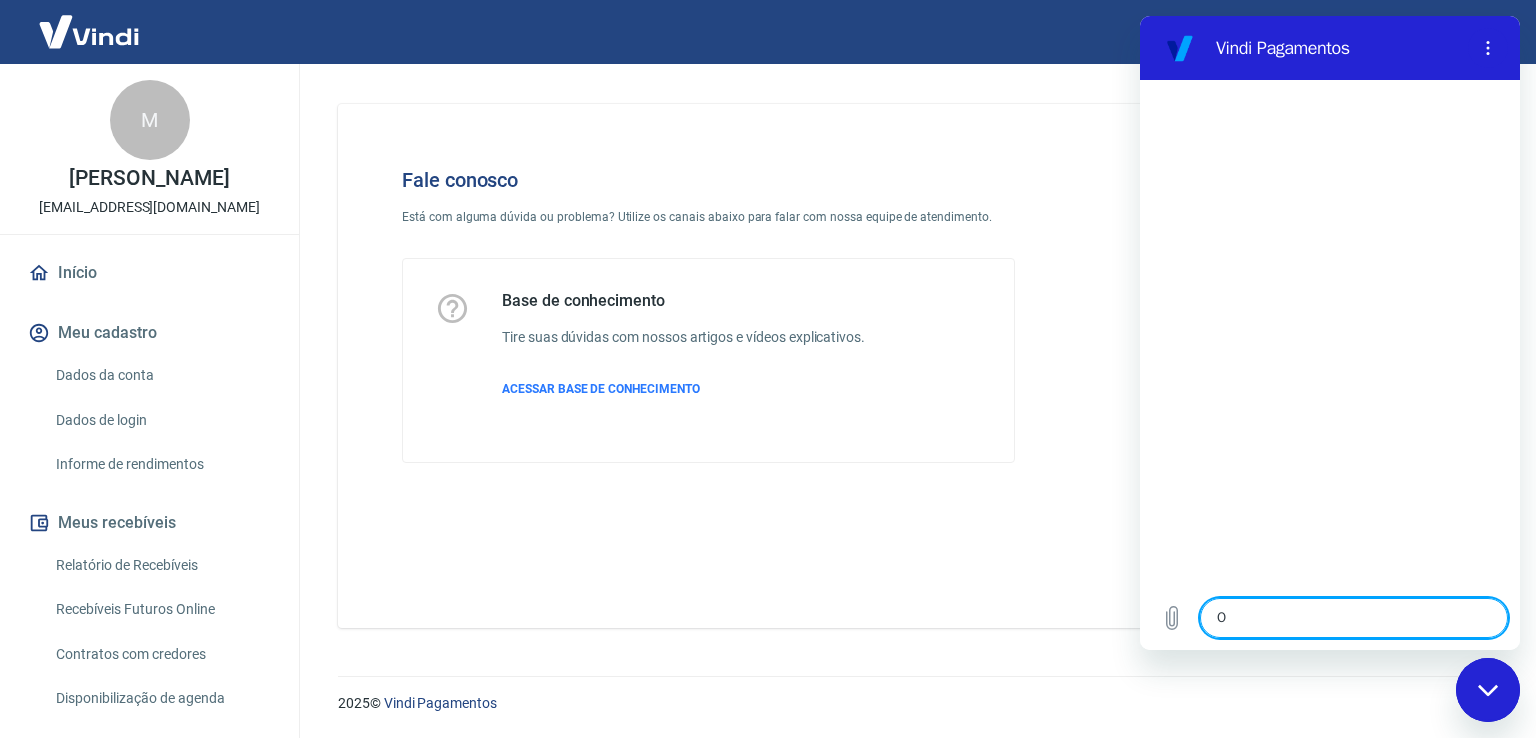 type on "x" 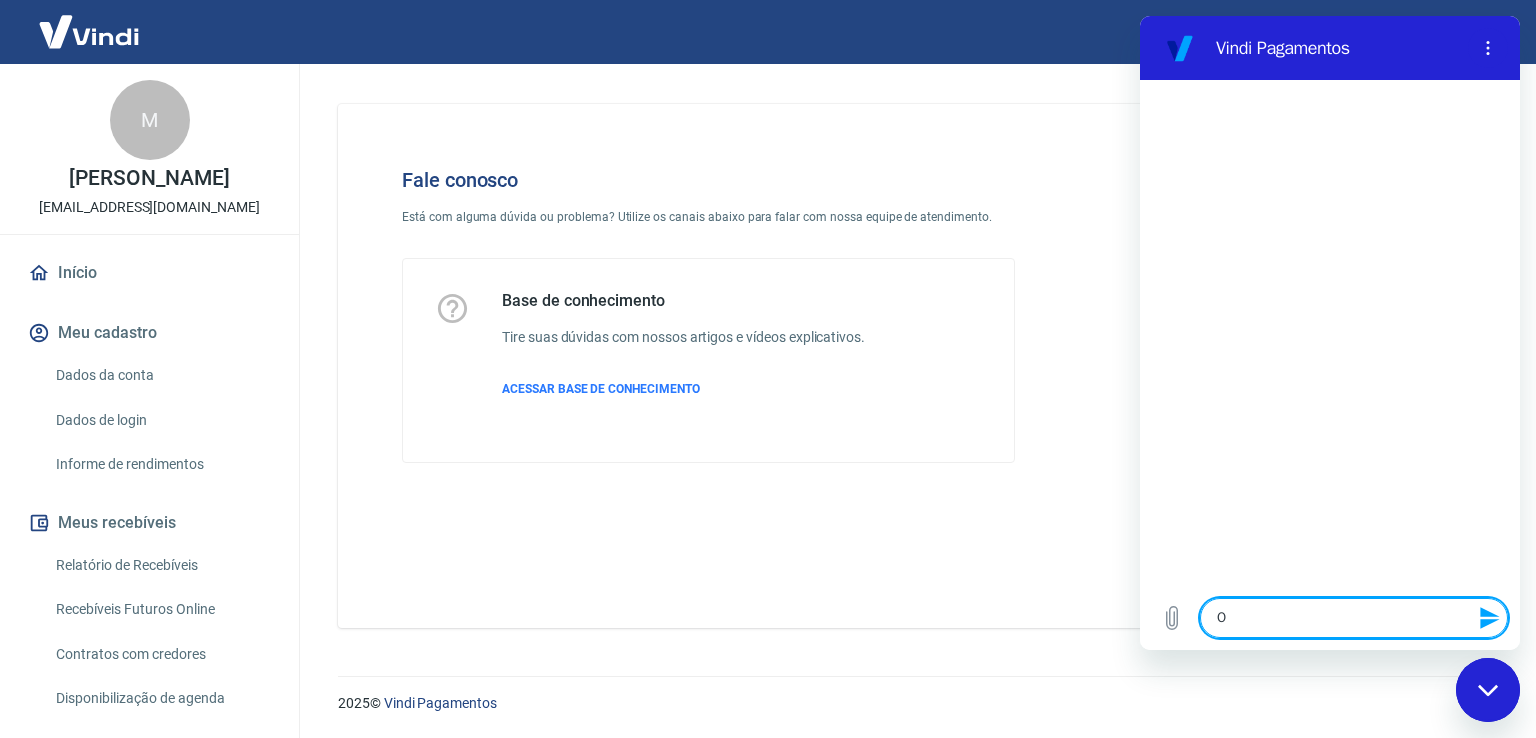 type on "Ol" 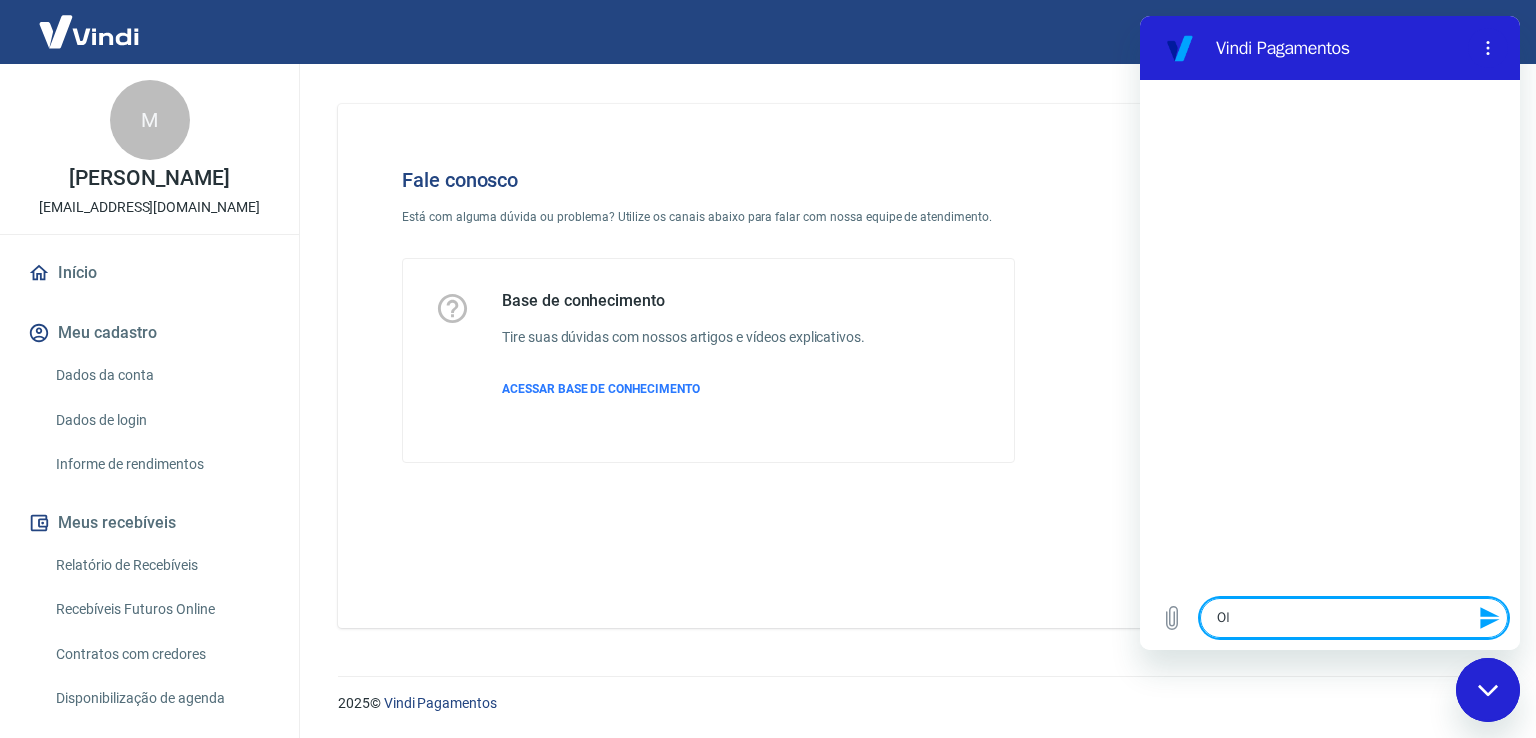 type on "Ola" 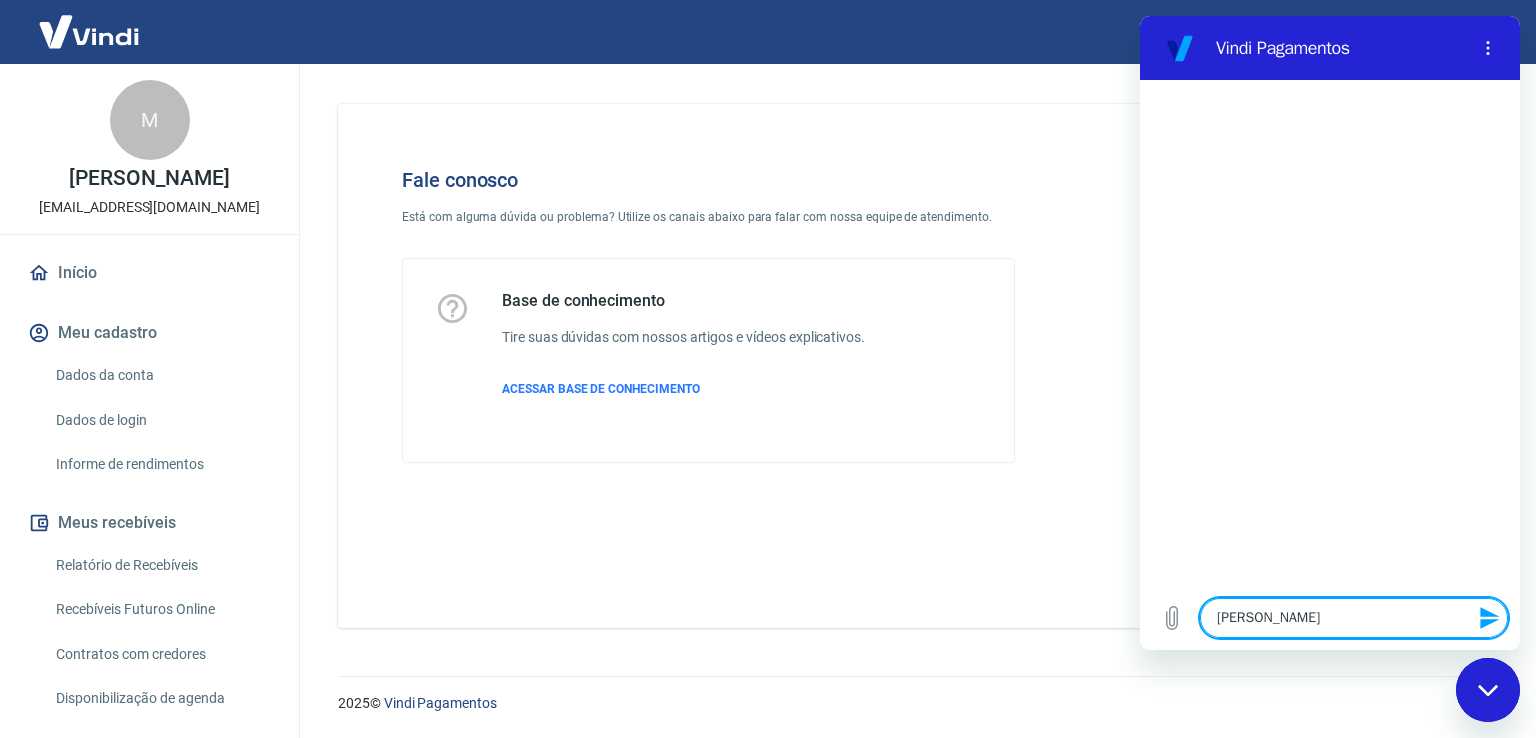 type 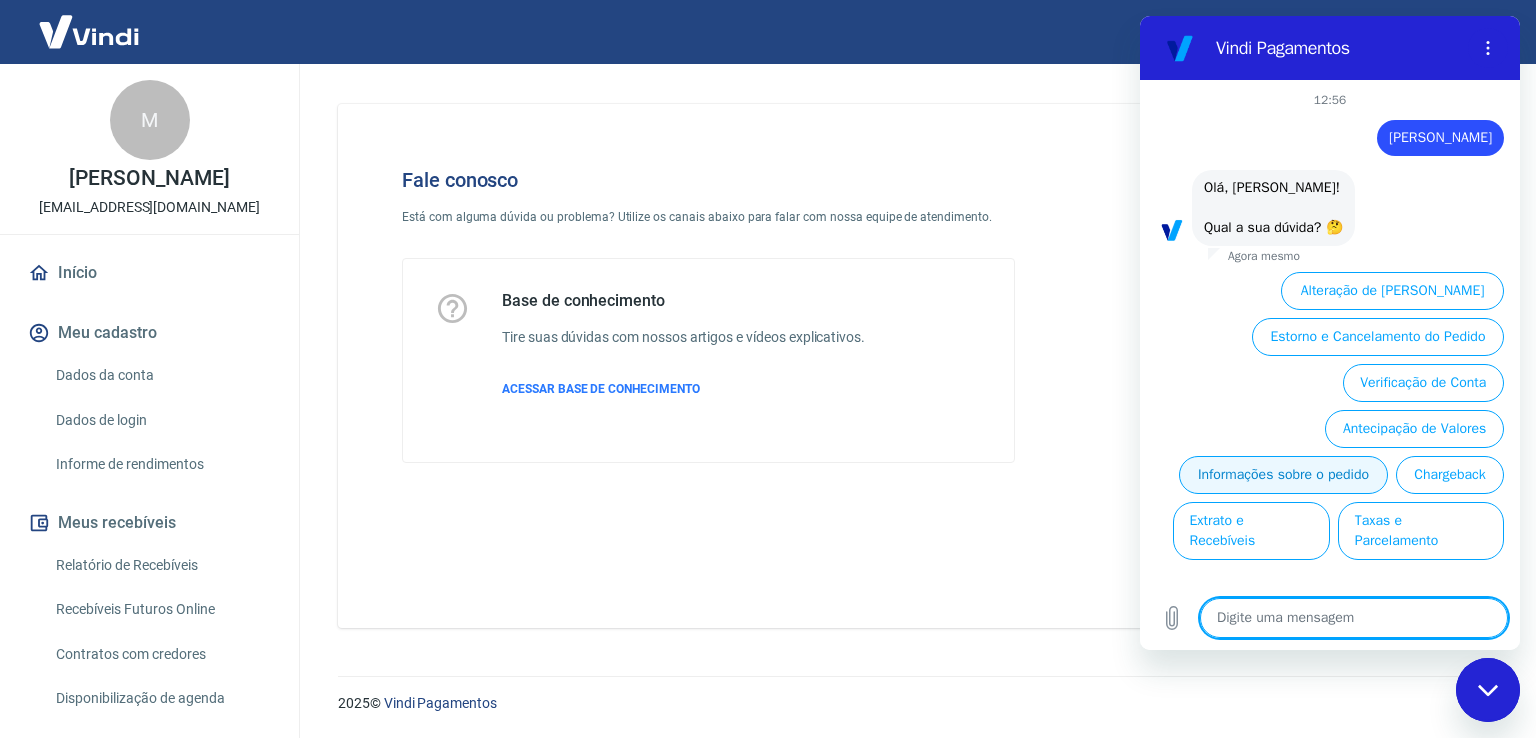 click on "Informações sobre o pedido" at bounding box center (1283, 475) 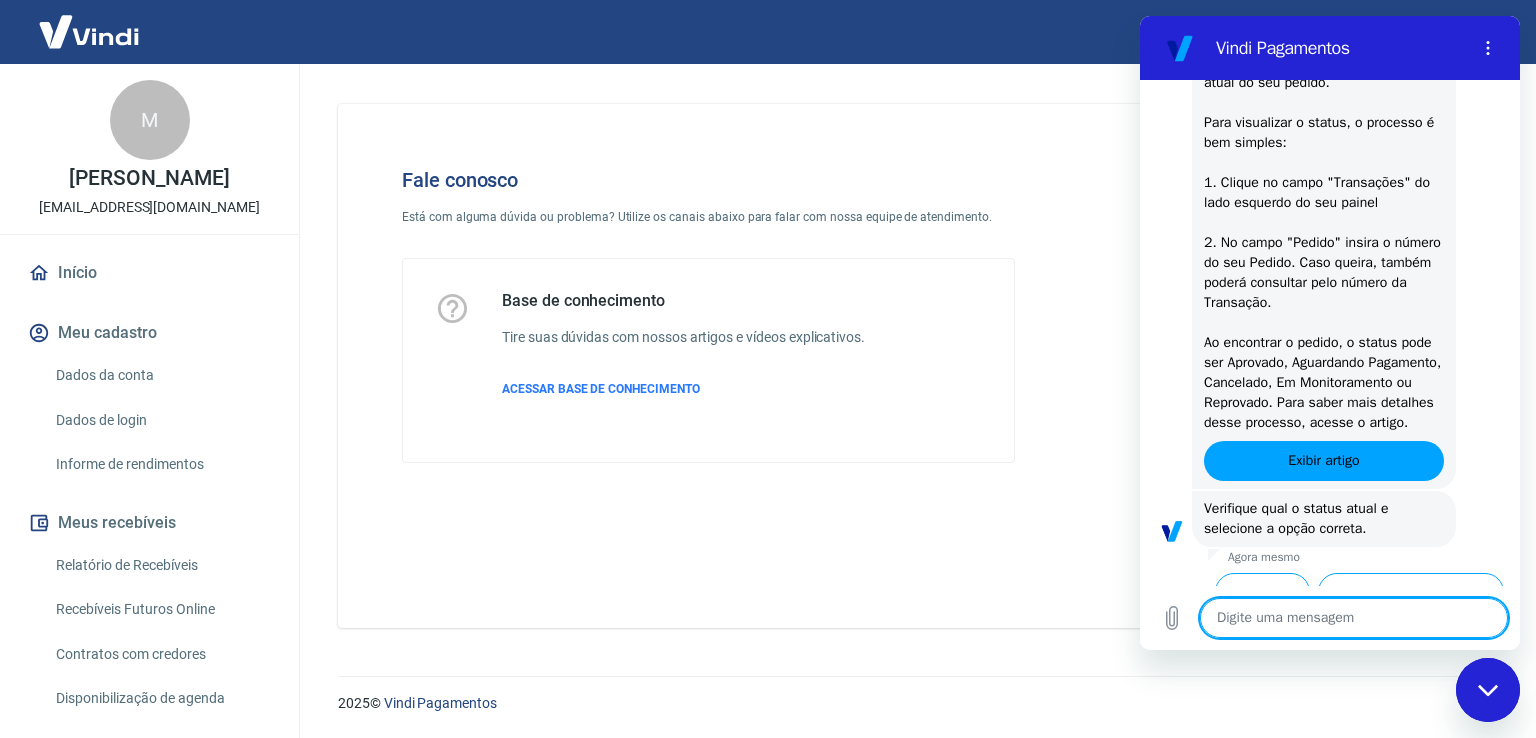 scroll, scrollTop: 440, scrollLeft: 0, axis: vertical 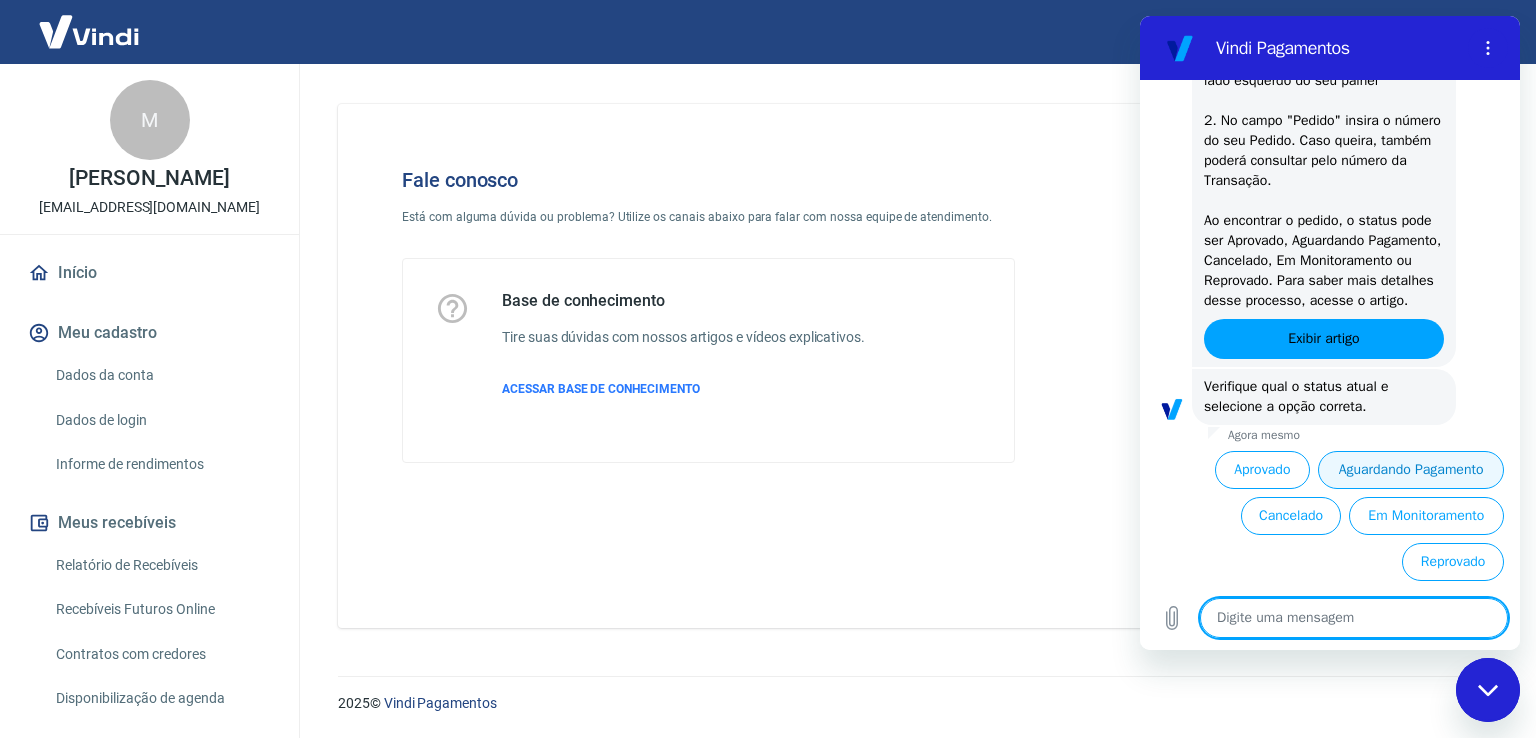 click on "Aguardando Pagamento" at bounding box center [1411, 470] 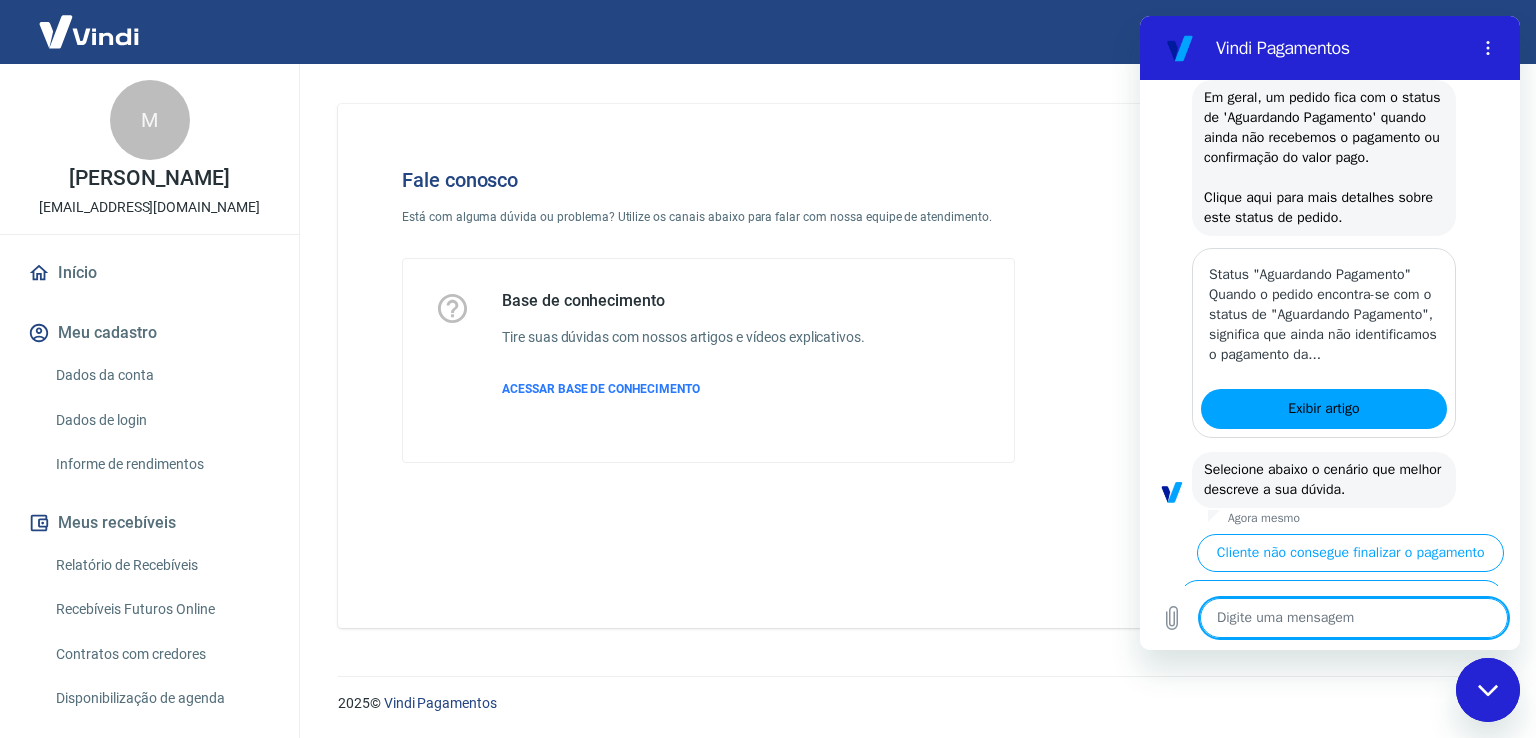 scroll, scrollTop: 1005, scrollLeft: 0, axis: vertical 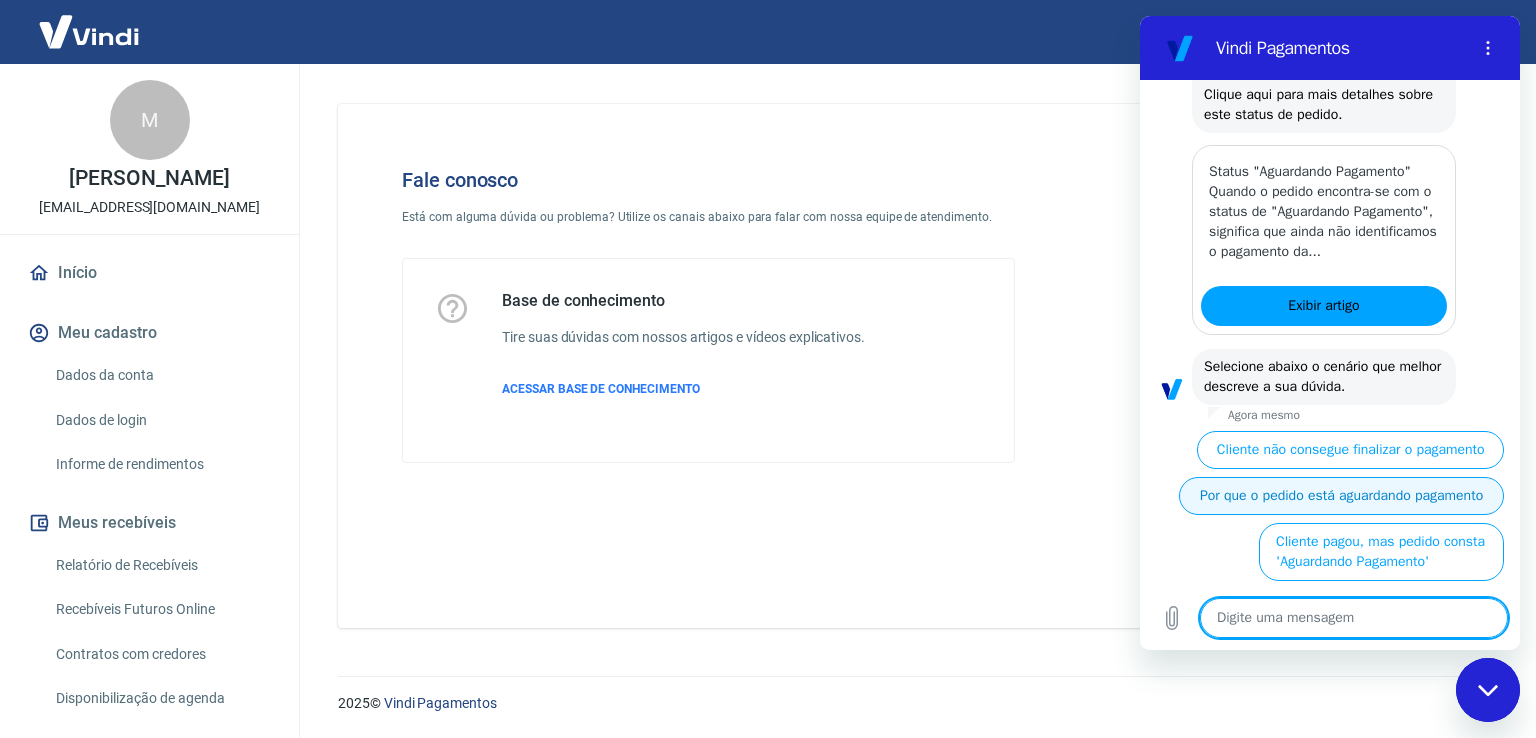 click on "Por que o pedido está aguardando pagamento" at bounding box center (1341, 496) 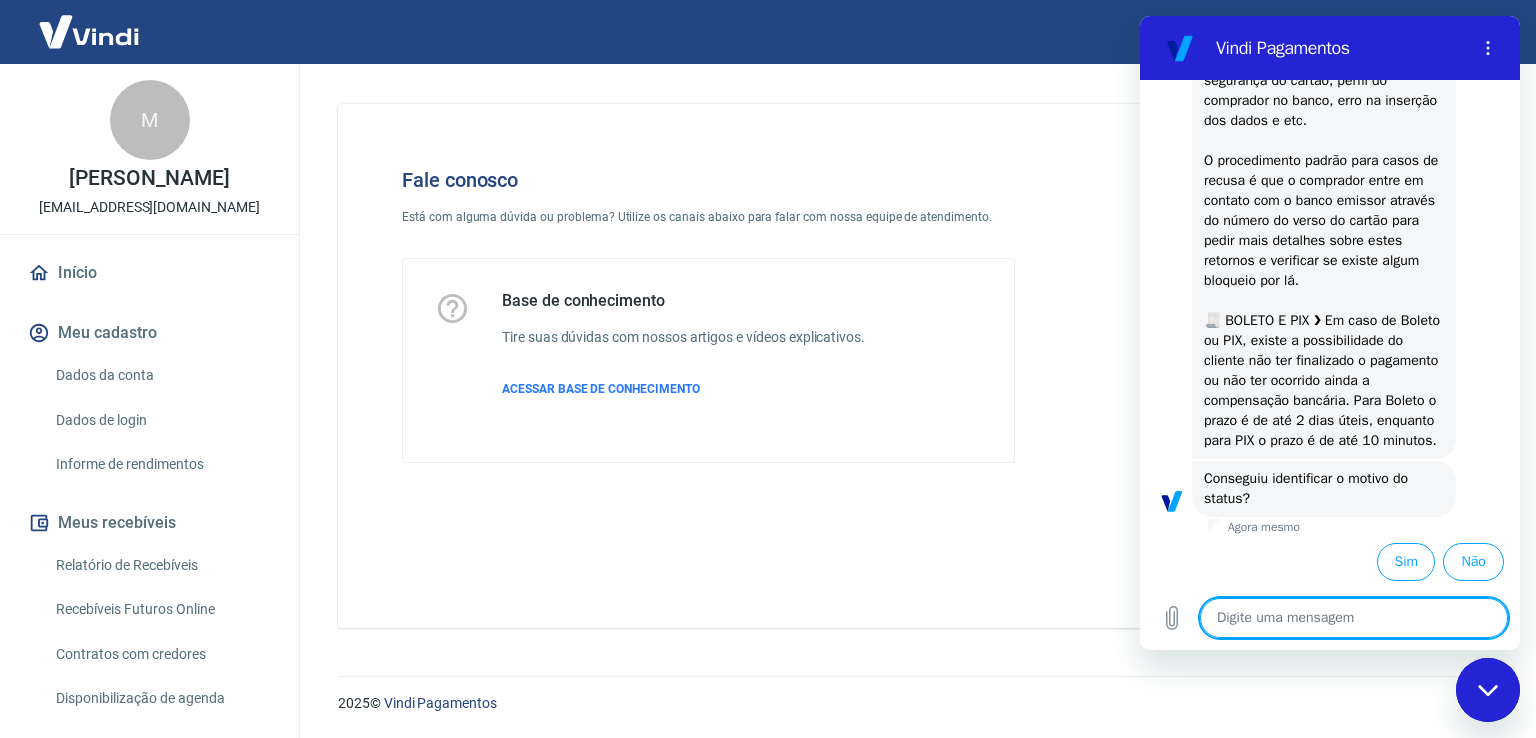scroll, scrollTop: 1786, scrollLeft: 0, axis: vertical 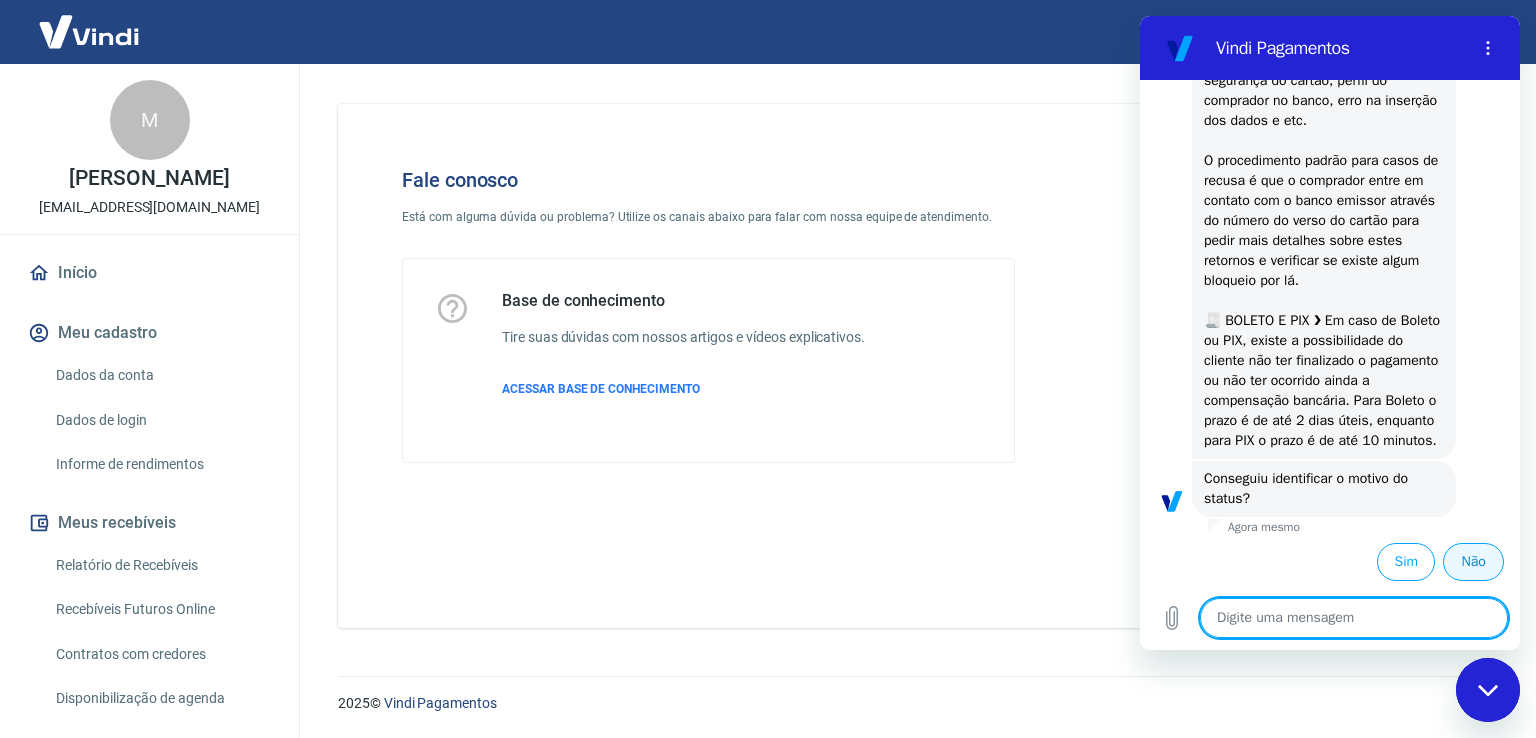 click on "Não" at bounding box center (1473, 562) 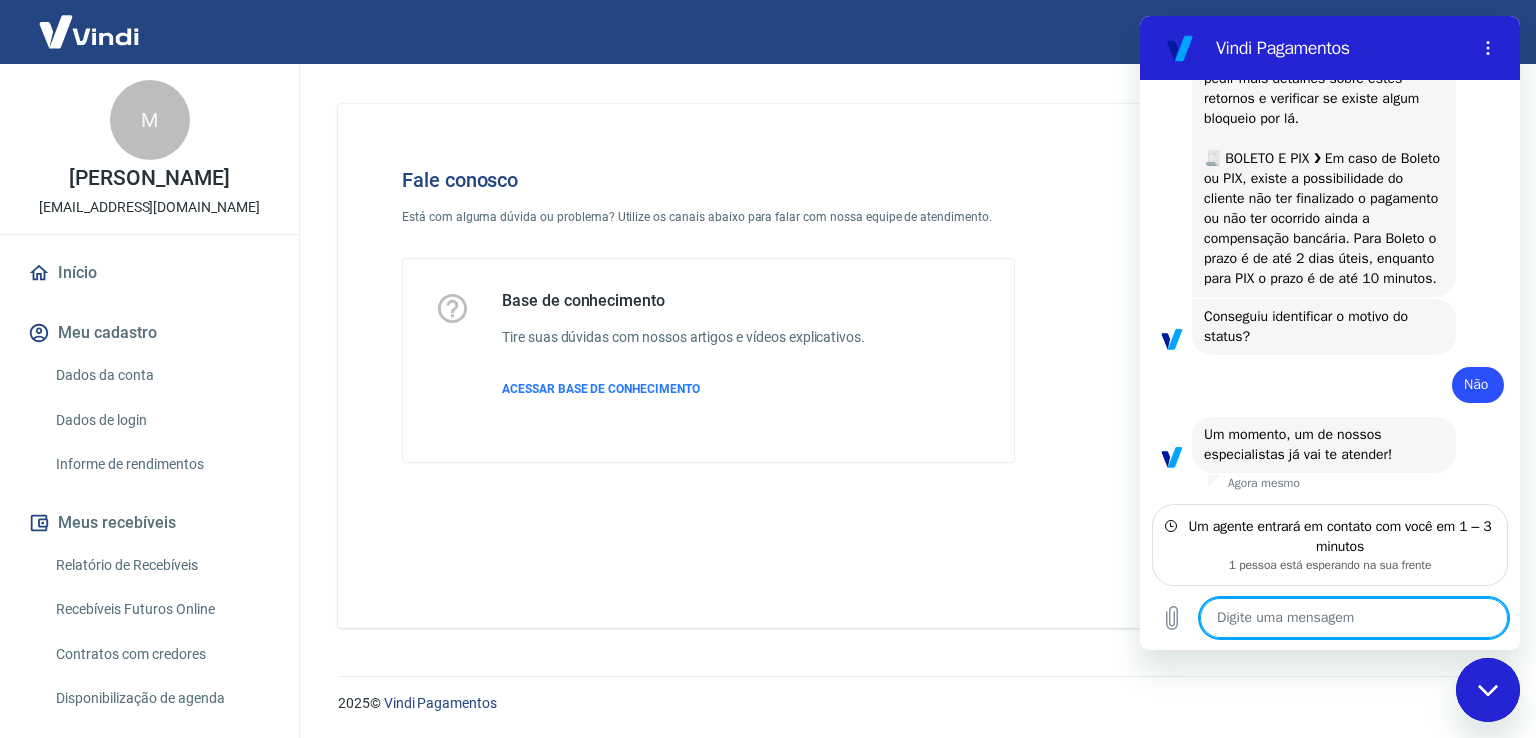 scroll, scrollTop: 1948, scrollLeft: 0, axis: vertical 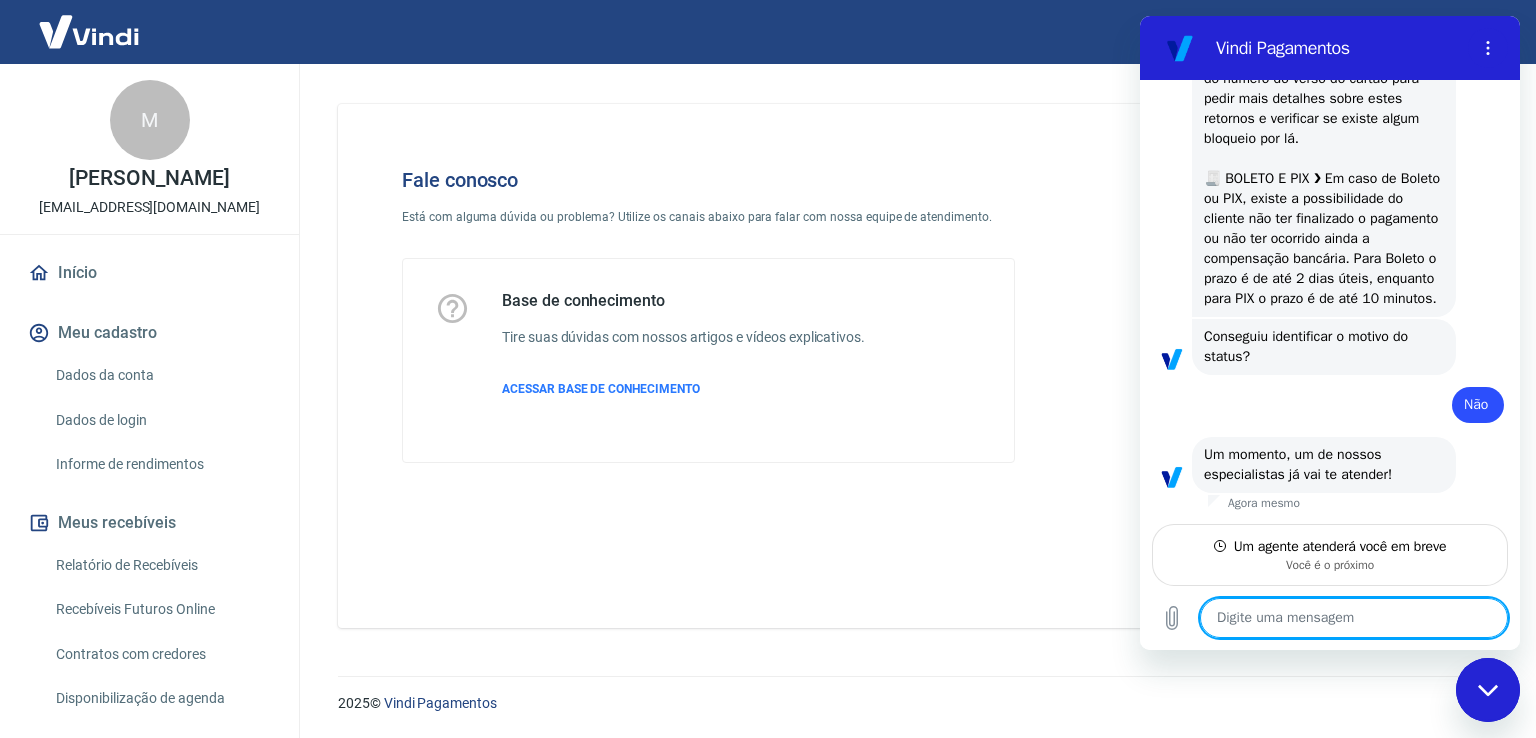 paste on "217236343" 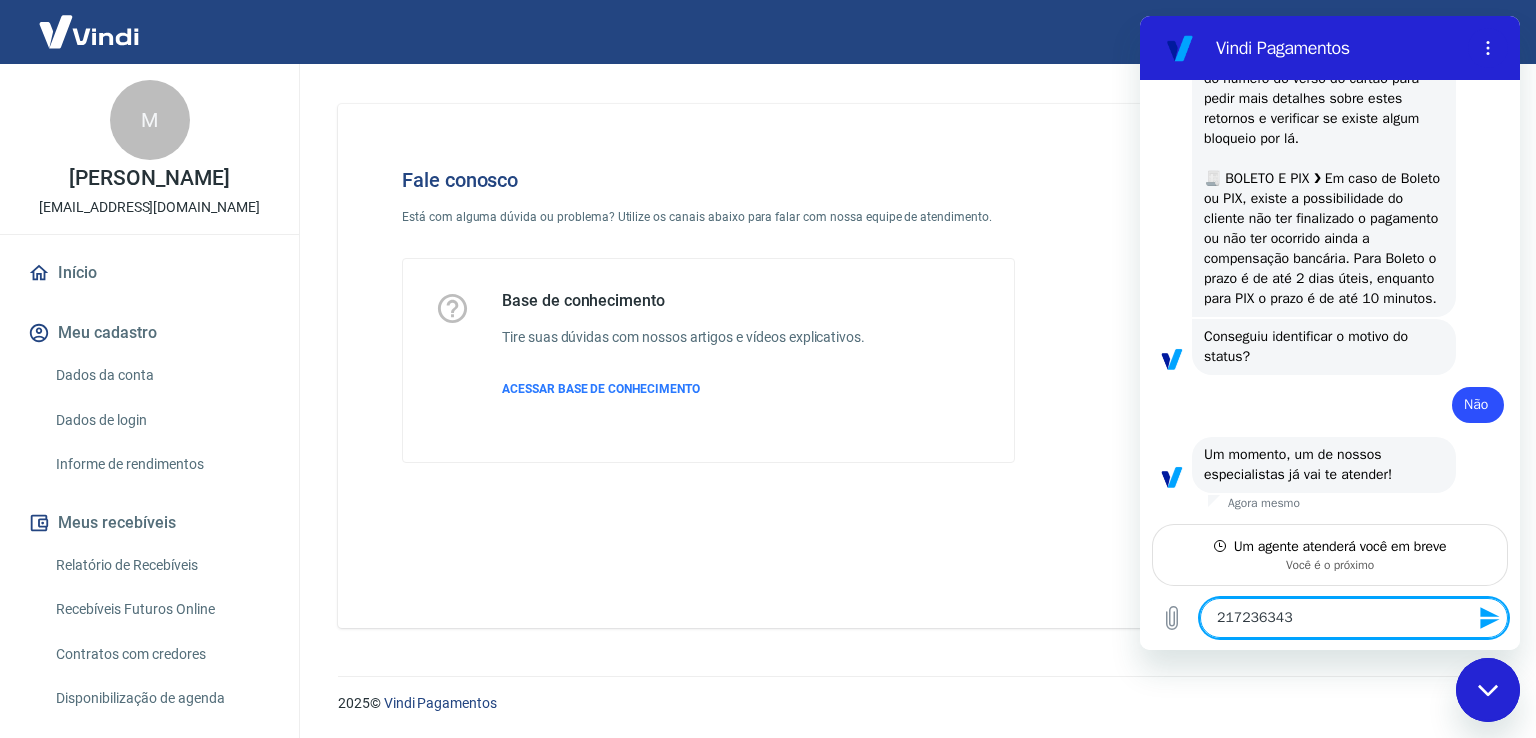 type on "217236343" 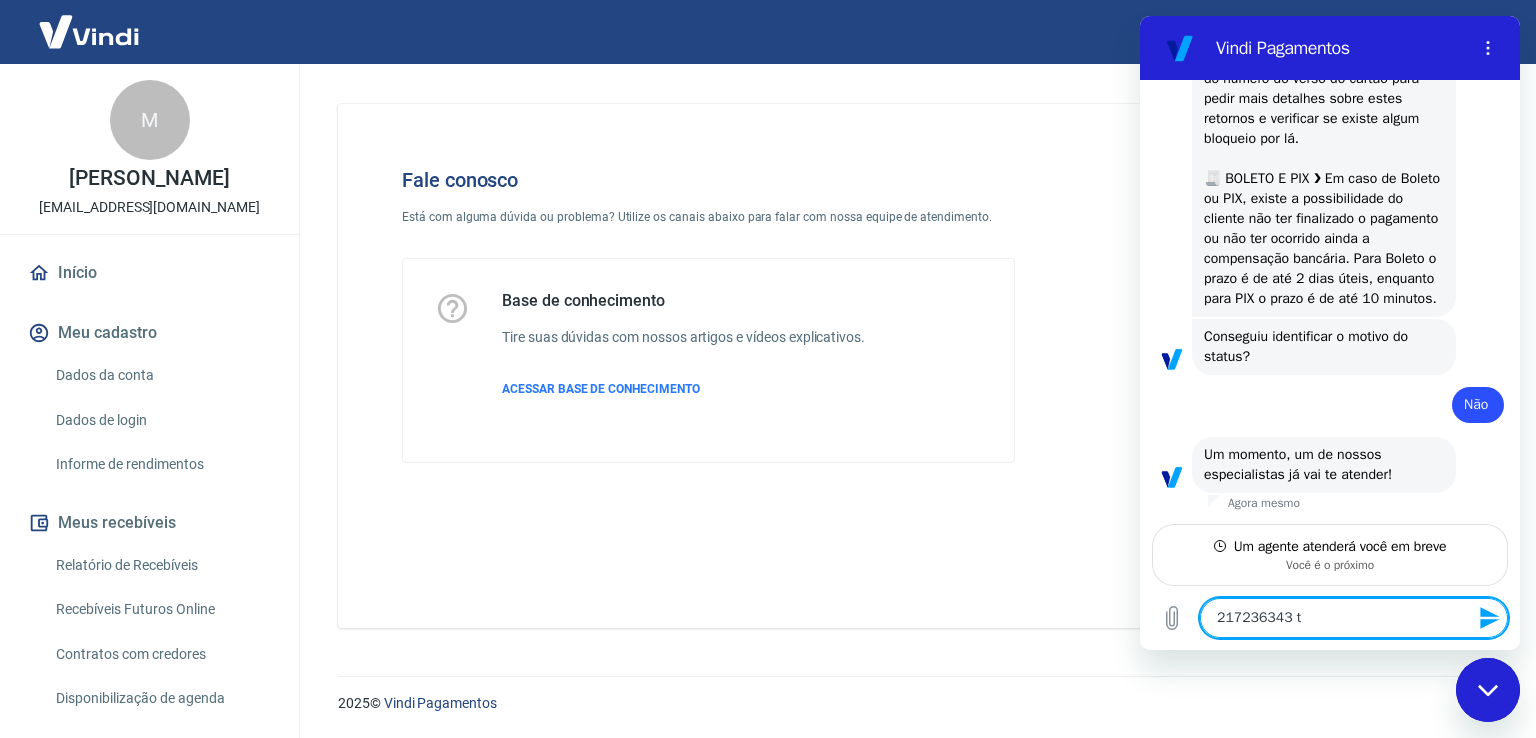 type on "217236343 tr" 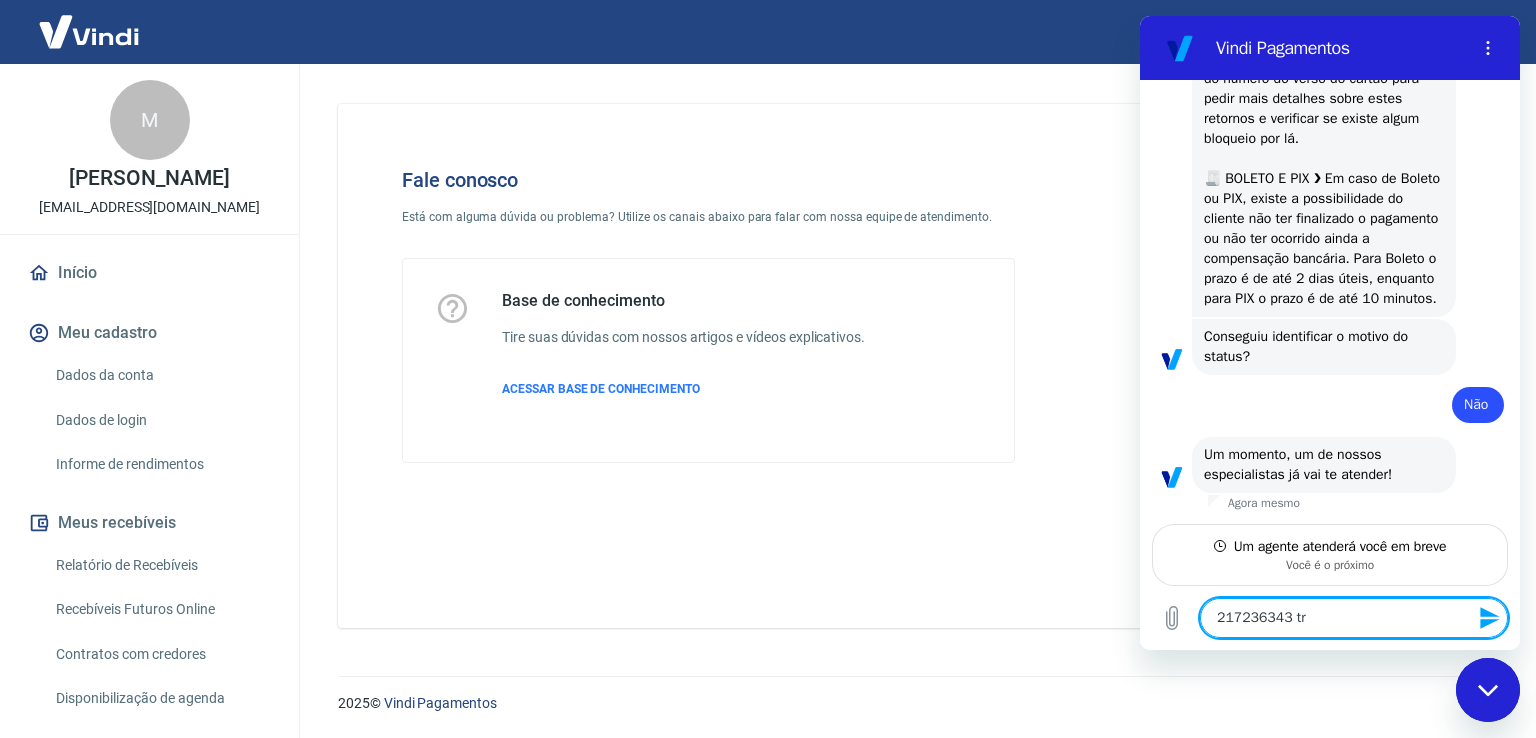 type on "217236343 tra" 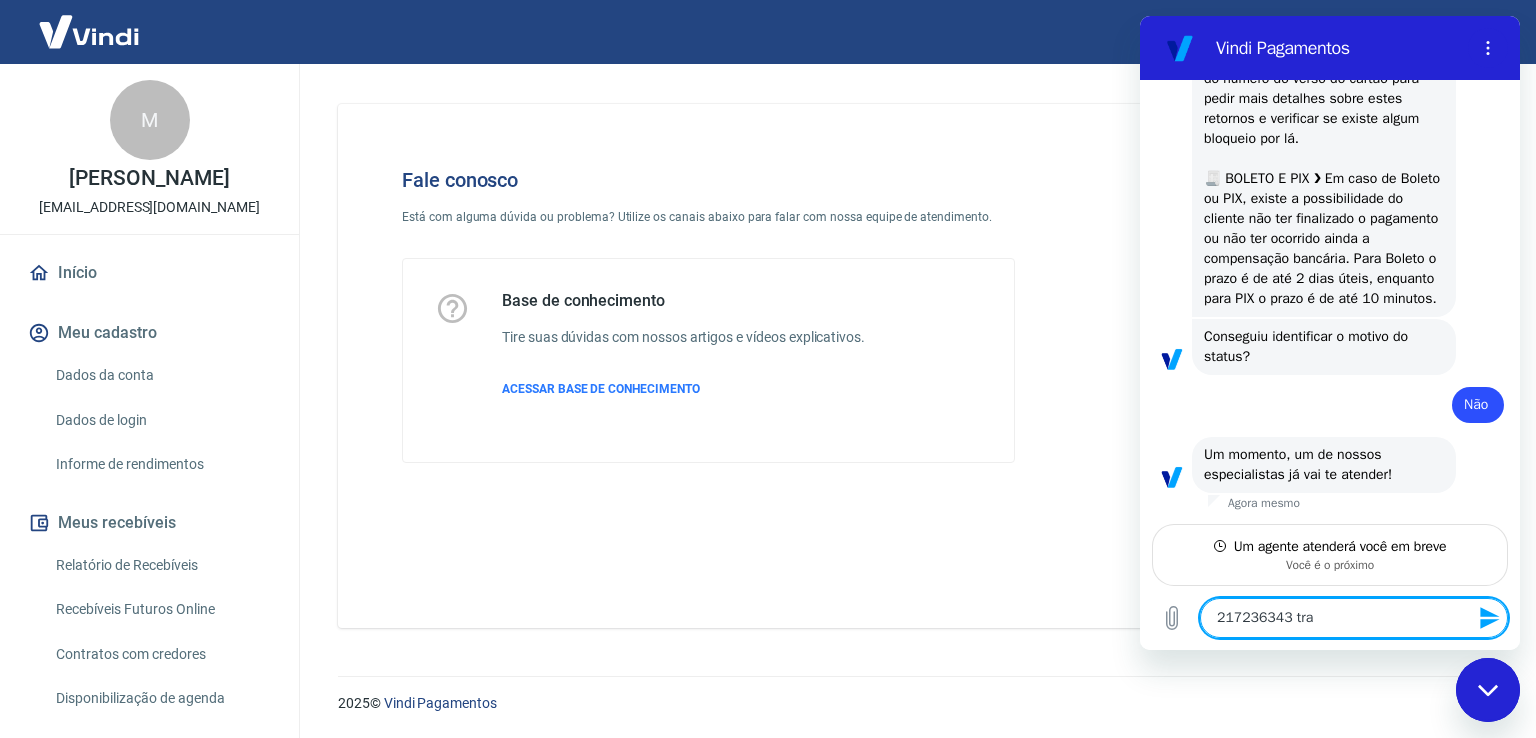 type on "217236343 tran" 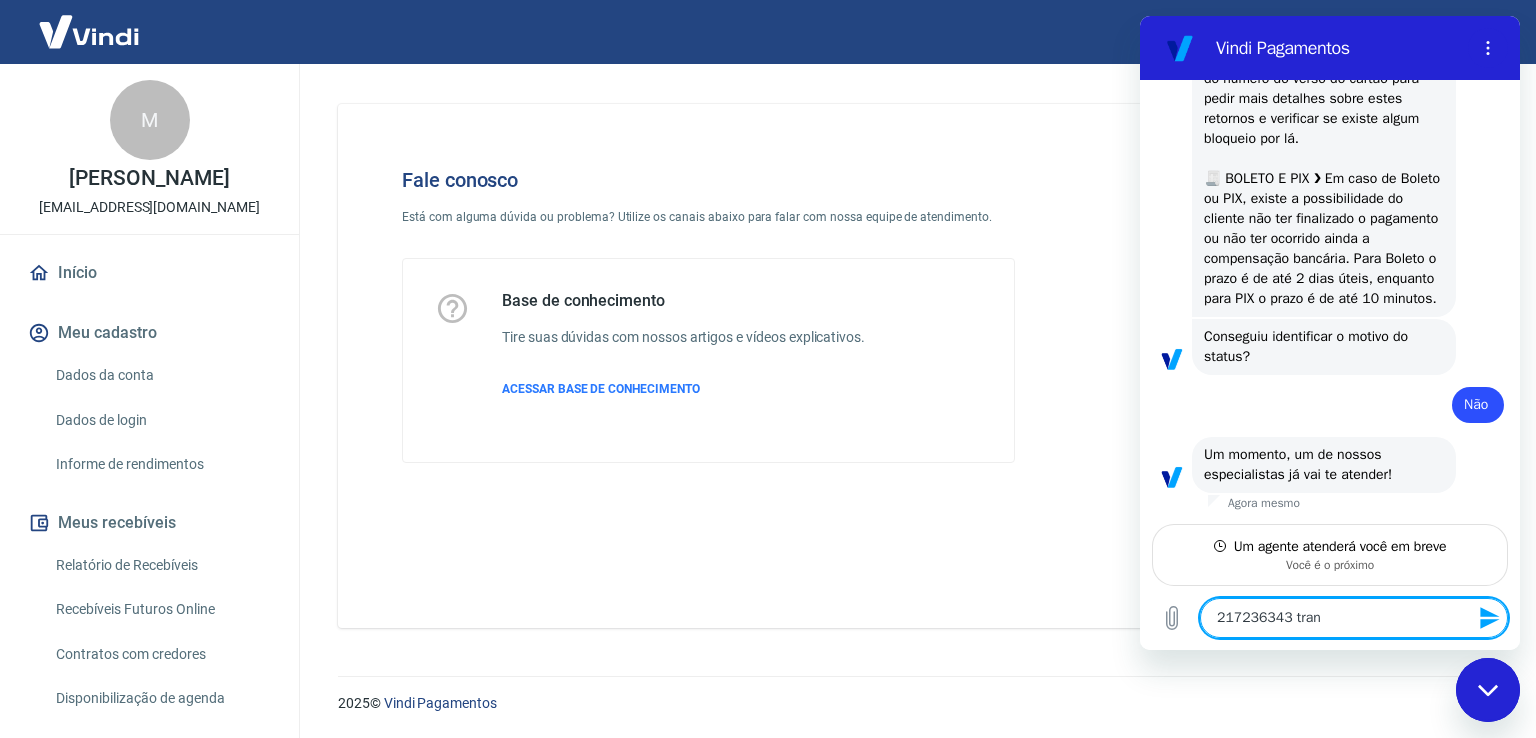 type on "217236343 trans" 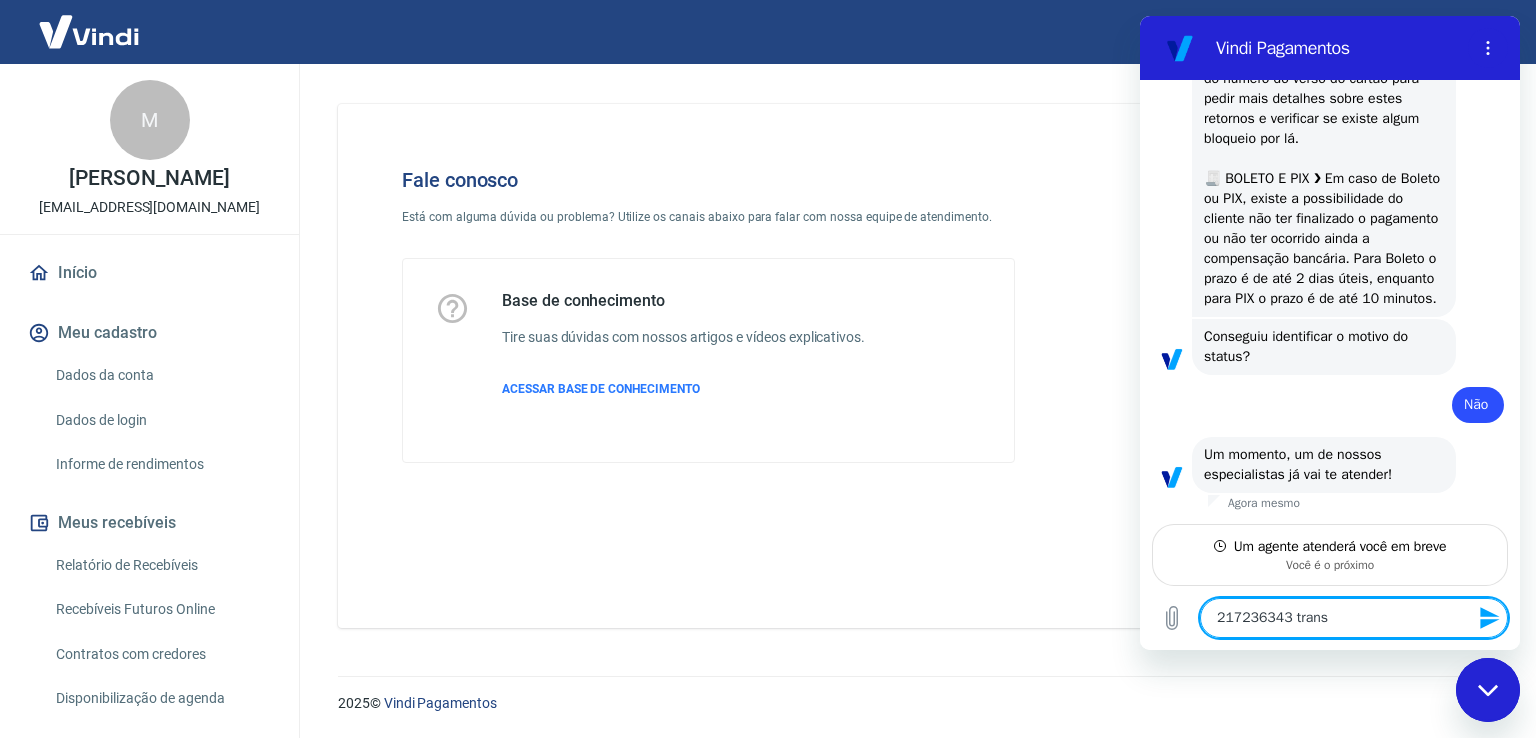 type on "217236343 transa" 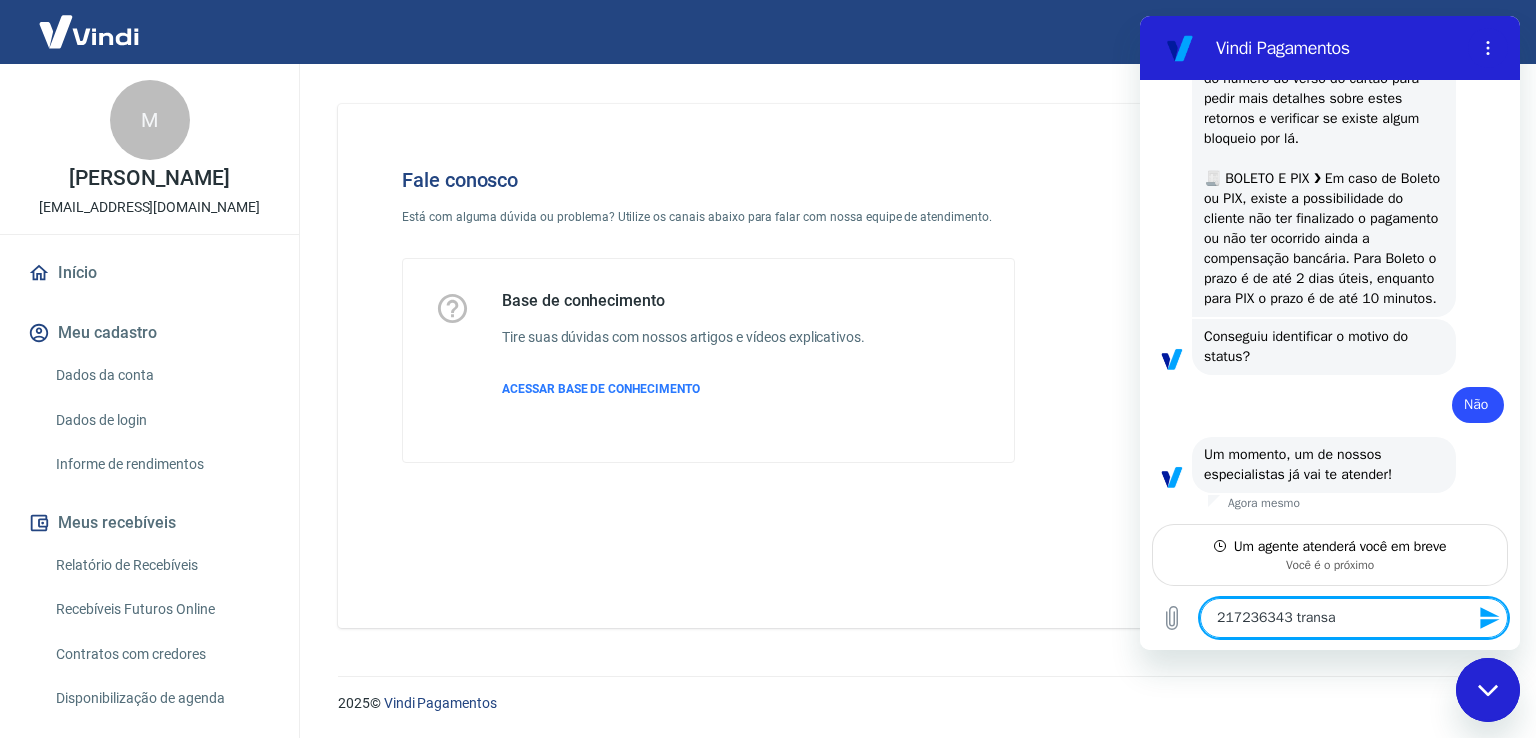 type on "217236343 transaç" 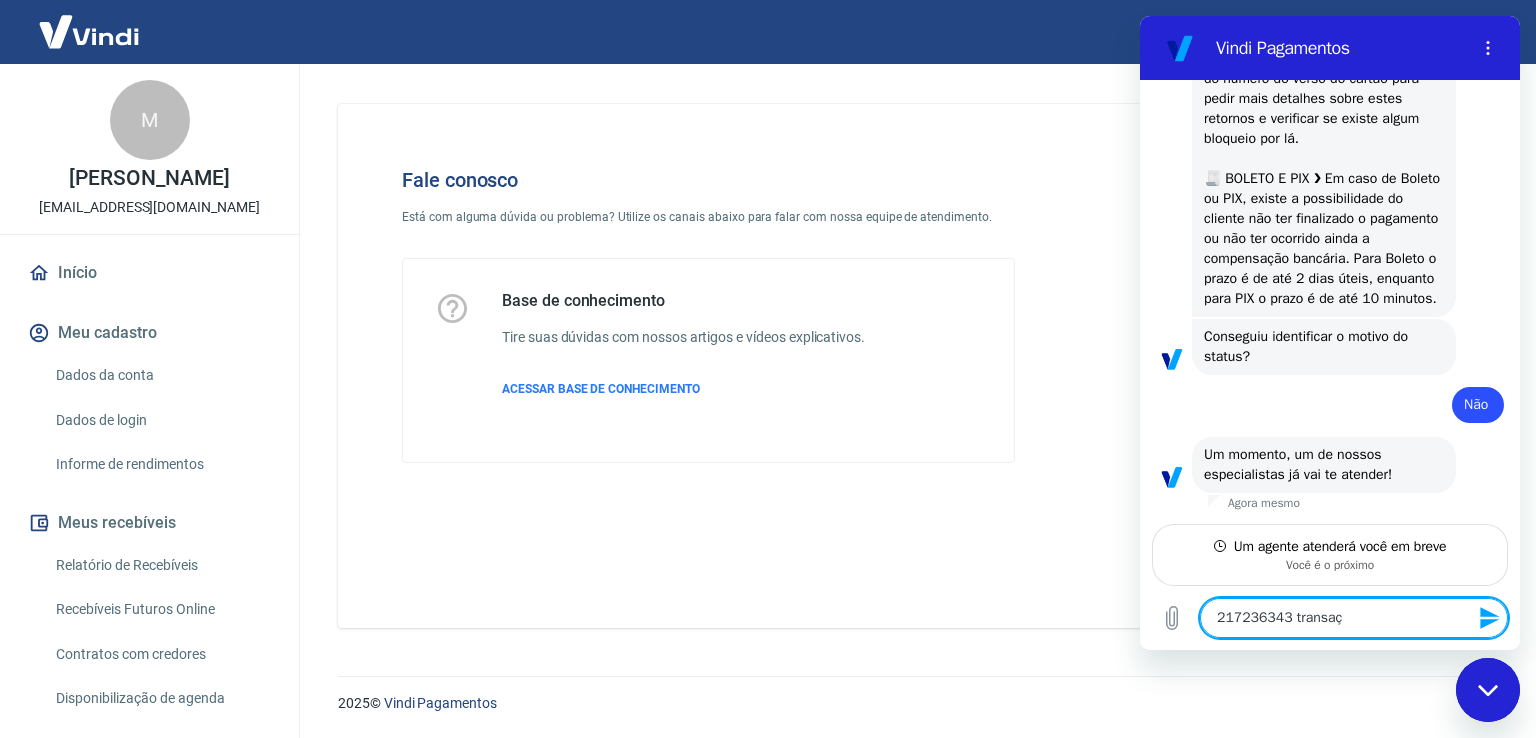 type on "217236343 transaçã" 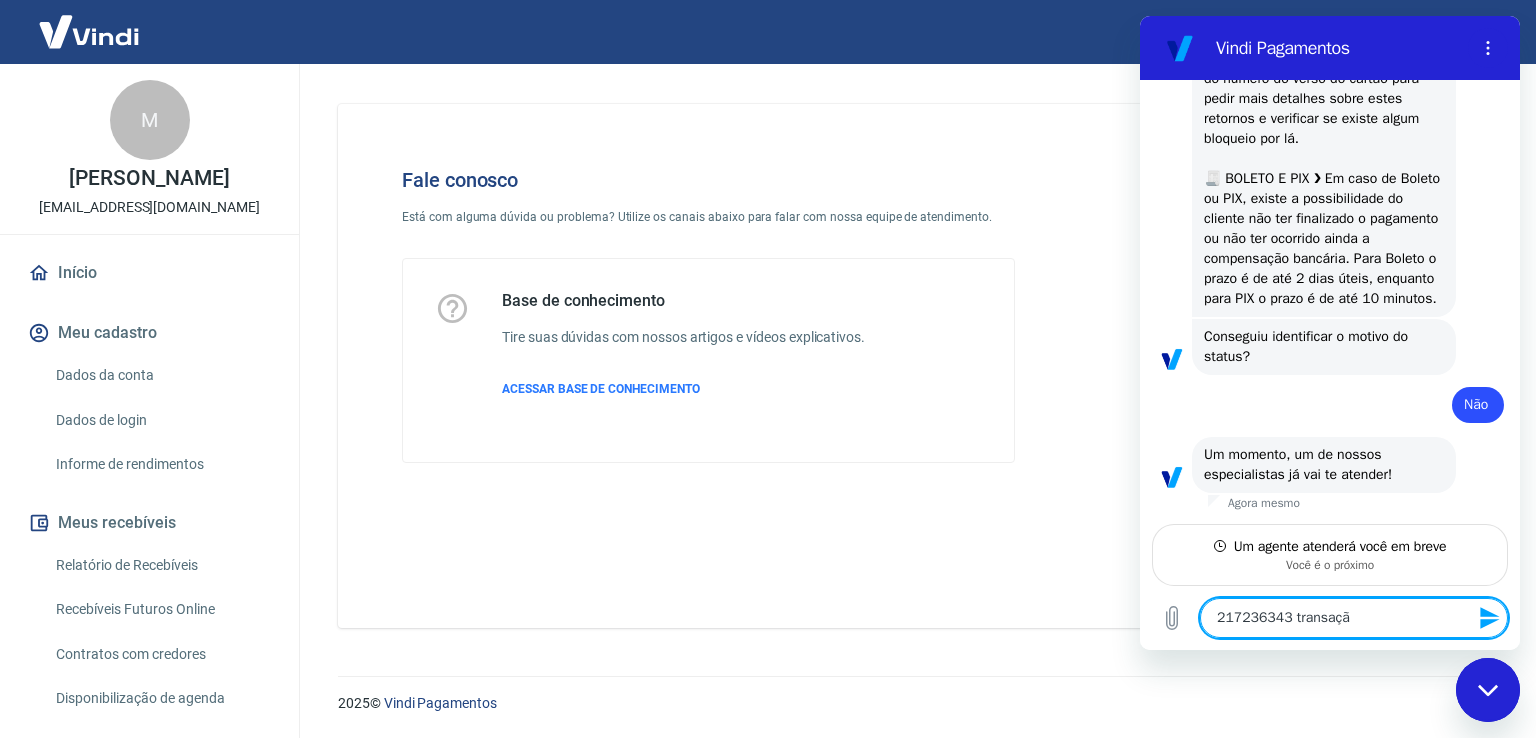 type on "217236343 transação" 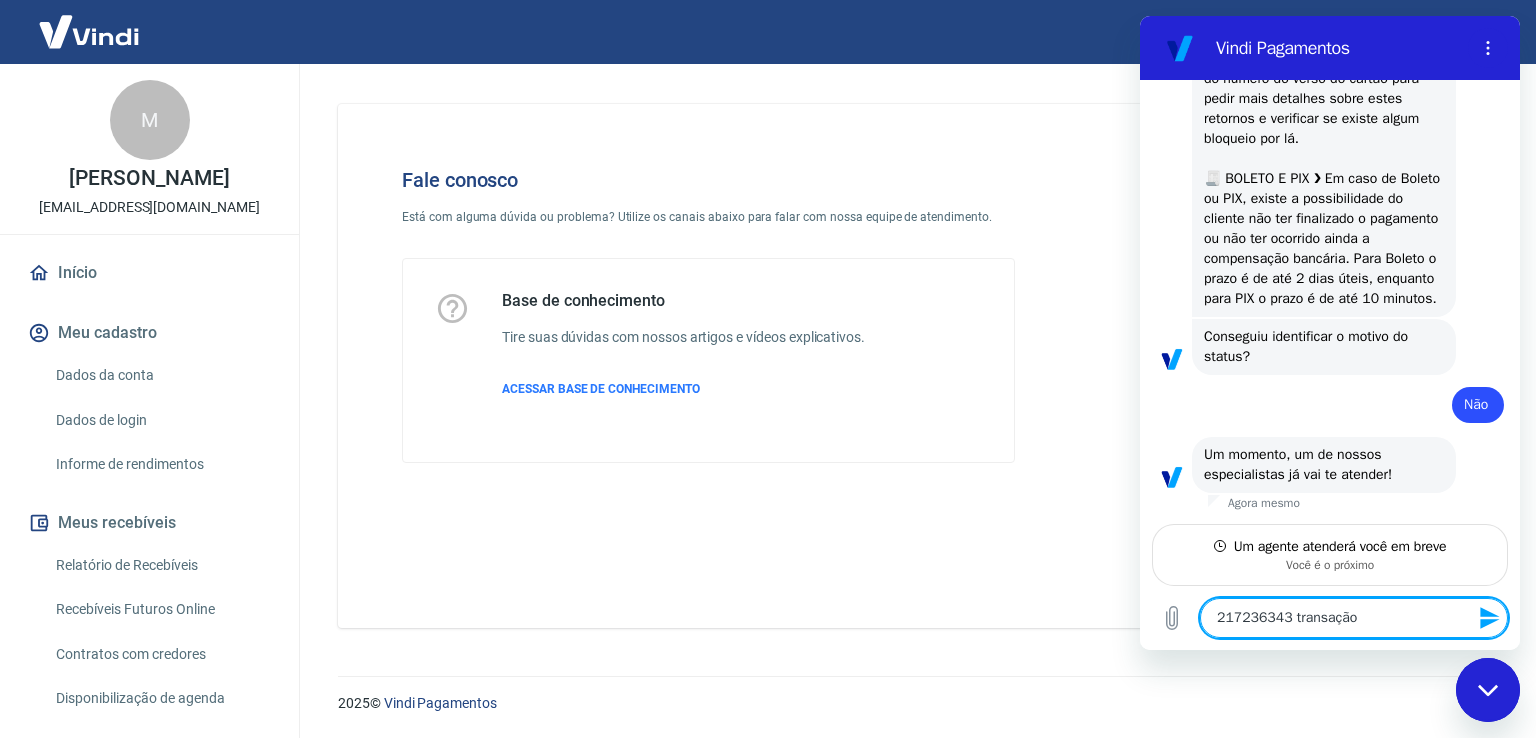 type 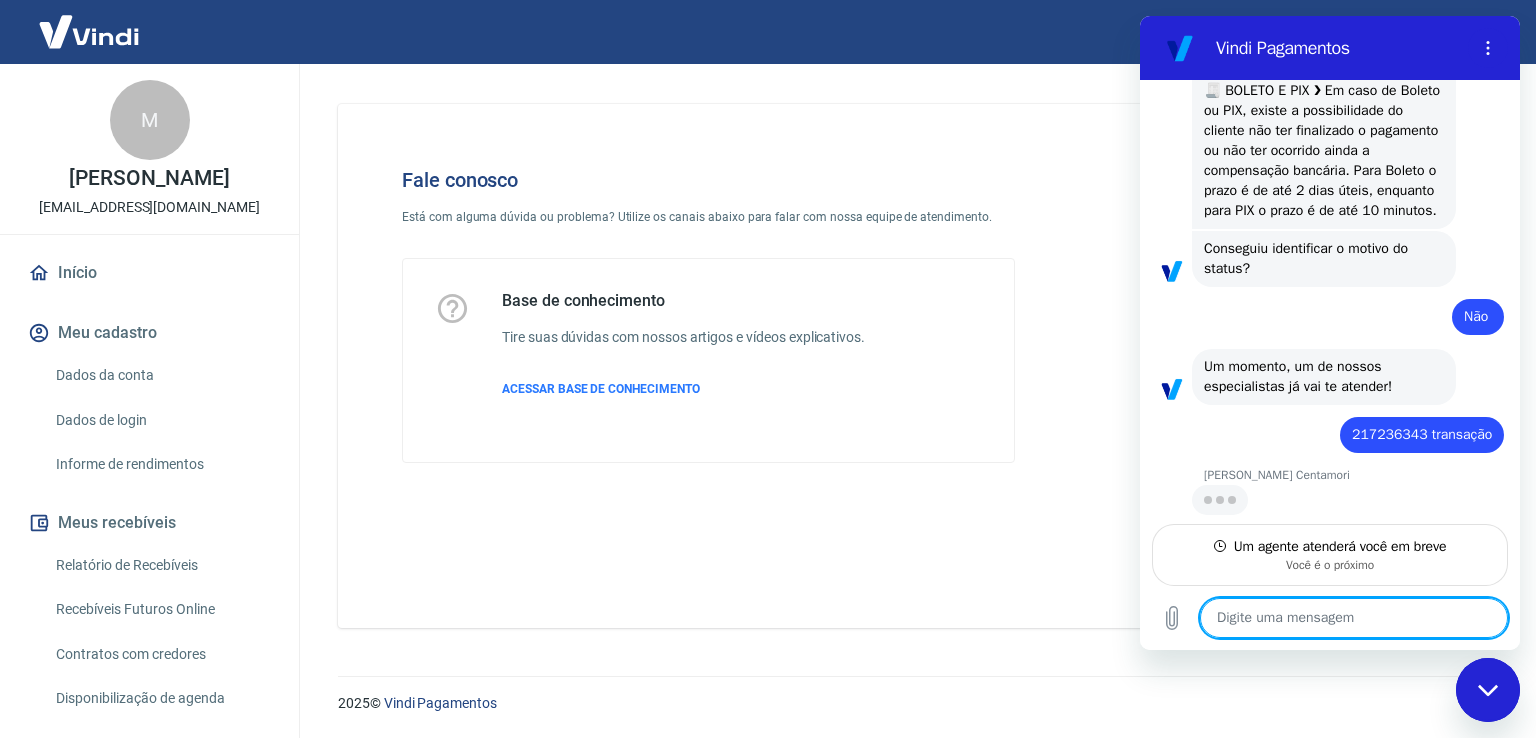scroll, scrollTop: 2014, scrollLeft: 0, axis: vertical 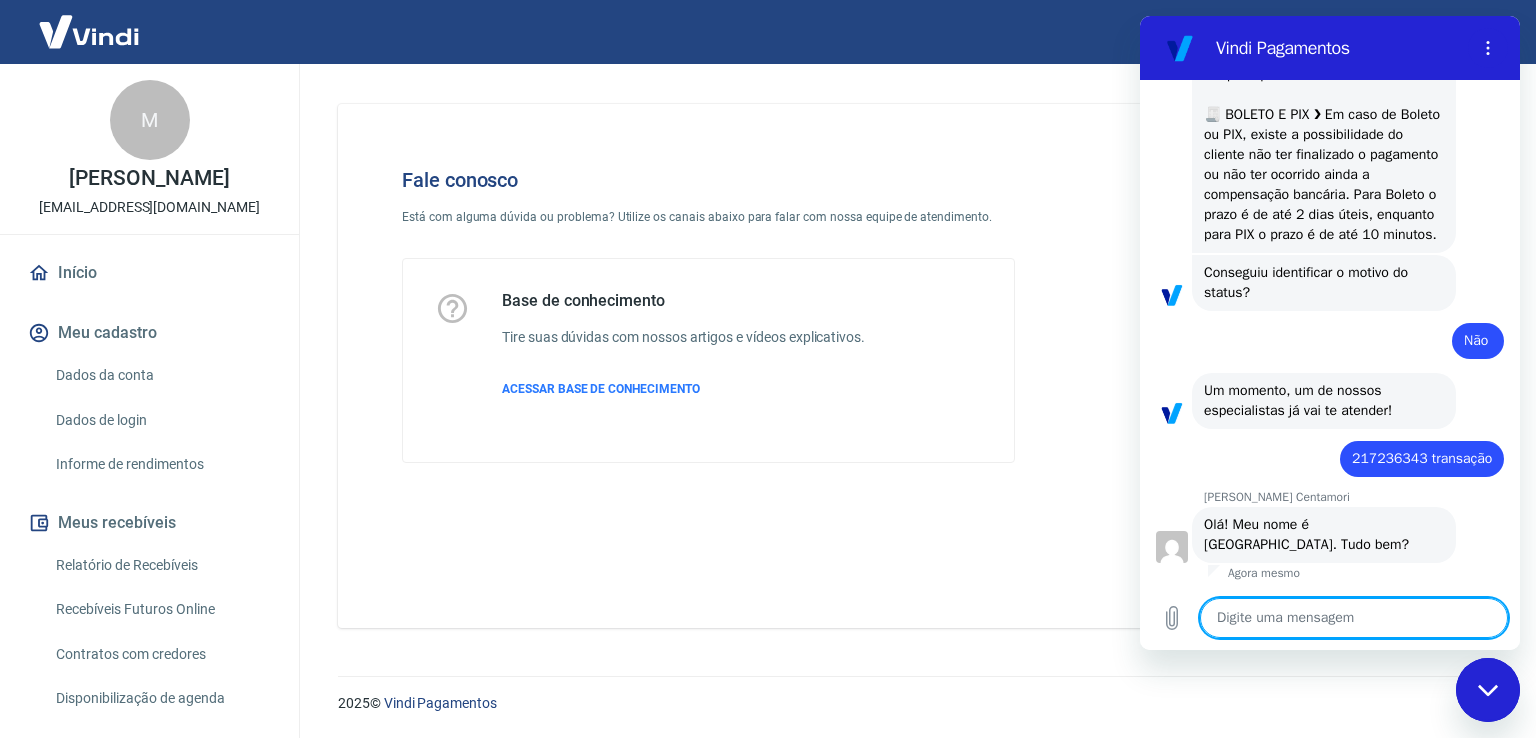 type on "x" 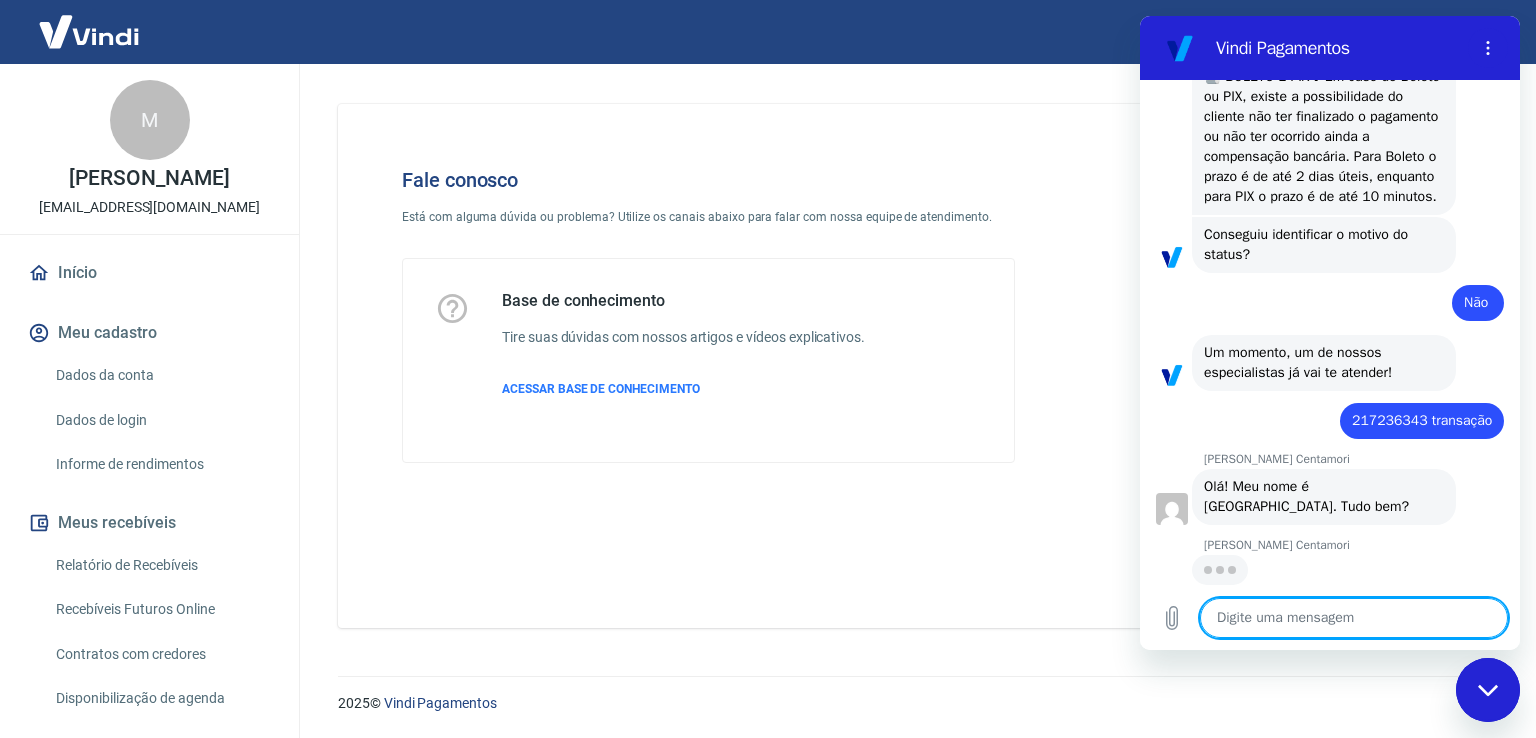 scroll, scrollTop: 2031, scrollLeft: 0, axis: vertical 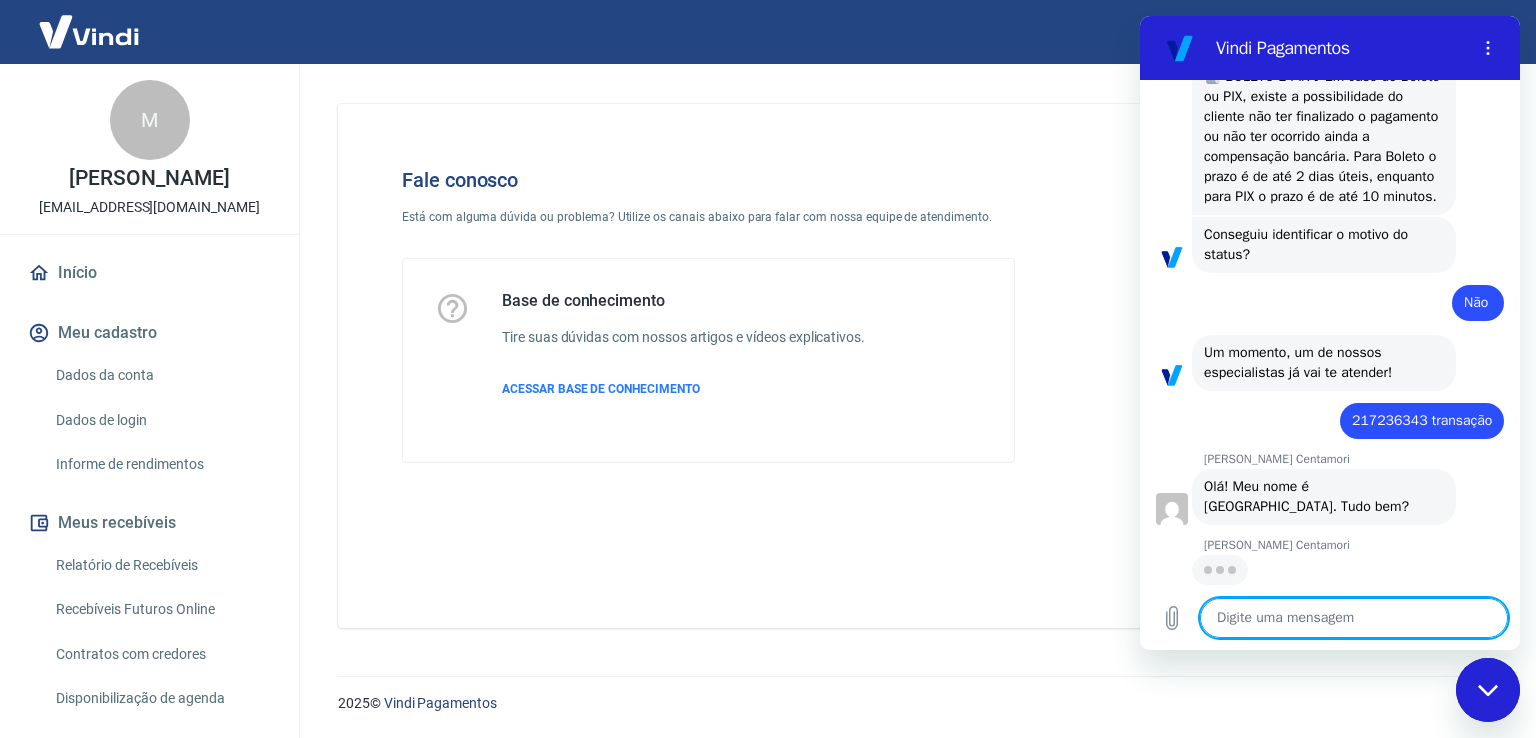 type on "O" 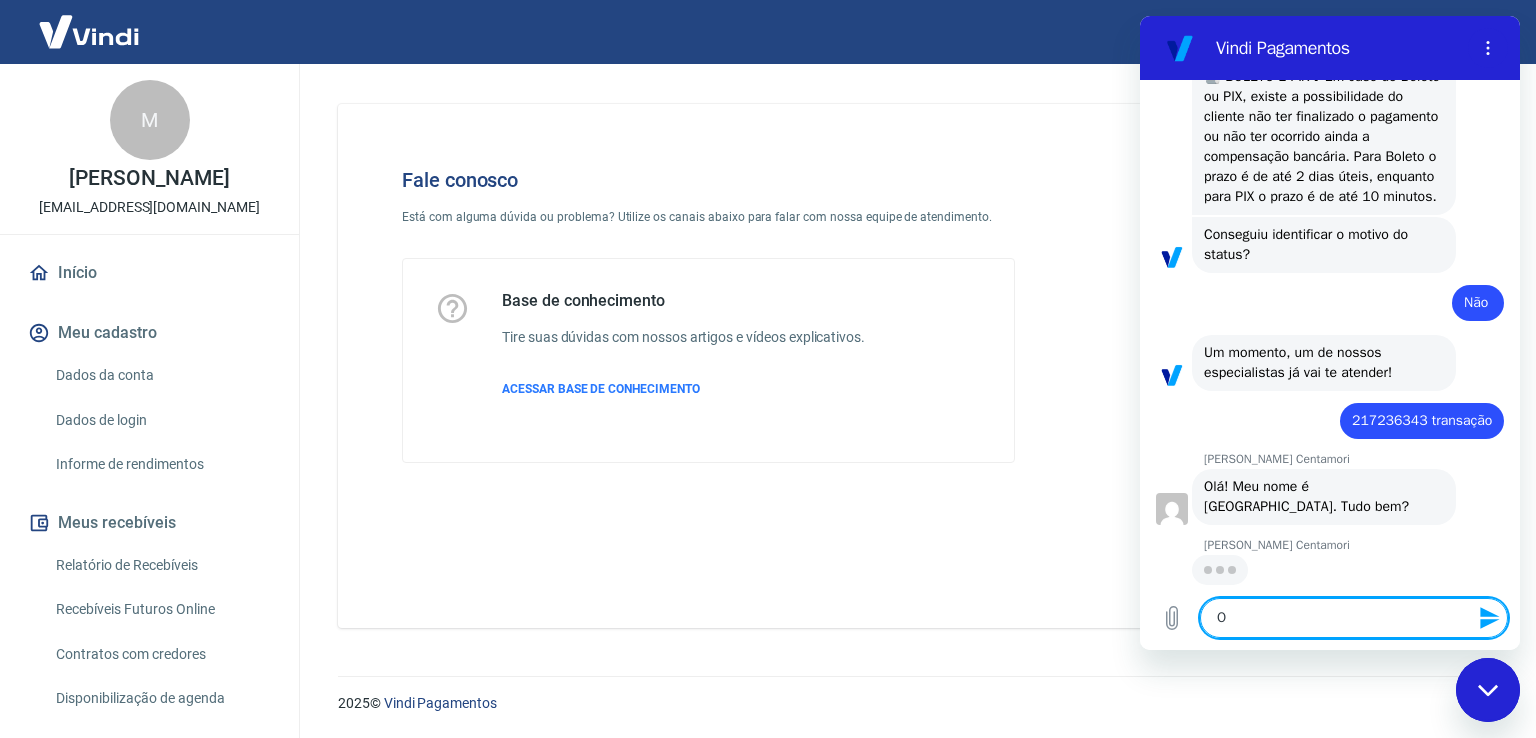 type on "Ol" 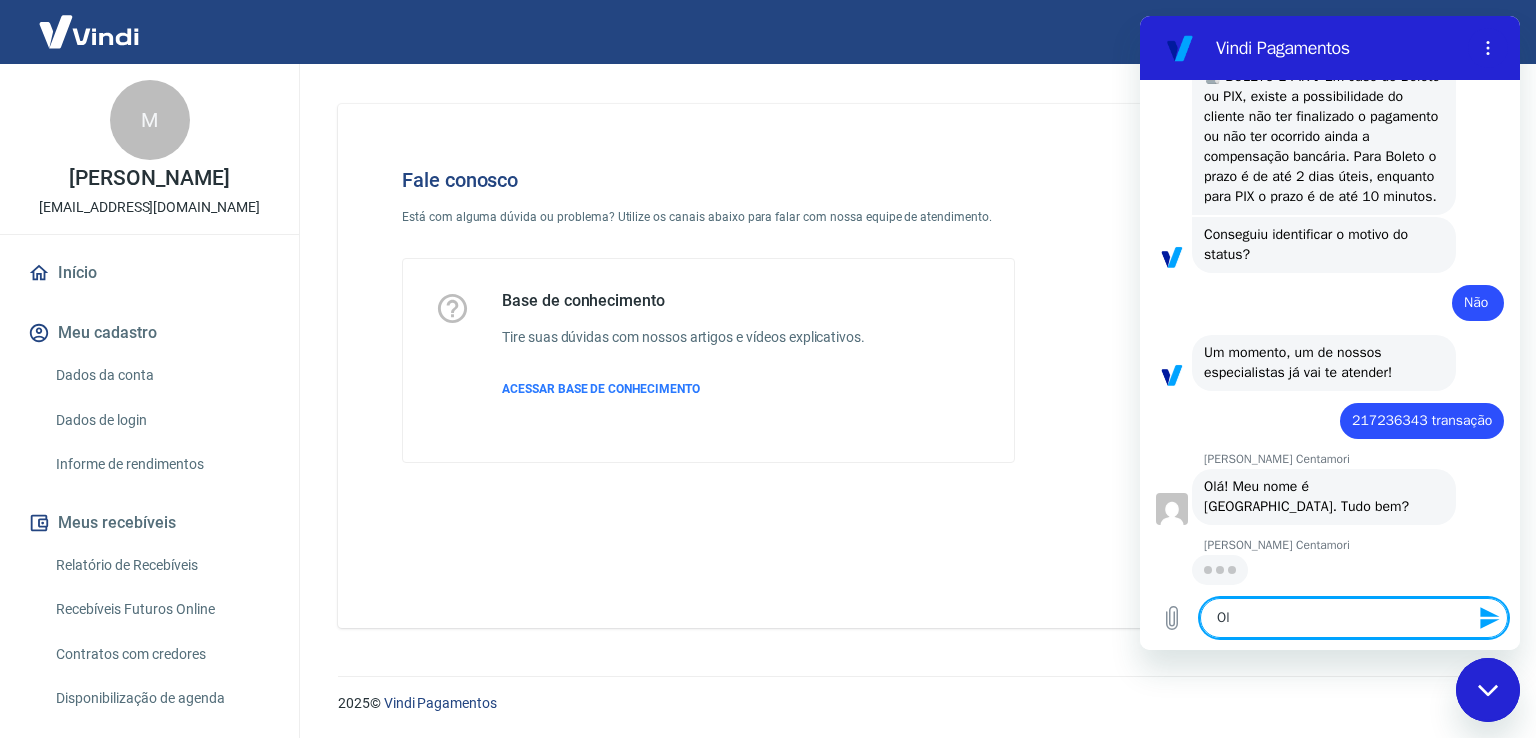 type on "x" 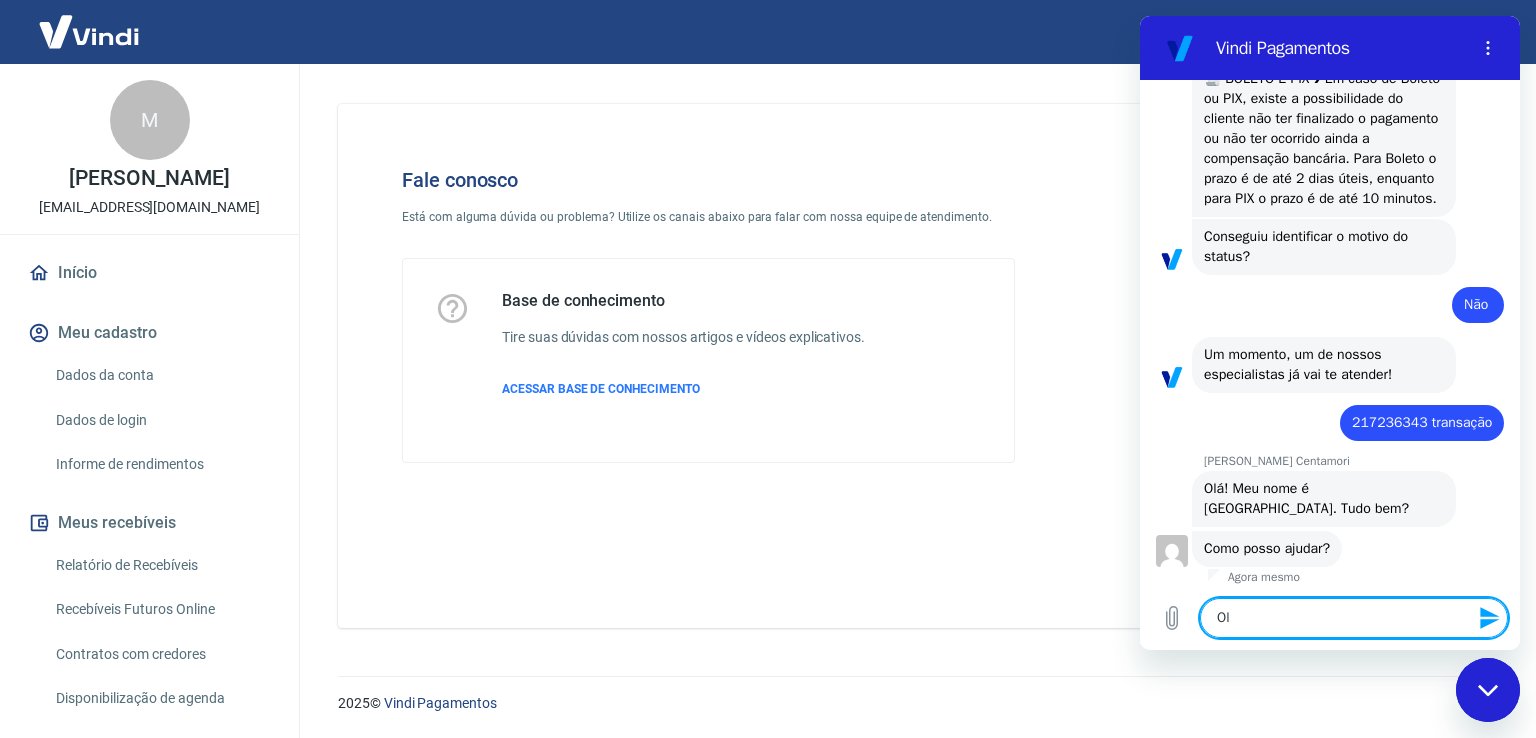 type on "Ola" 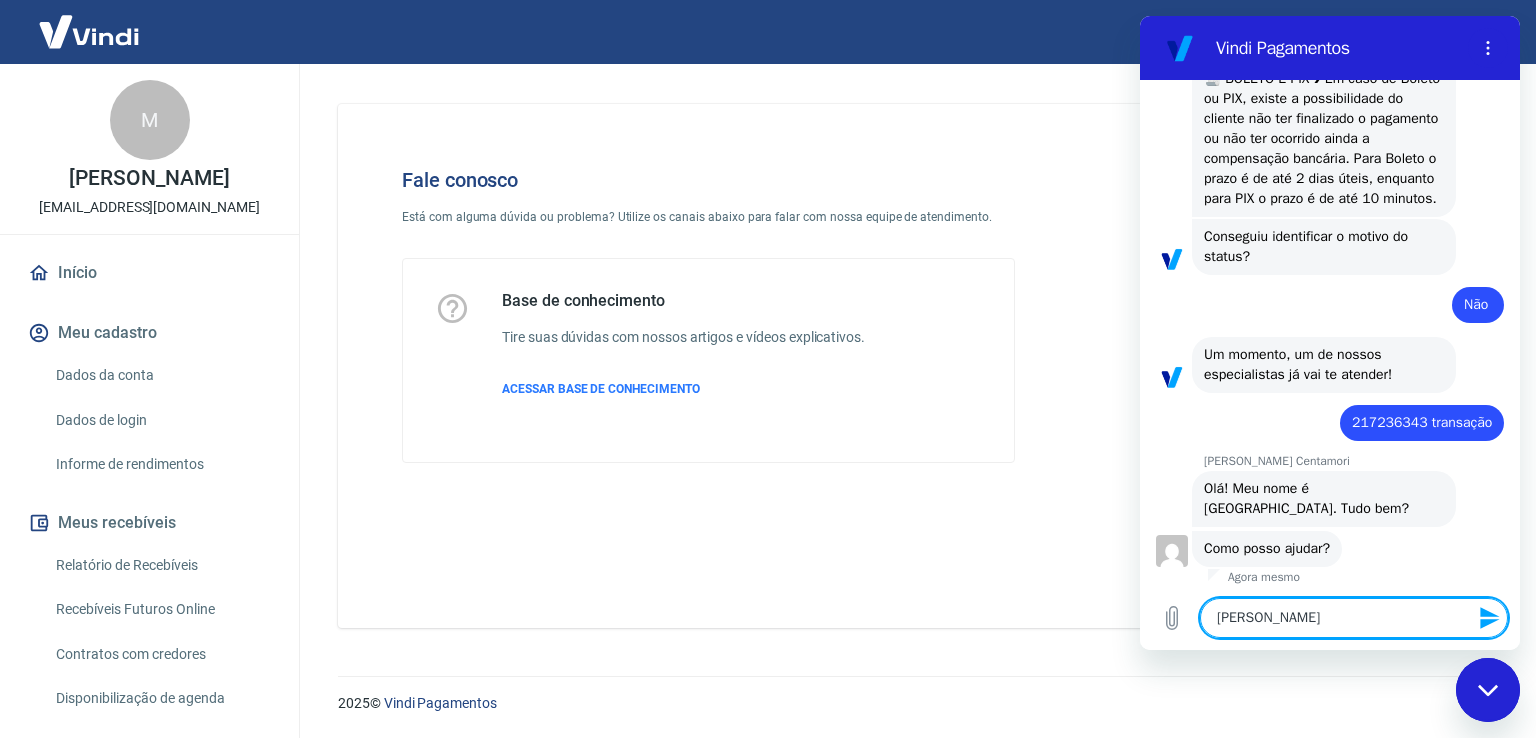 type on "Ola" 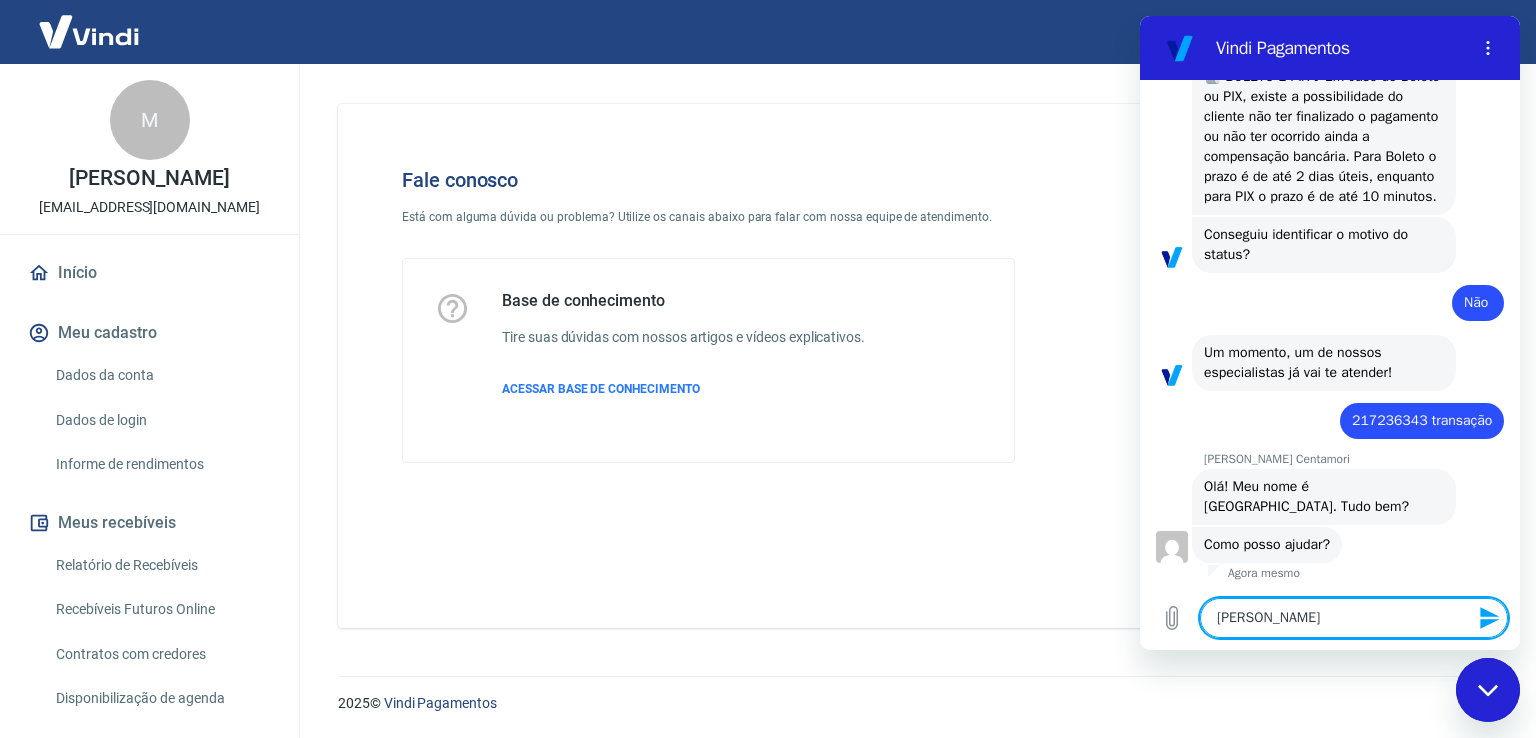 scroll, scrollTop: 2031, scrollLeft: 0, axis: vertical 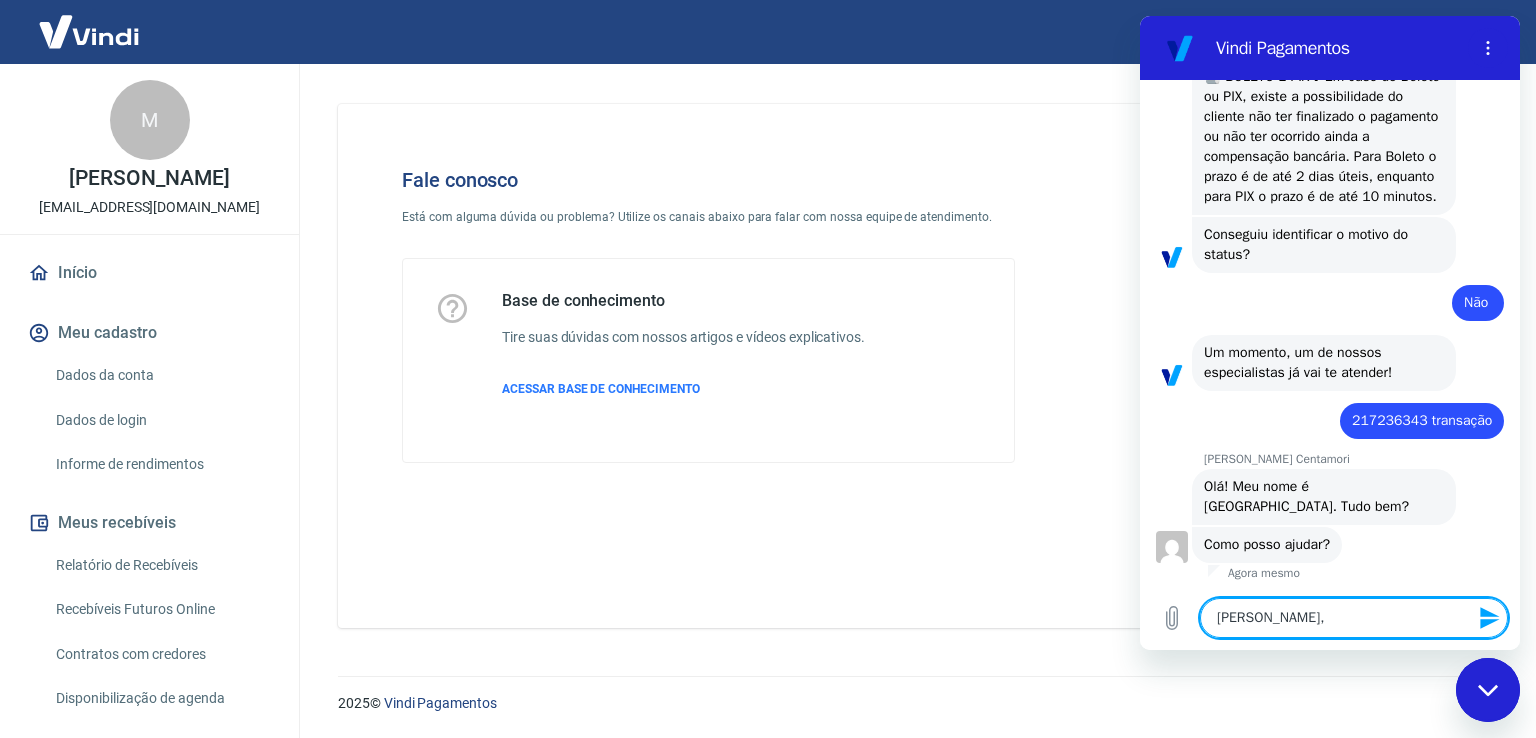 type on "Ola Mariana," 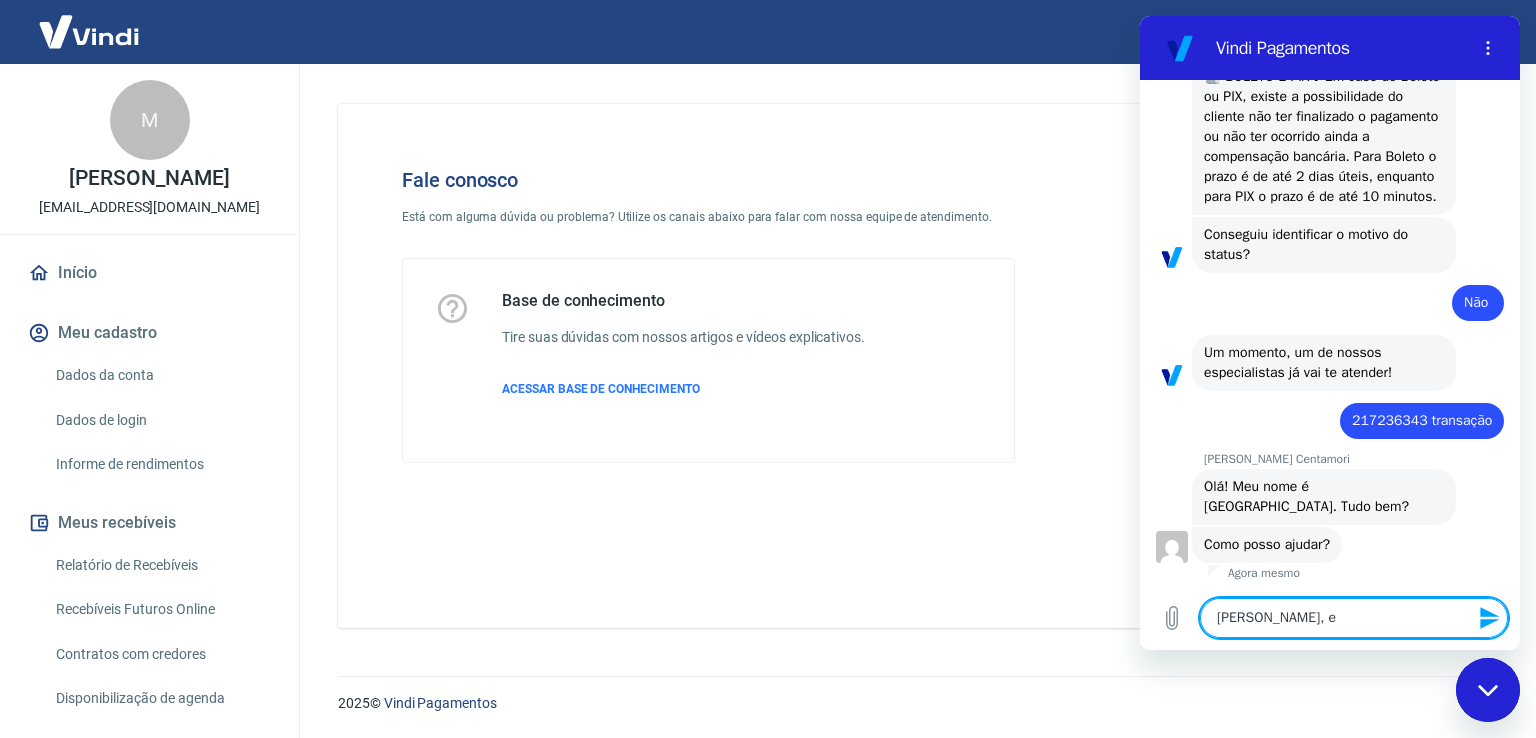 type on "Ola Mariana, es" 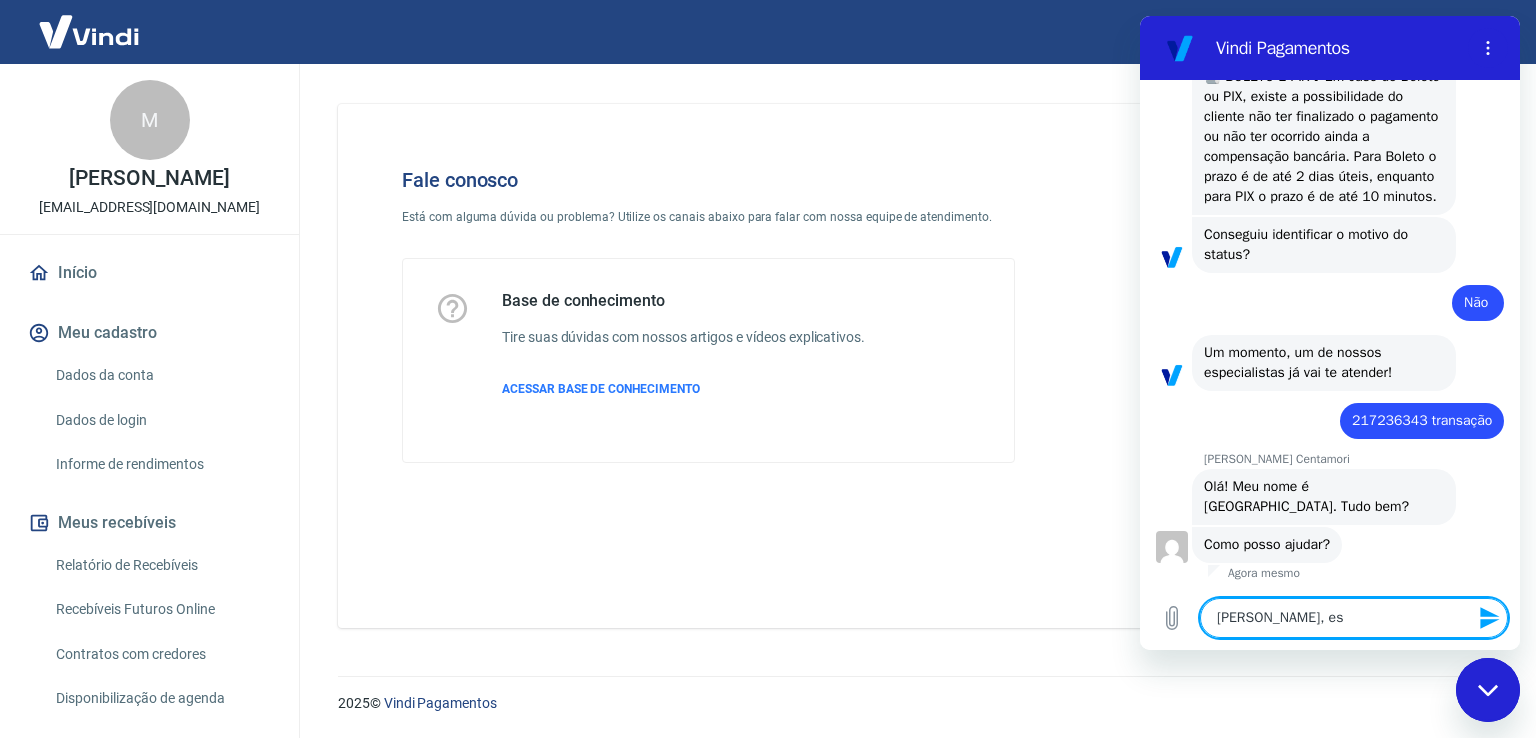type on "x" 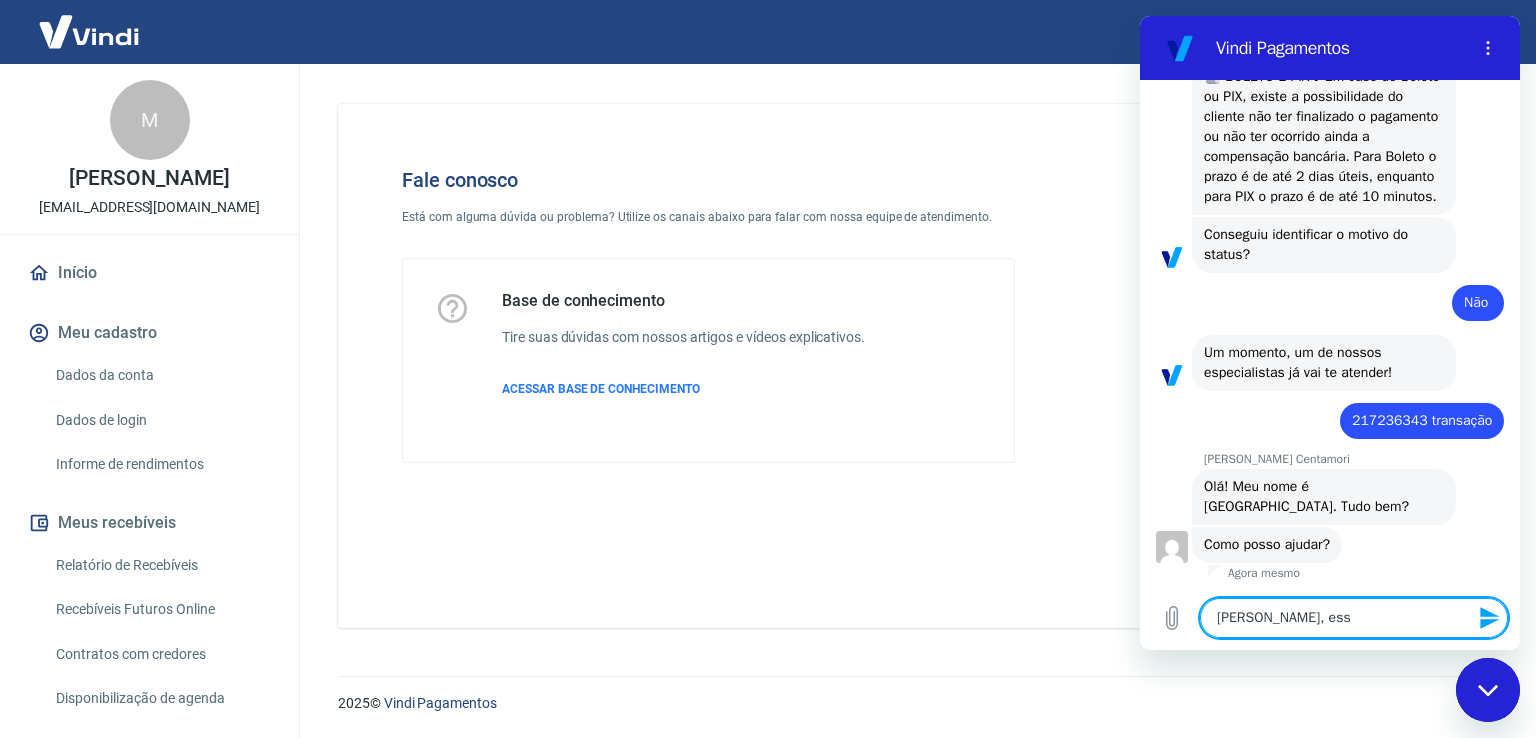 type on "Ola Mariana, essa" 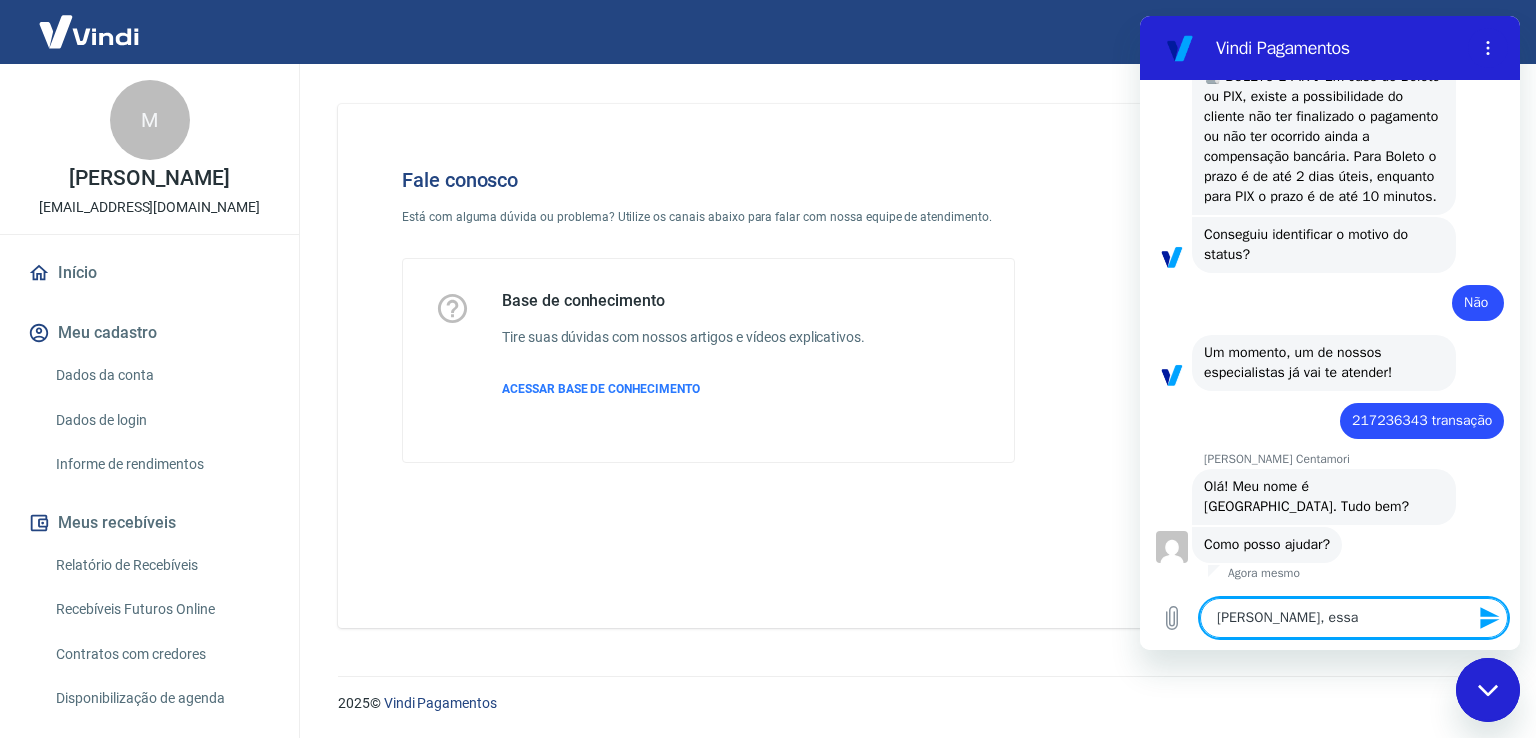 type on "Ola Mariana, essa" 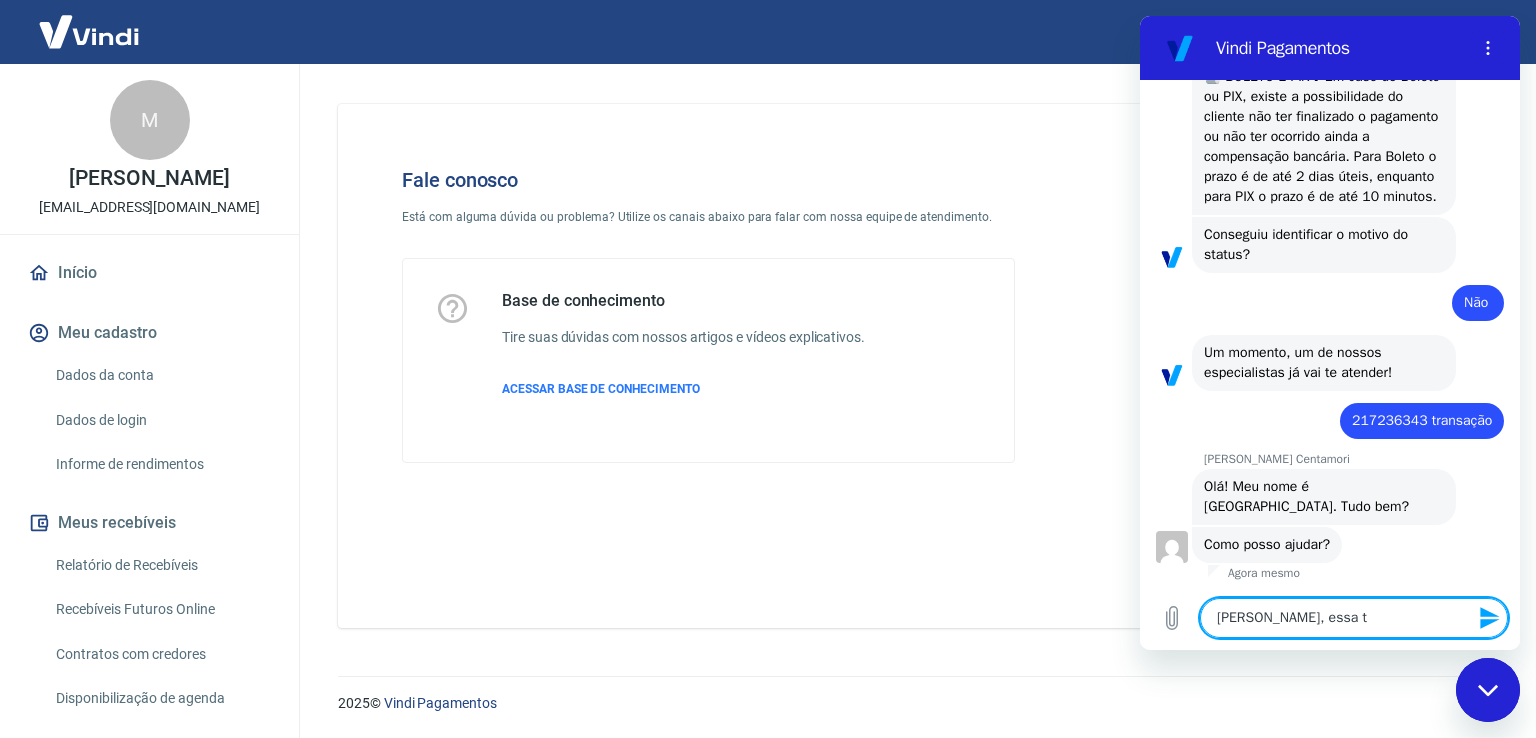 type on "Ola Mariana, essa tr" 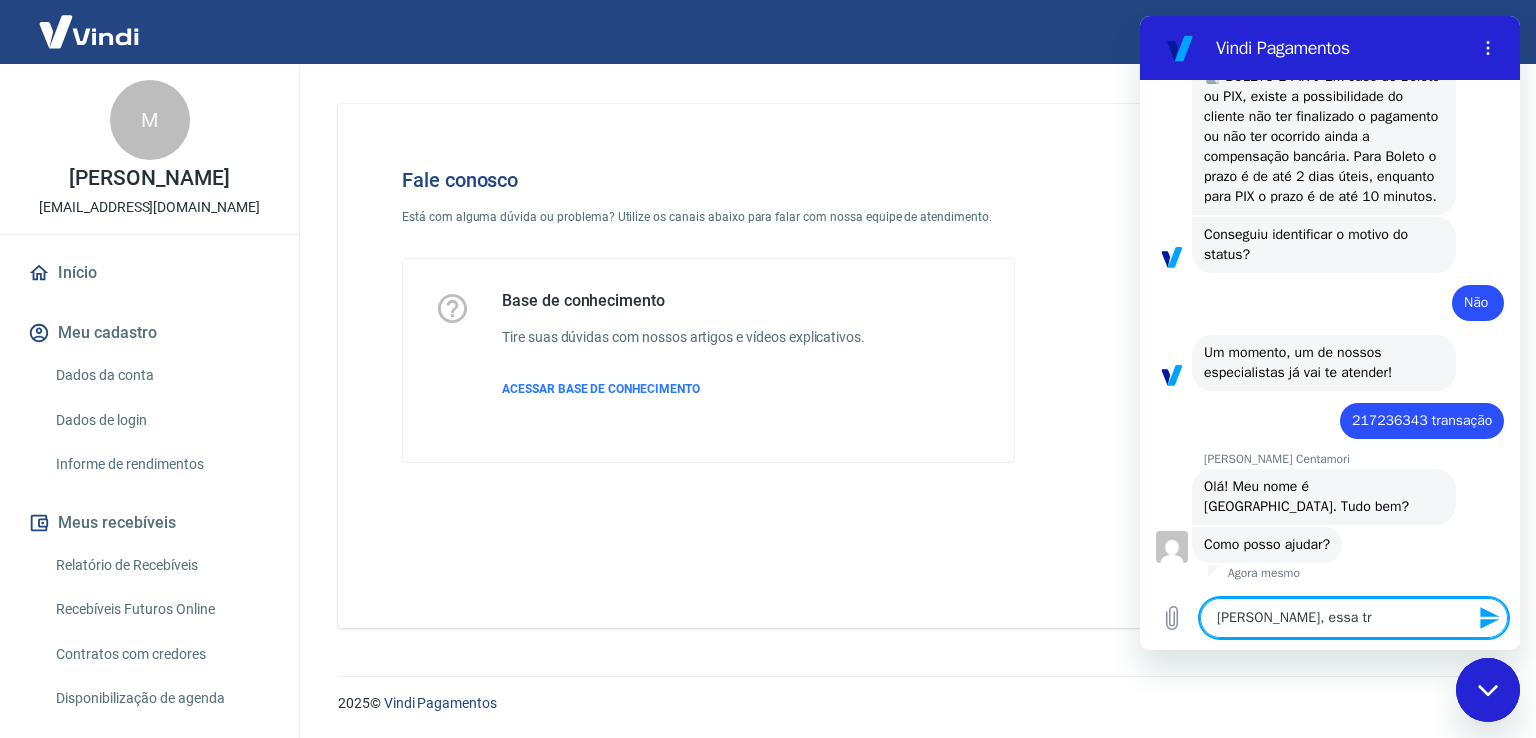 type on "x" 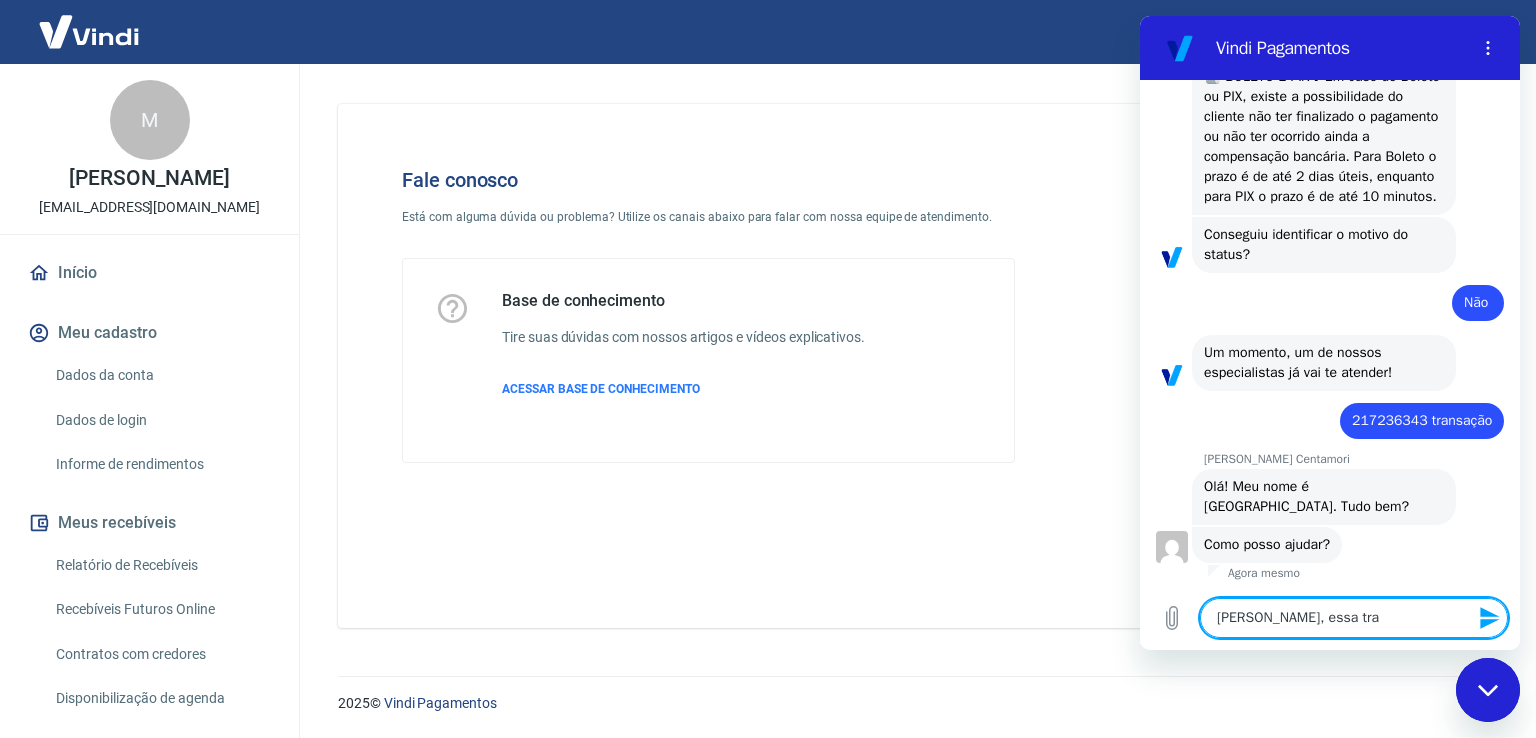 type on "Ola Mariana, essa tran" 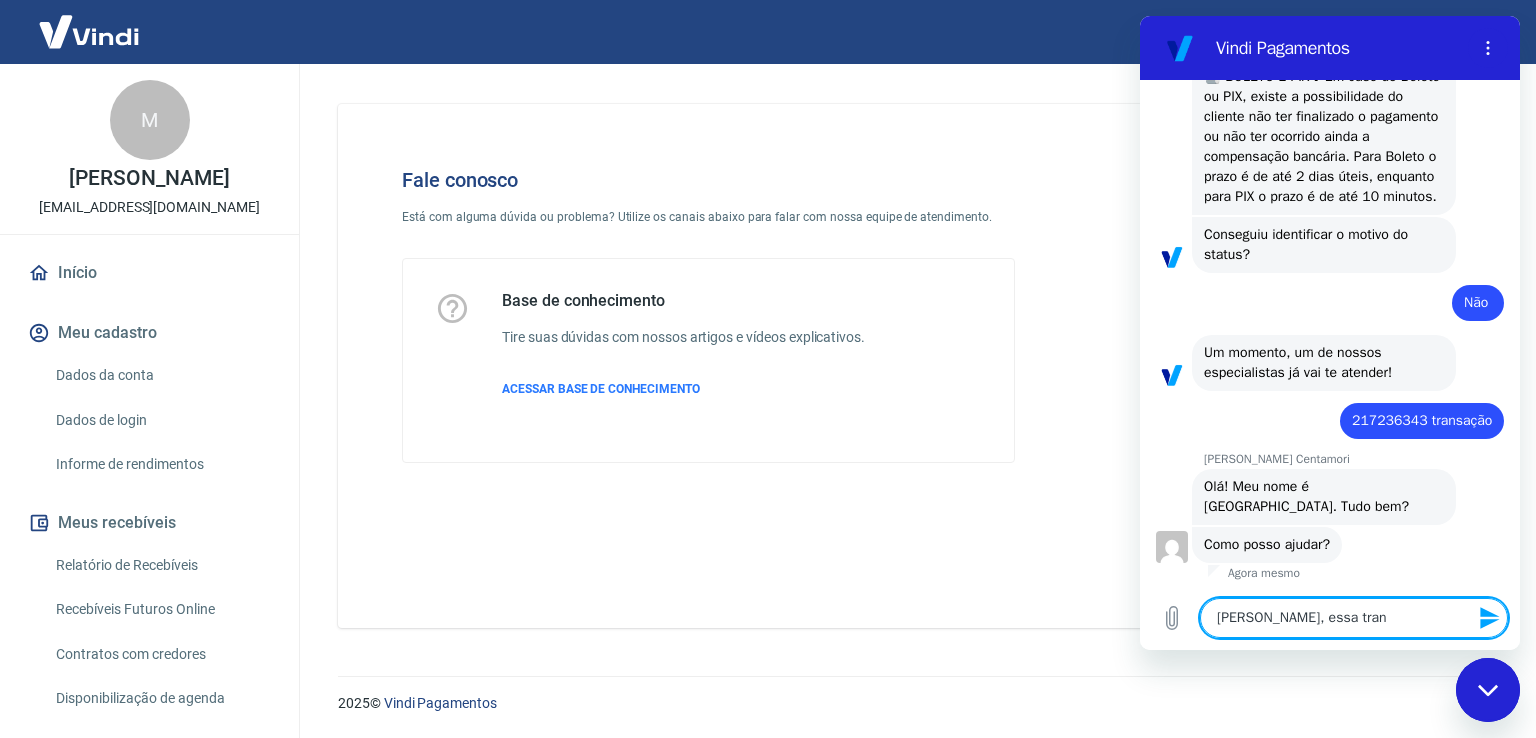 type on "Ola Mariana, essa trans" 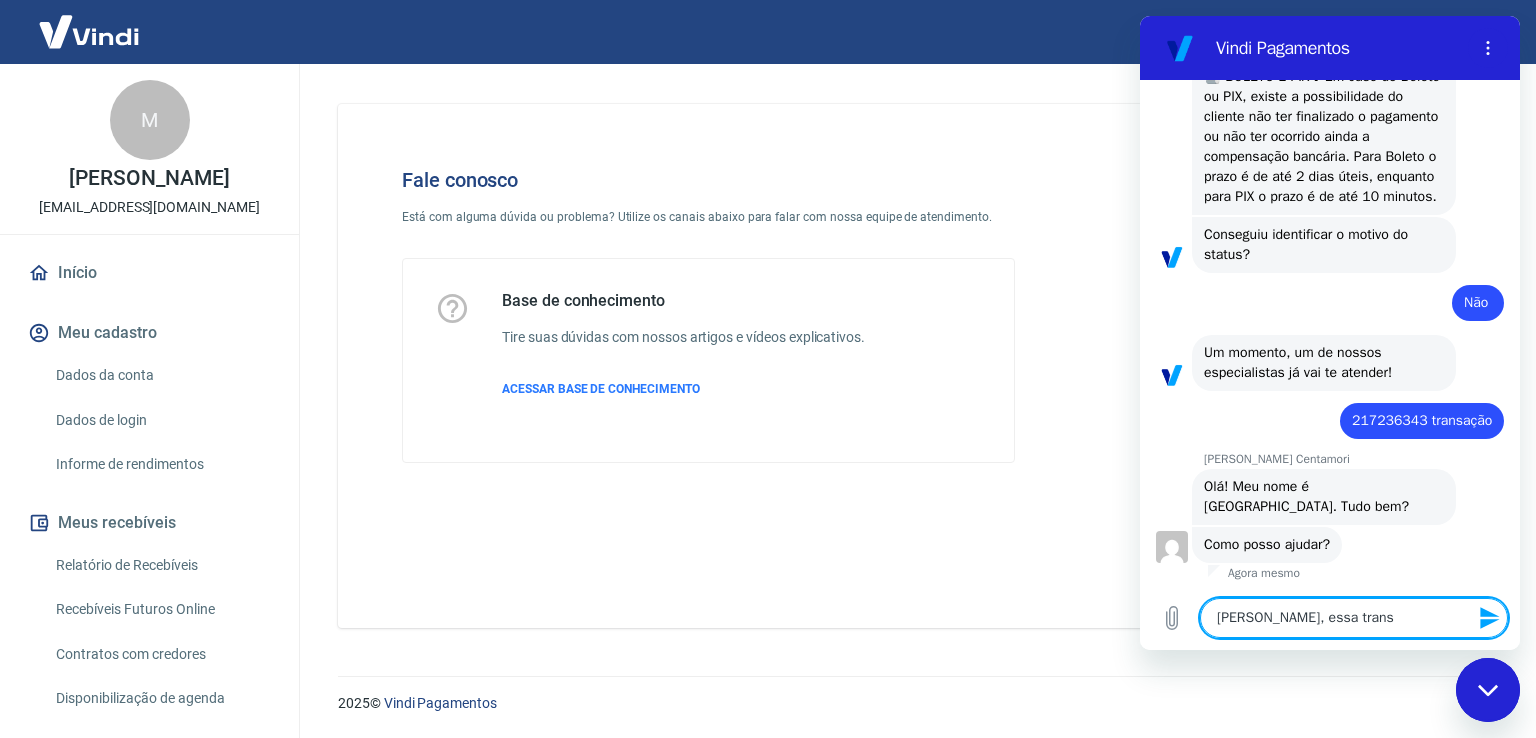 type on "x" 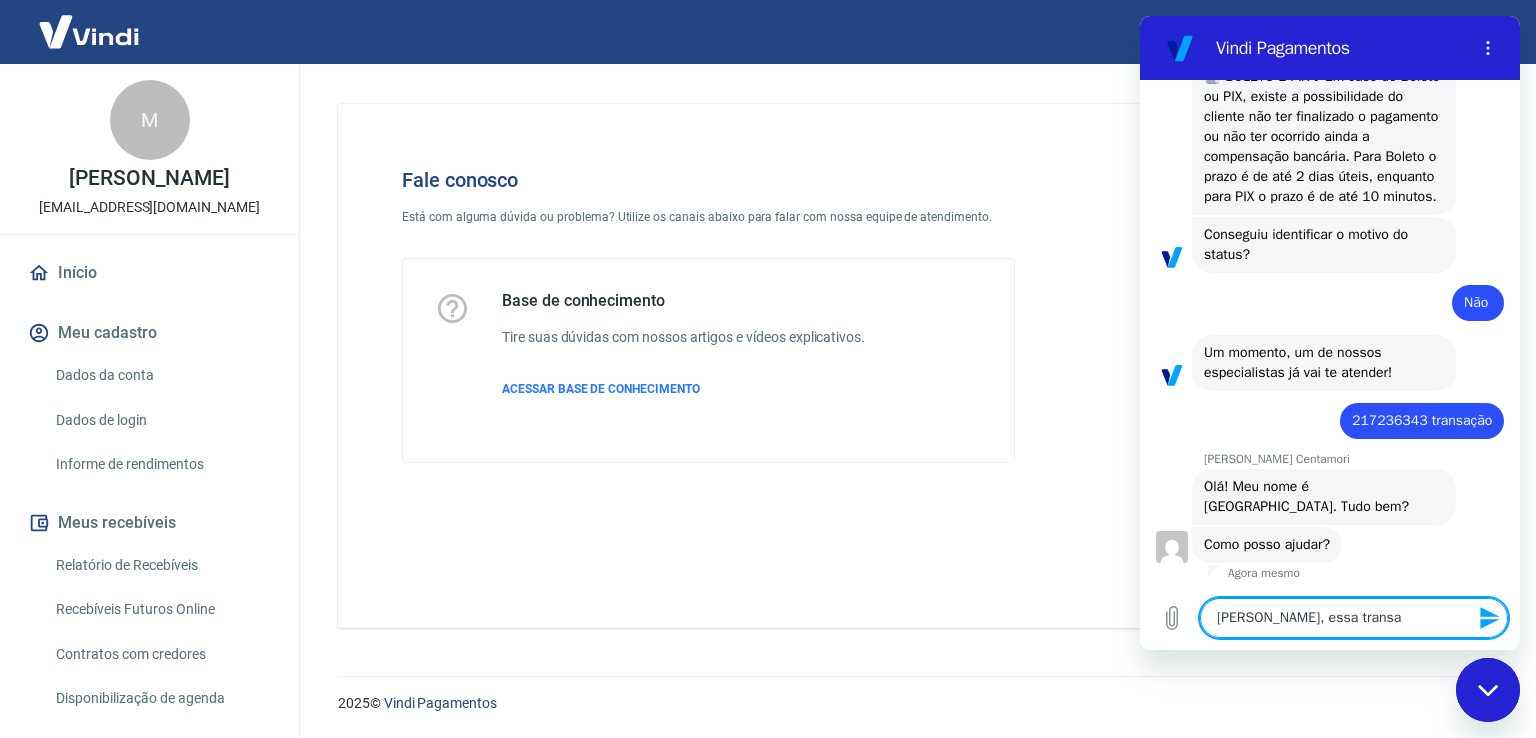 type on "Ola Mariana, essa transaç" 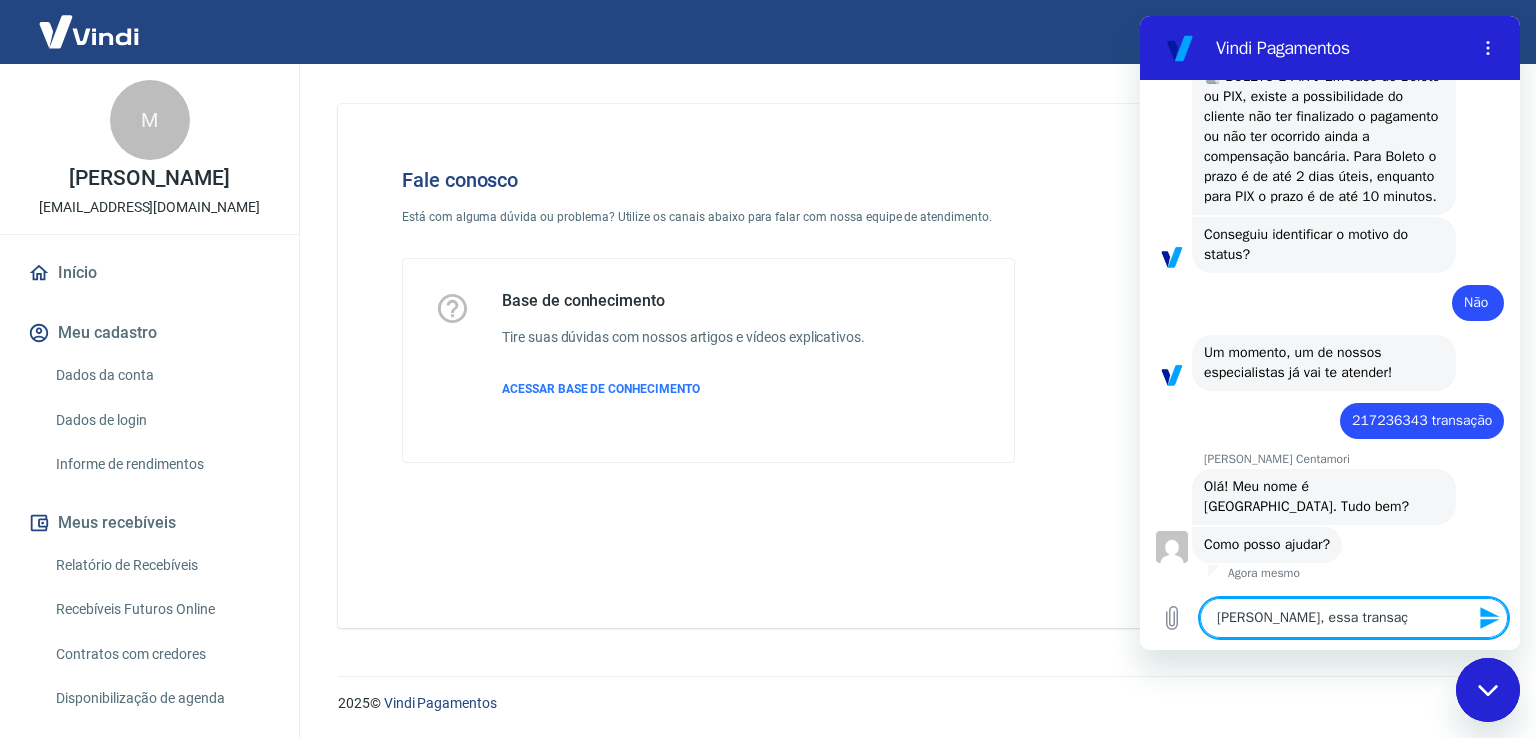 type on "x" 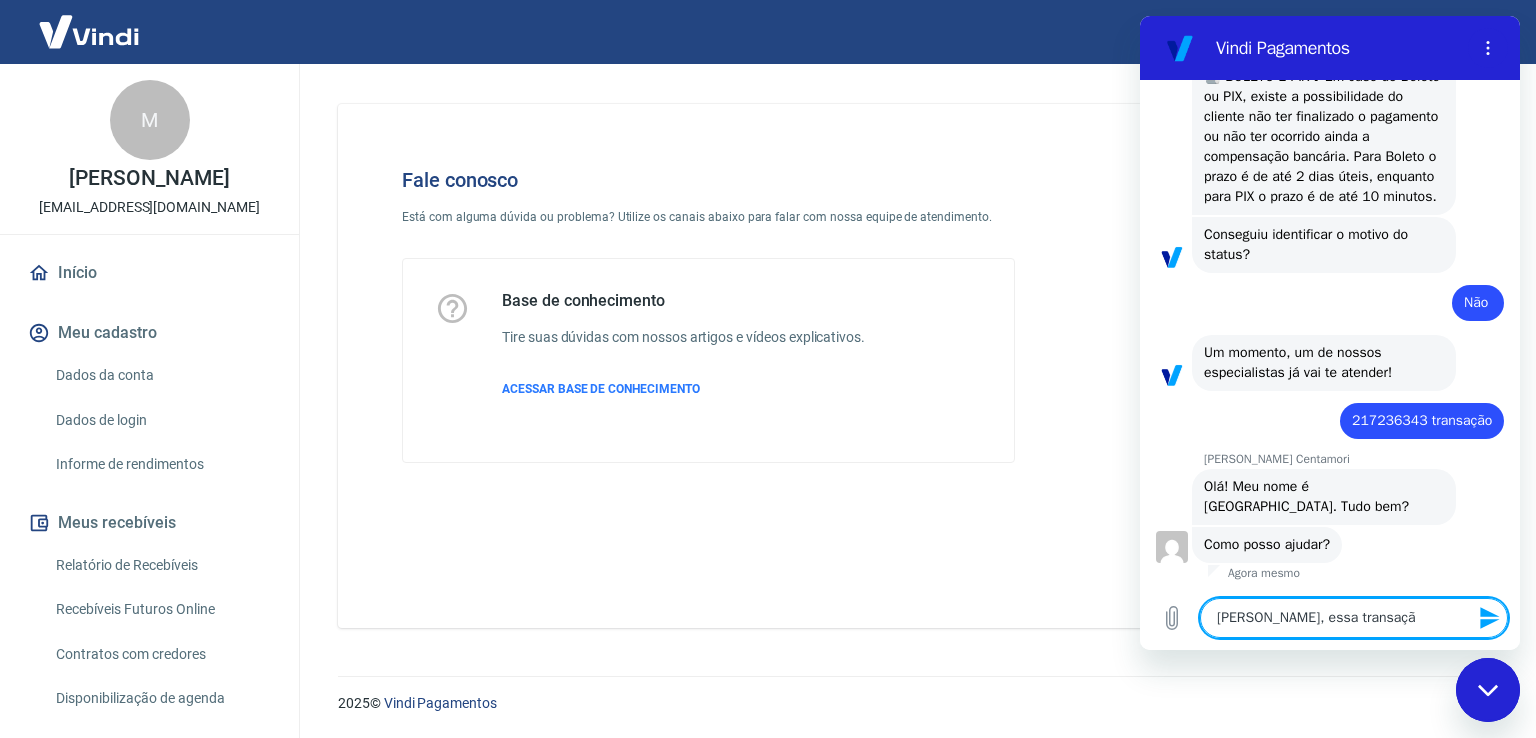 type on "x" 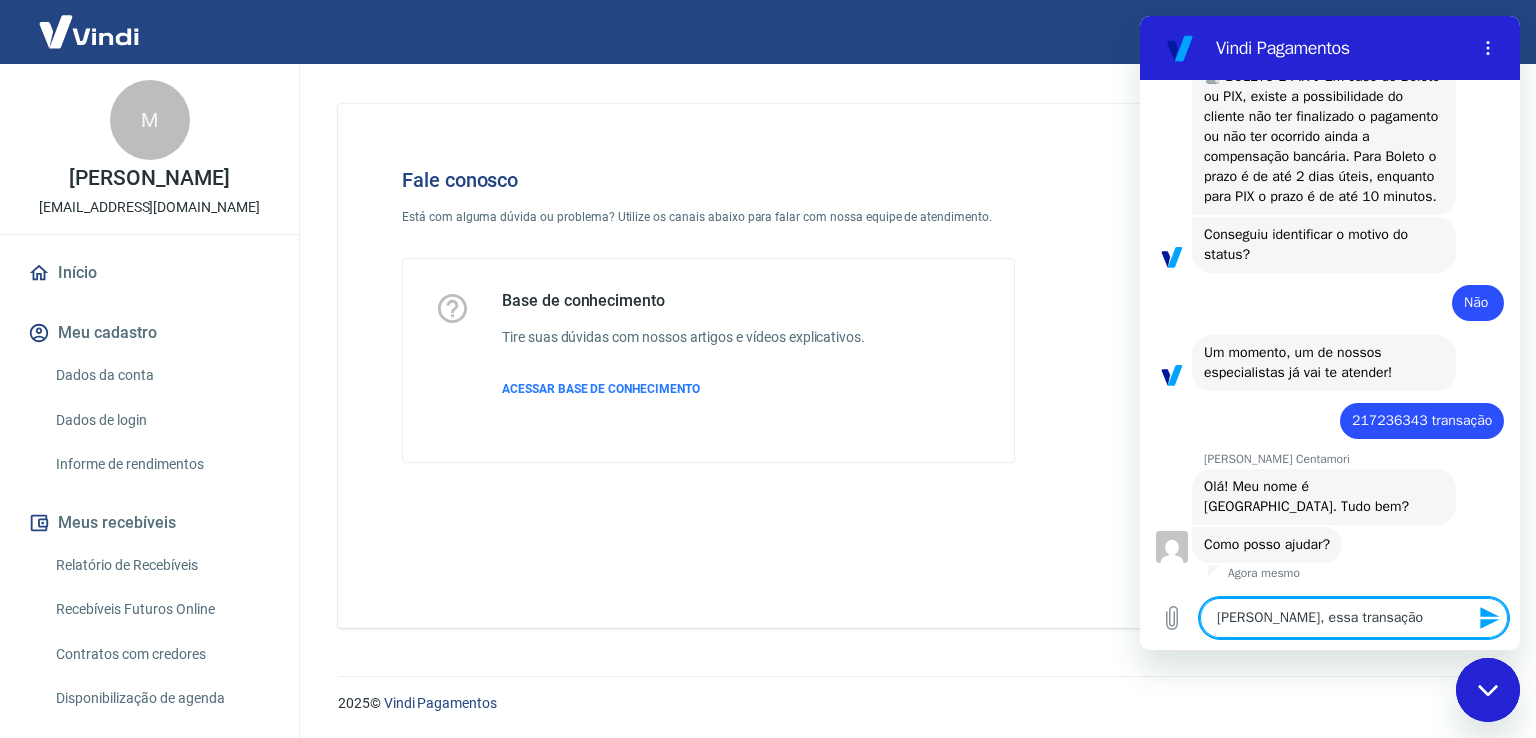 type on "x" 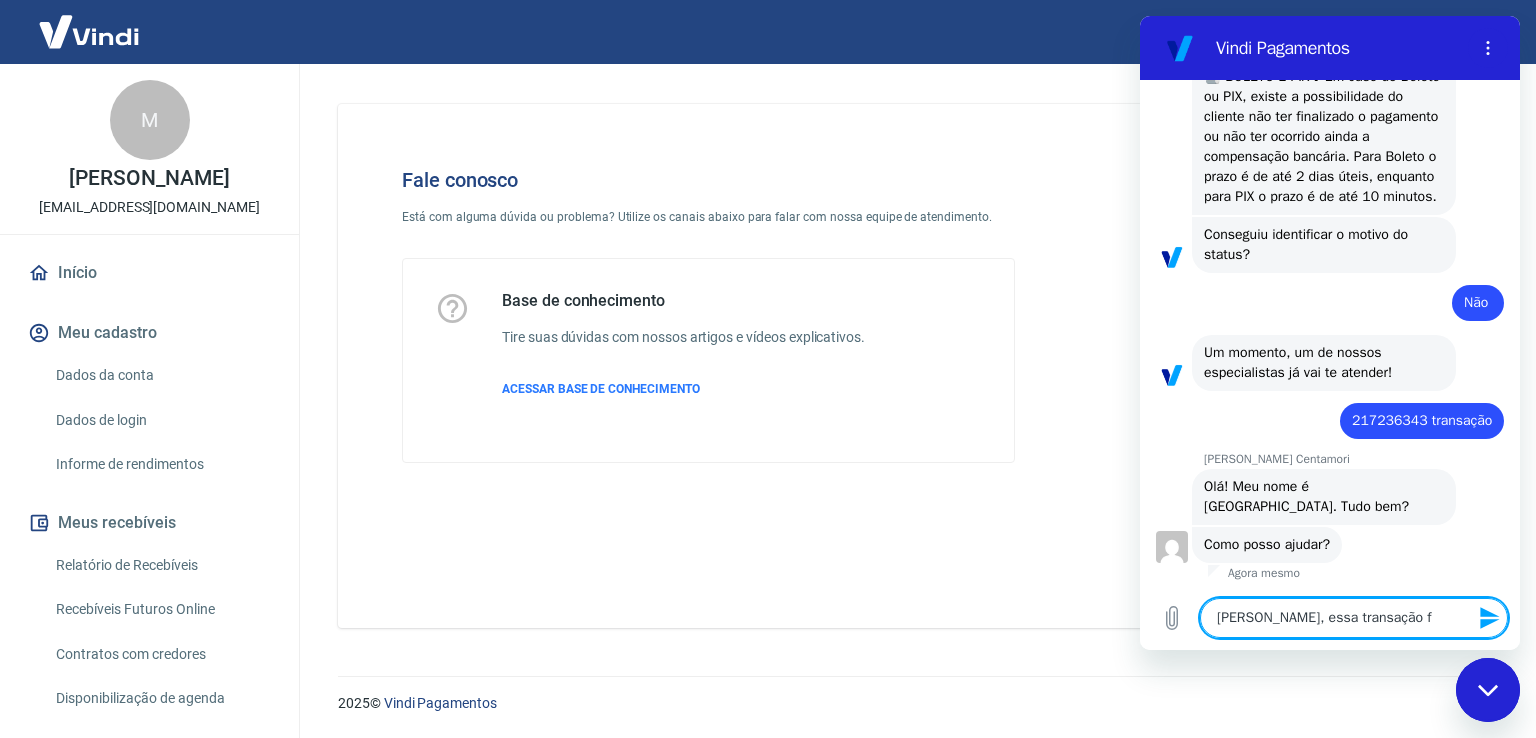 type on "x" 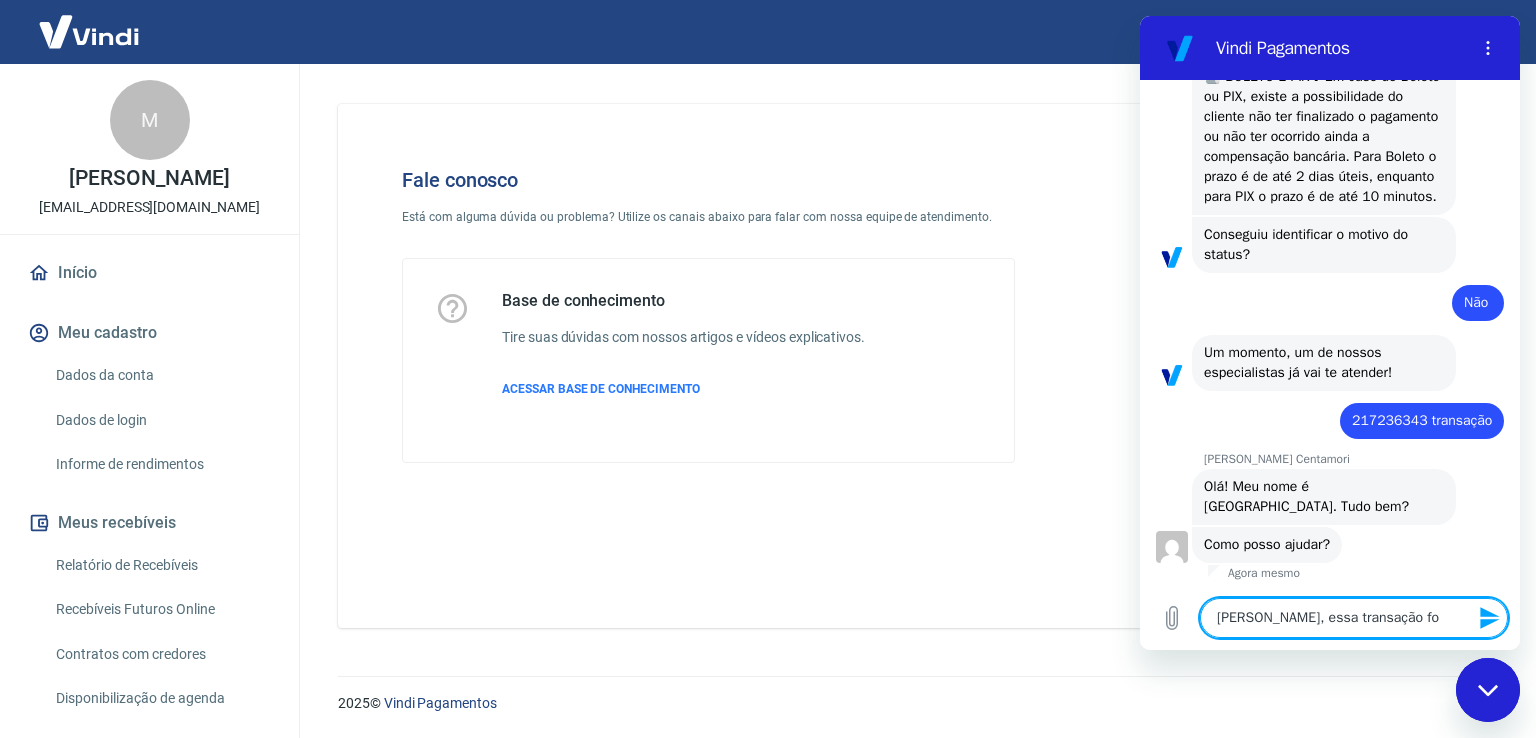 type on "Ola Mariana, essa transação foi" 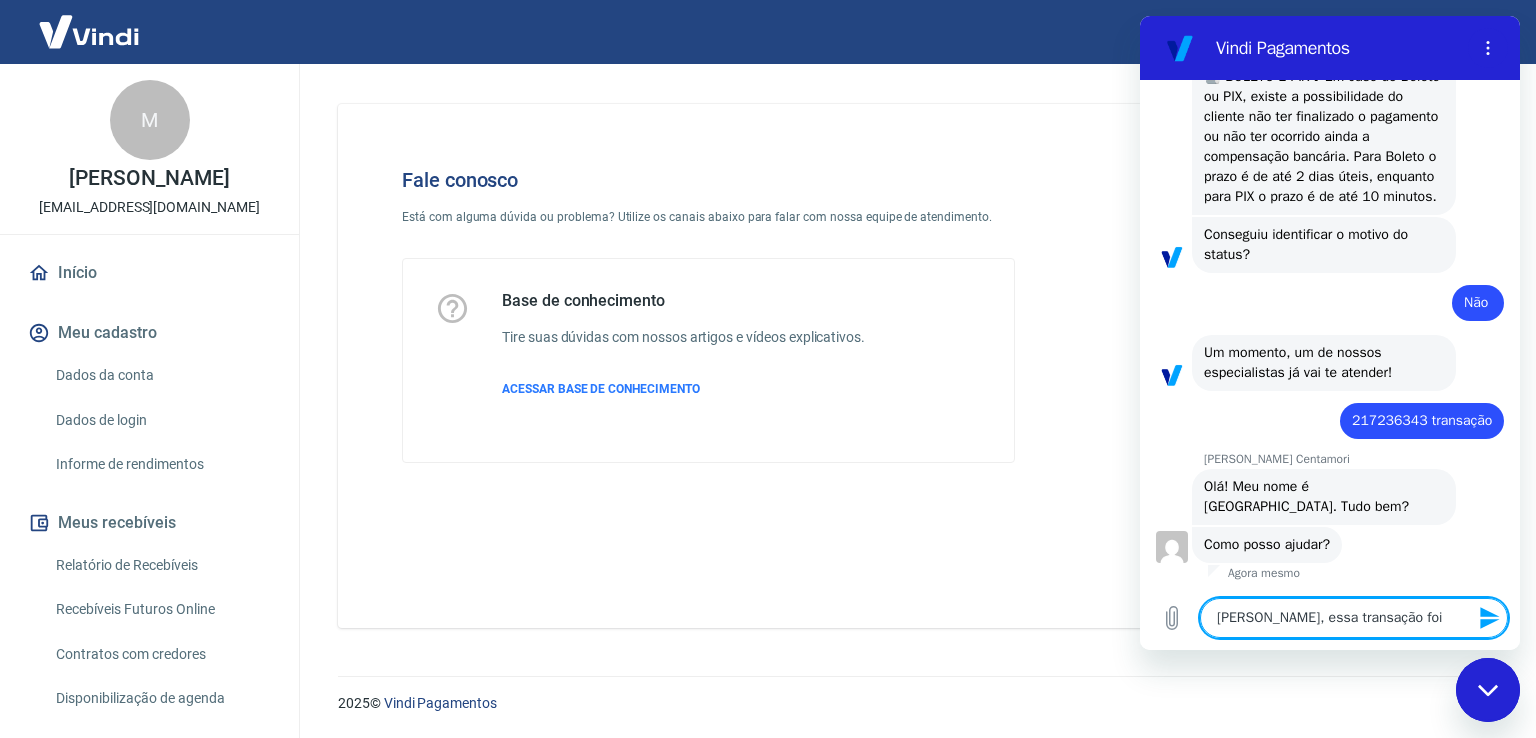 type on "Ola Mariana, essa transação foi" 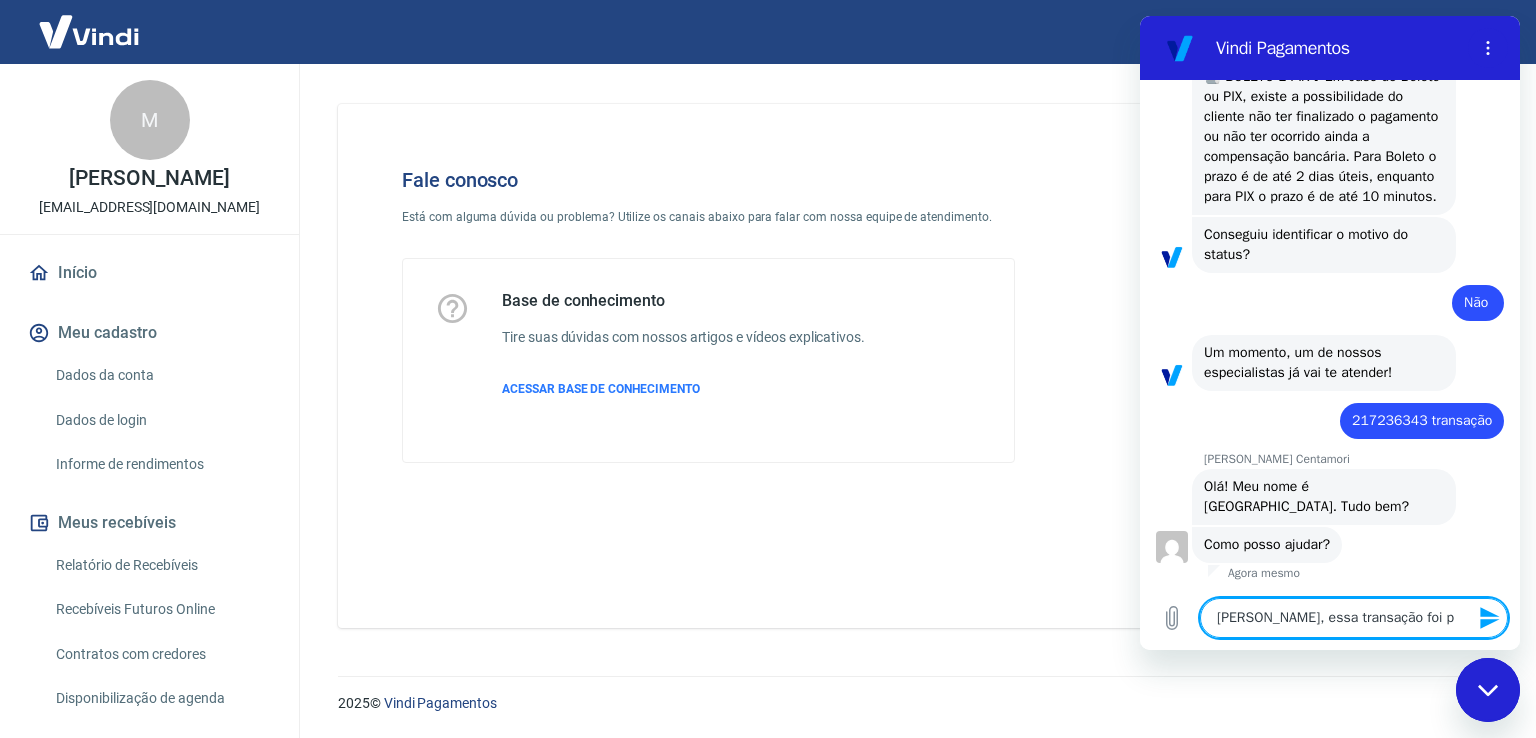 type on "Ola Mariana, essa transação foi pa" 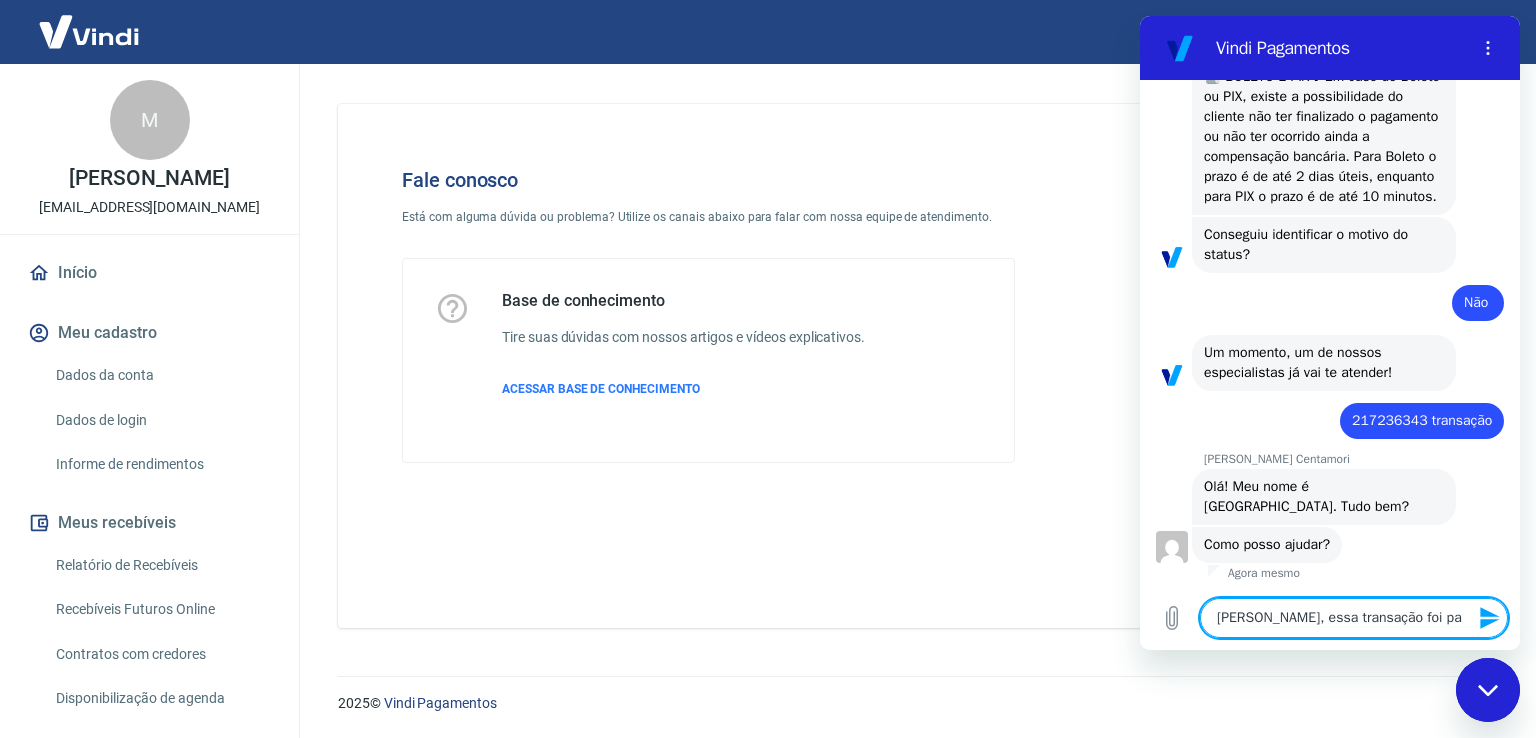 type on "Ola Mariana, essa transação foi pag" 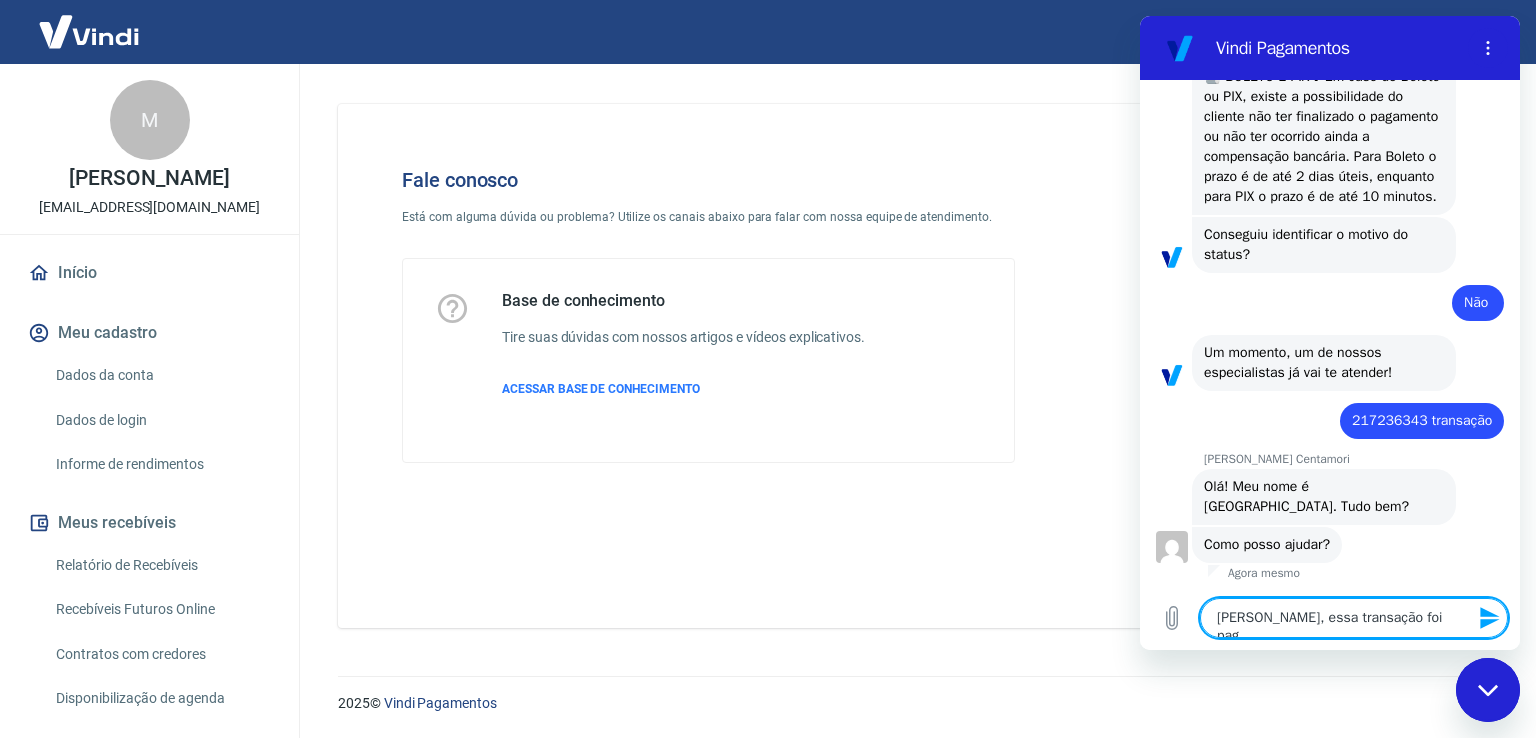 type on "x" 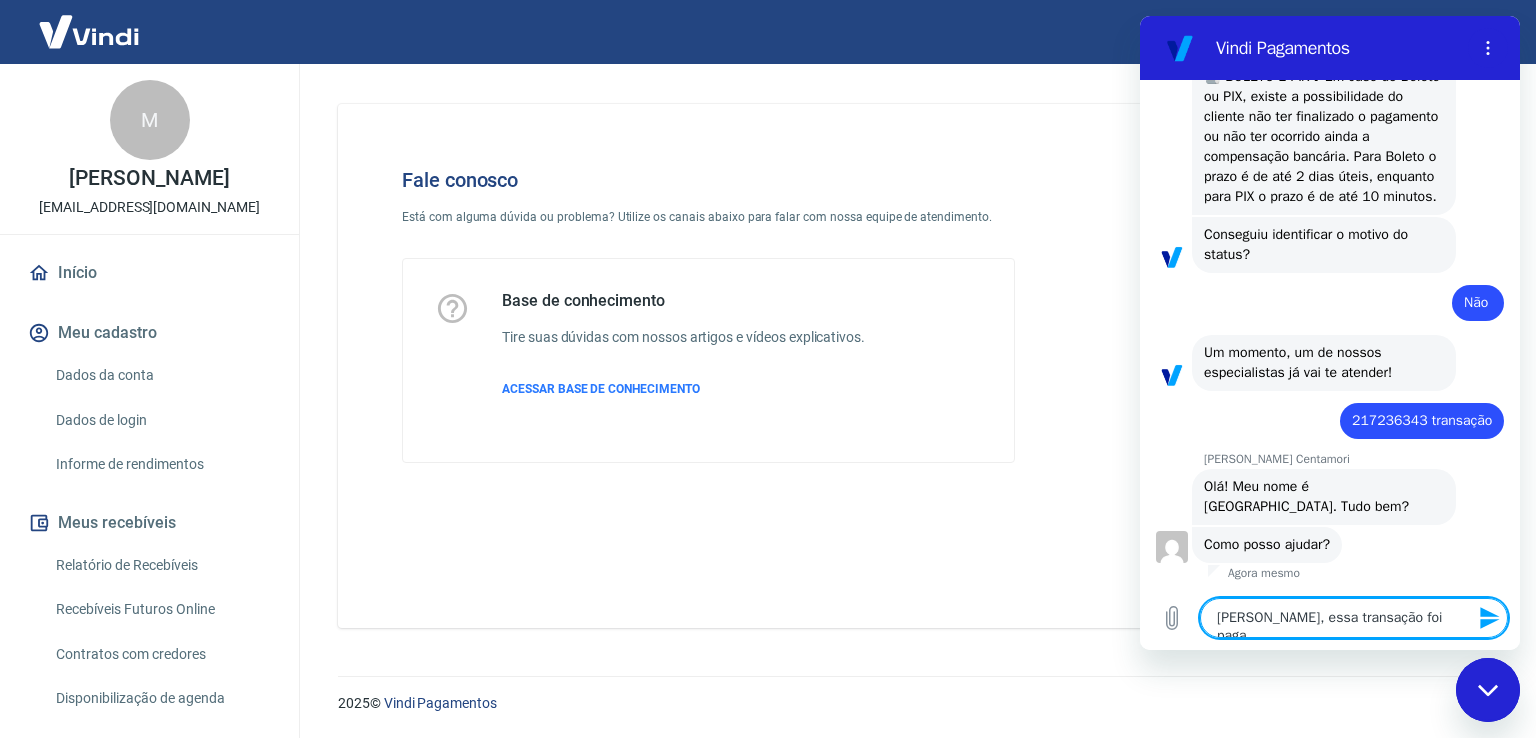 type on "Ola Mariana, essa transação foi paga" 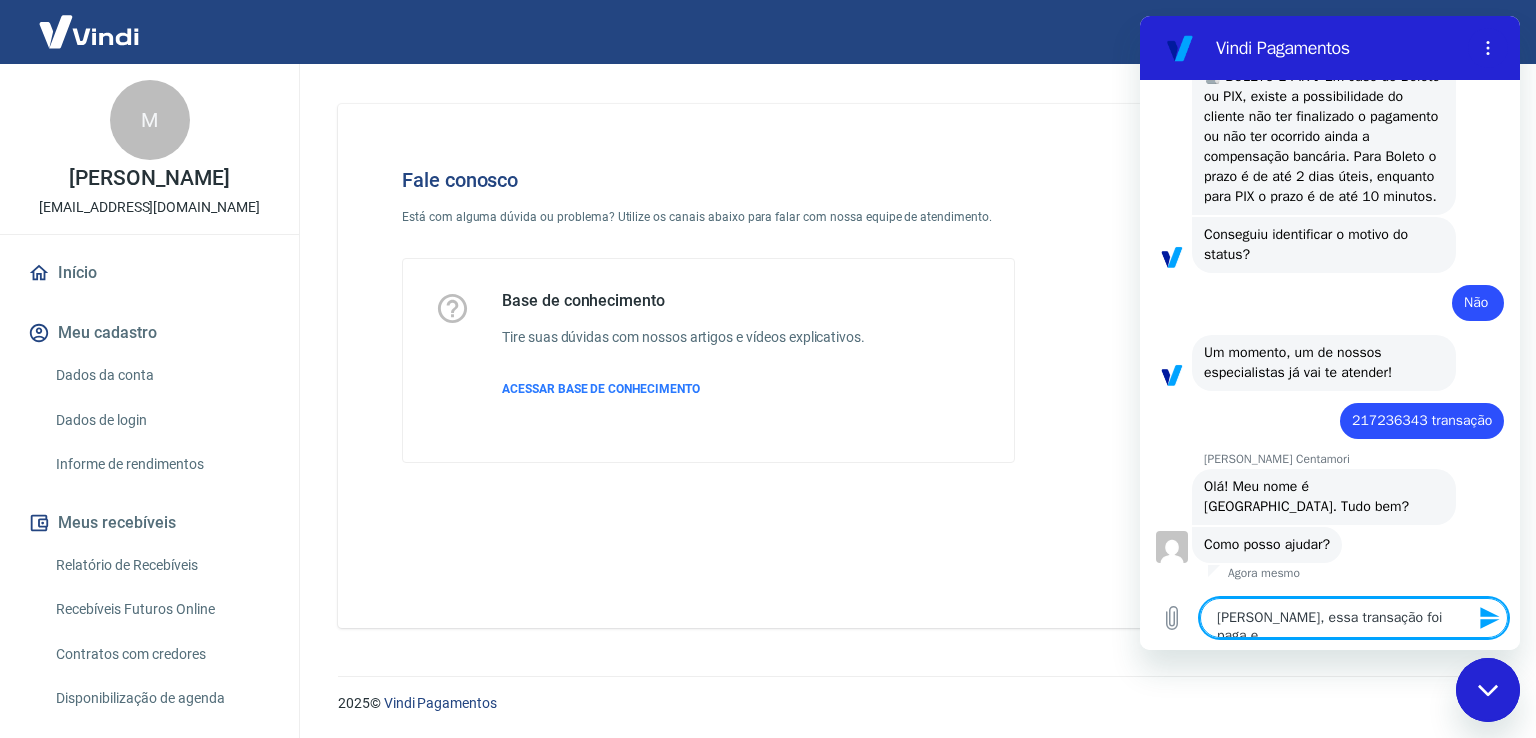 type on "Ola Mariana, essa transação foi paga em" 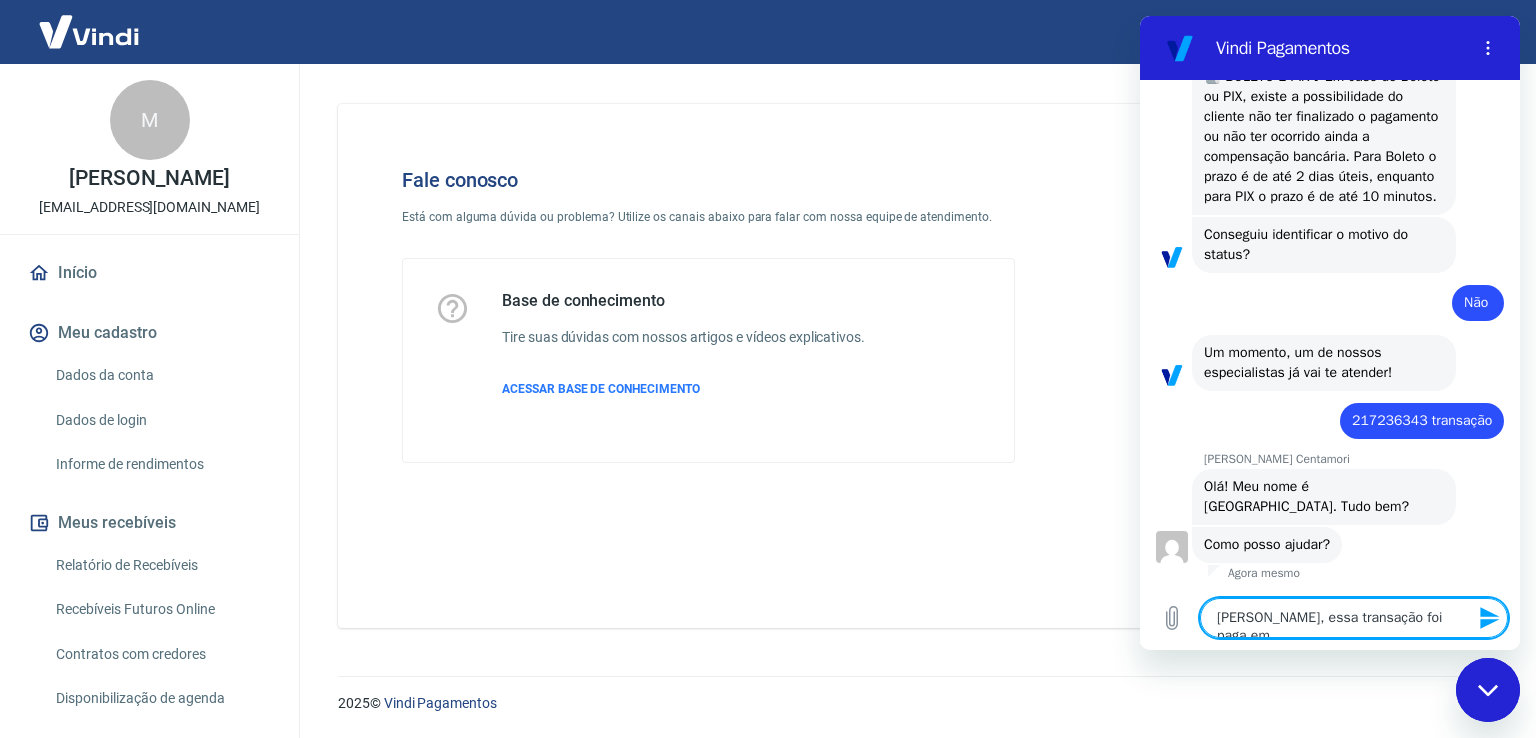 type on "x" 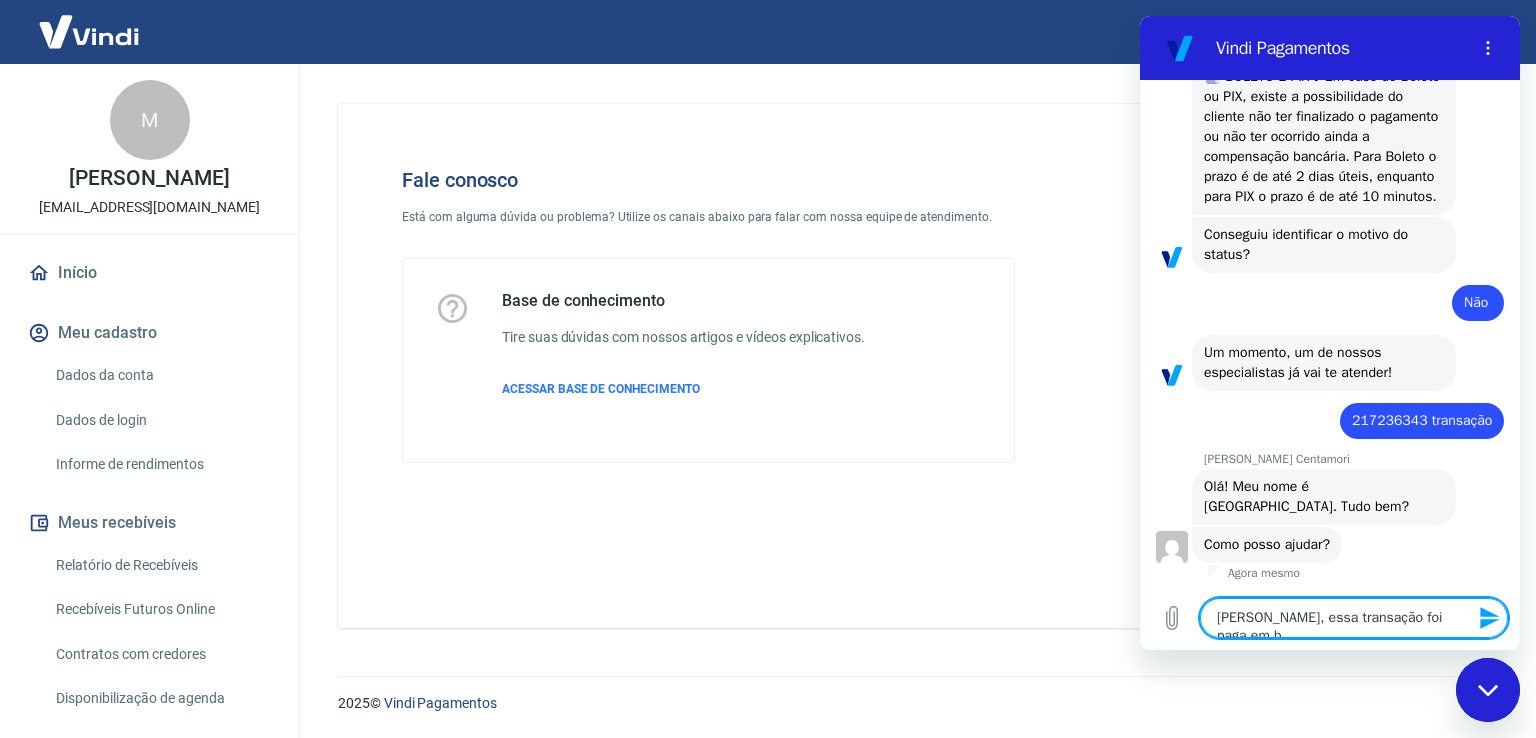 scroll, scrollTop: 2032, scrollLeft: 0, axis: vertical 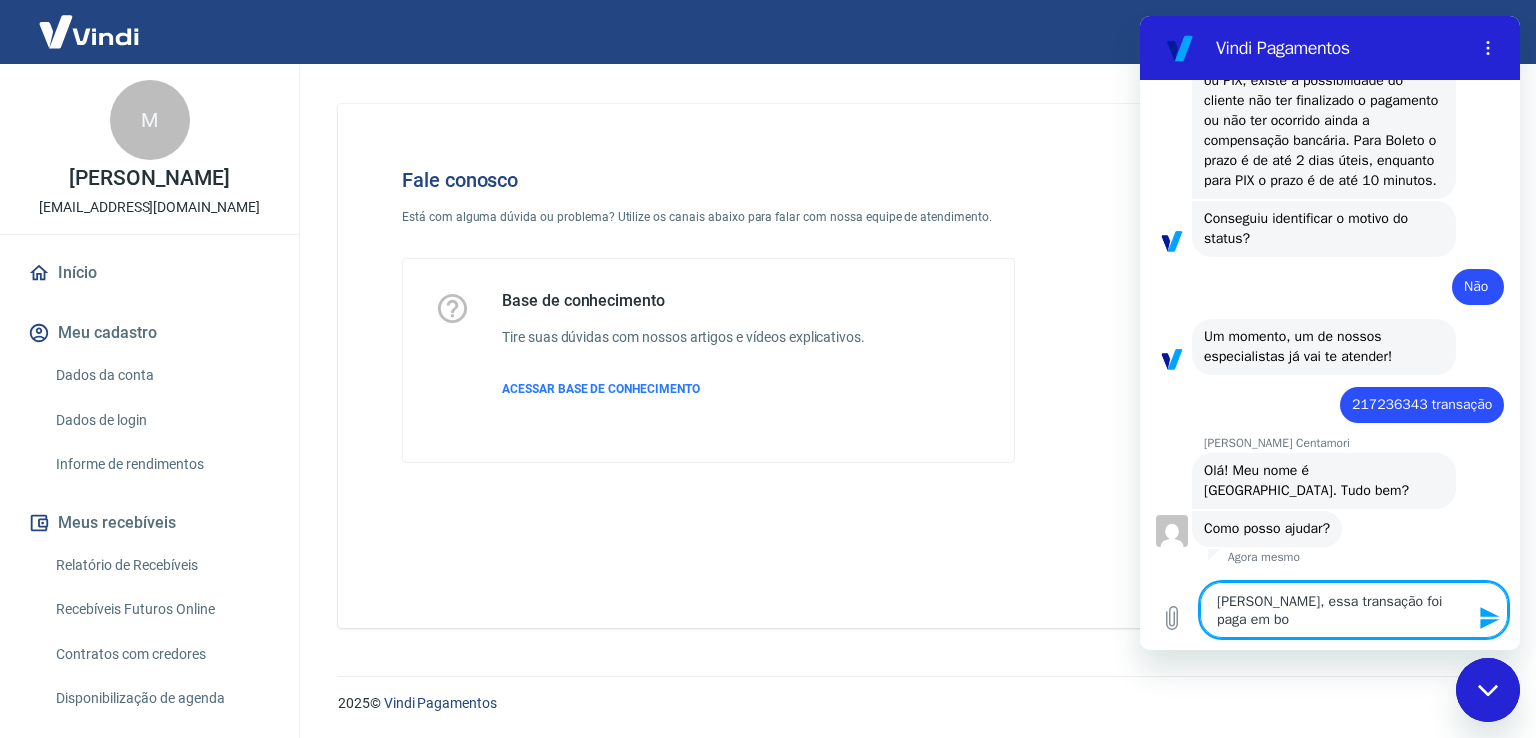 type on "Ola Mariana, essa transação foi paga em bol" 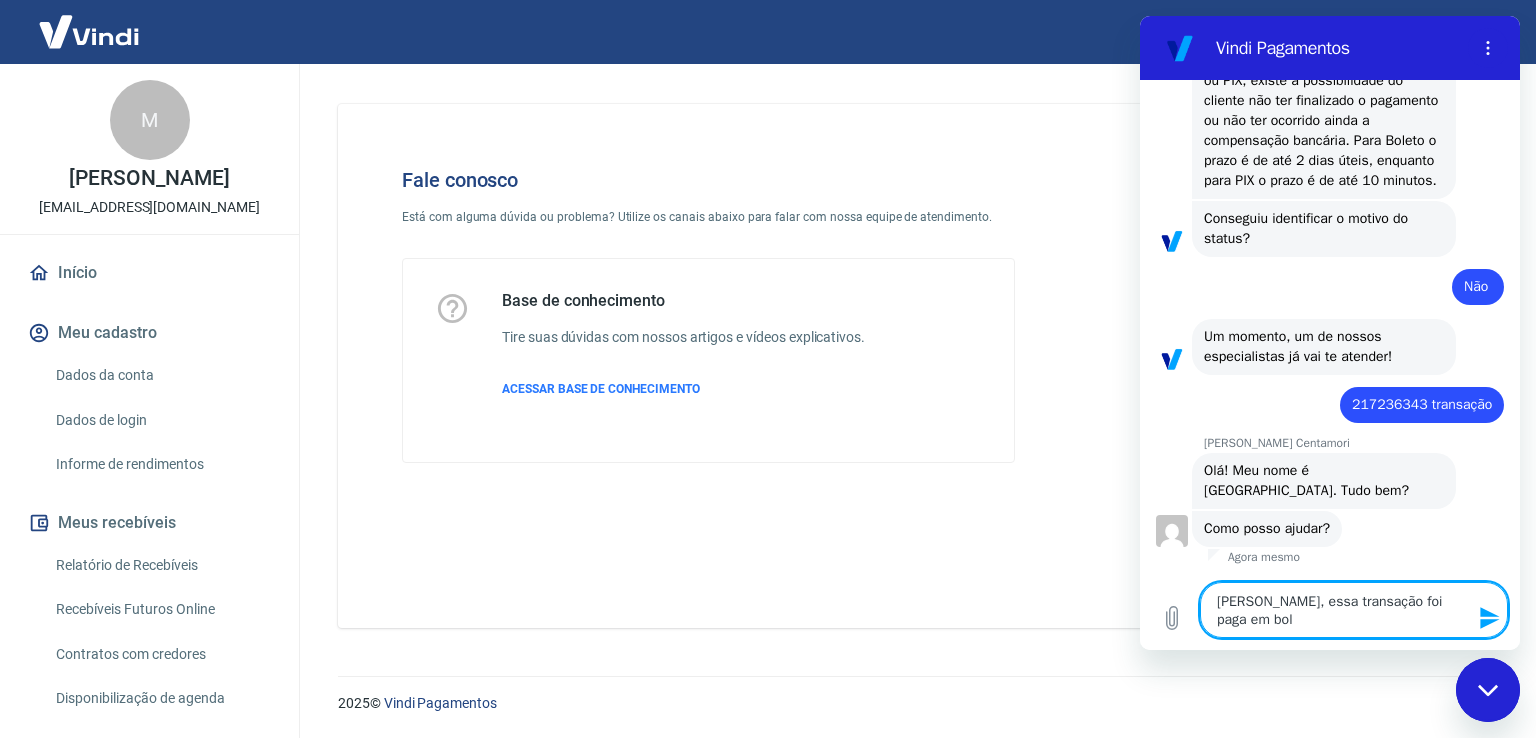 type on "Ola Mariana, essa transação foi paga em bole" 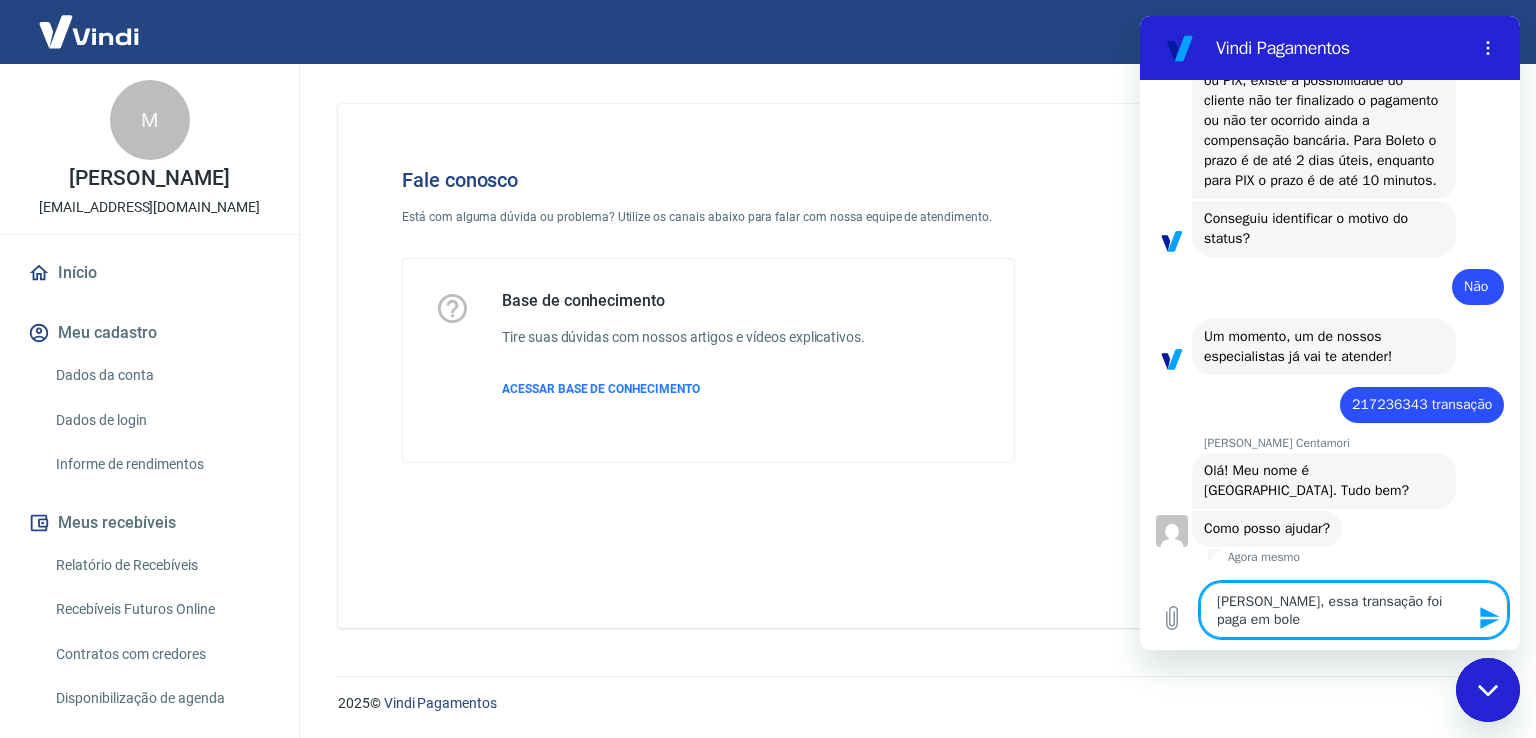 type on "Ola Mariana, essa transação foi paga em bolet" 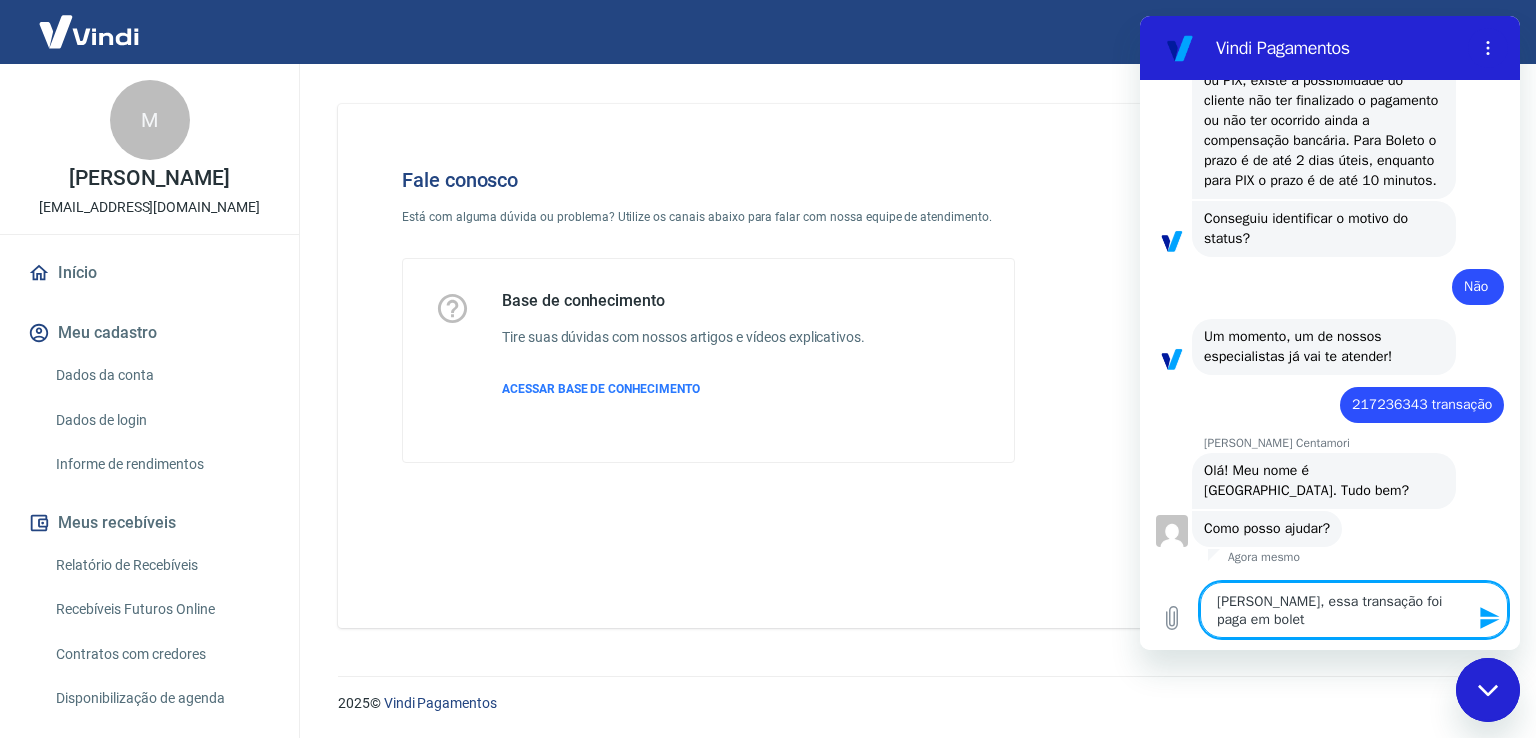 type on "Ola Mariana, essa transação foi paga em boleto" 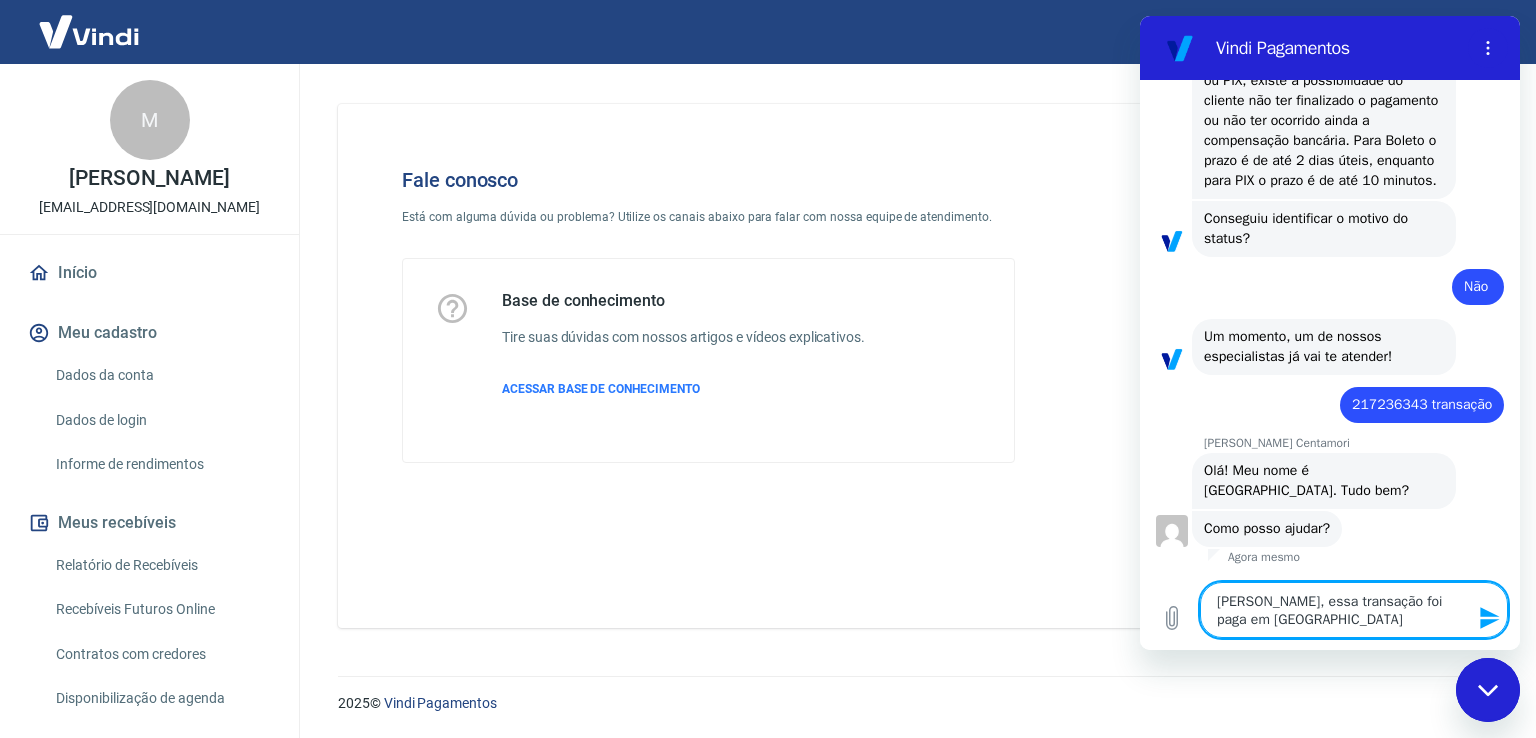 type on "Ola Mariana, essa transação foi paga em boleto" 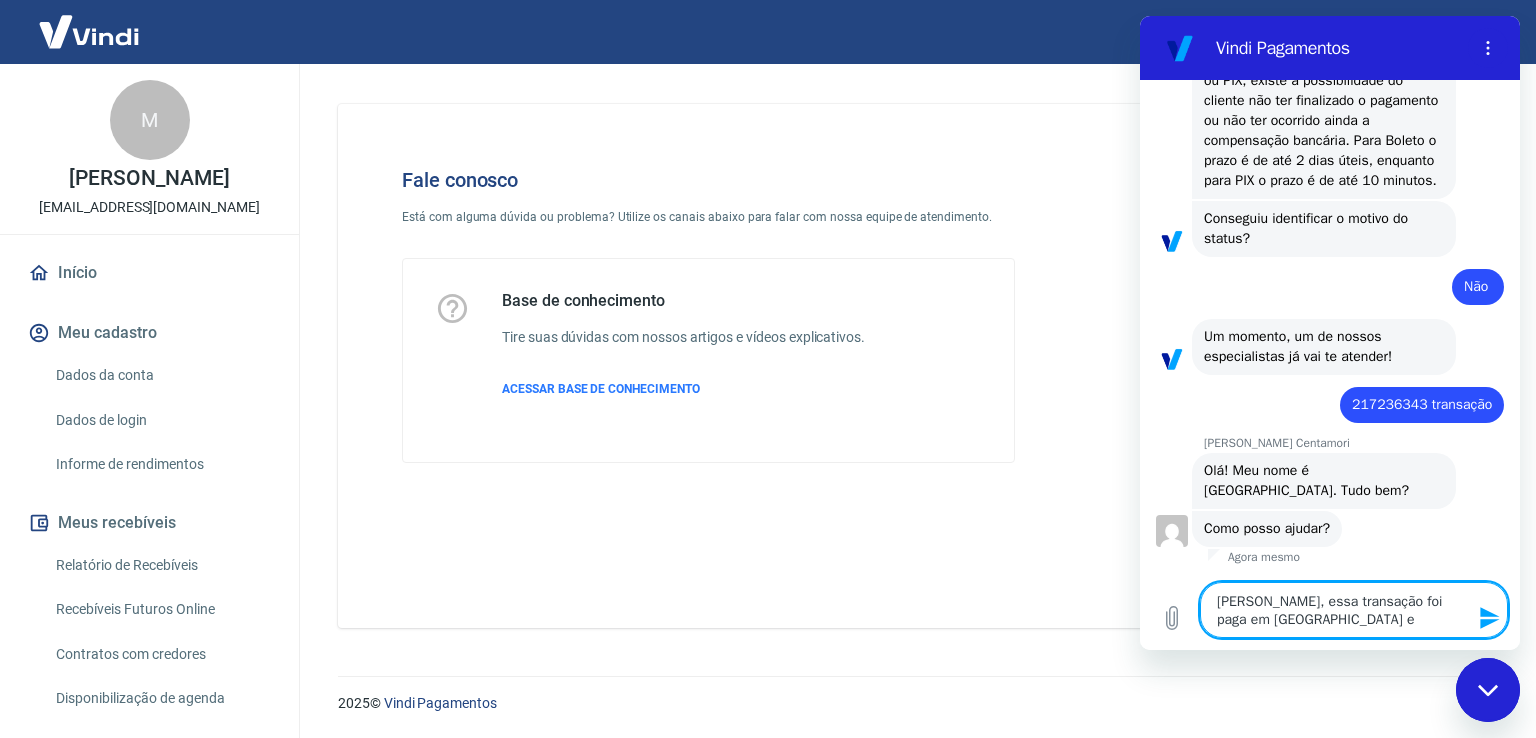 type on "Ola Mariana, essa transação foi paga em boleto e" 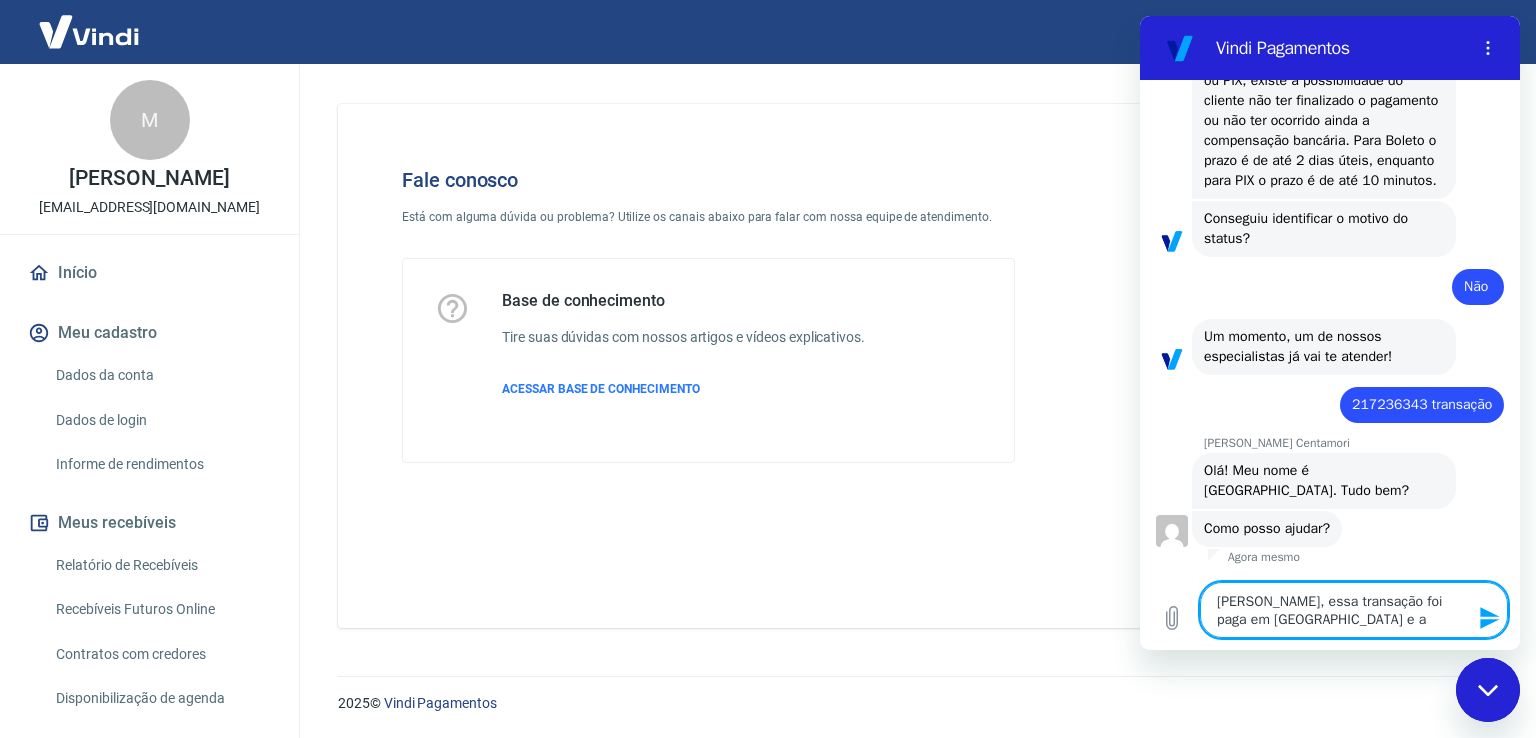 type on "x" 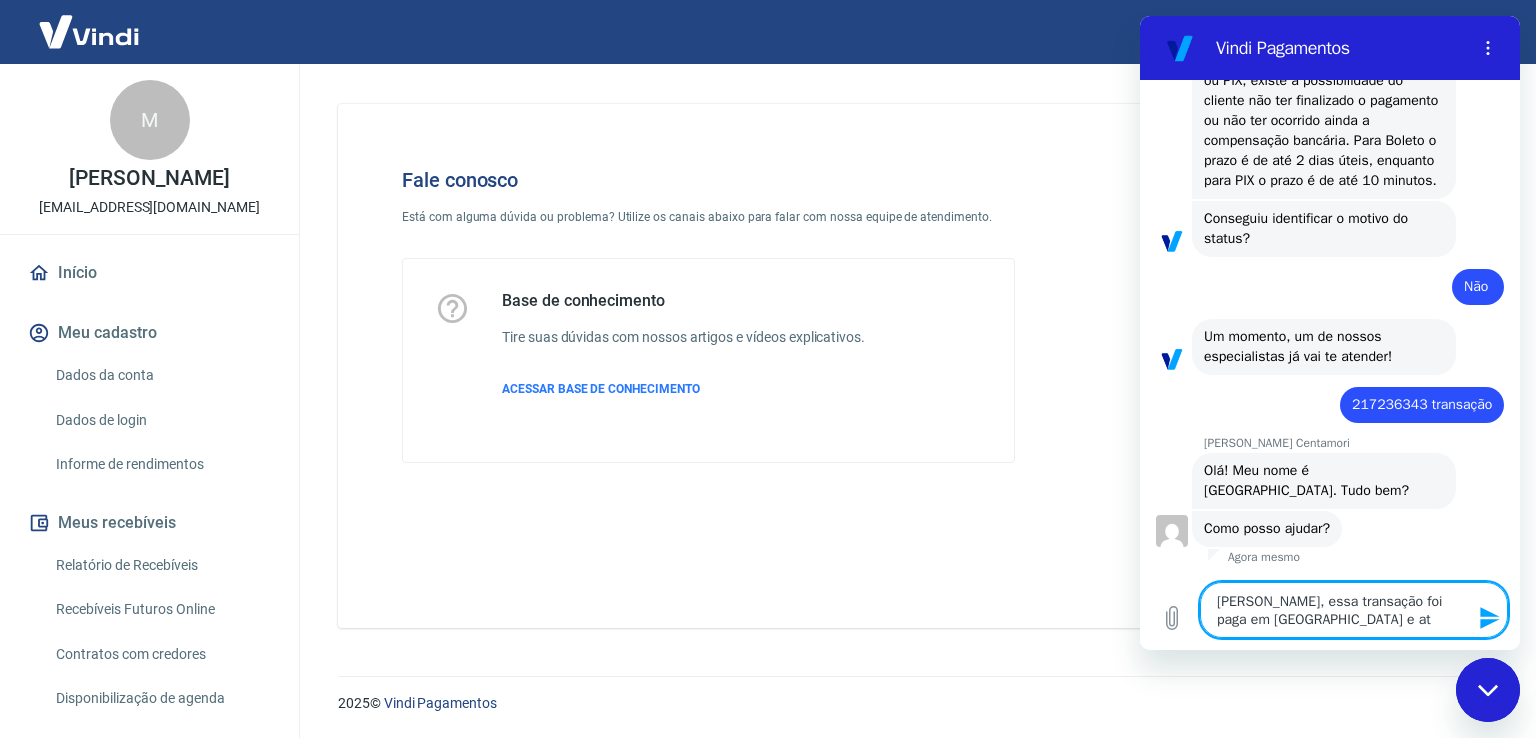 type on "Ola Mariana, essa transação foi paga em boleto e até" 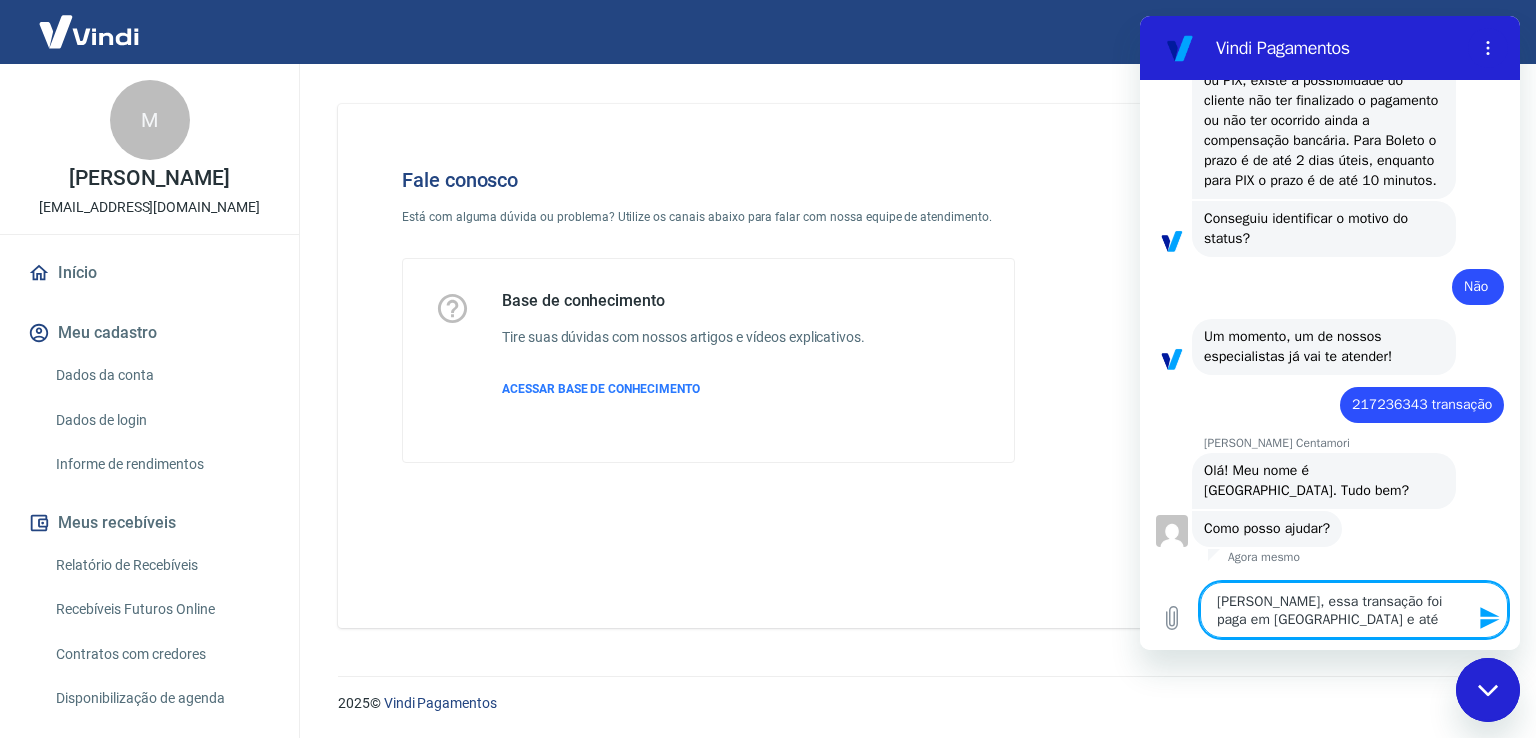 type on "Ola Mariana, essa transação foi paga em boleto e até" 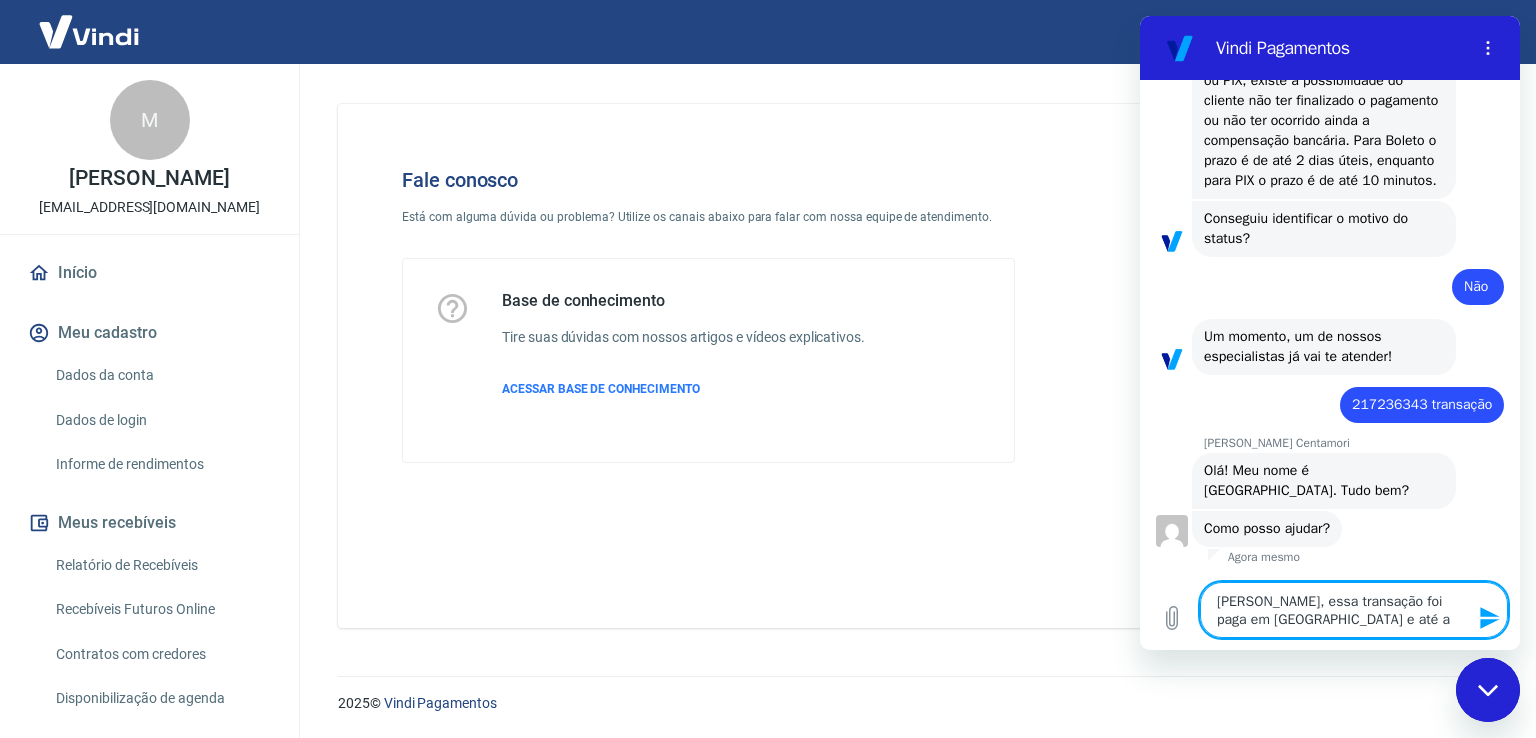 type on "Ola Mariana, essa transação foi paga em boleto e até ag" 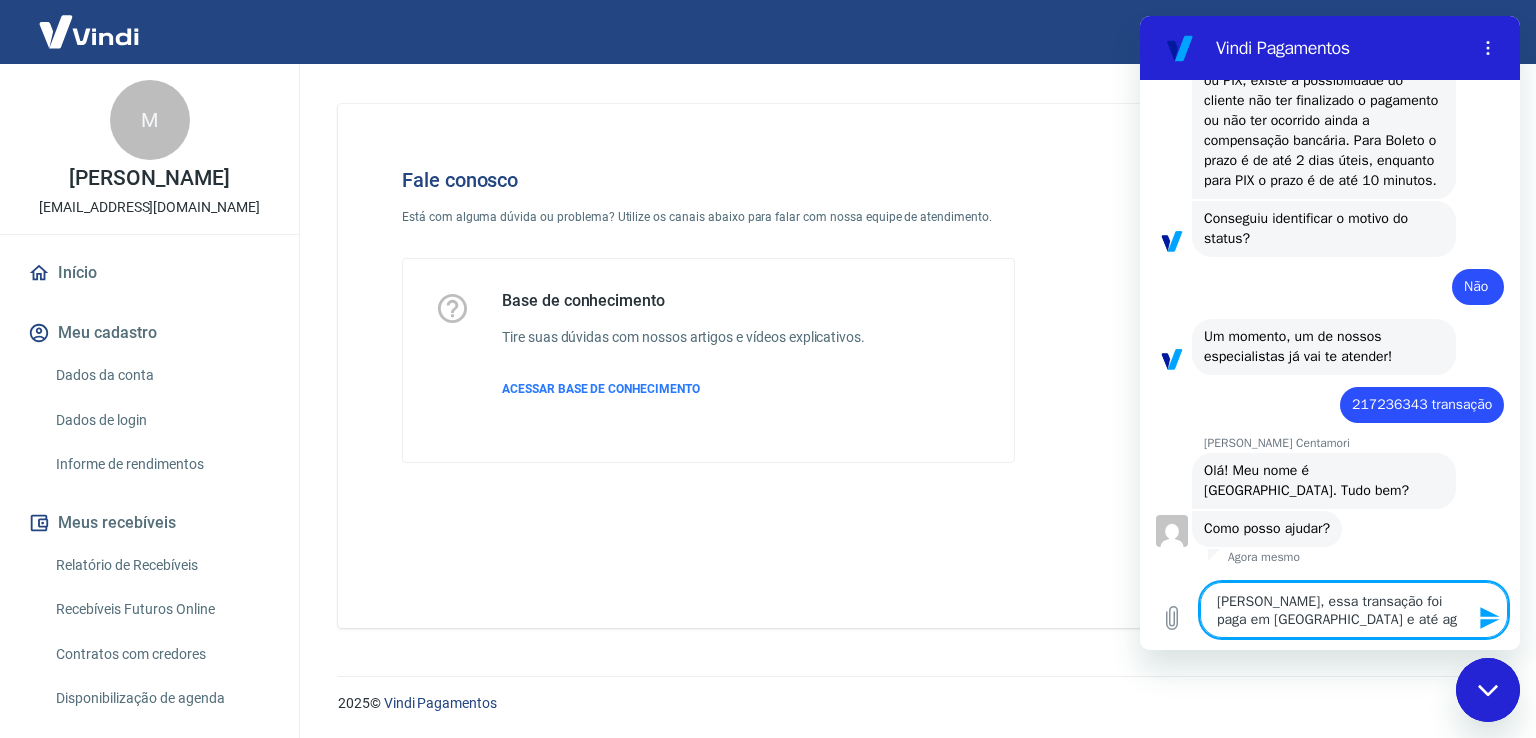type on "Ola Mariana, essa transação foi paga em boleto e até ago" 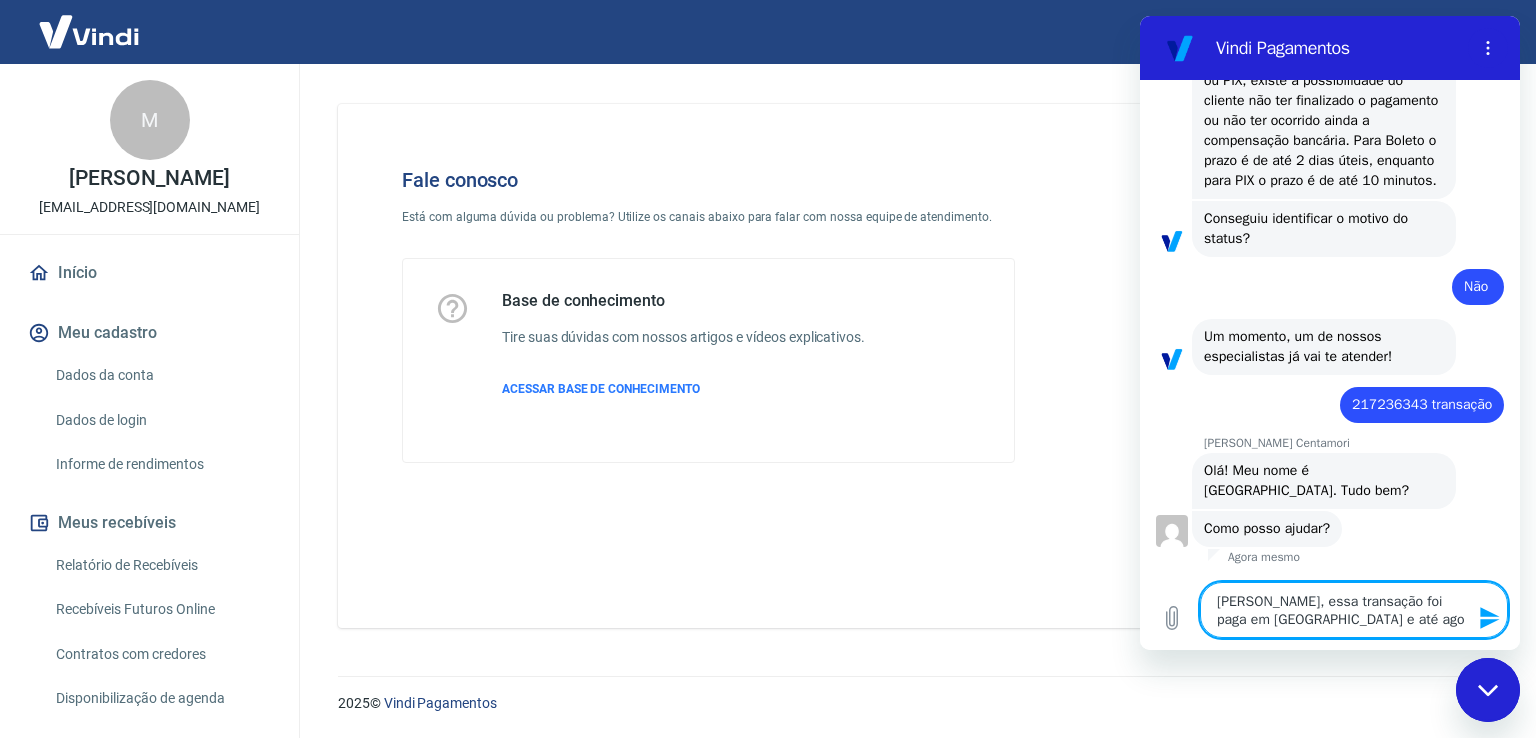 type on "Ola Mariana, essa transação foi paga em boleto e até agor" 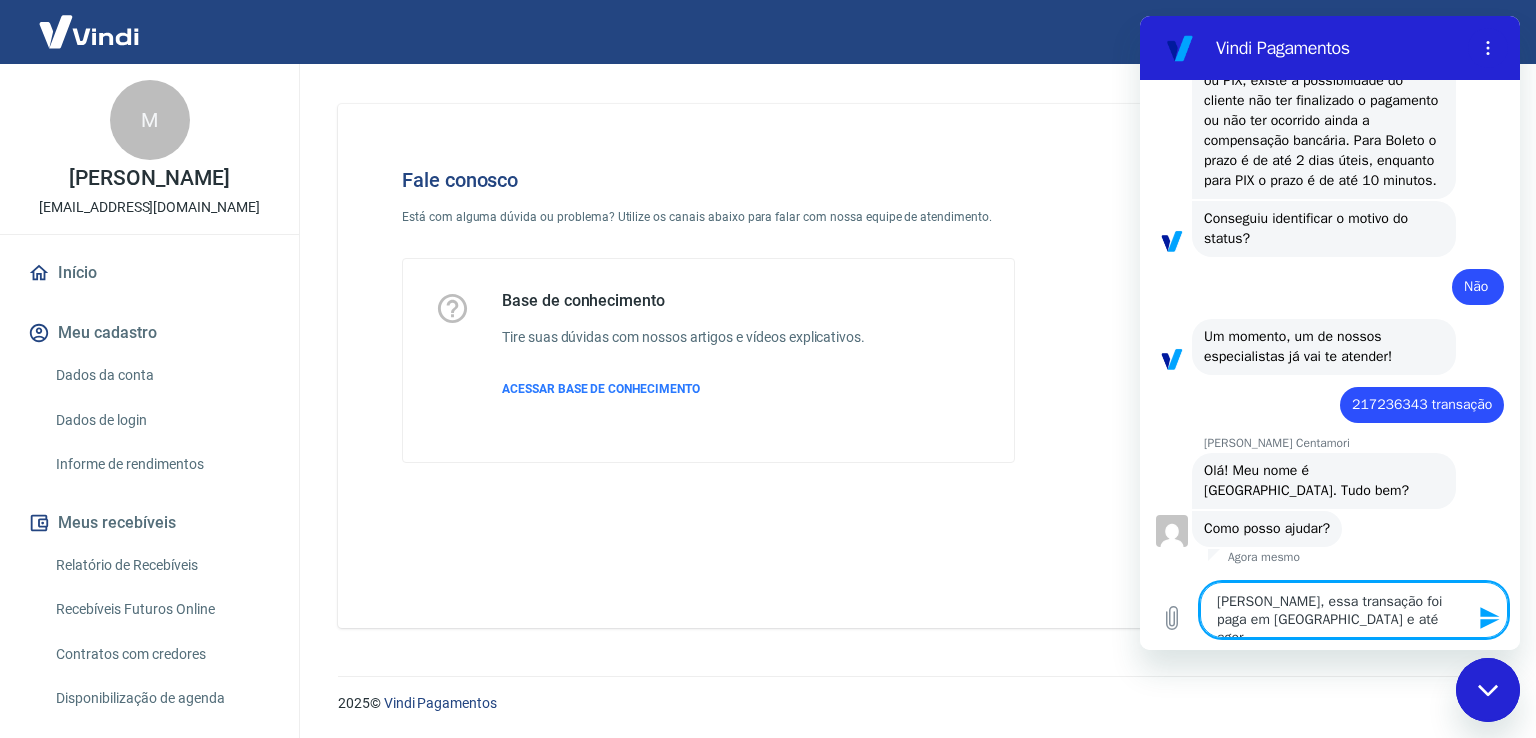 type on "Ola Mariana, essa transação foi paga em boleto e até agora" 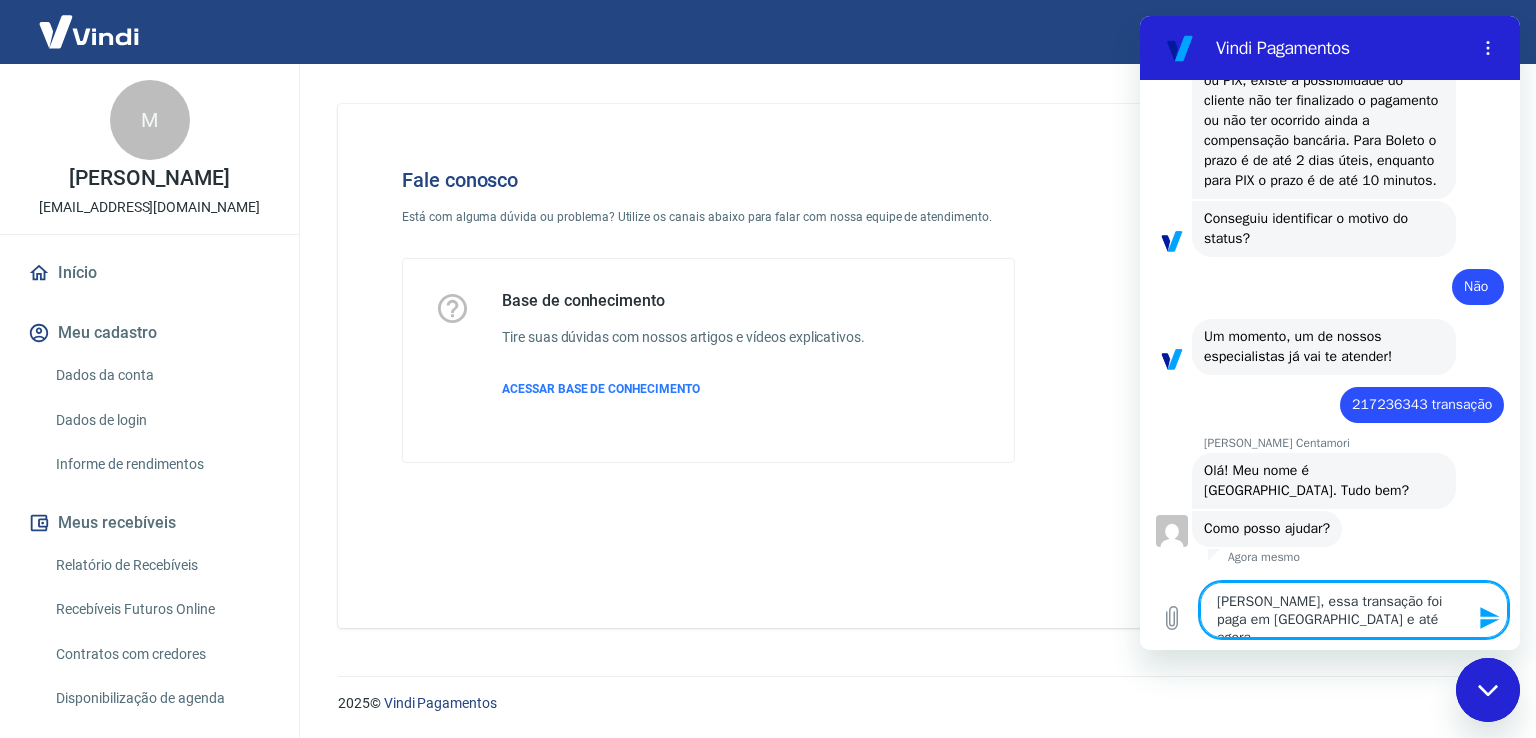 type on "Ola Mariana, essa transação foi paga em boleto e até agora" 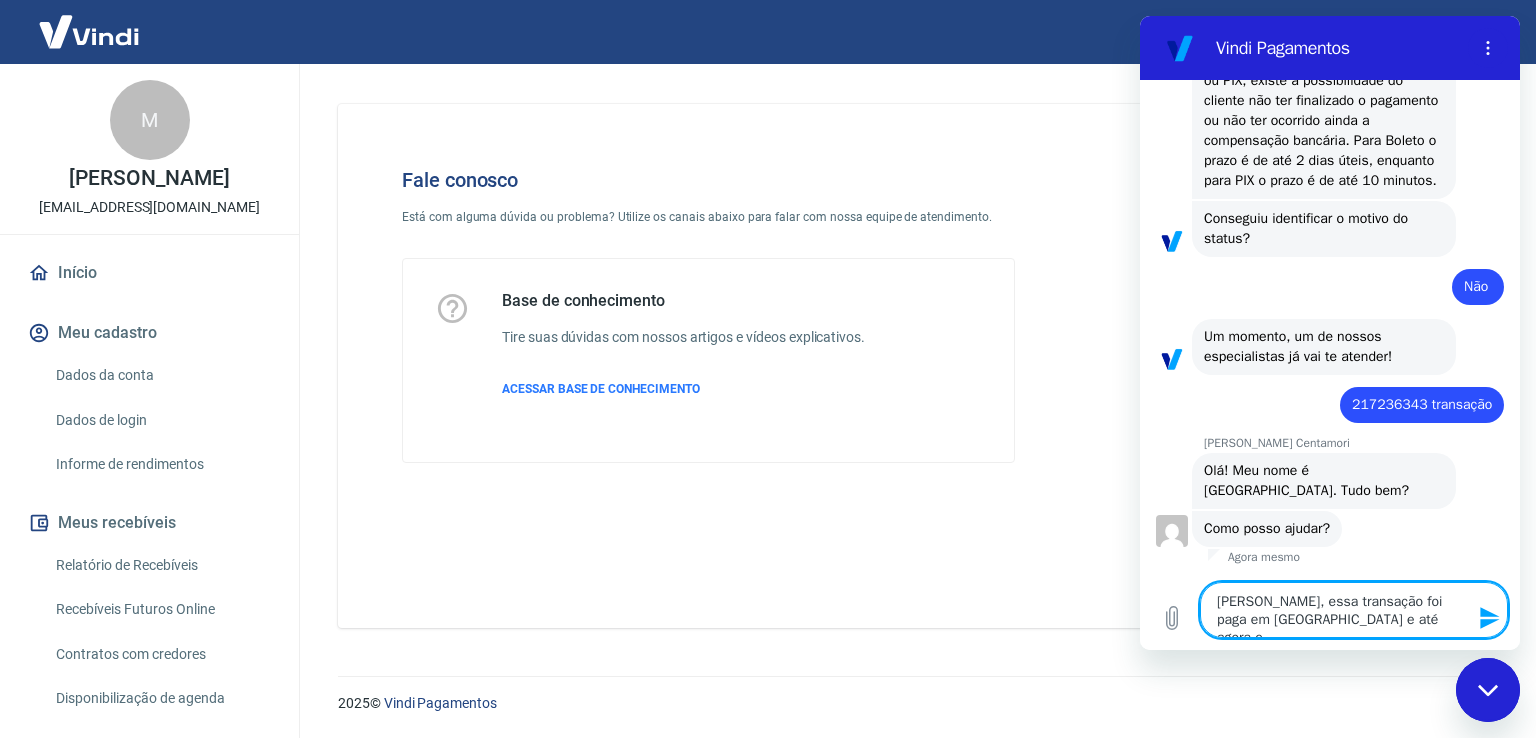 type on "Ola Mariana, essa transação foi paga em boleto e até agora es" 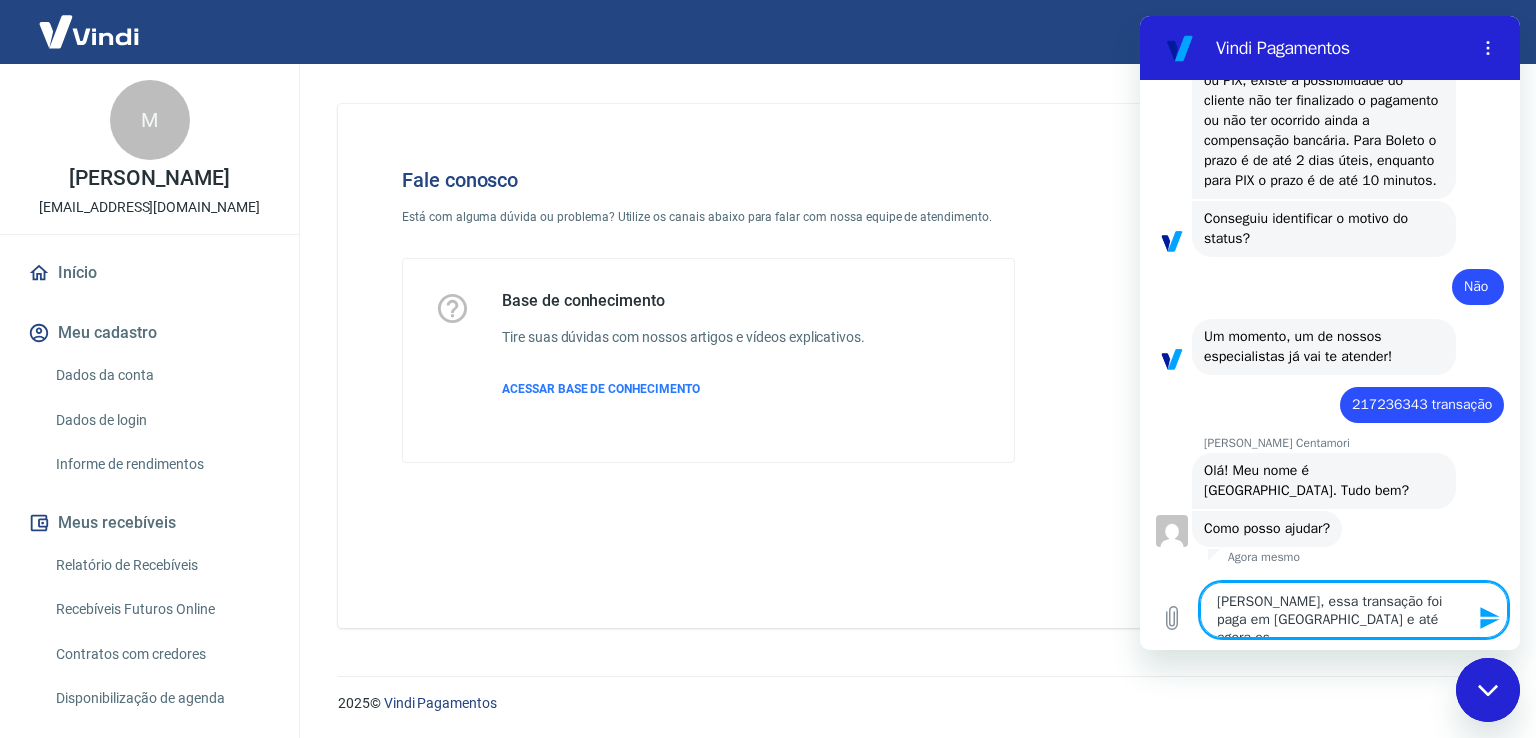 type on "Ola Mariana, essa transação foi paga em boleto e até agora est" 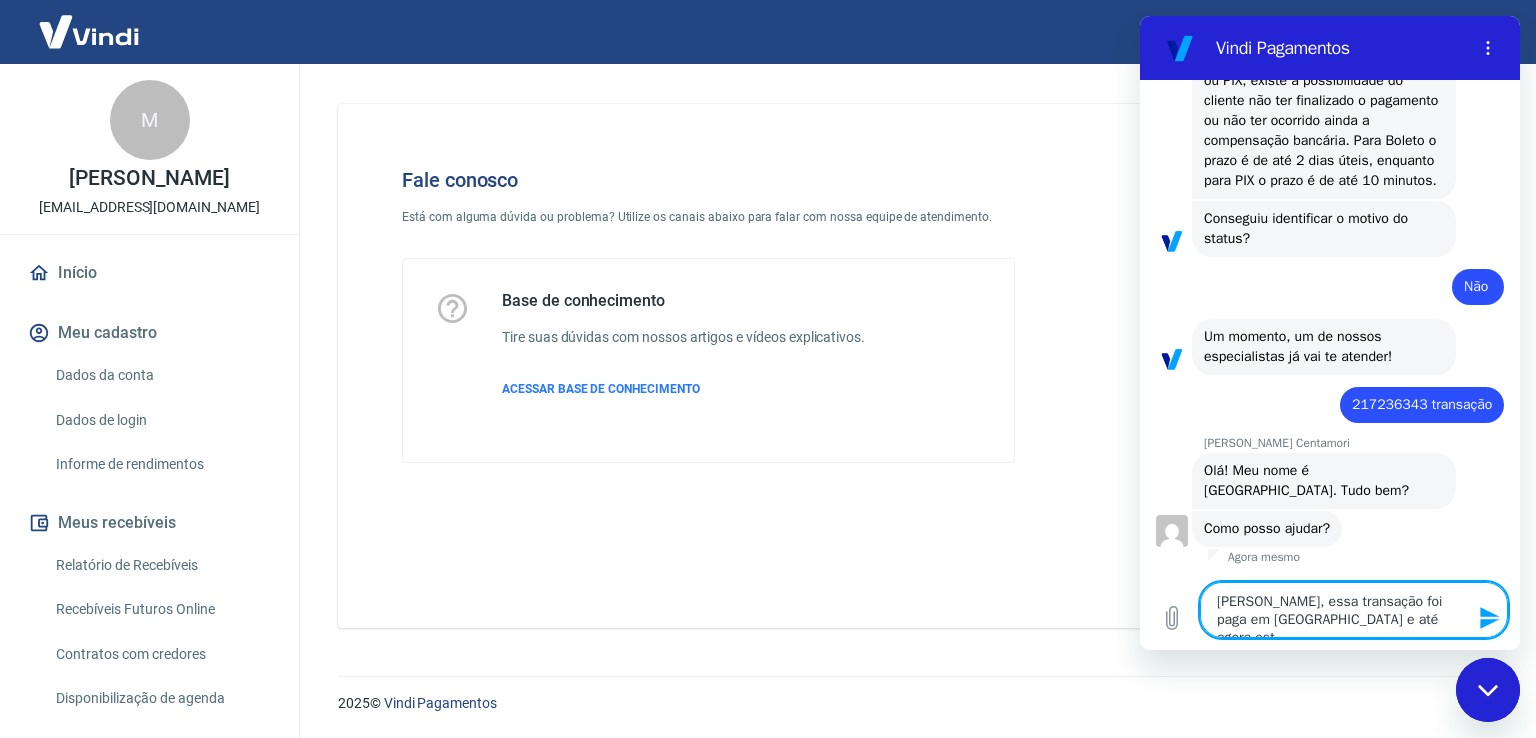 type on "x" 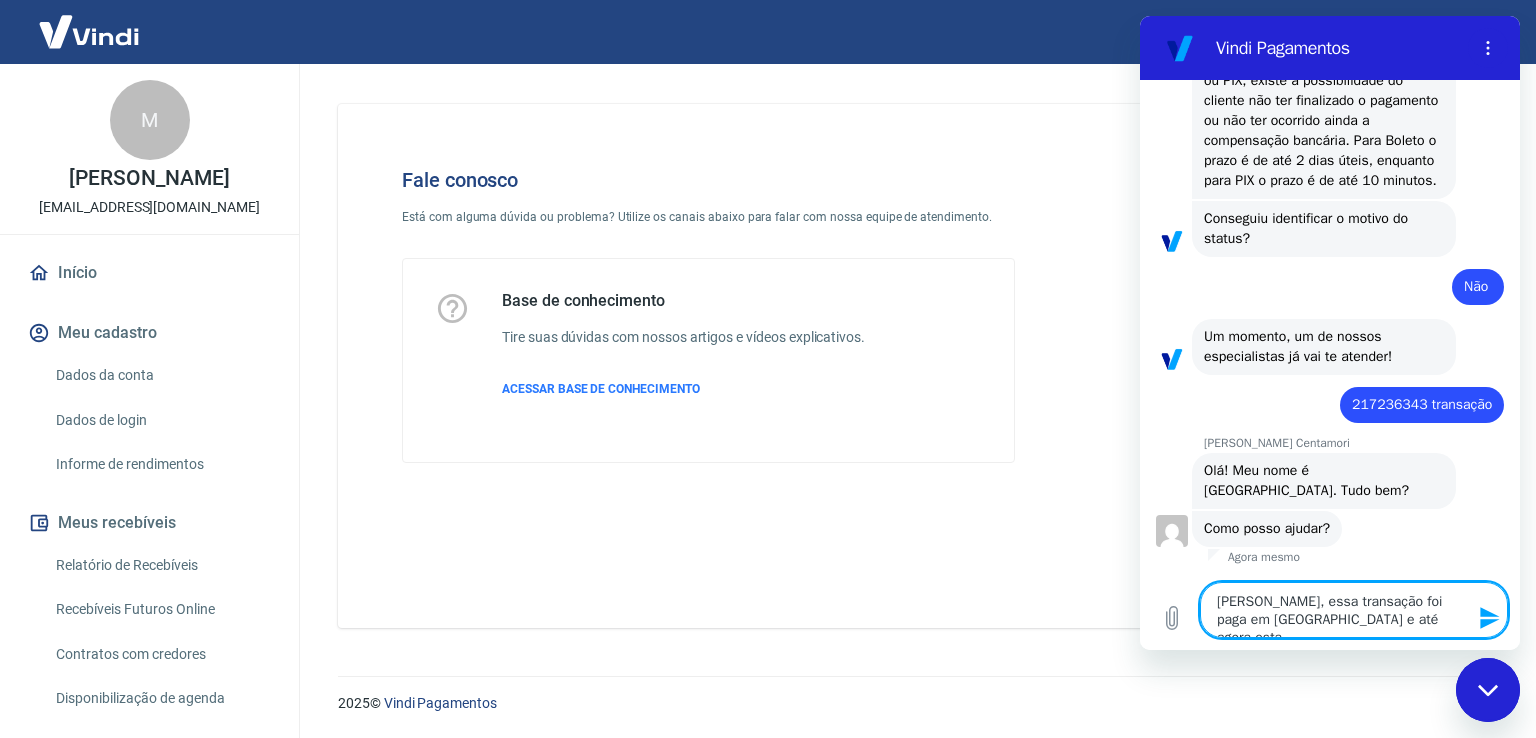 type on "Ola Mariana, essa transação foi paga em boleto e até agora esta" 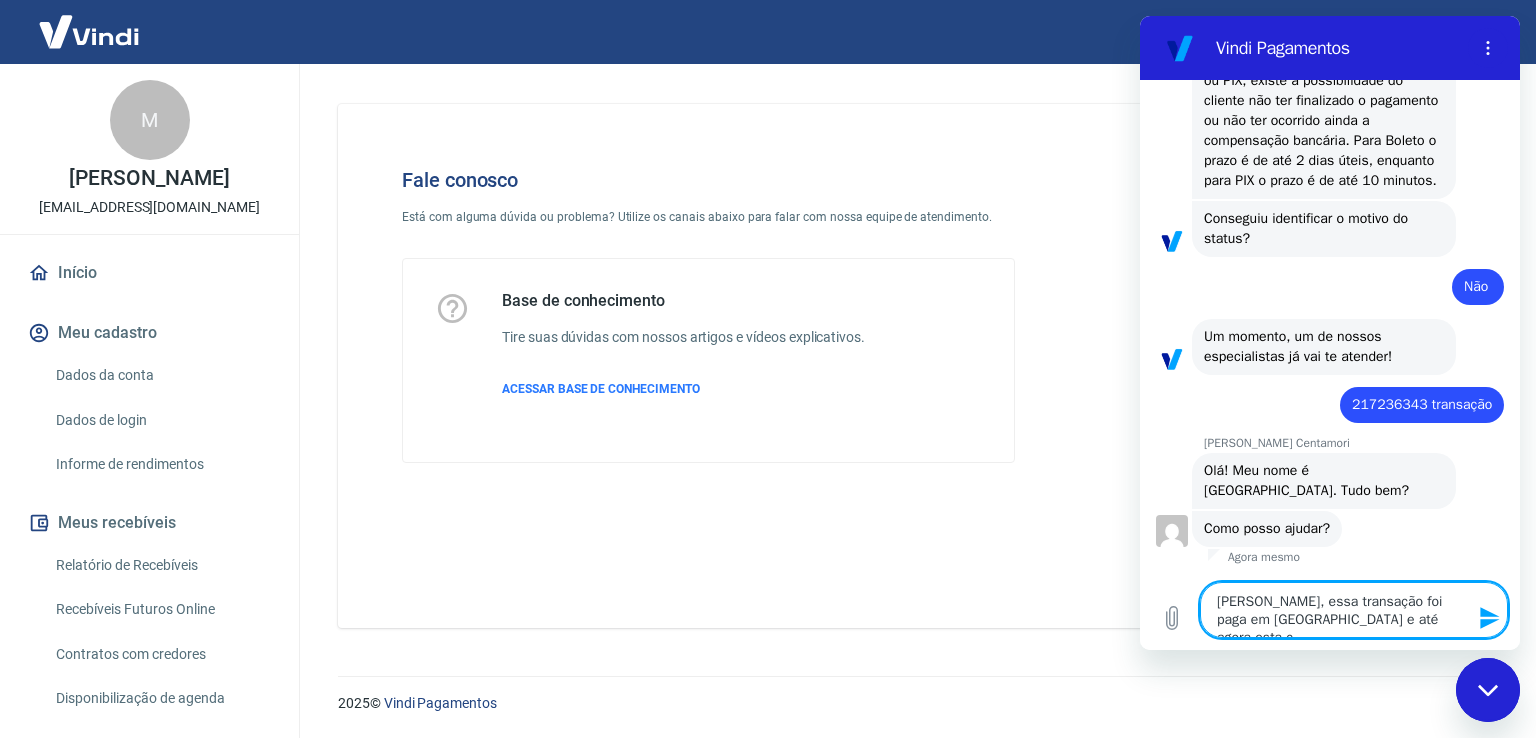 type on "x" 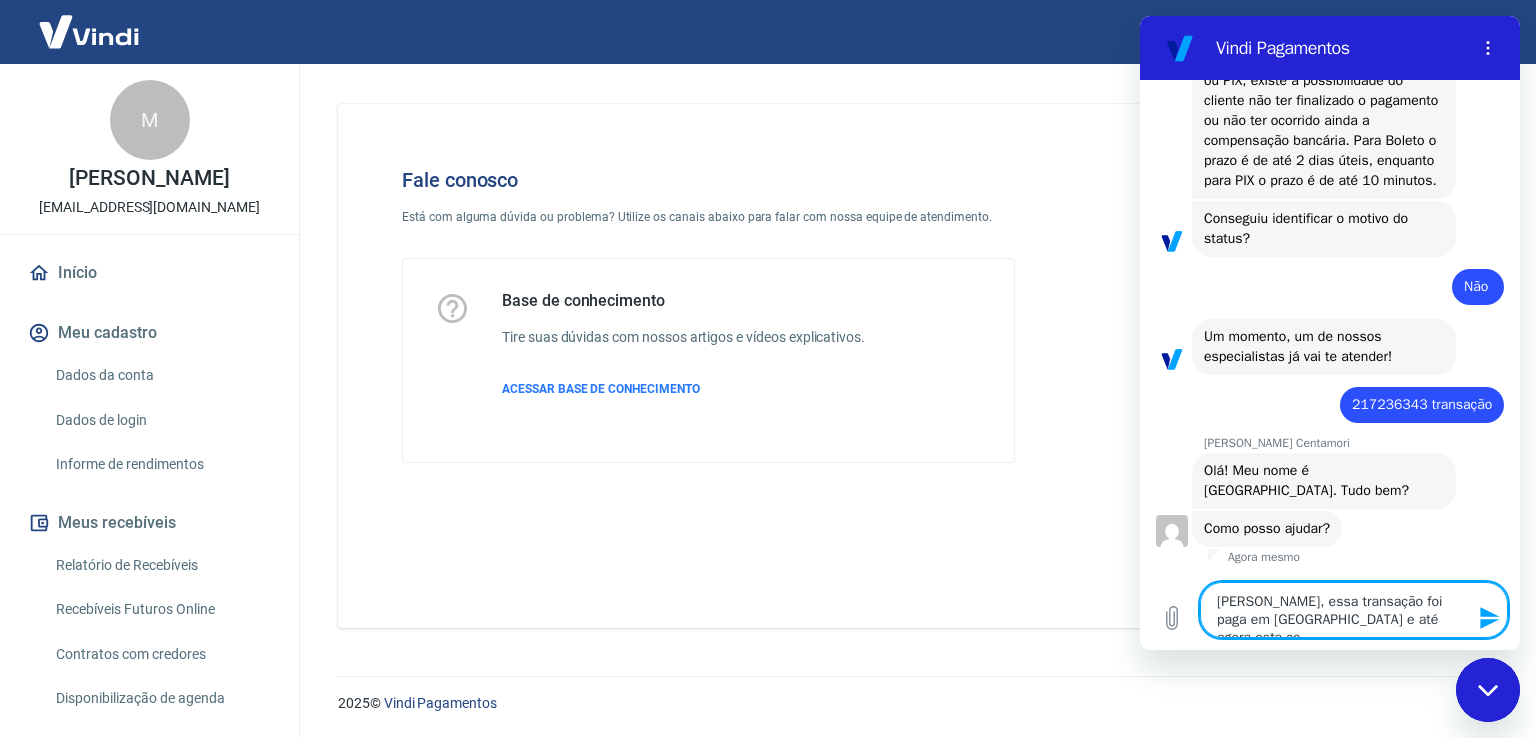 type on "Ola Mariana, essa transação foi paga em boleto e até agora esta com" 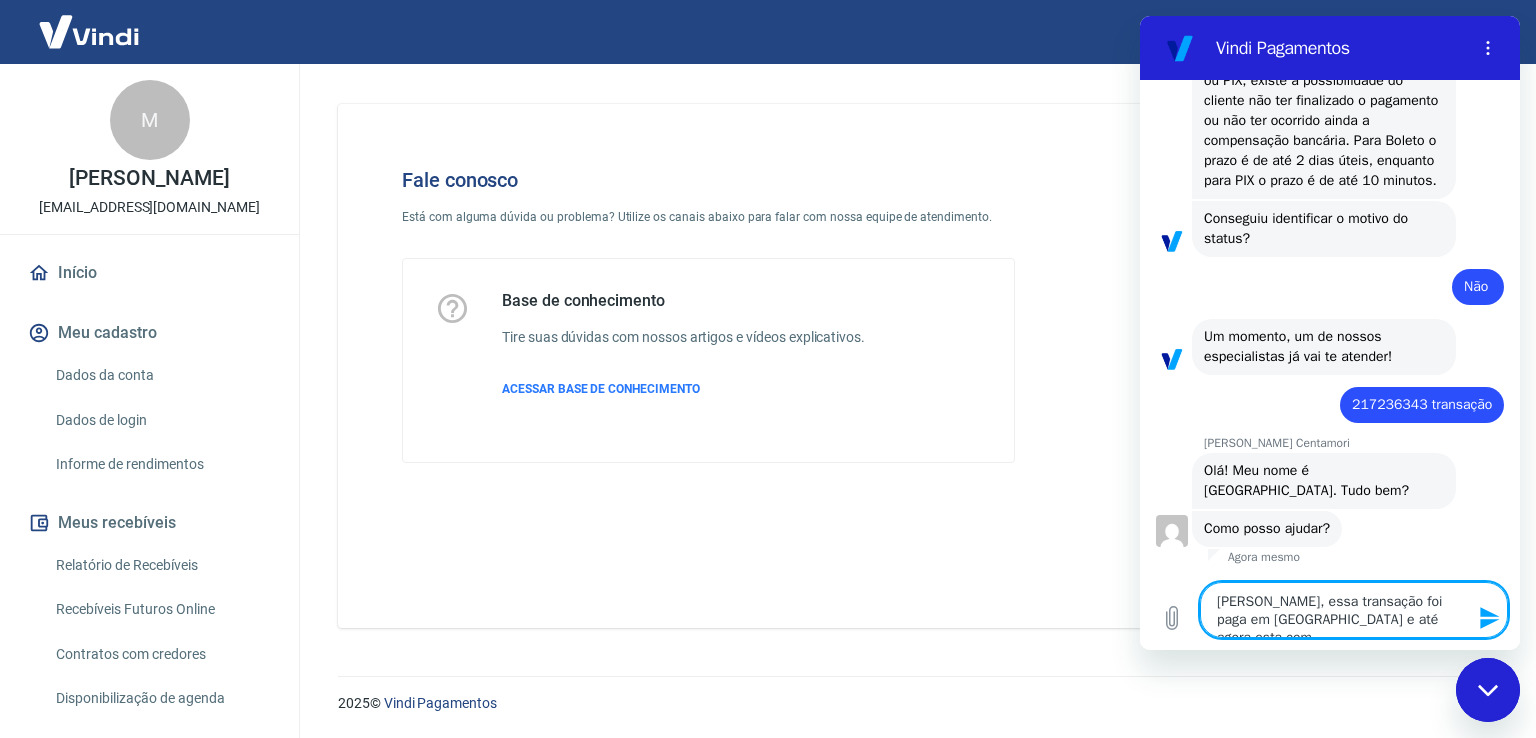 type on "x" 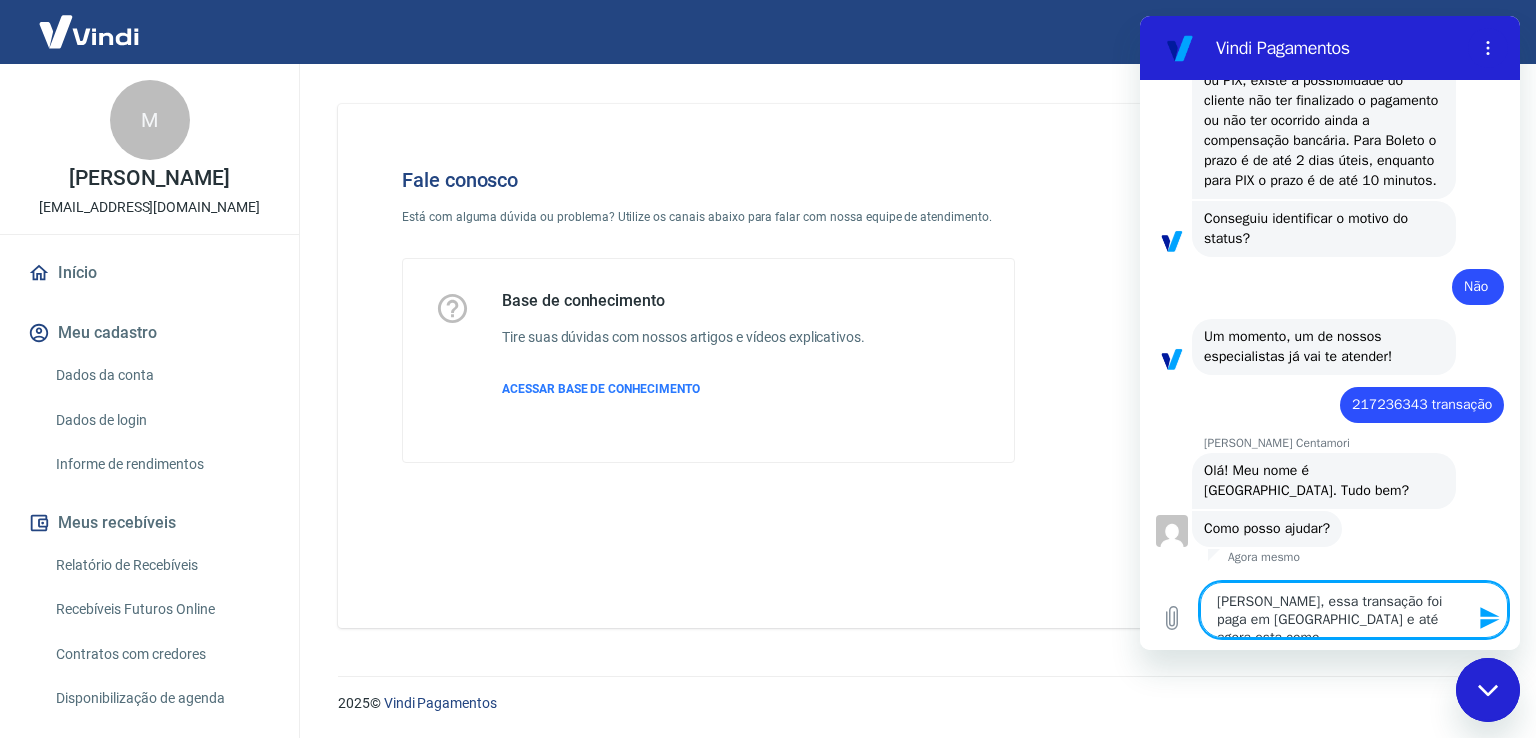 type on "Ola Mariana, essa transação foi paga em boleto e até agora esta como" 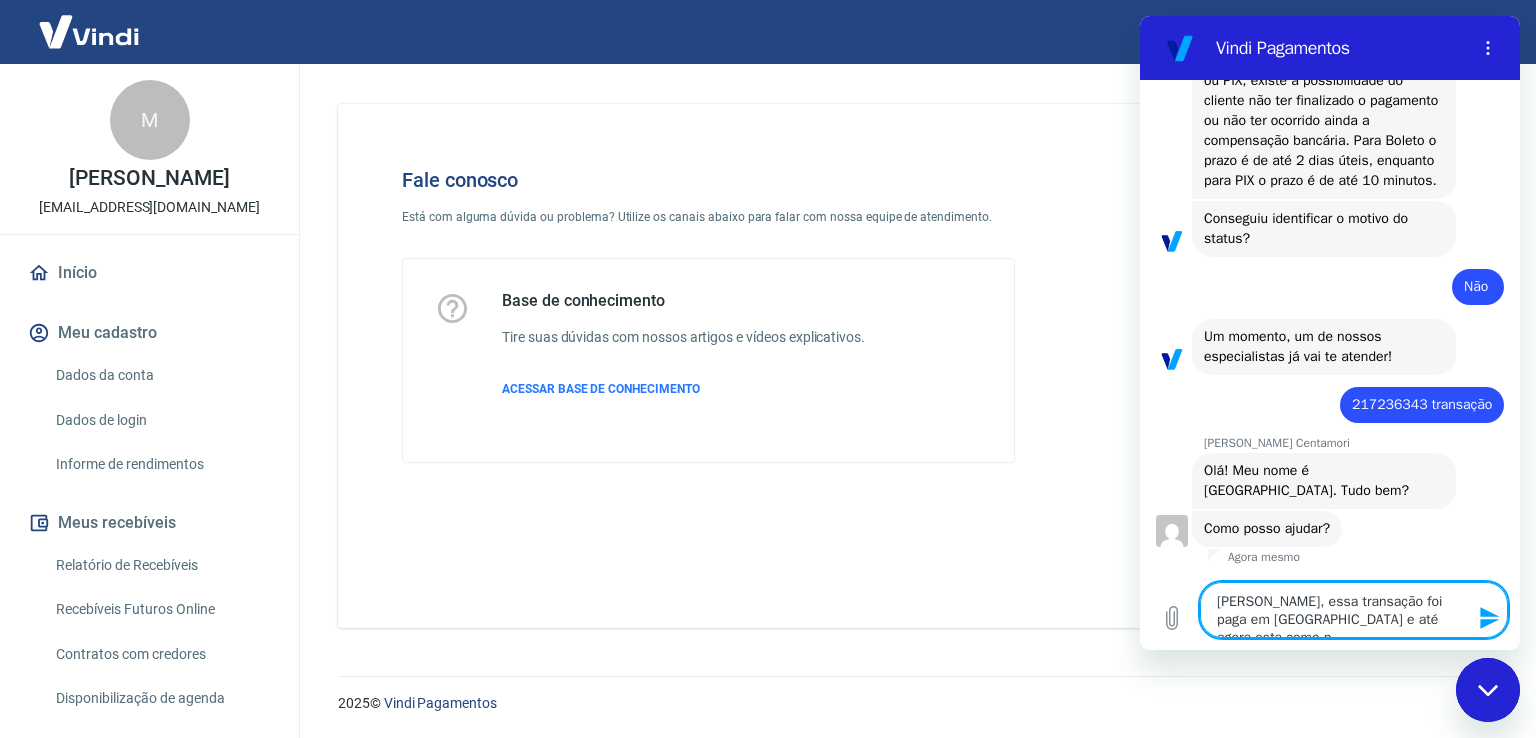 type on "x" 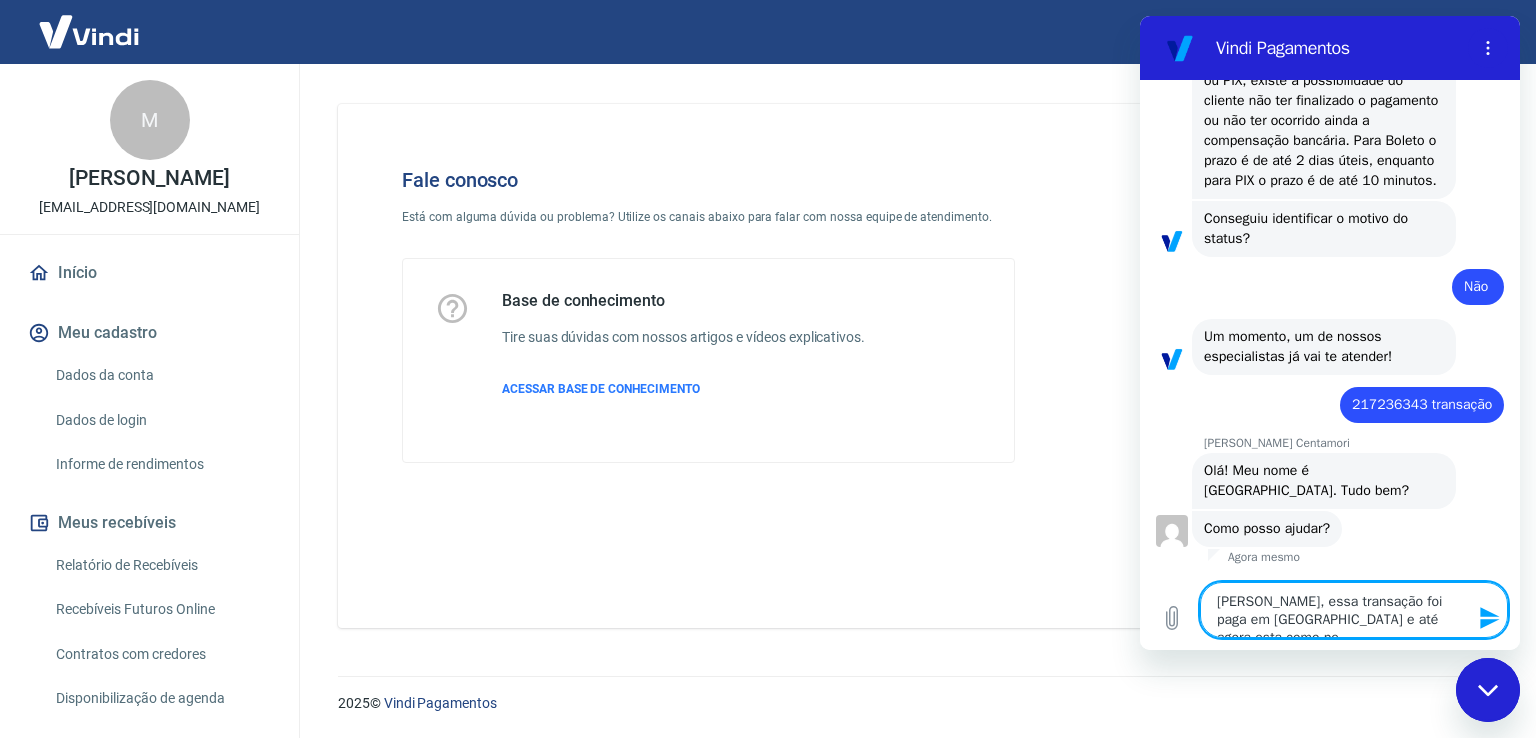 type on "Ola Mariana, essa transação foi paga em boleto e até agora esta como pen" 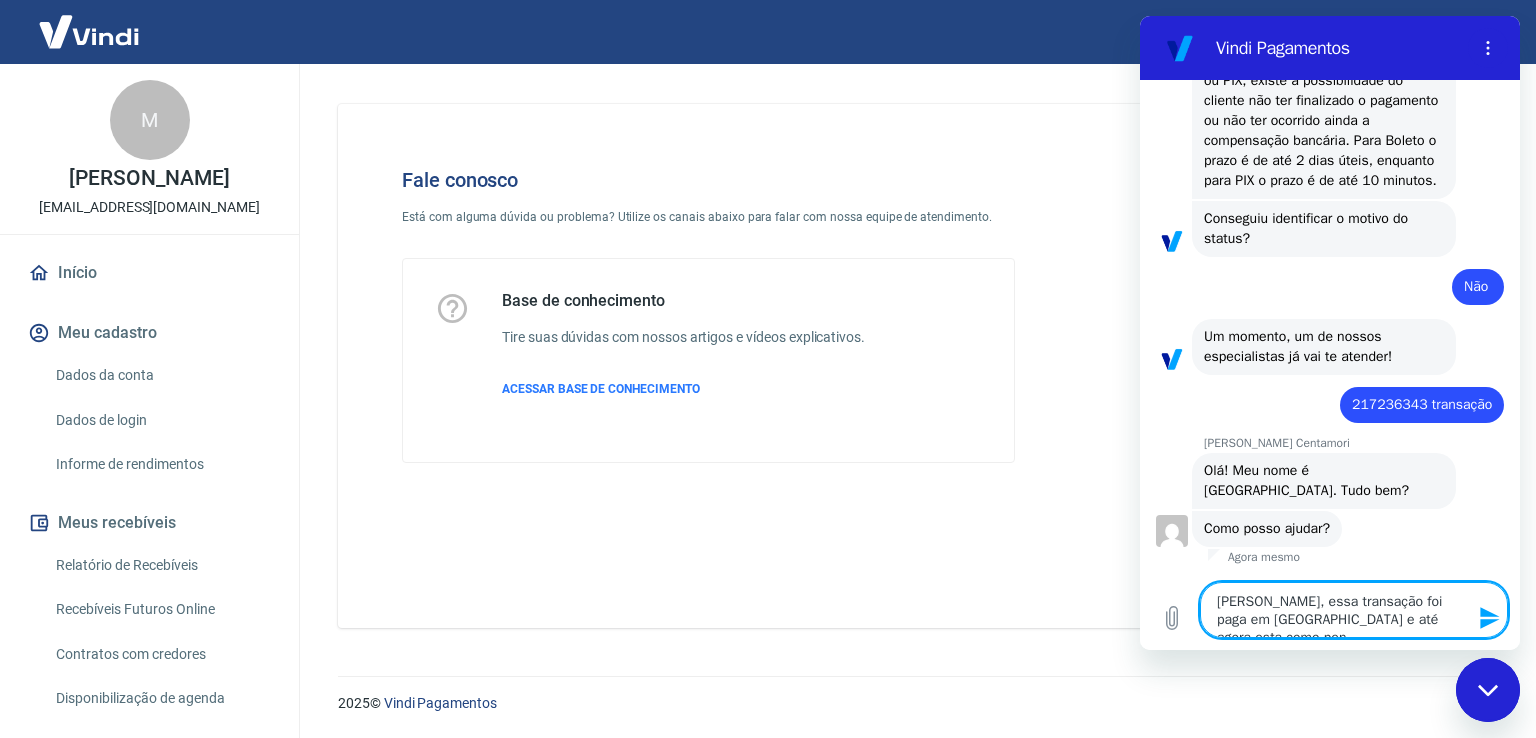 type on "Ola Mariana, essa transação foi paga em boleto e até agora esta como pend" 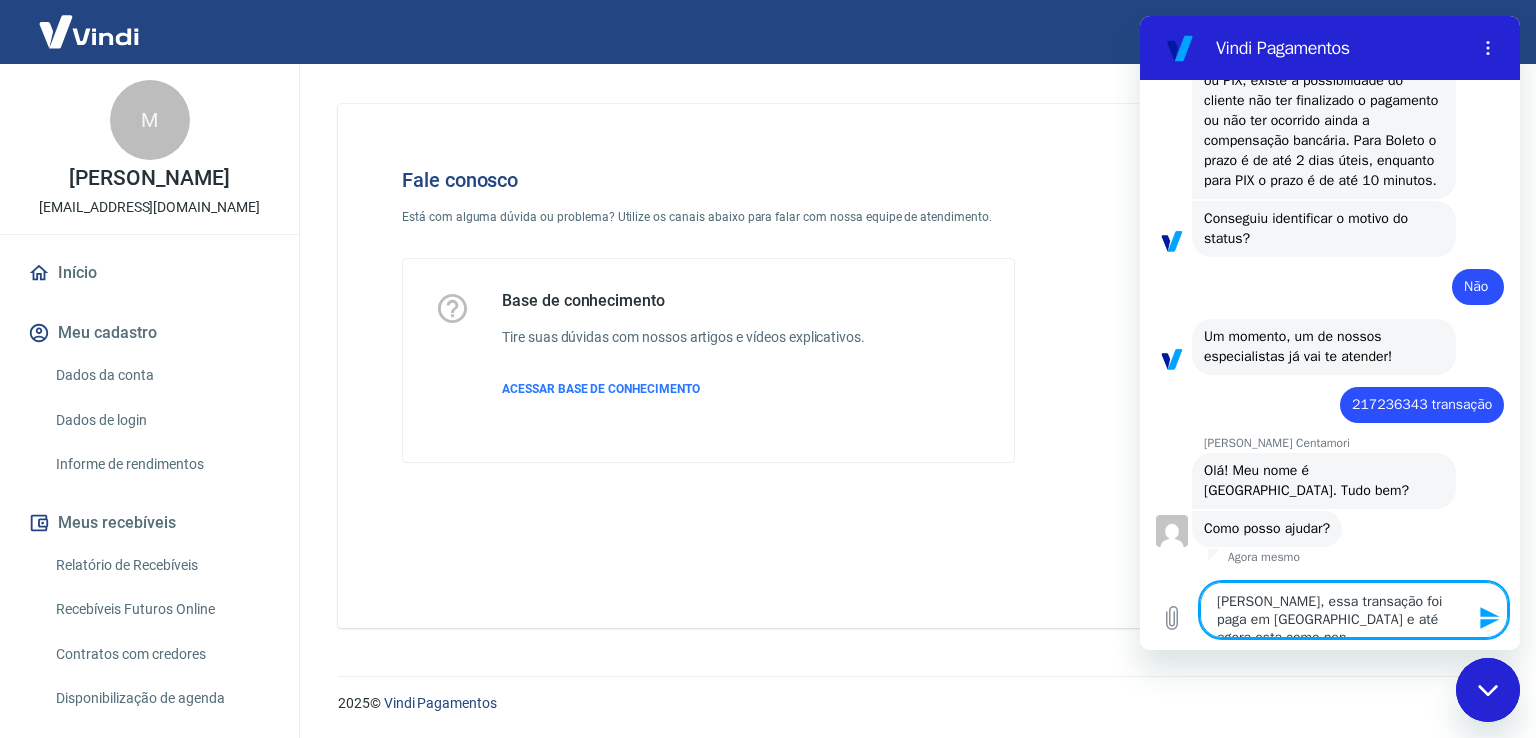 type on "x" 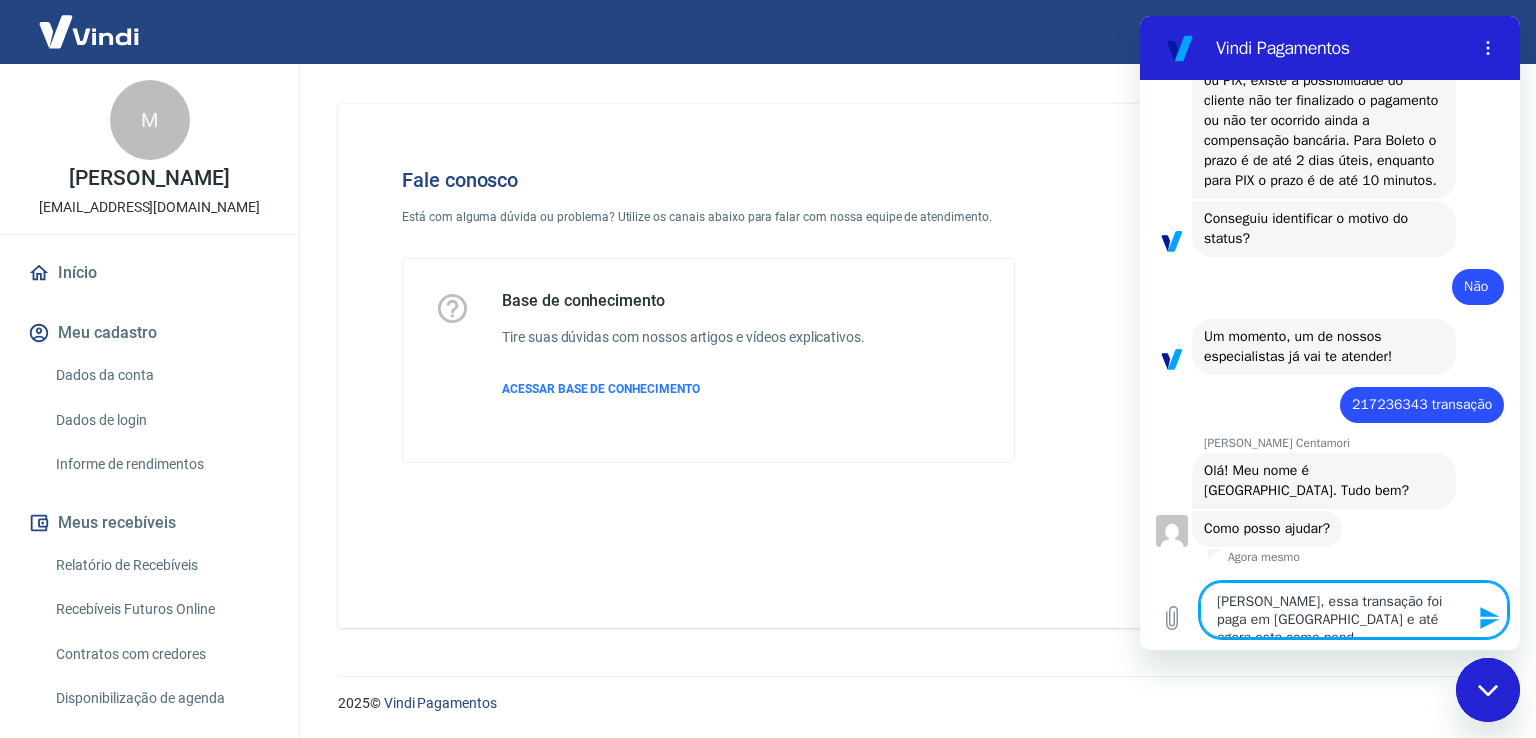 type on "Ola Mariana, essa transação foi paga em boleto e até agora esta como pende" 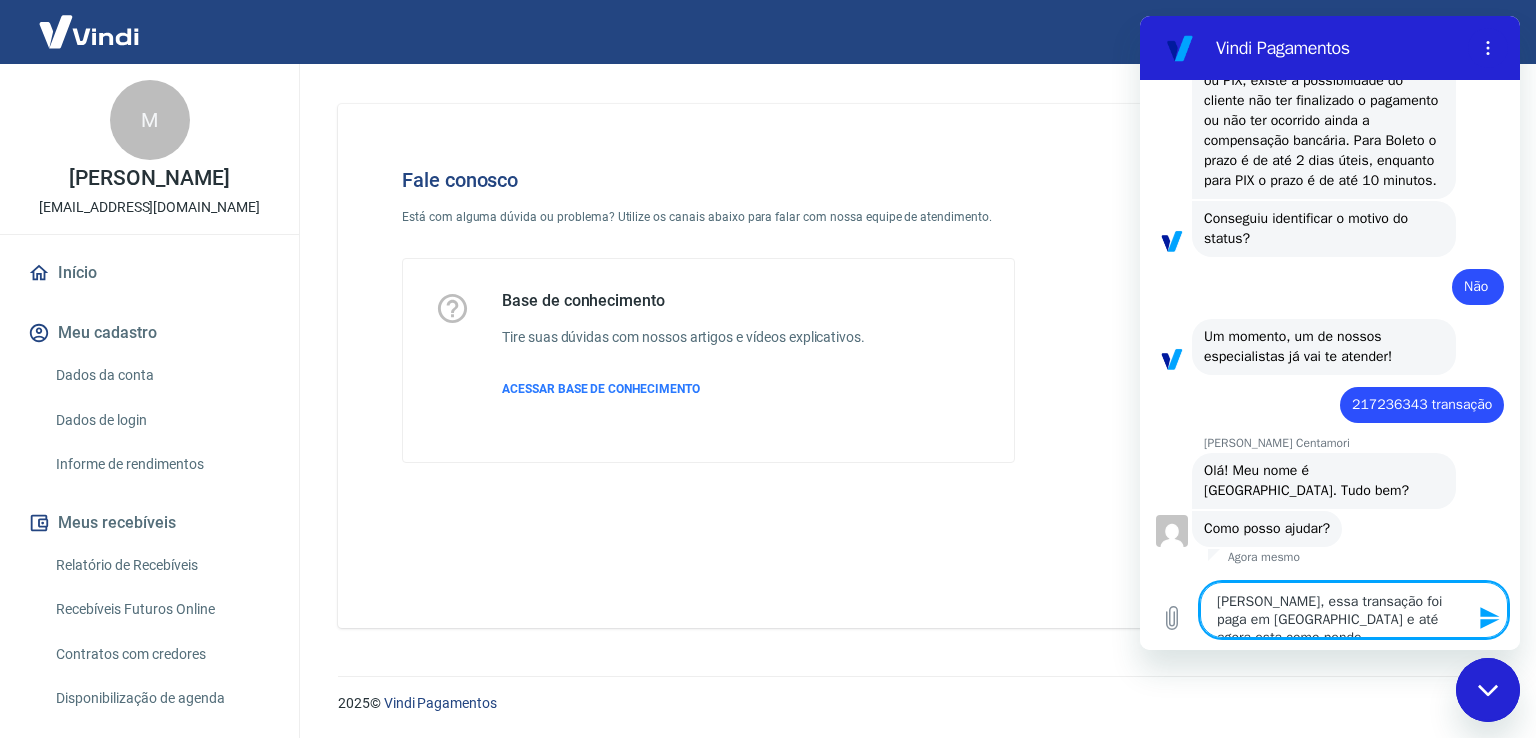 type on "Ola Mariana, essa transação foi paga em boleto e até agora esta como penden" 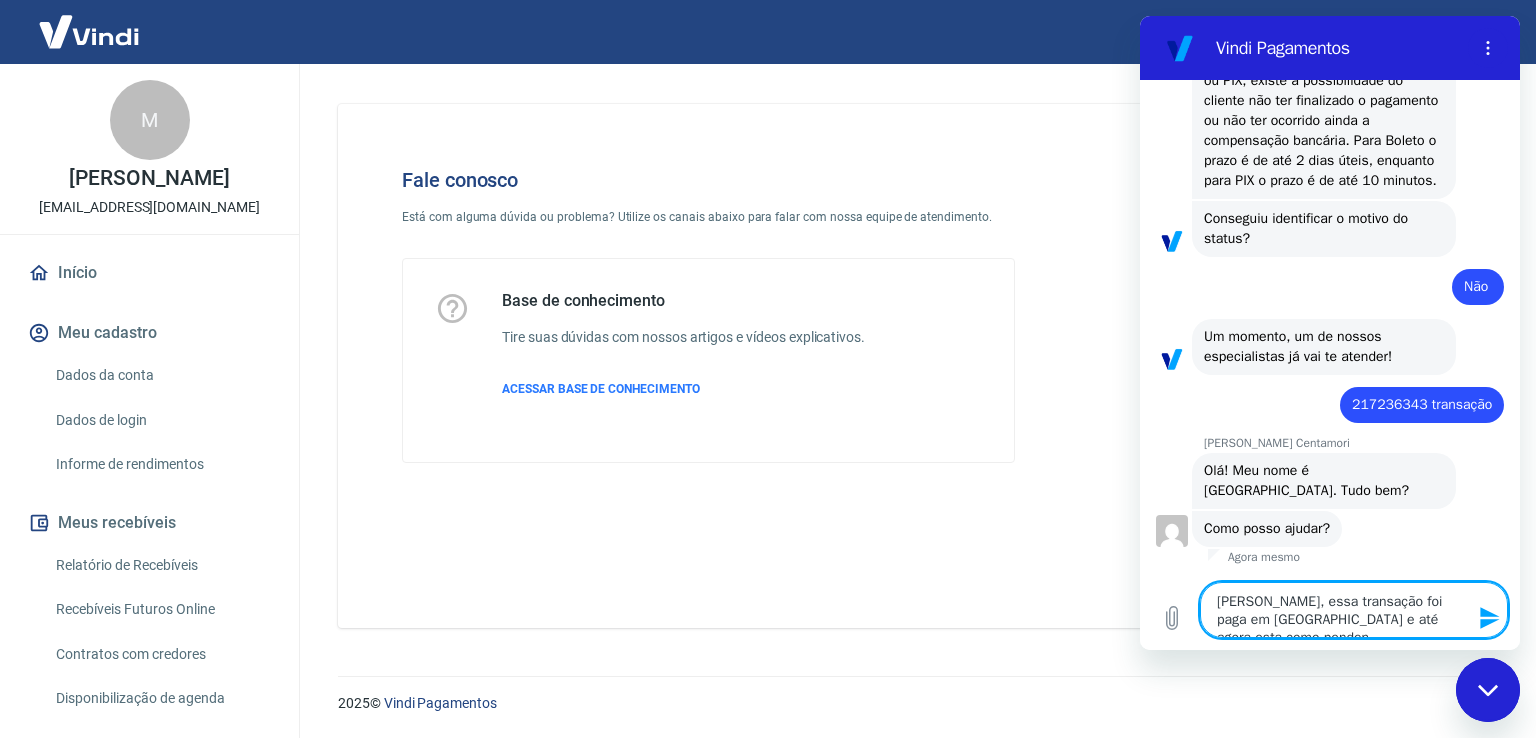 type on "Ola Mariana, essa transação foi paga em boleto e até agora esta como pendent" 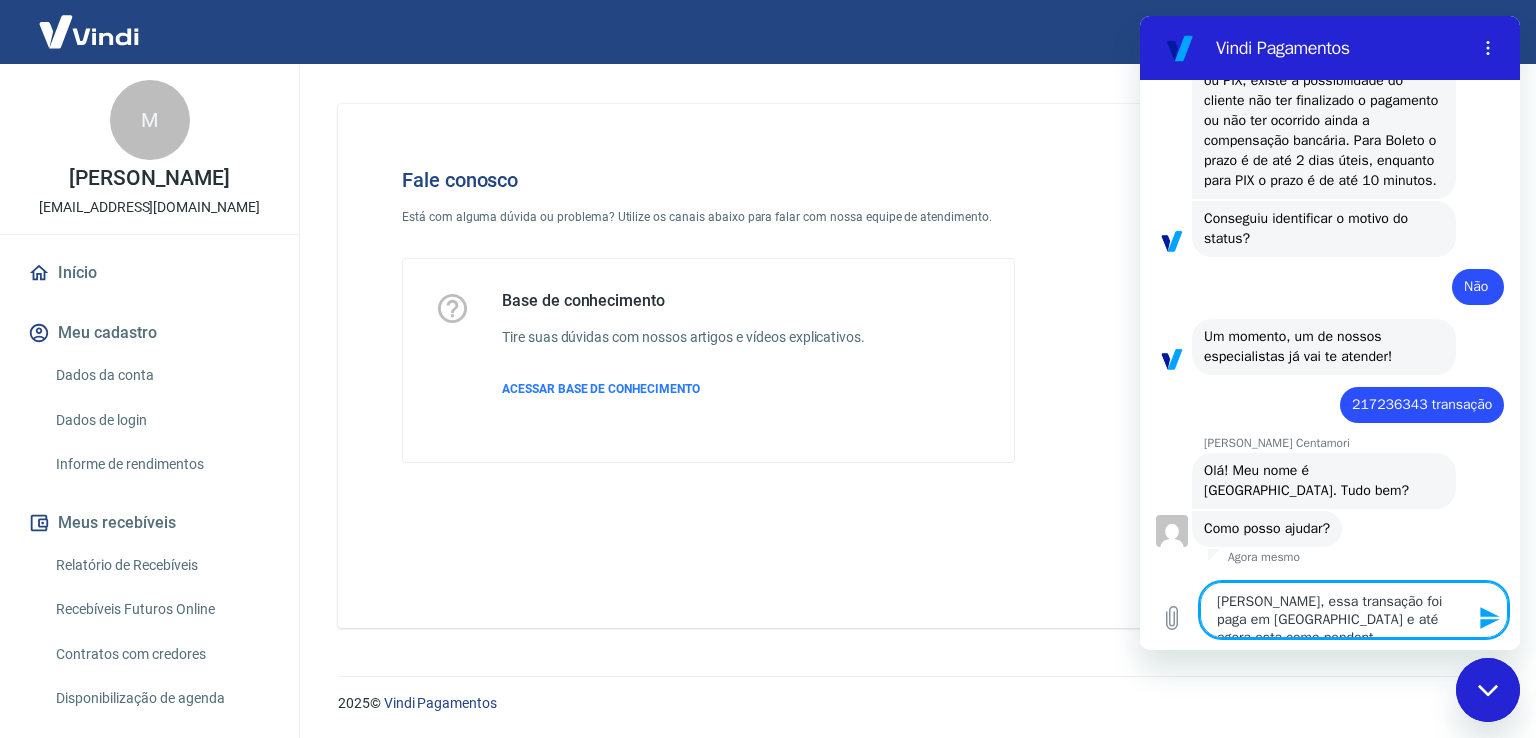 type on "Ola Mariana, essa transação foi paga em boleto e até agora esta como pendente" 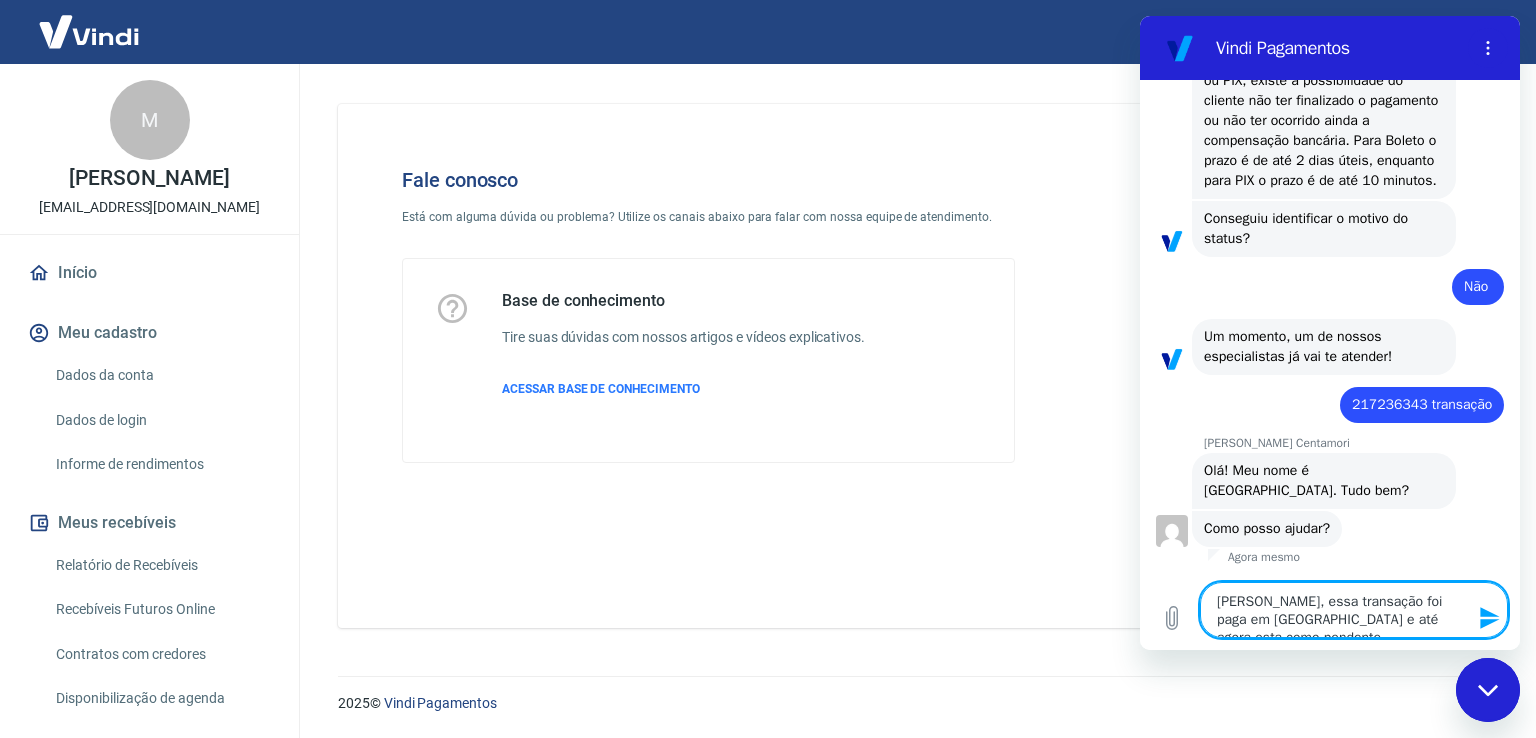 type 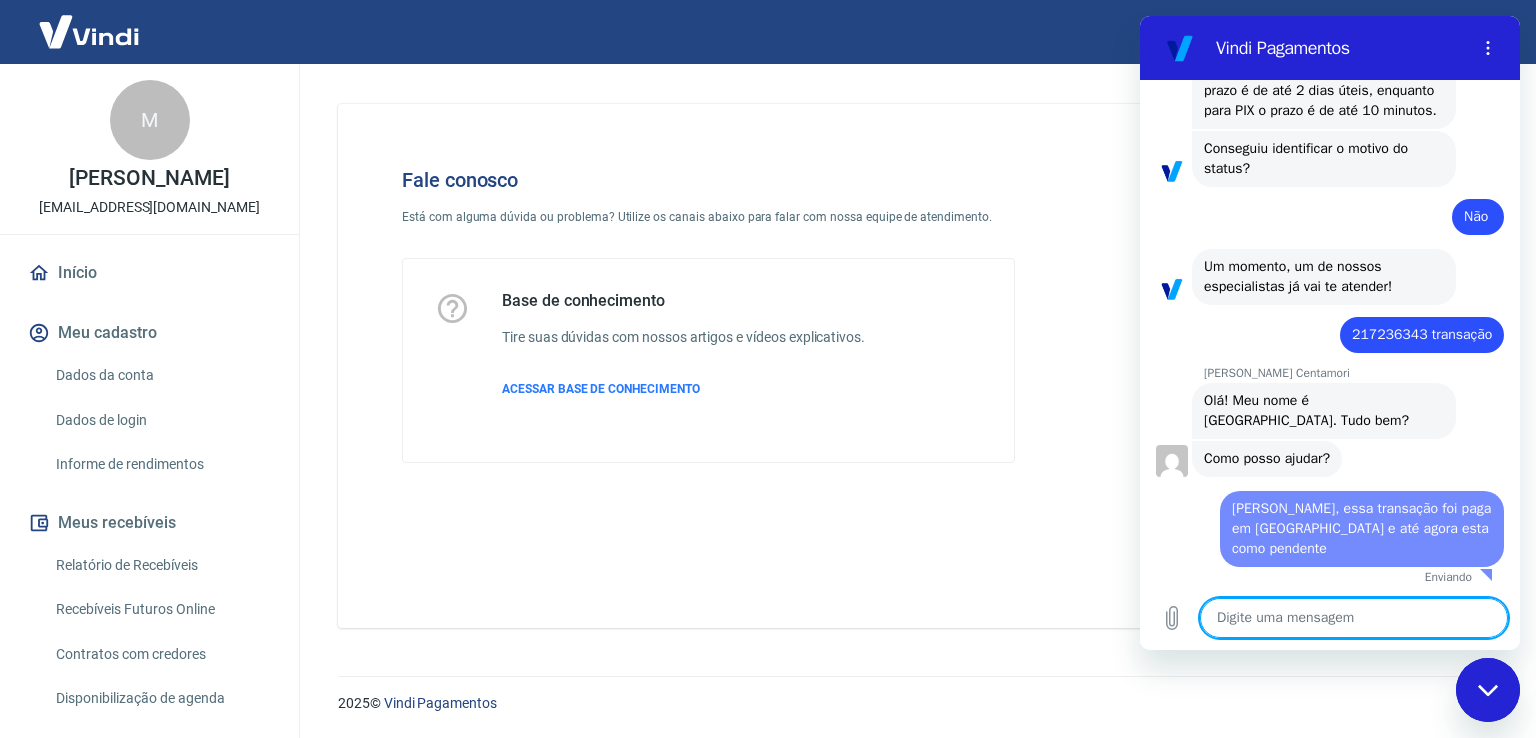 type on "g" 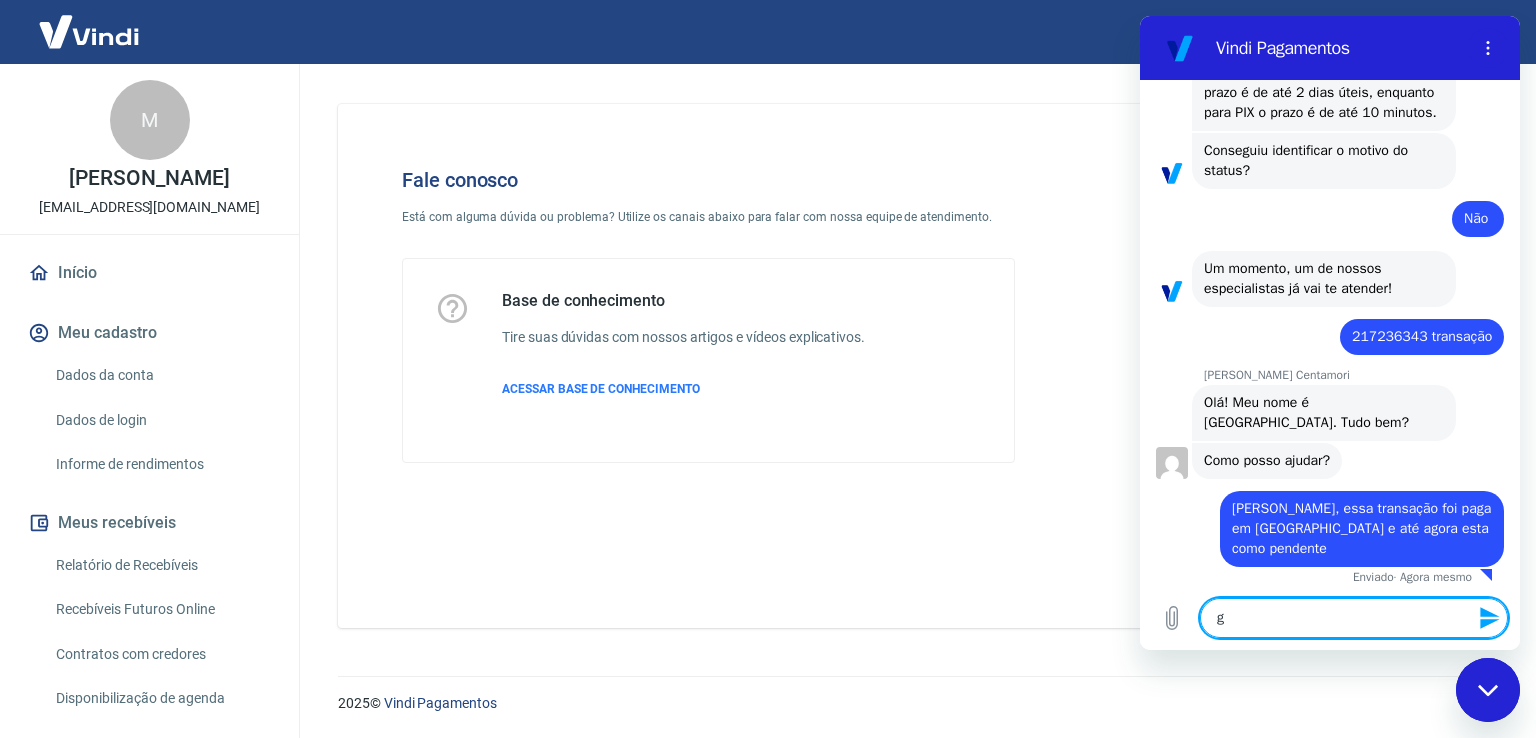 type on "go" 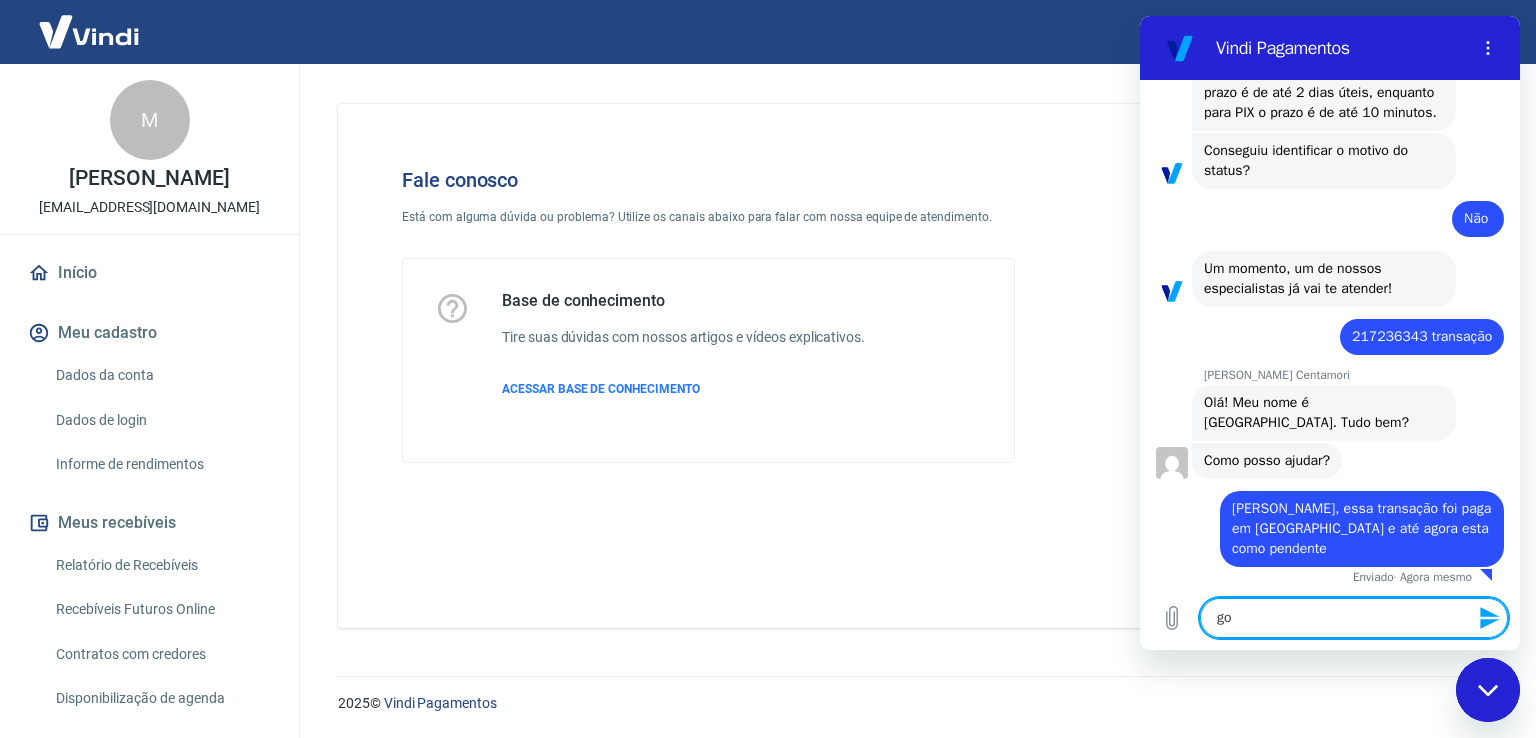type on "gos" 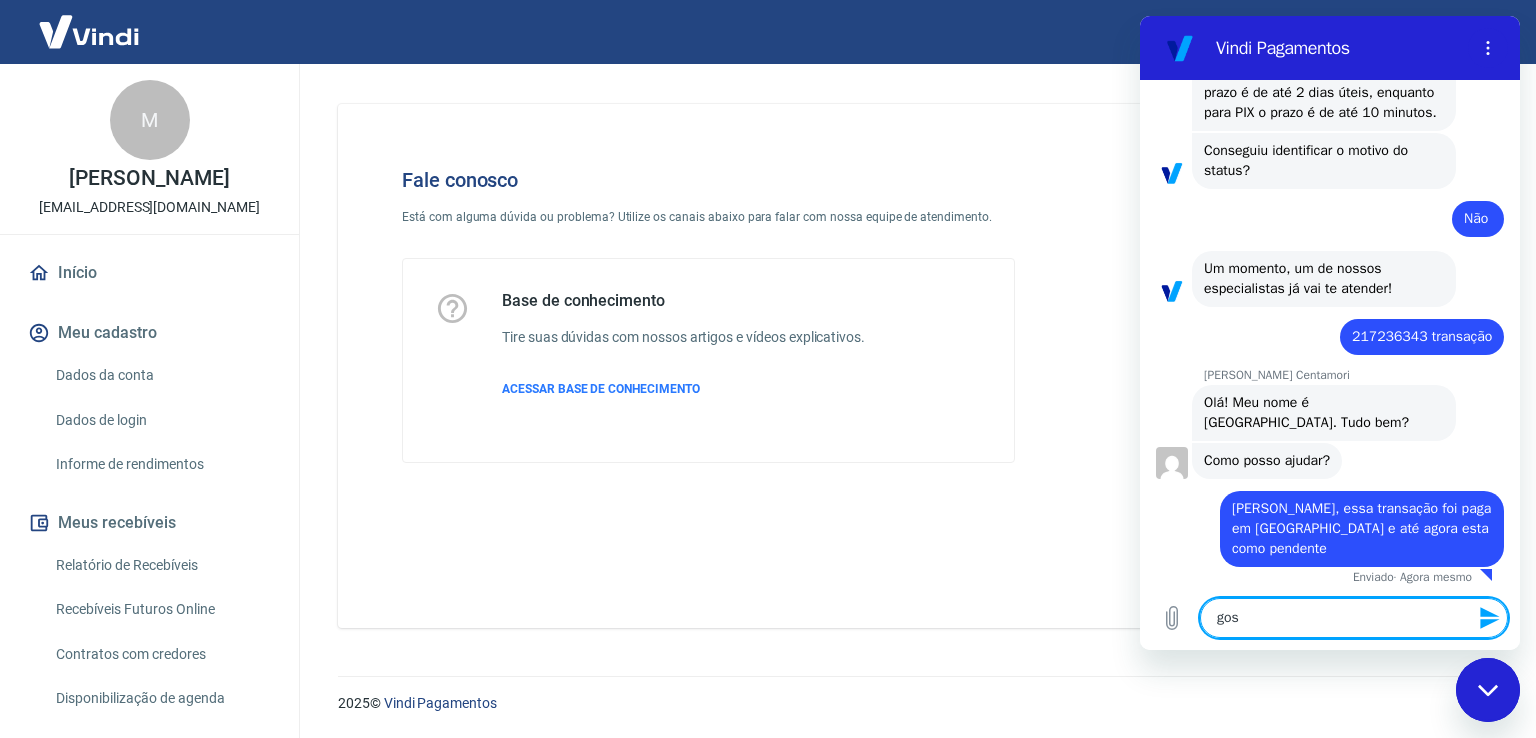 type on "gost" 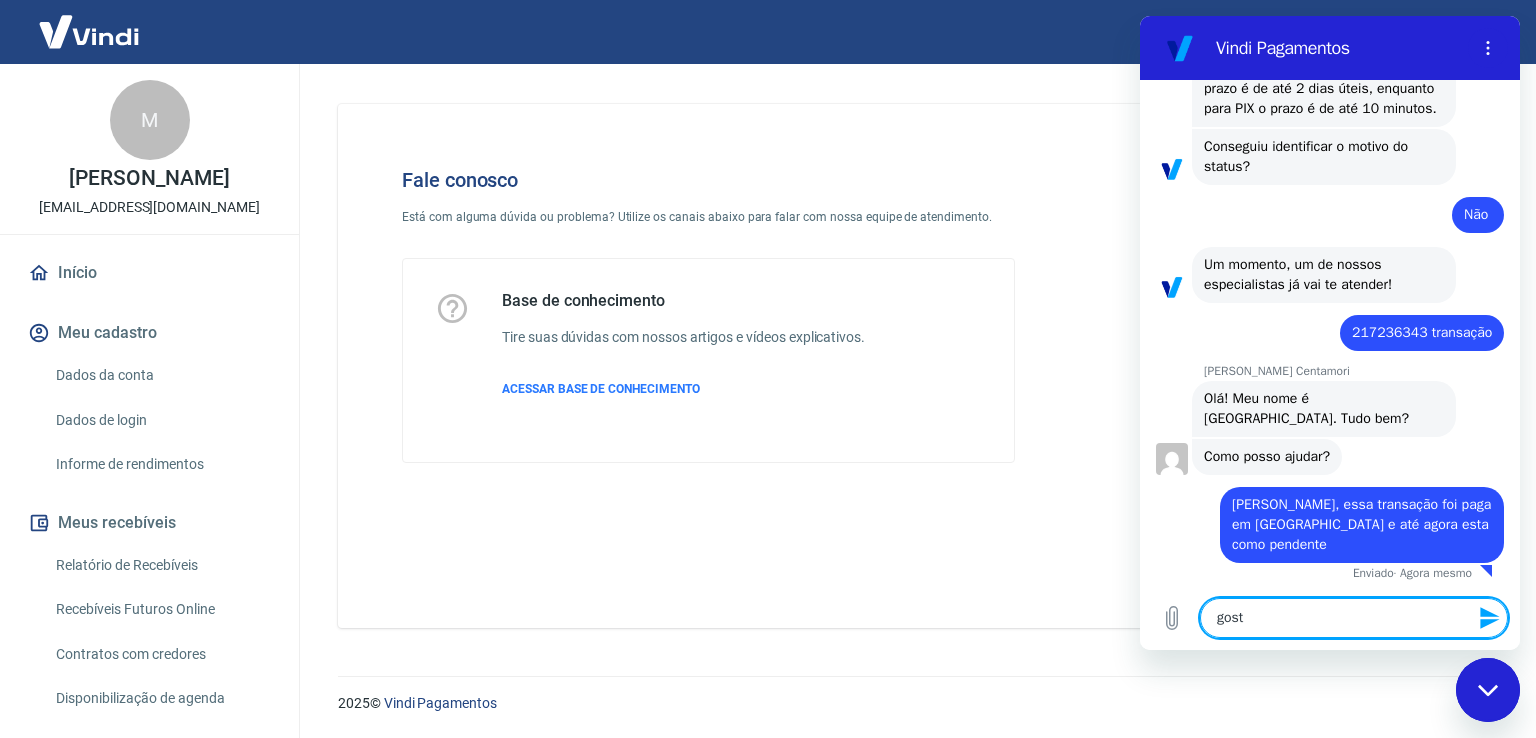 scroll, scrollTop: 2119, scrollLeft: 0, axis: vertical 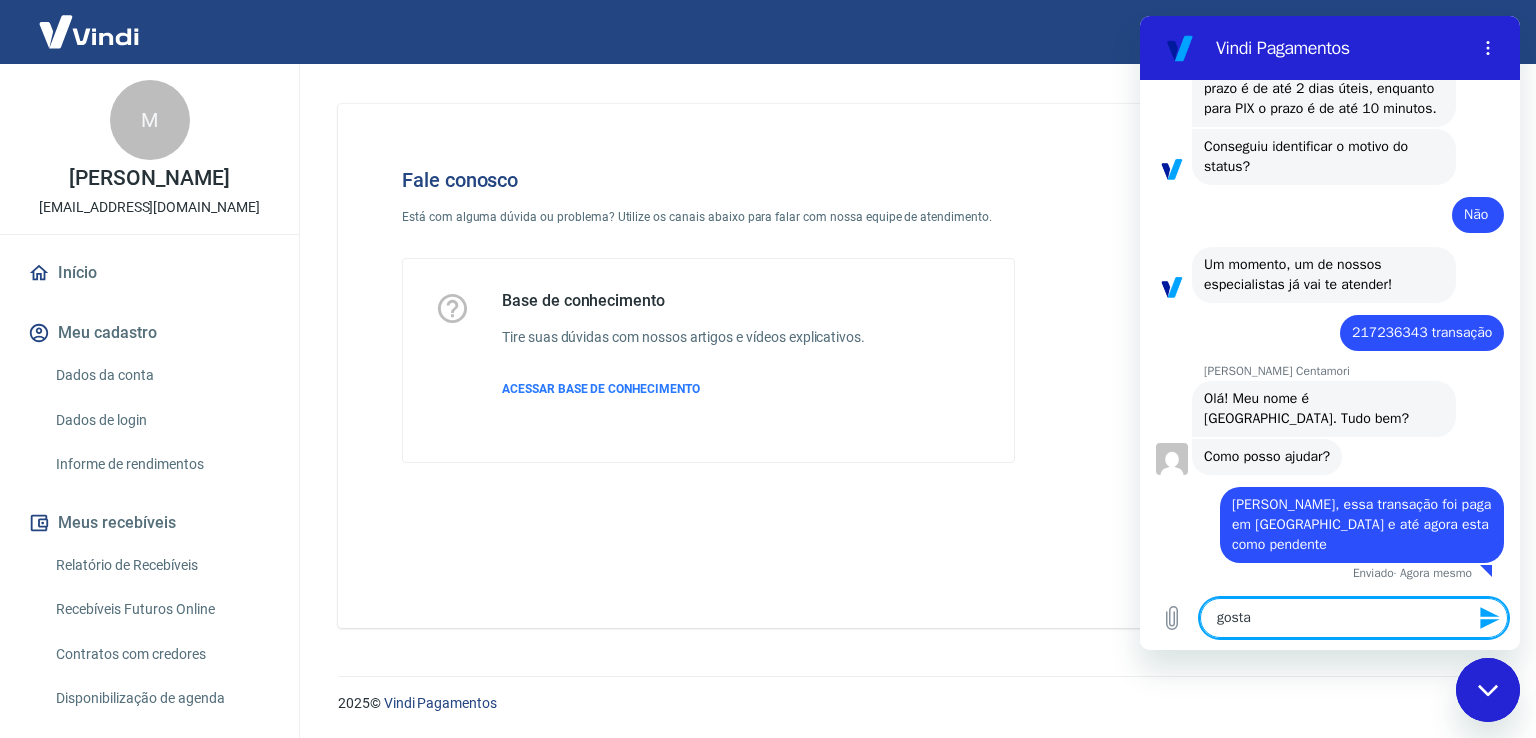 type on "gostar" 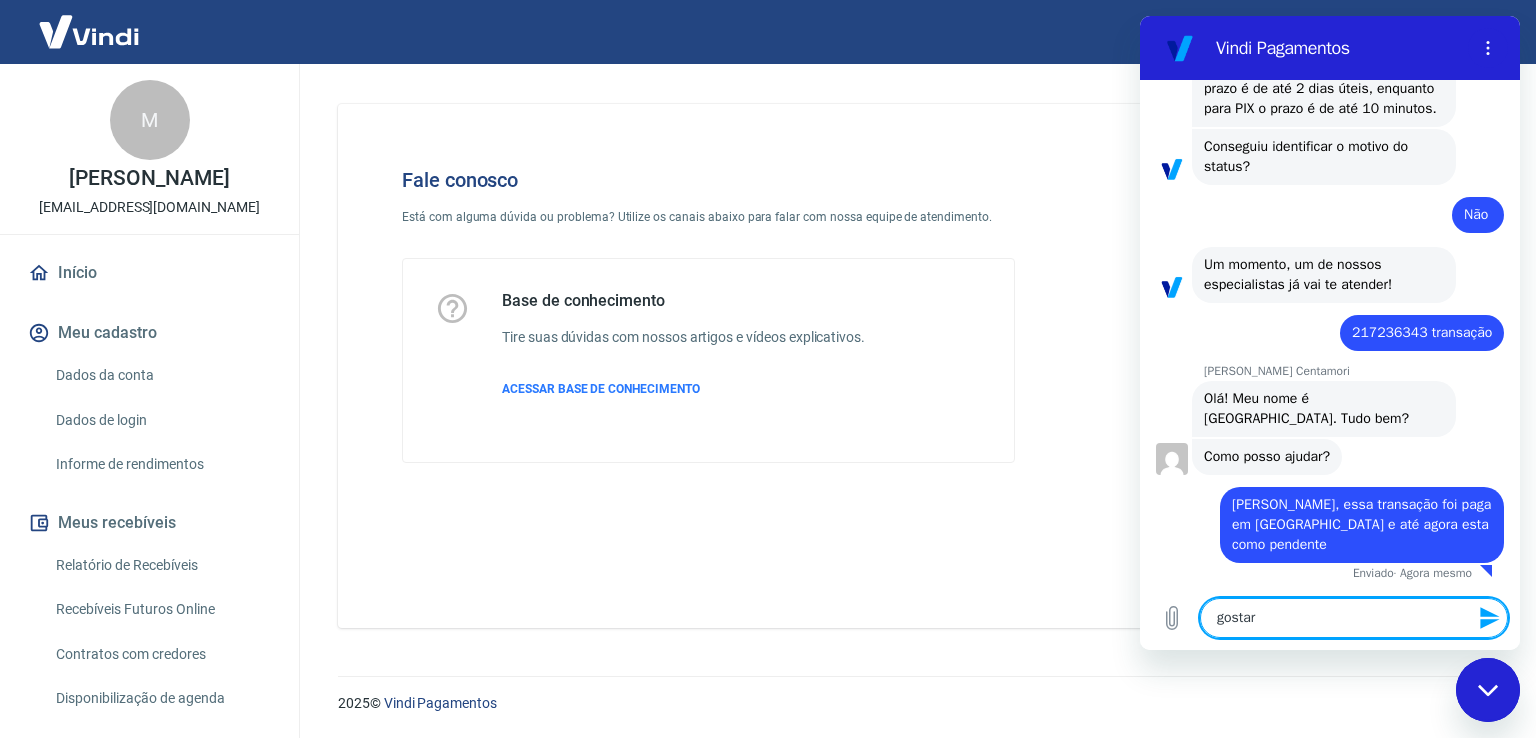 type 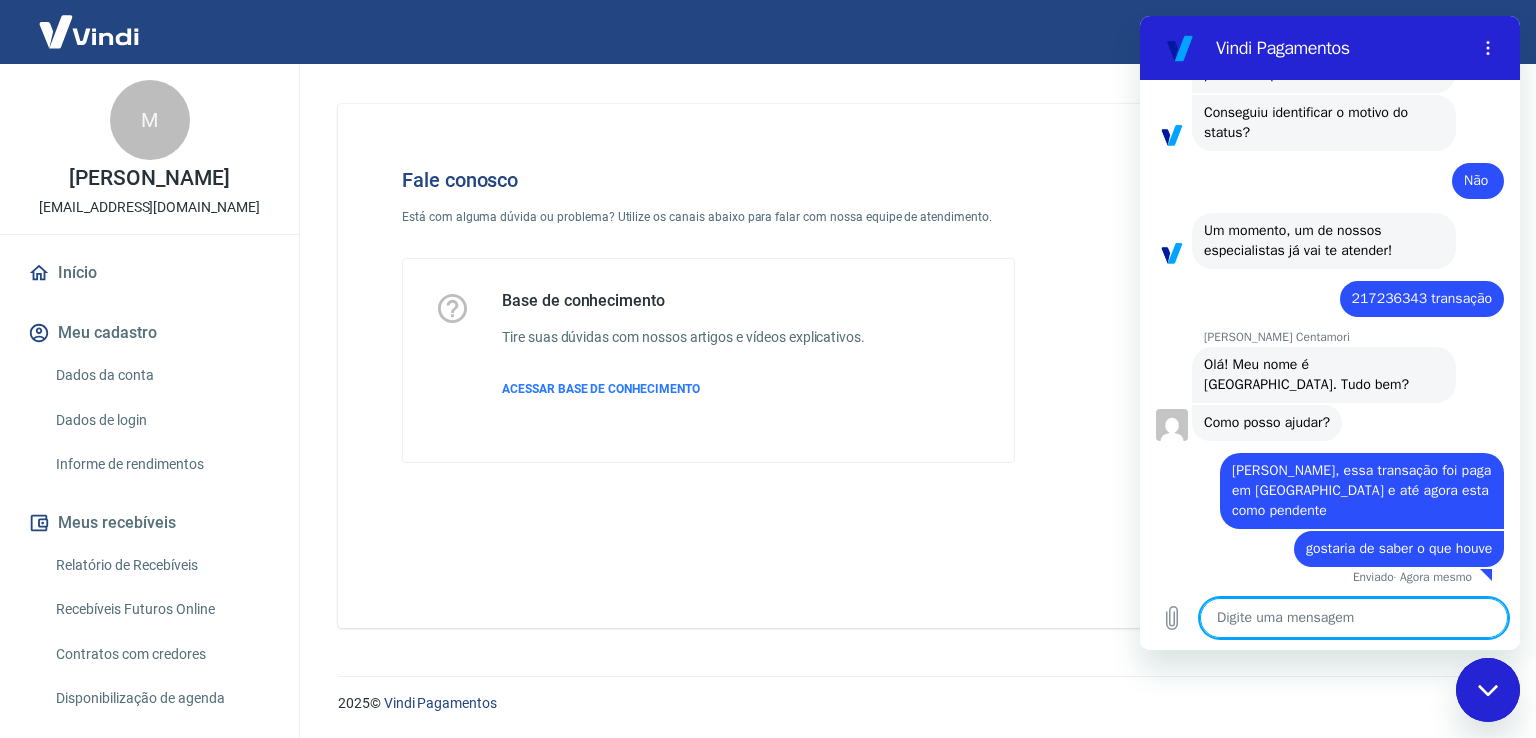scroll, scrollTop: 2156, scrollLeft: 0, axis: vertical 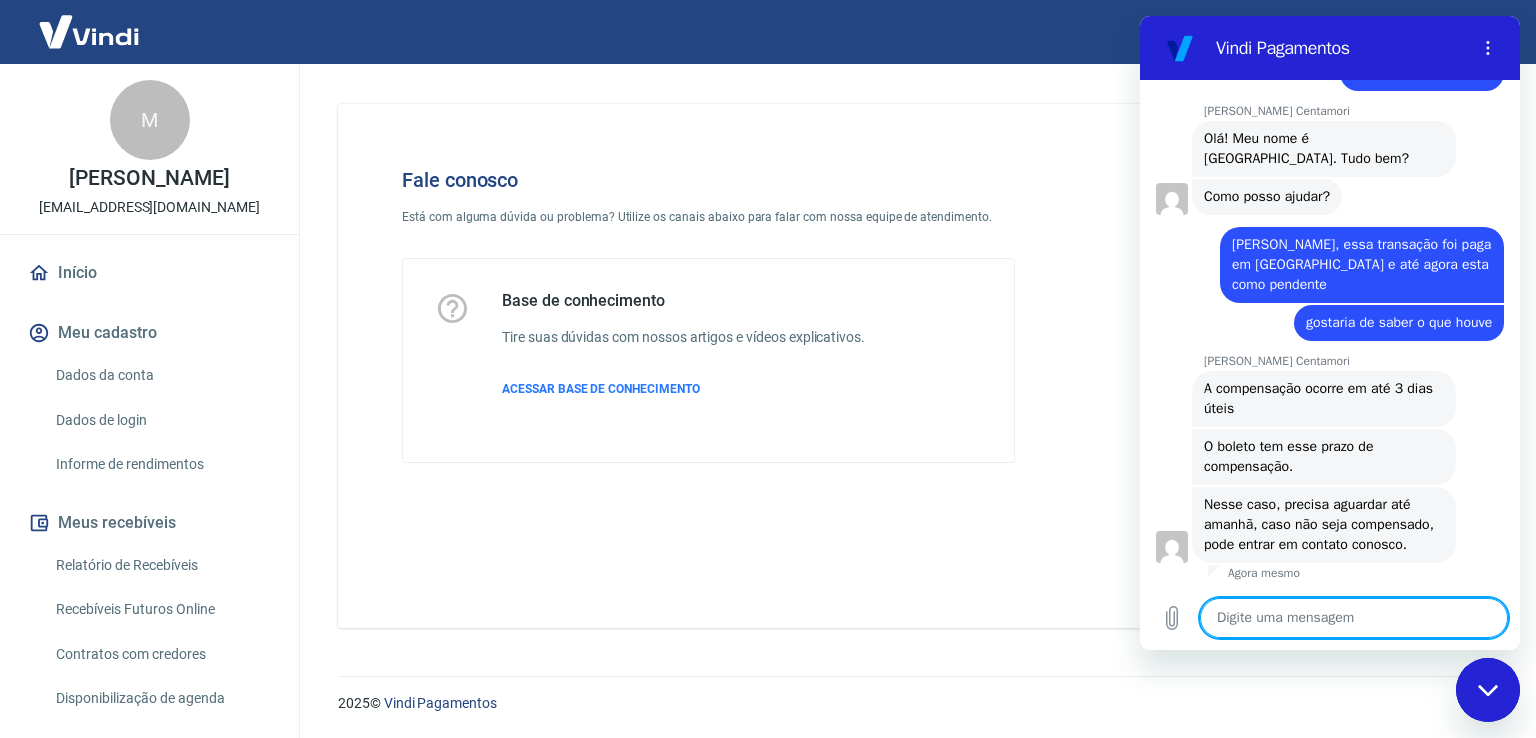 click at bounding box center [1354, 618] 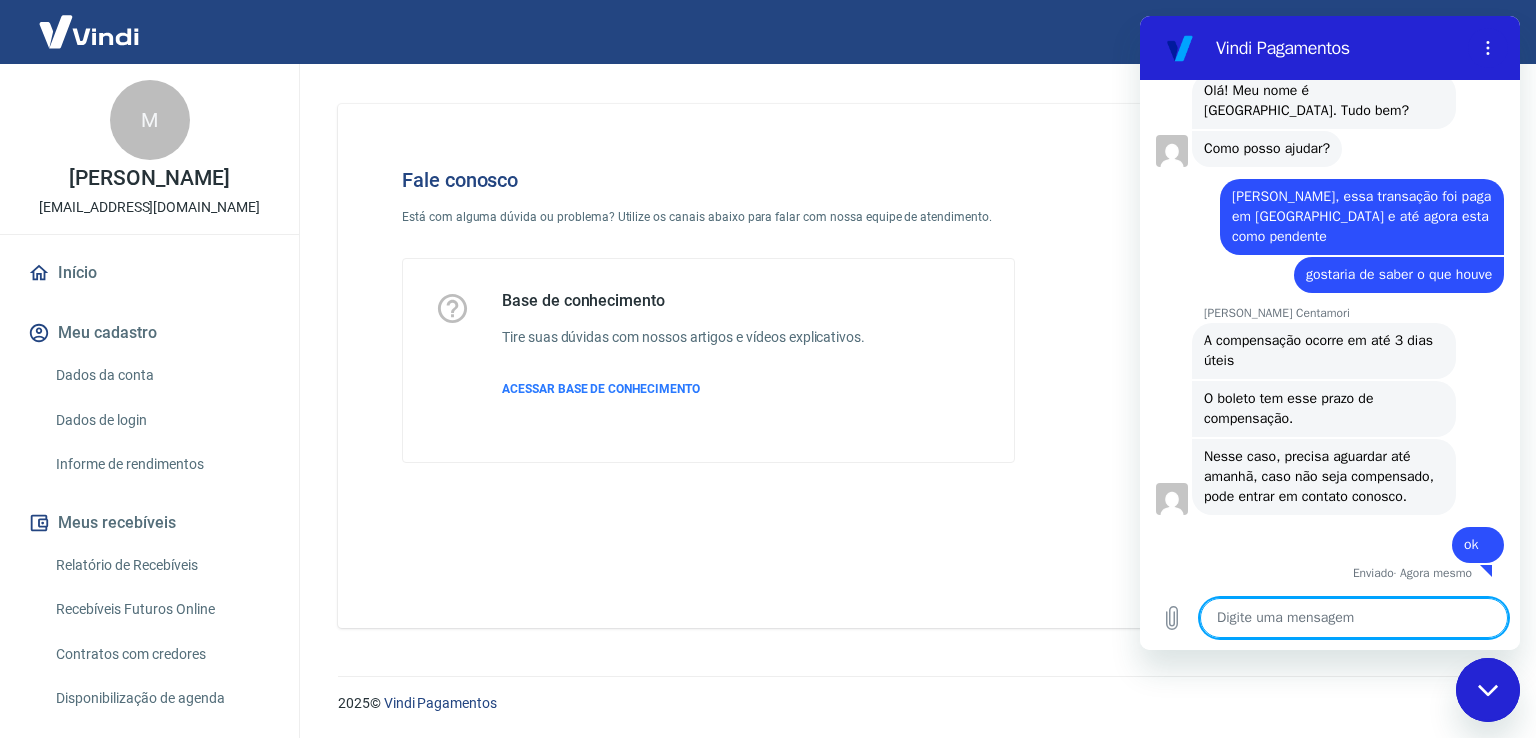 scroll, scrollTop: 2447, scrollLeft: 0, axis: vertical 